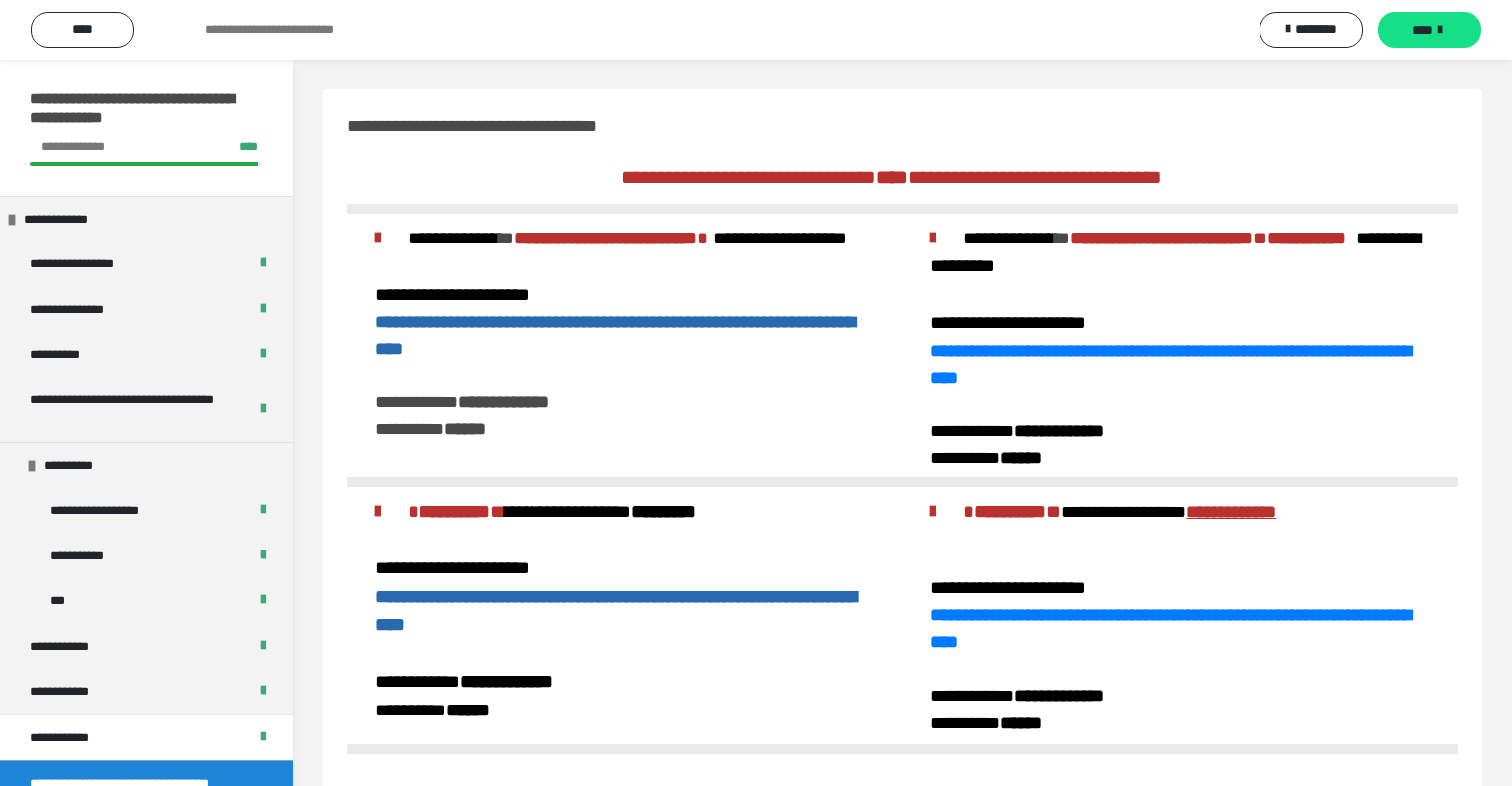 scroll, scrollTop: 0, scrollLeft: 0, axis: both 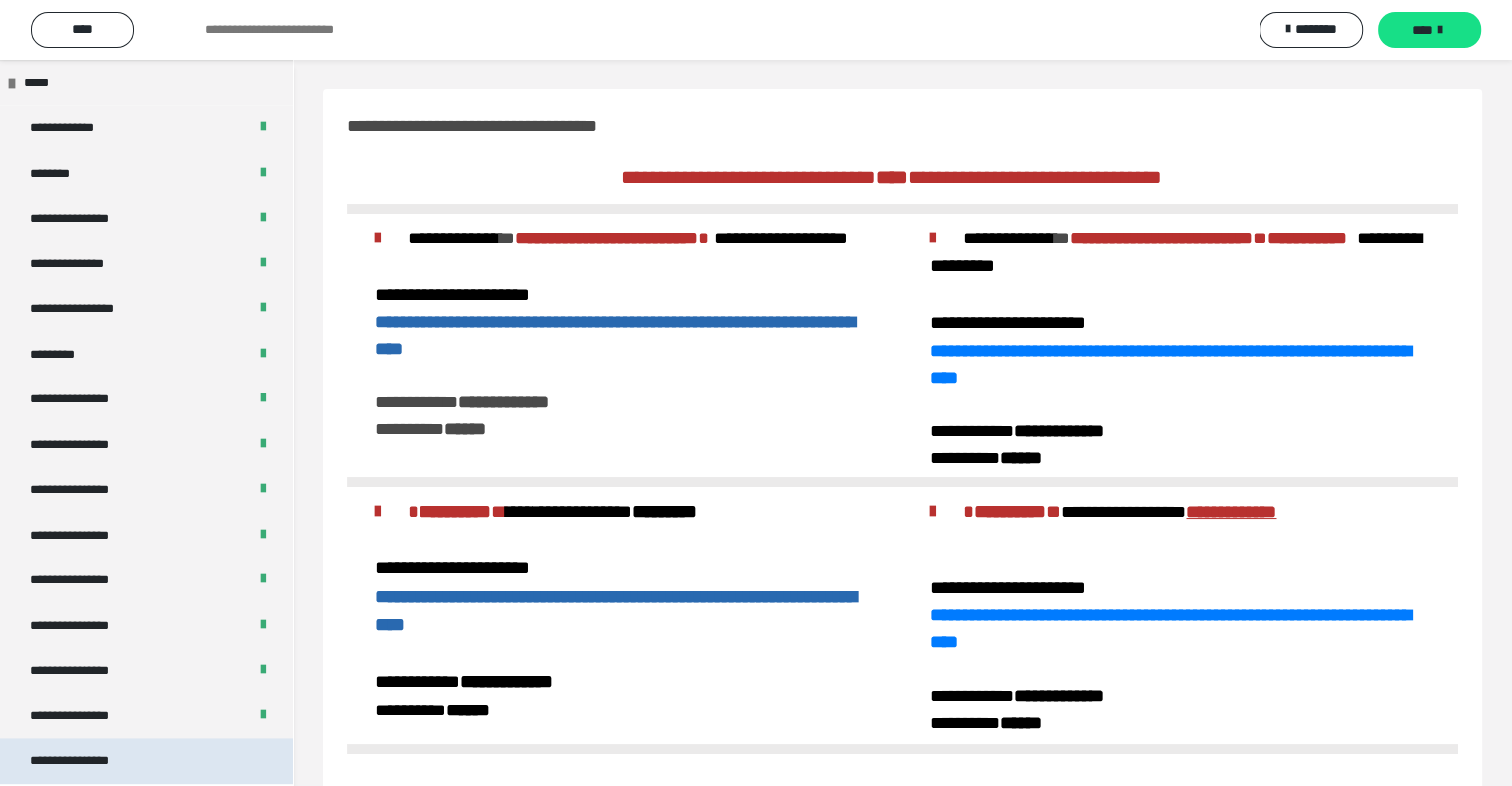 click on "**********" at bounding box center (146, 761) 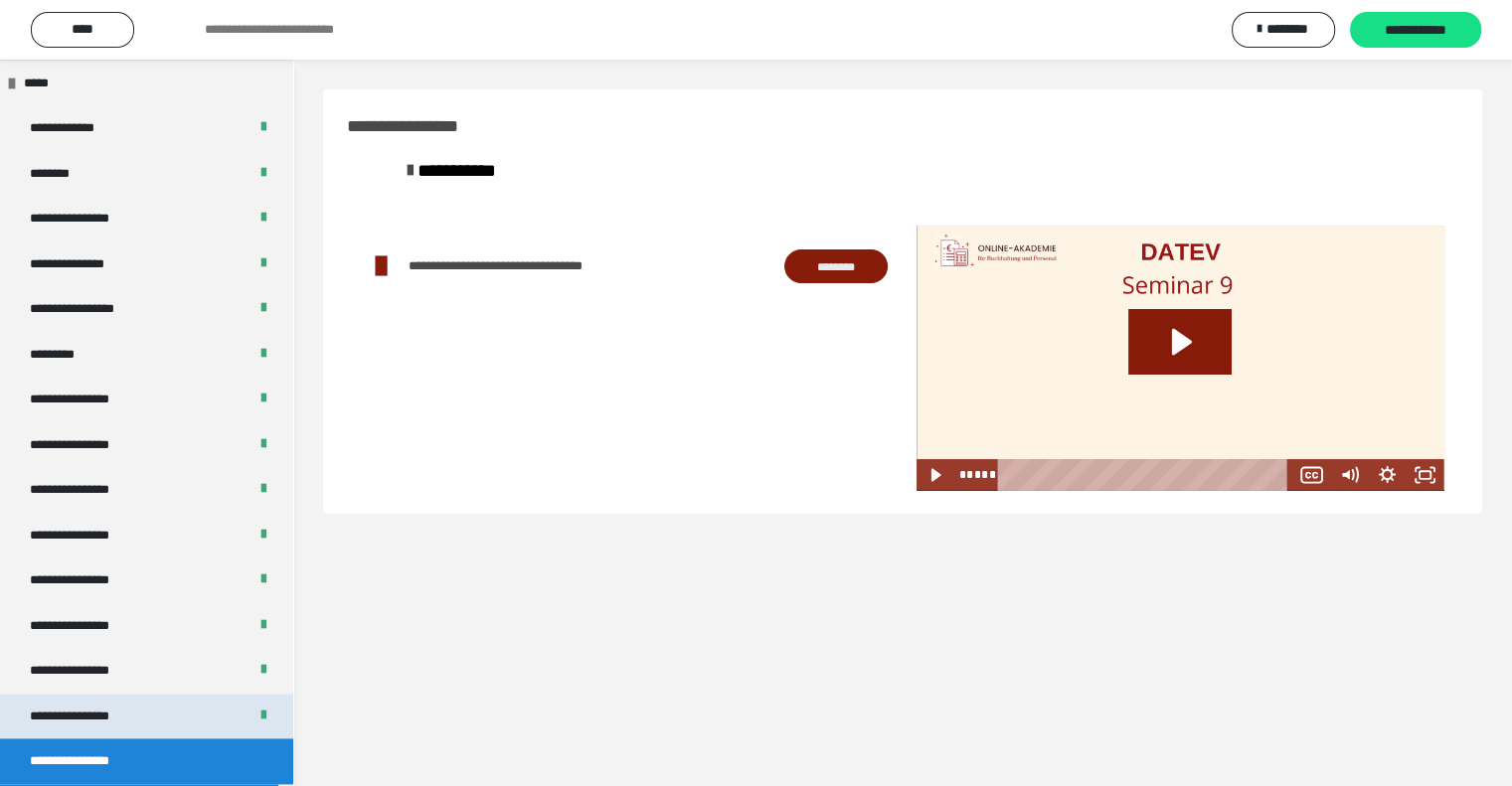 click on "**********" at bounding box center (146, 716) 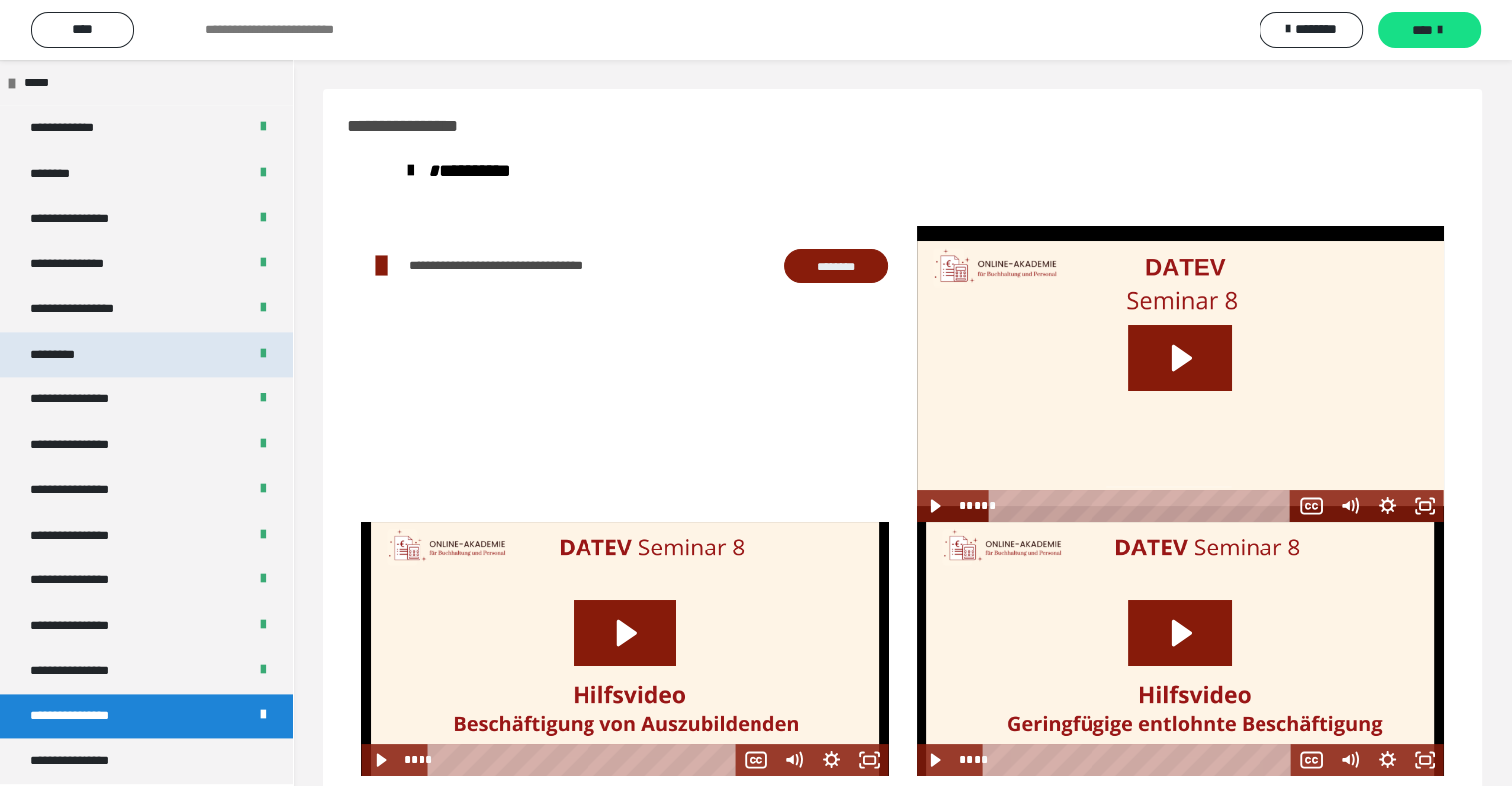 click on "*********" at bounding box center [146, 355] 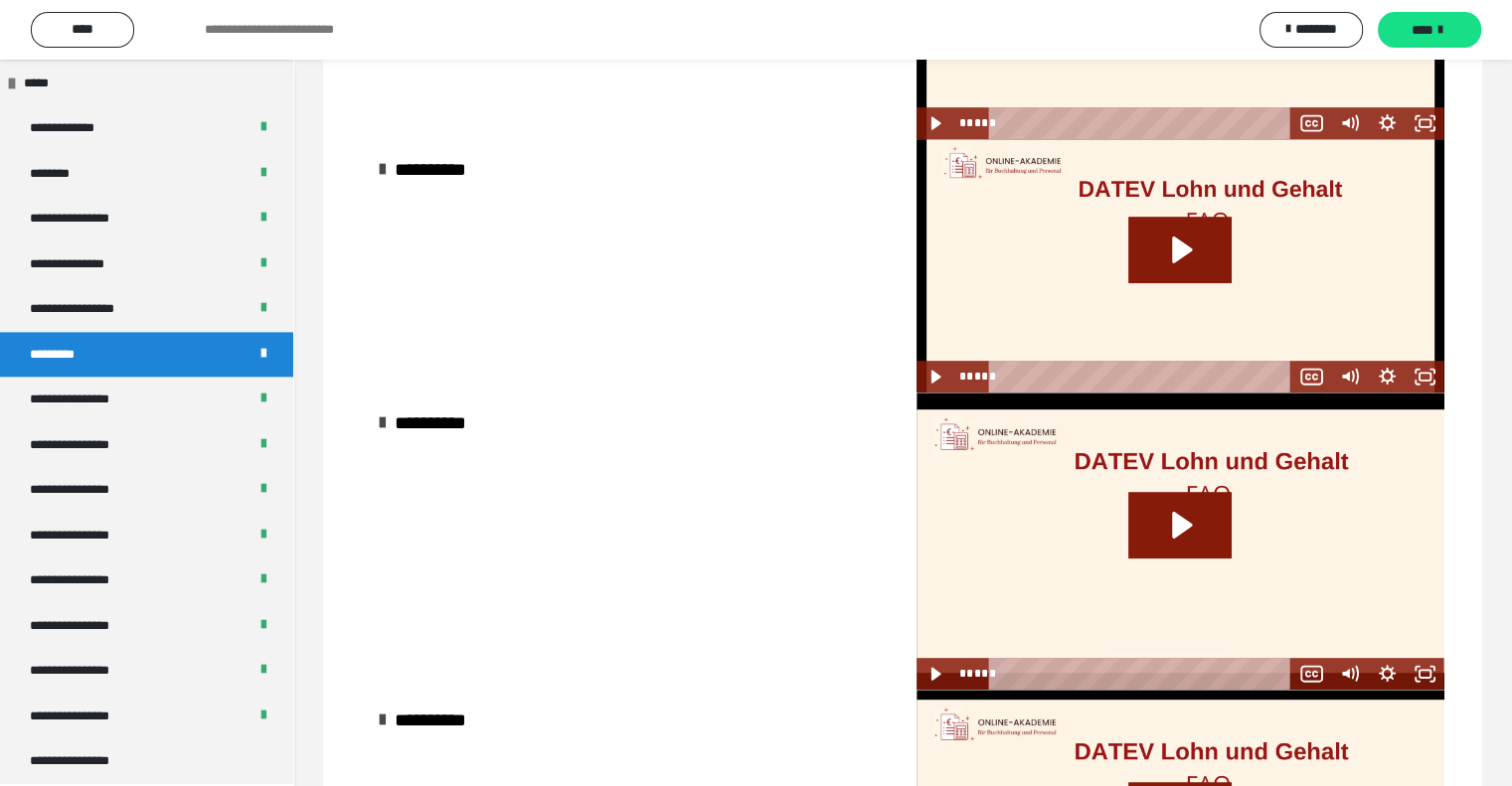 scroll, scrollTop: 1355, scrollLeft: 0, axis: vertical 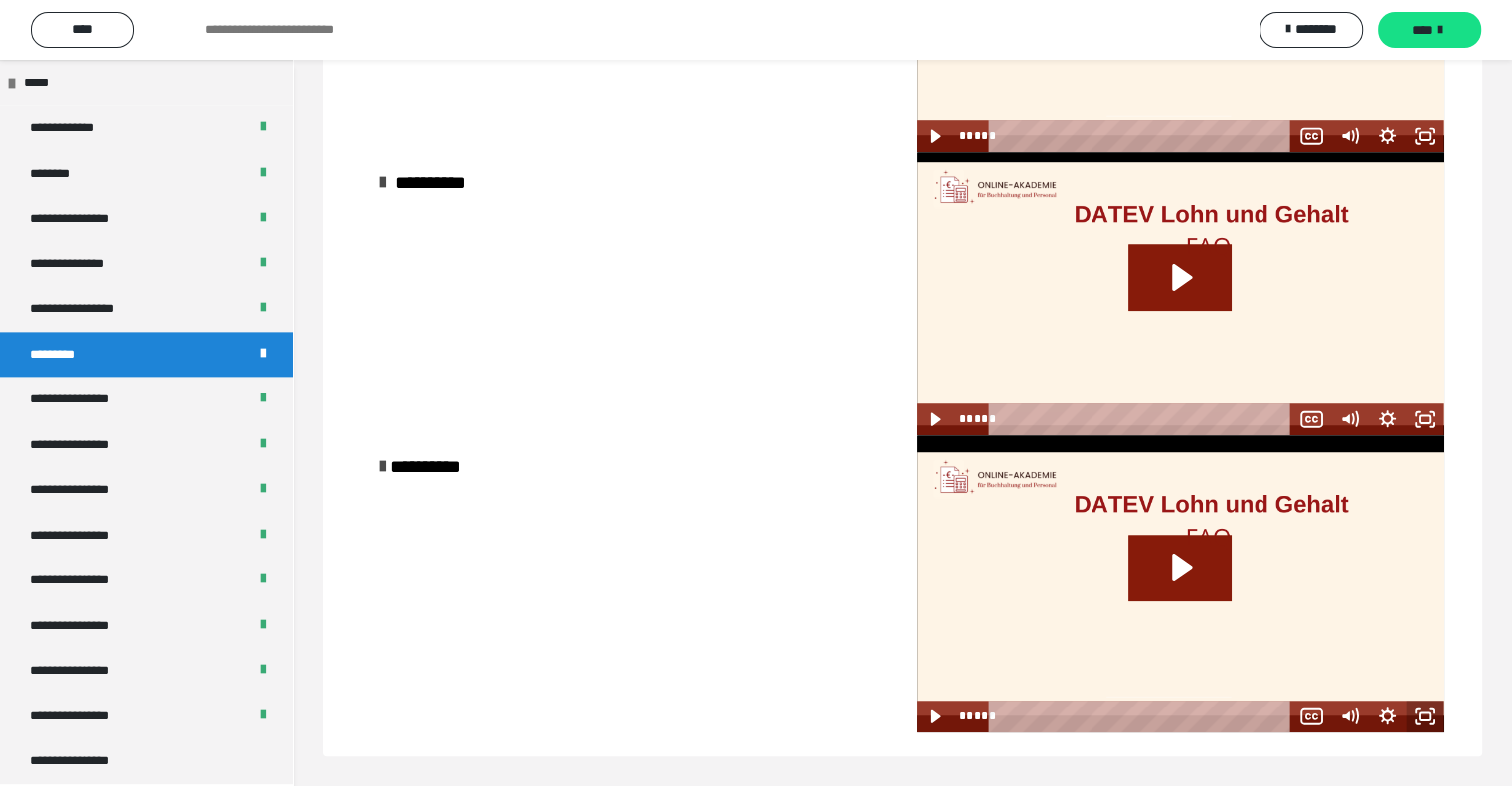 click 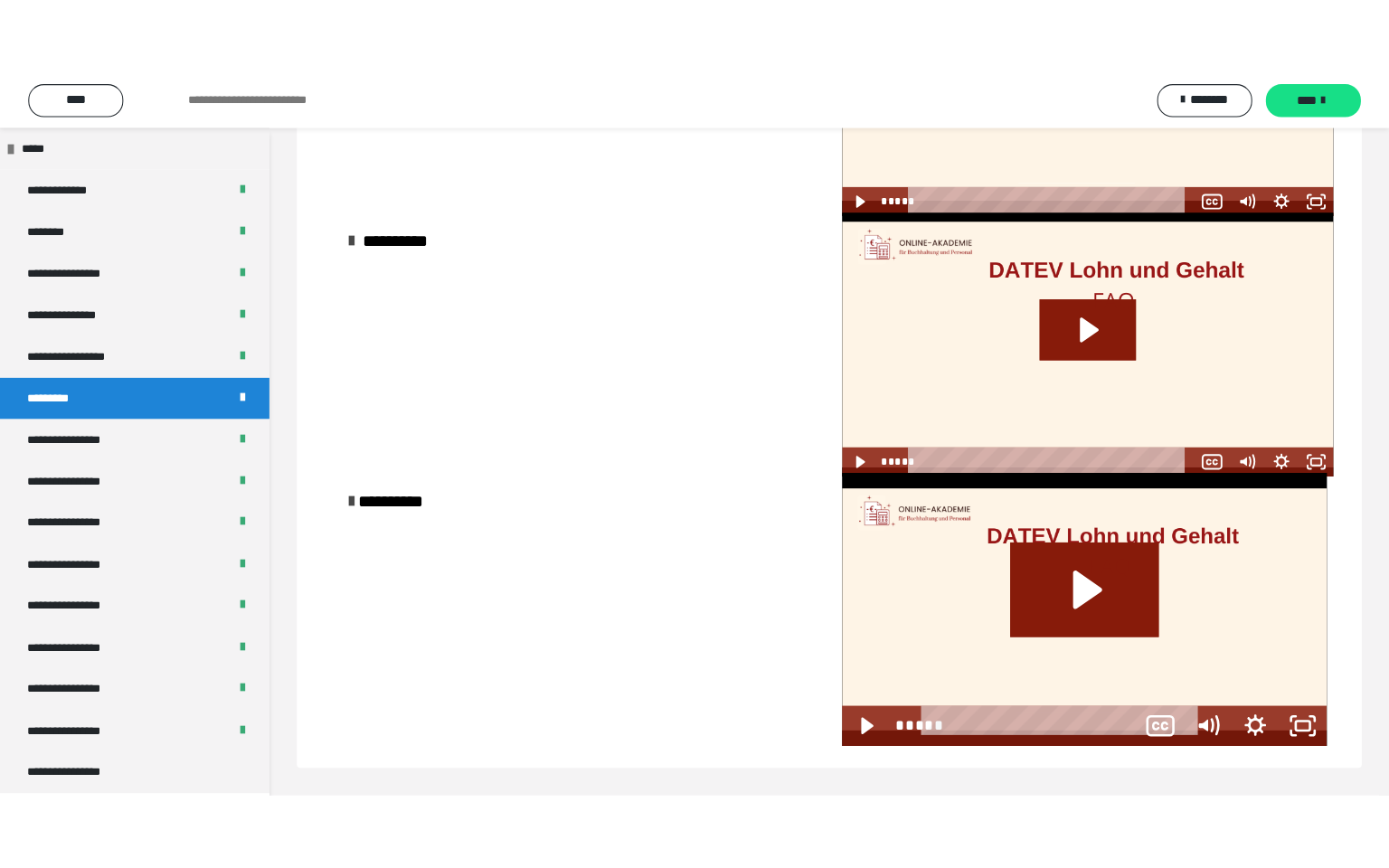 scroll, scrollTop: 1104, scrollLeft: 0, axis: vertical 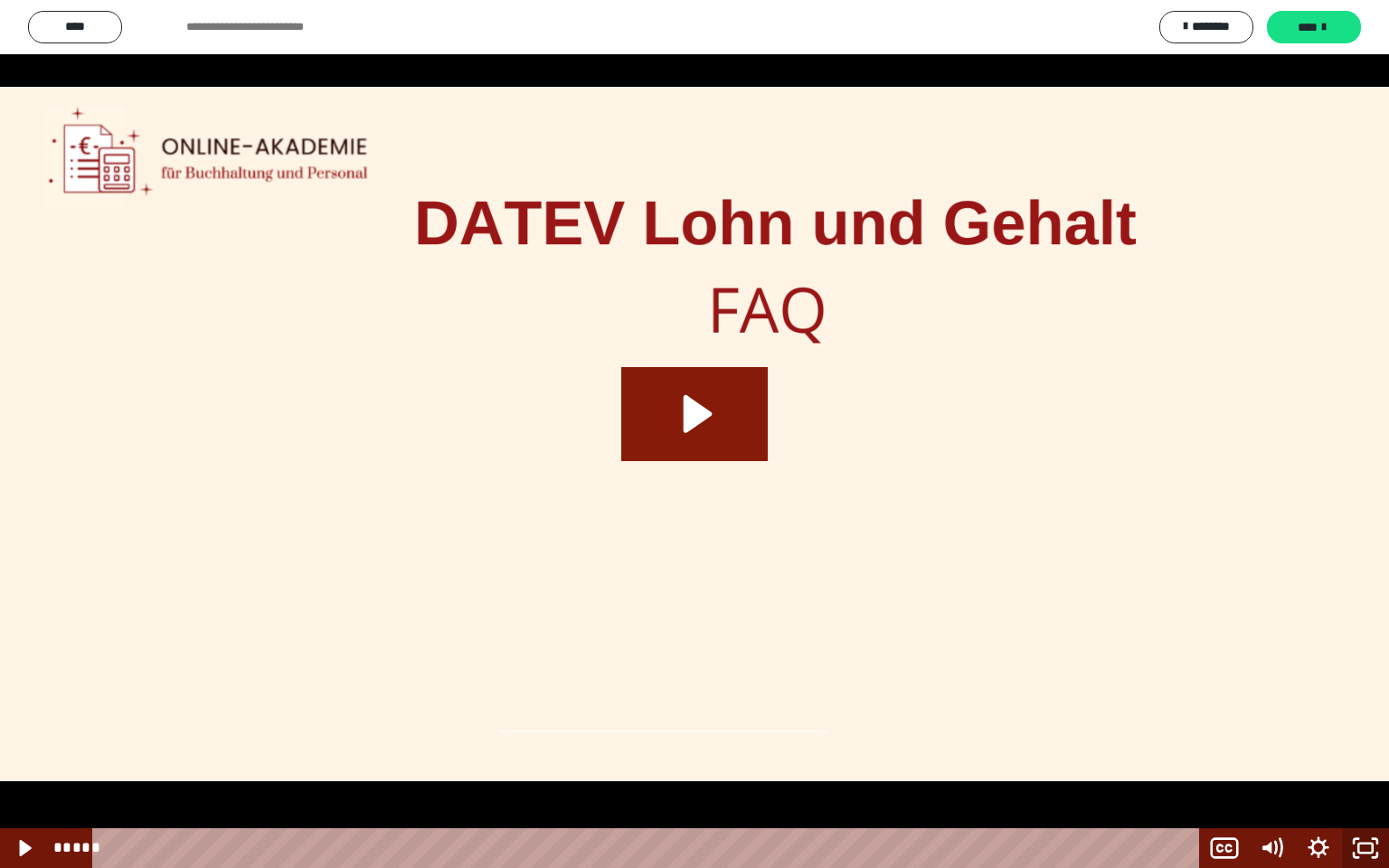 click 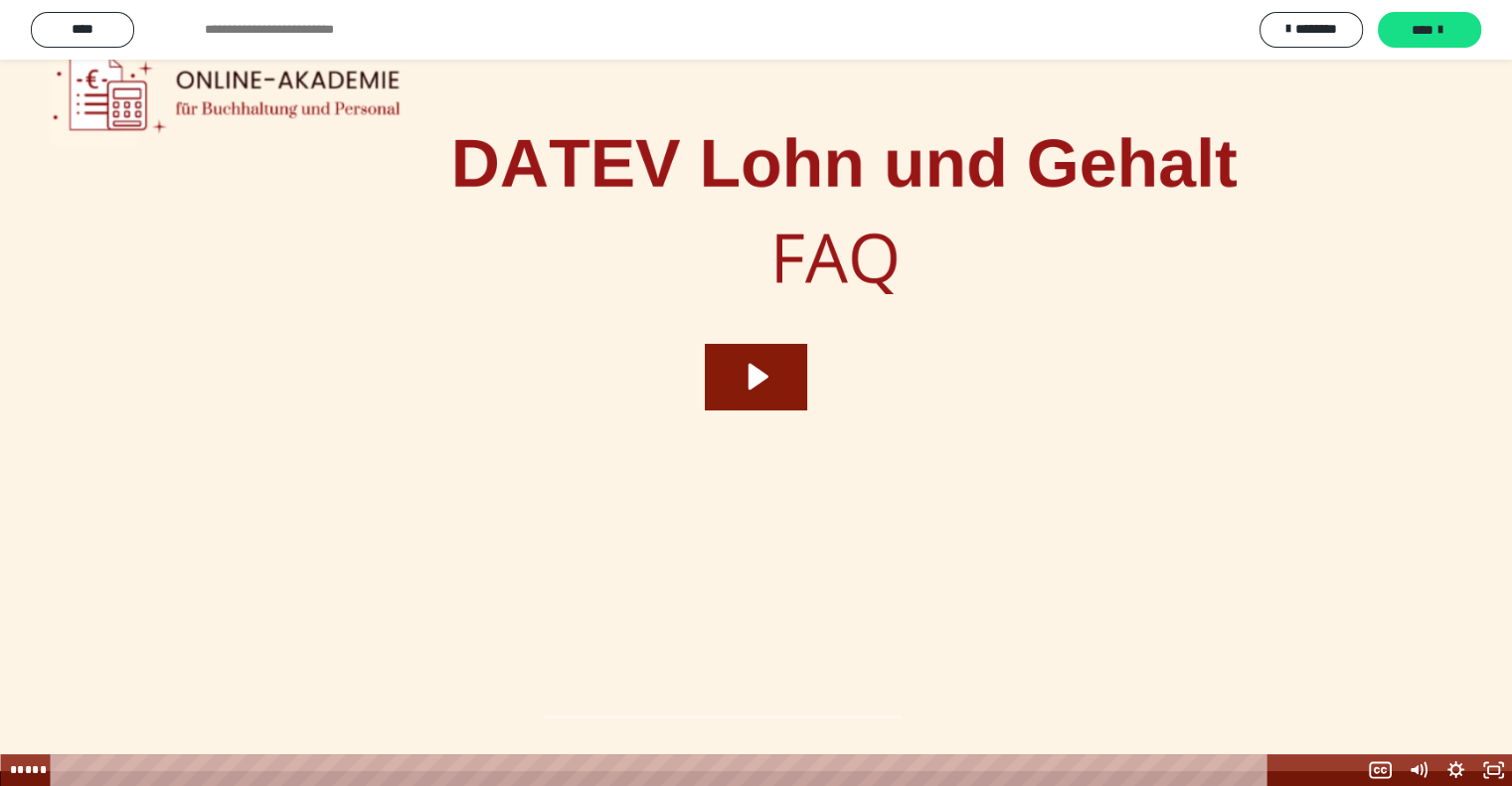 scroll, scrollTop: 2497, scrollLeft: 0, axis: vertical 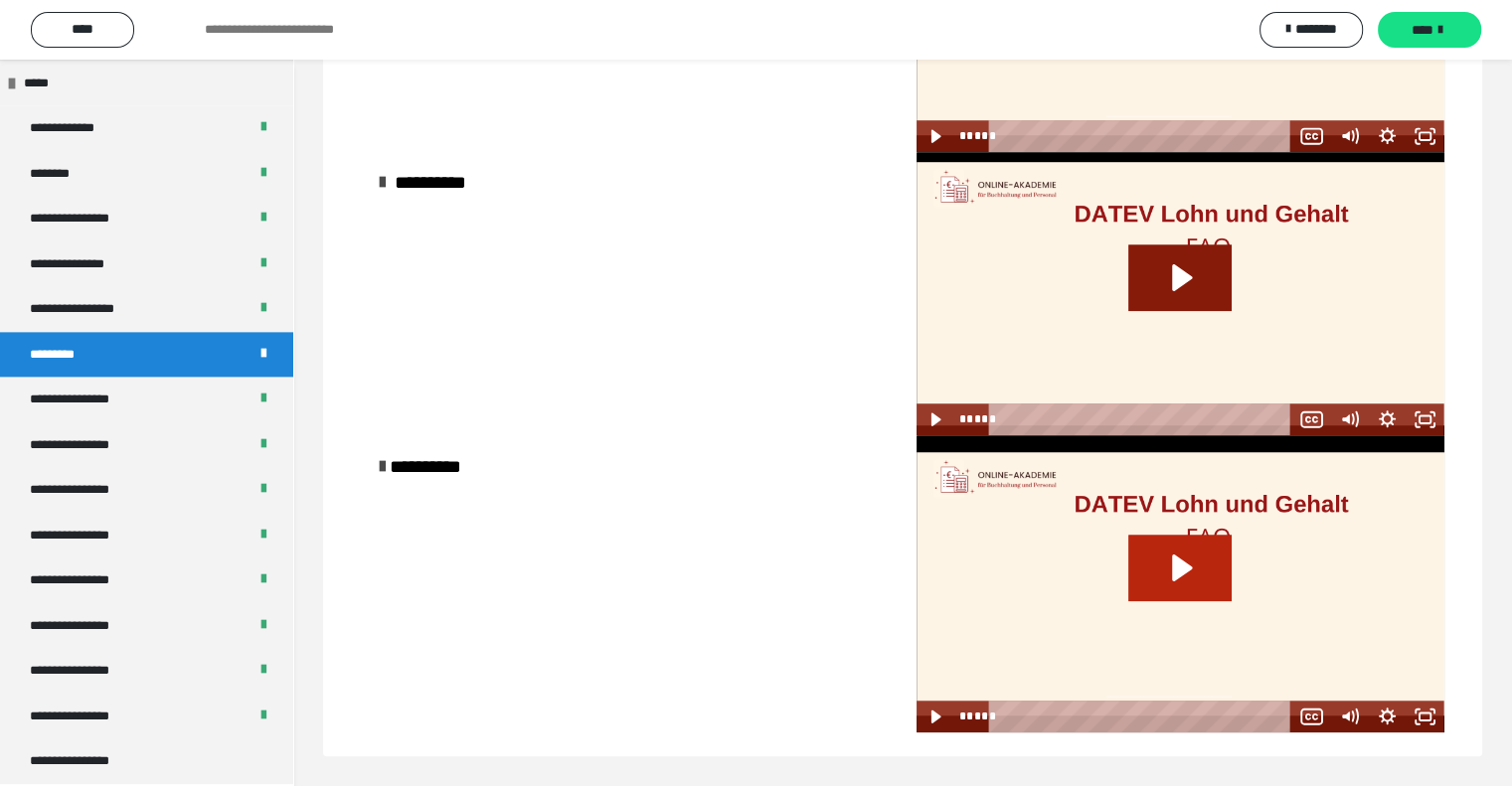 click 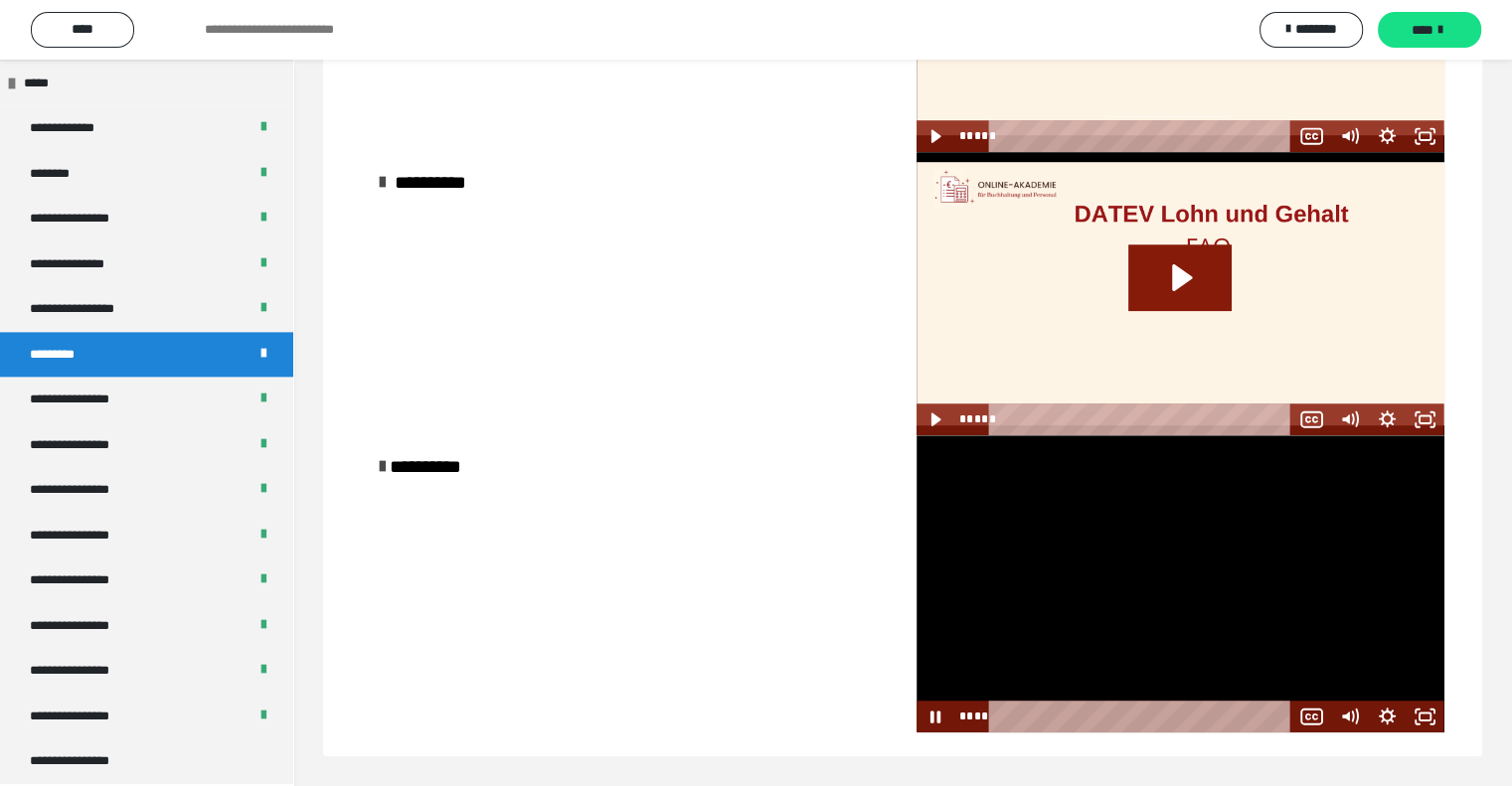 click at bounding box center (1180, 583) 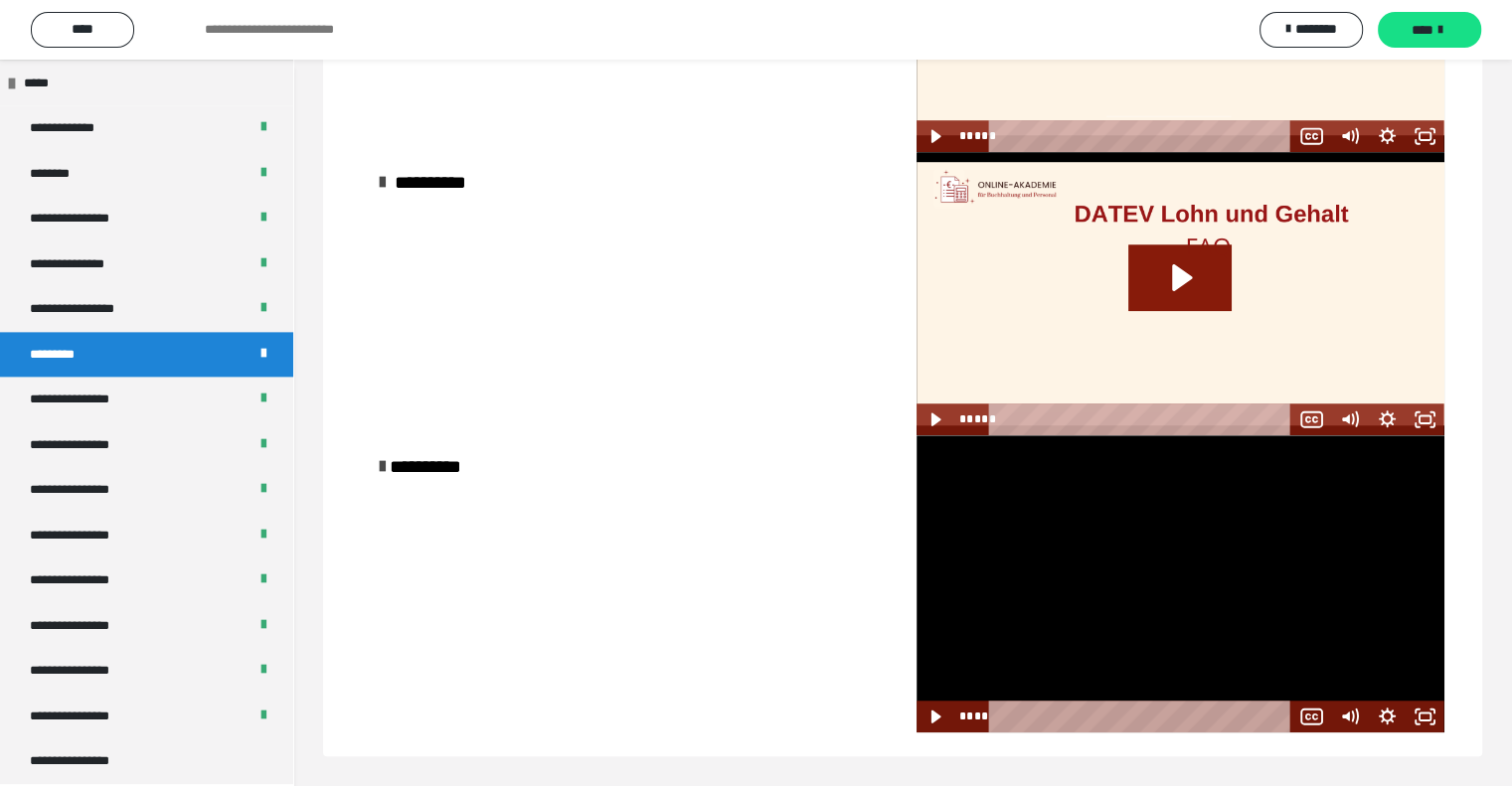 click at bounding box center (1180, 583) 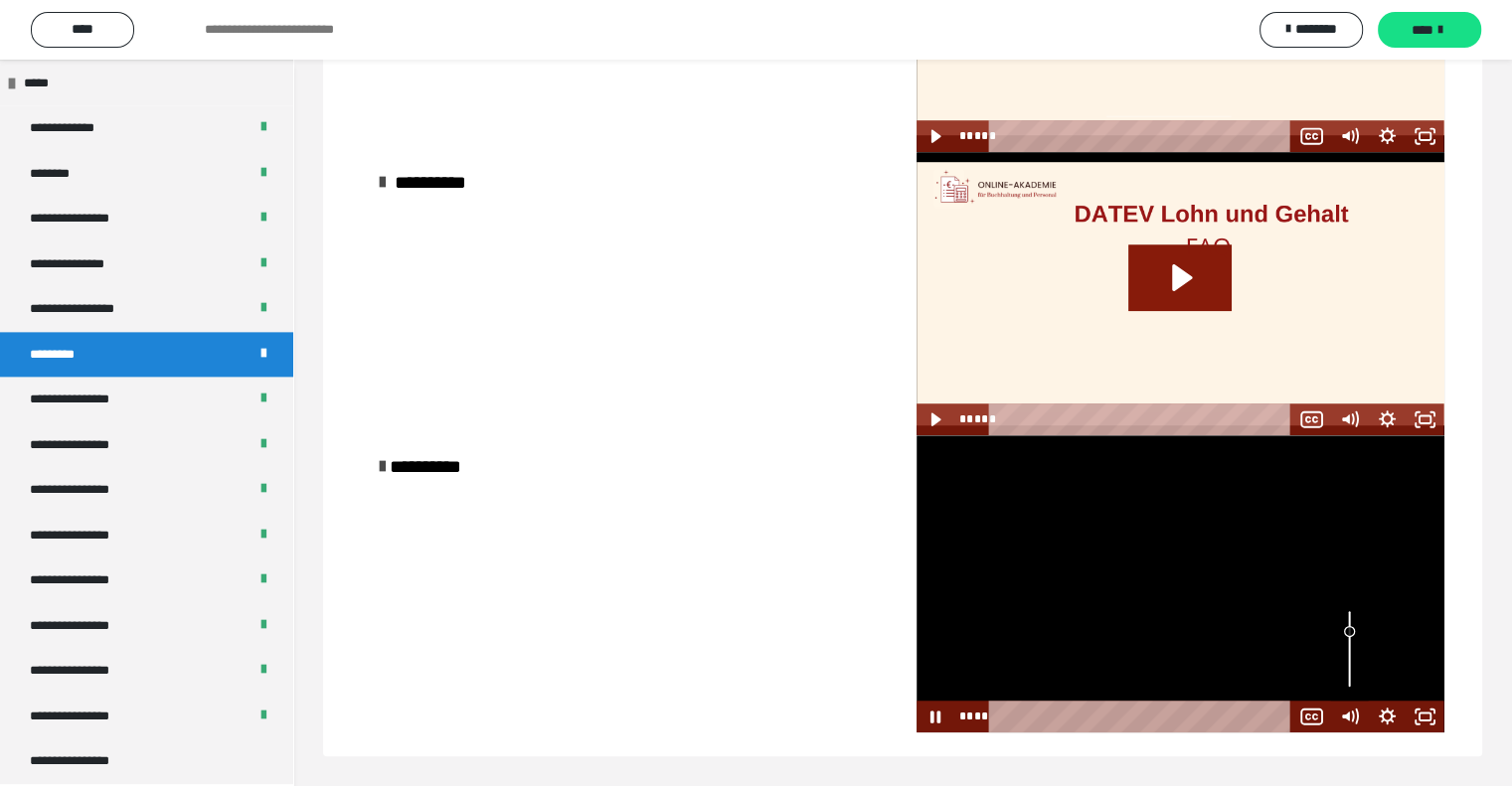 click at bounding box center [1350, 648] 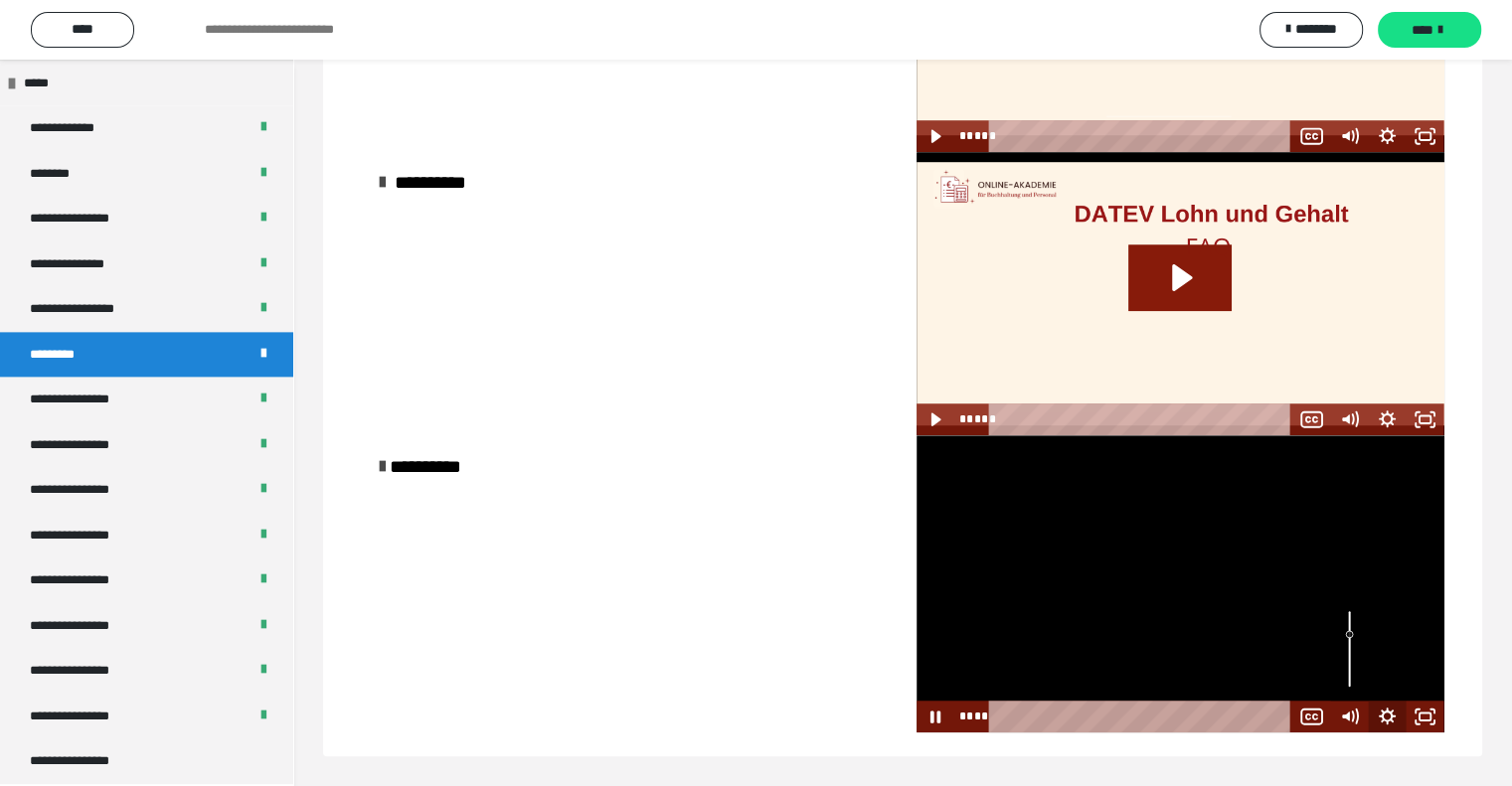 click 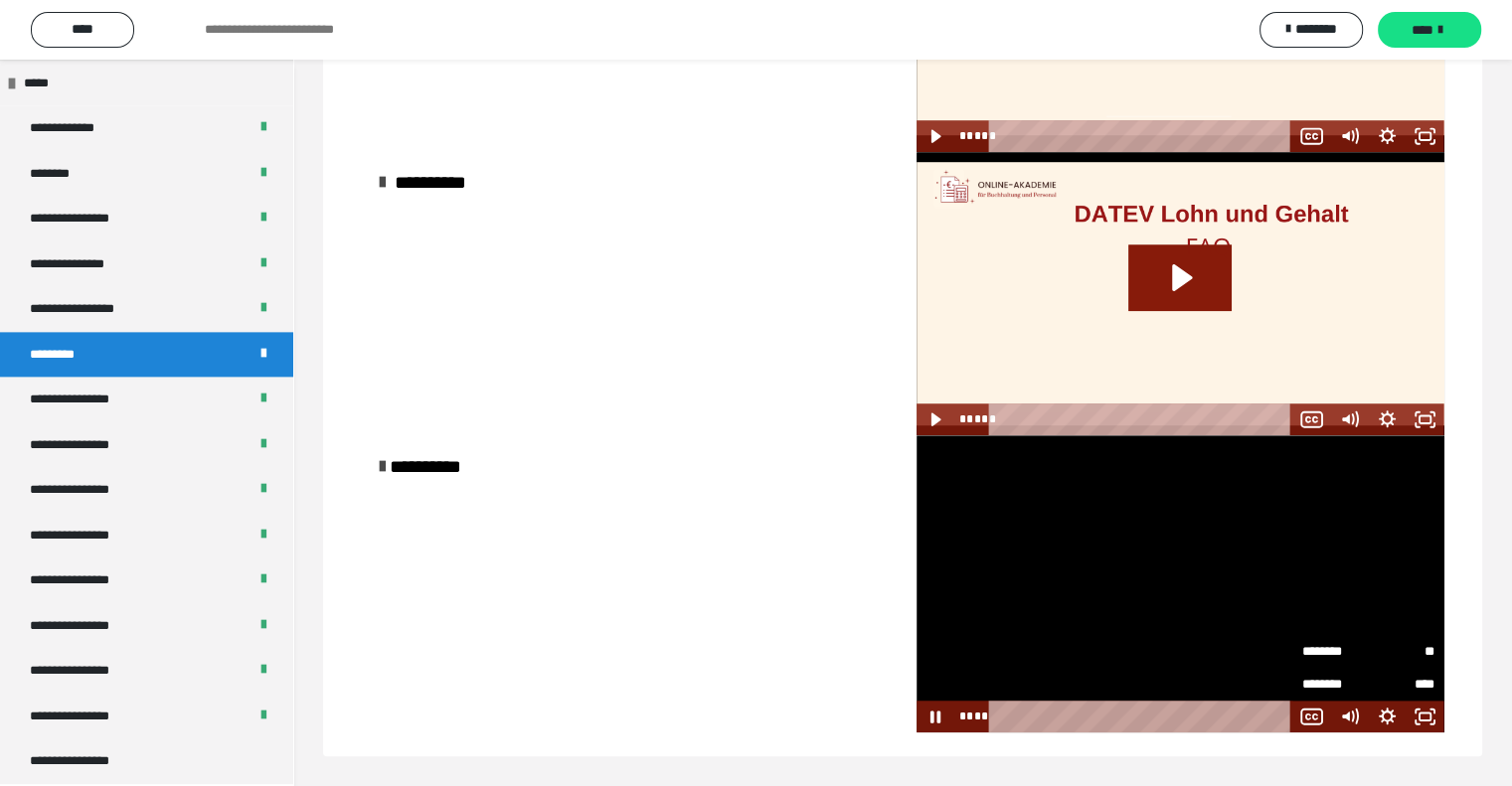 click on "**" at bounding box center (1402, 648) 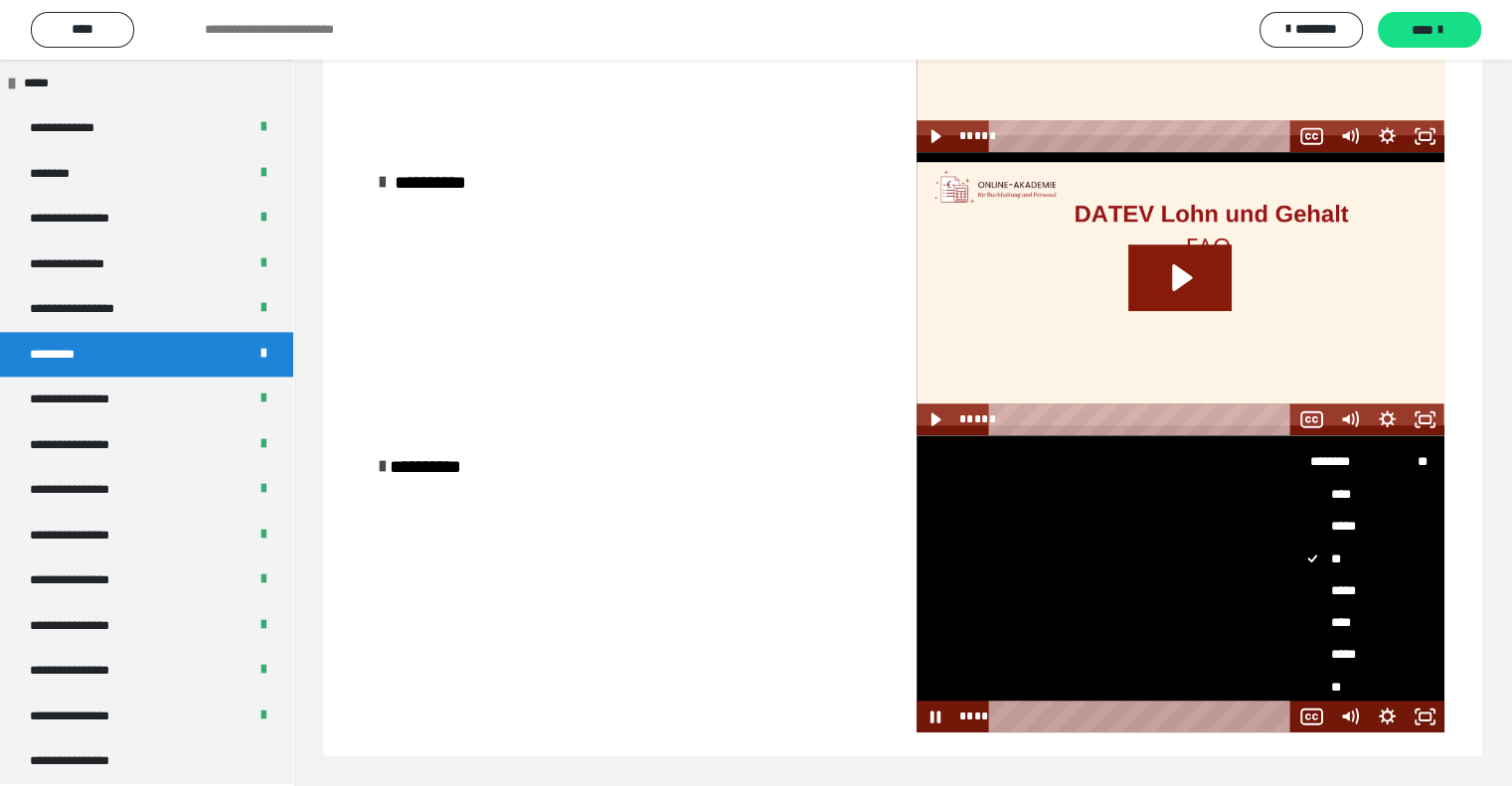 click on "*****" at bounding box center [1361, 590] 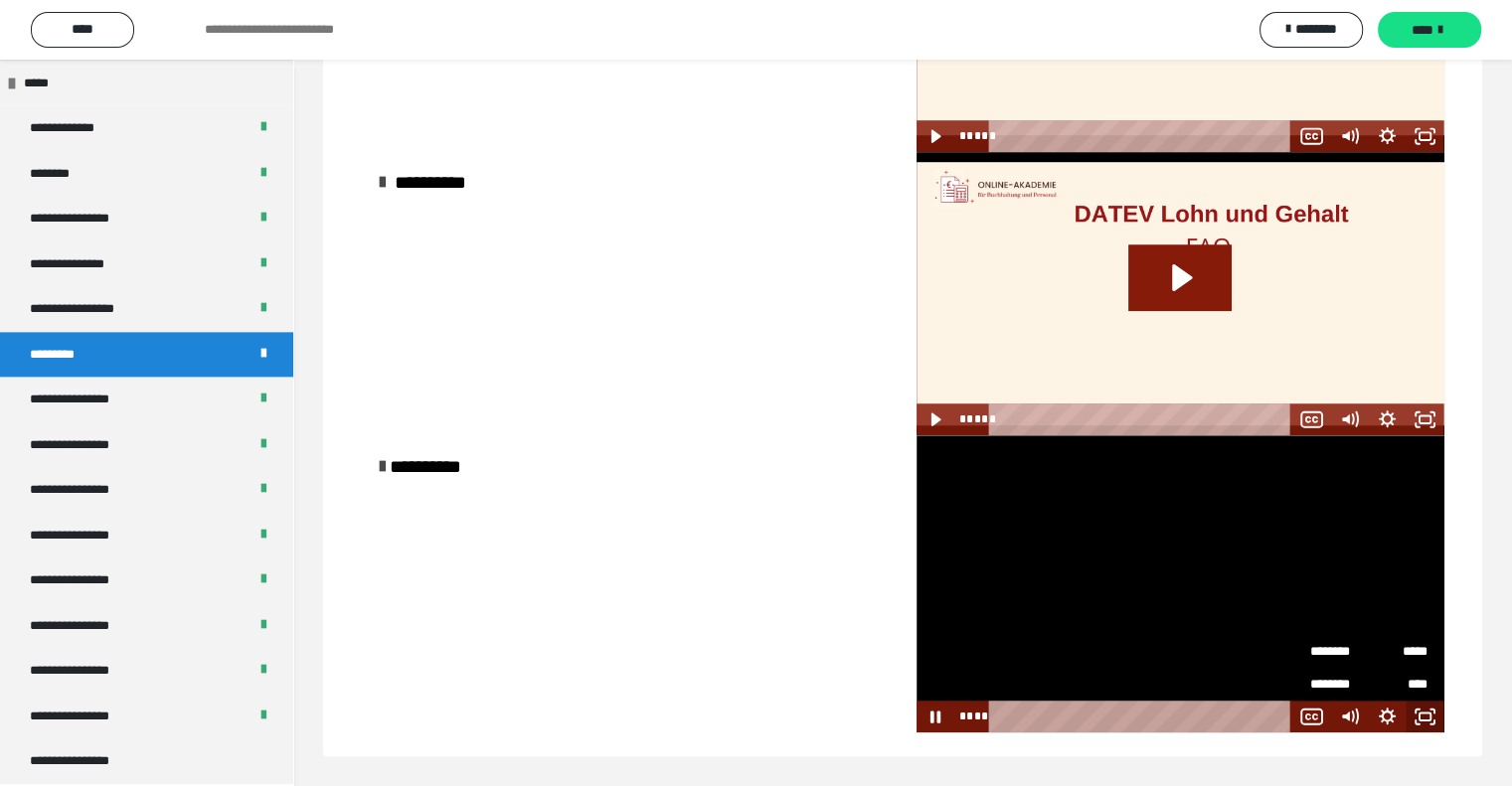 click 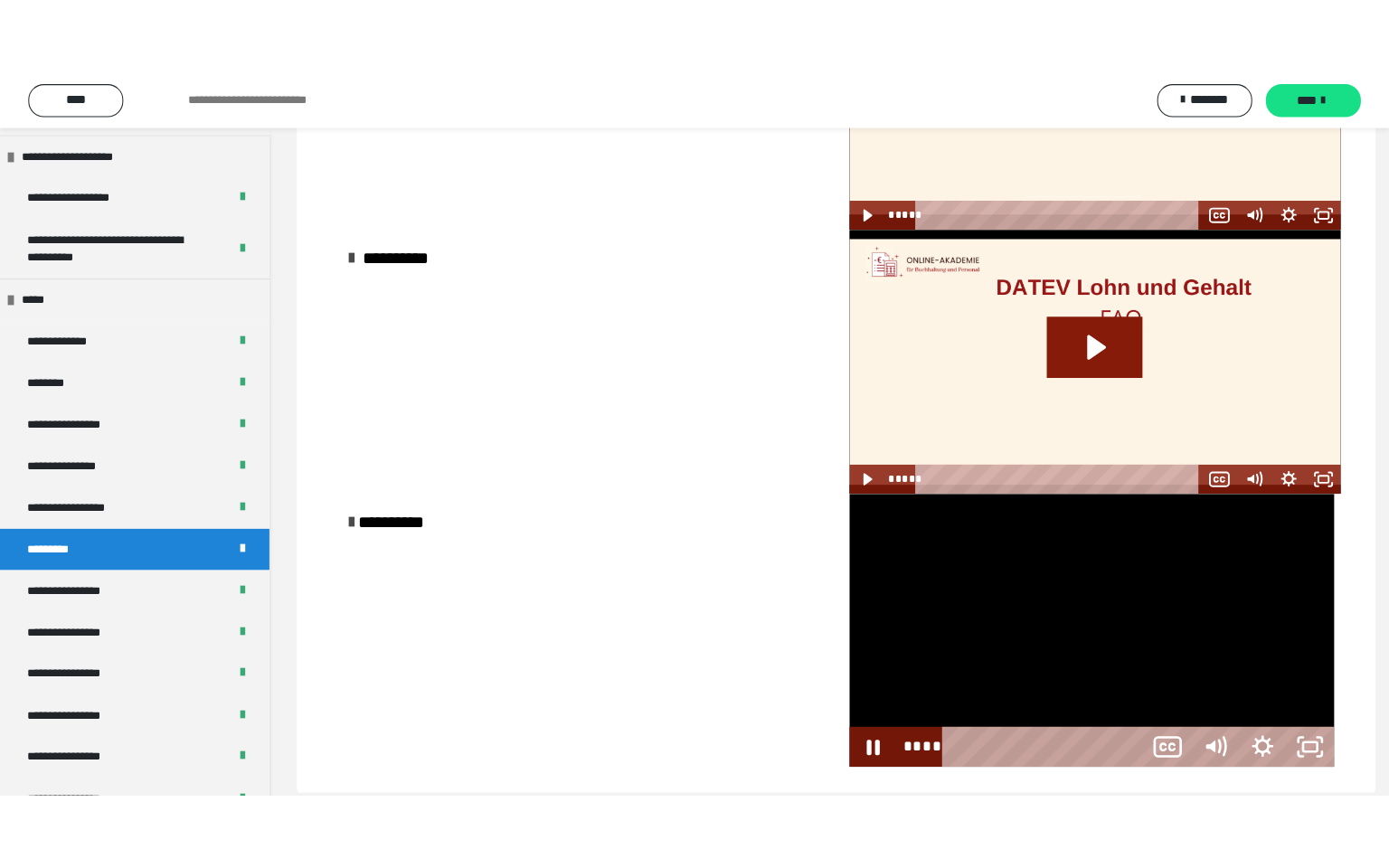 scroll, scrollTop: 1104, scrollLeft: 0, axis: vertical 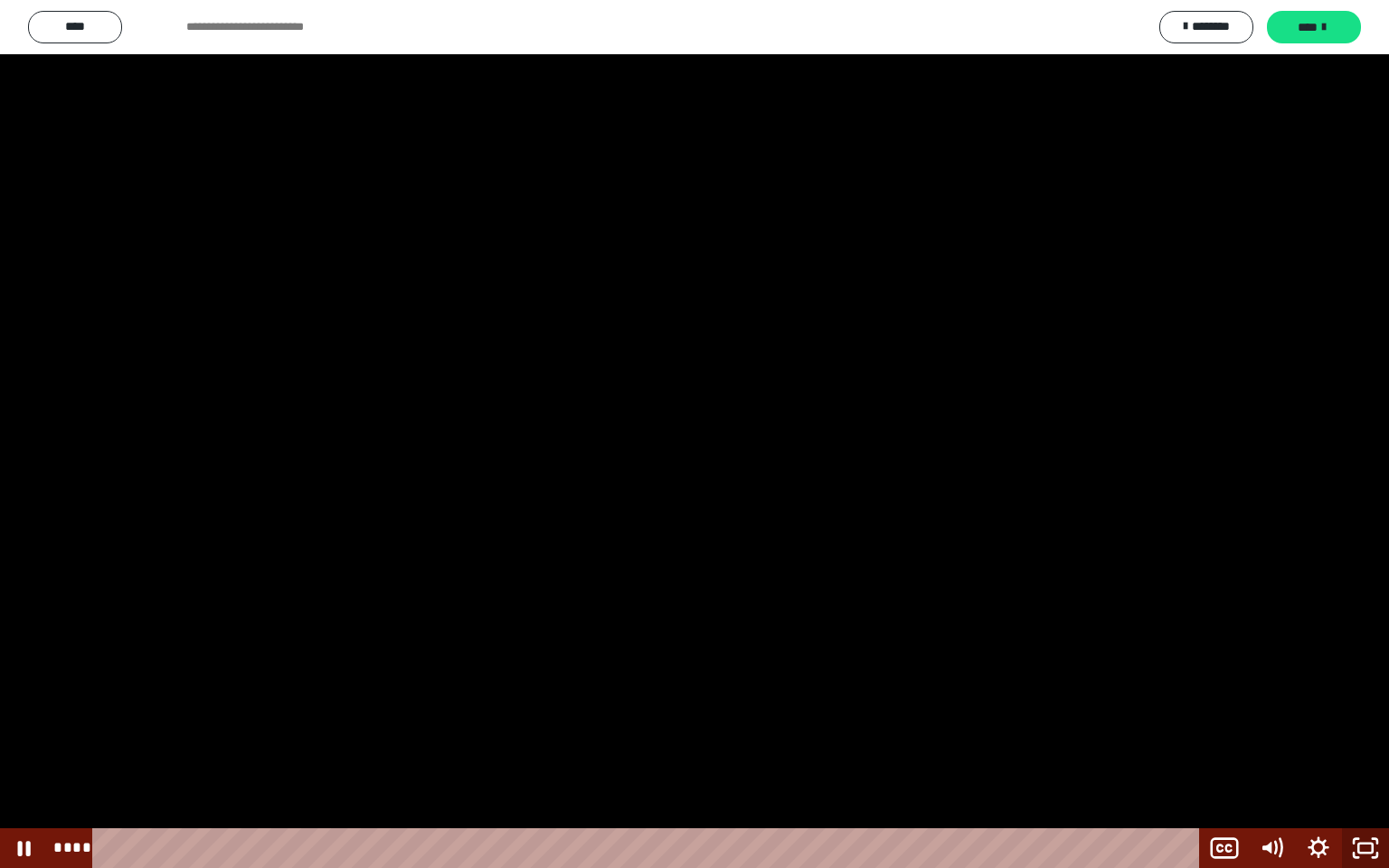 click 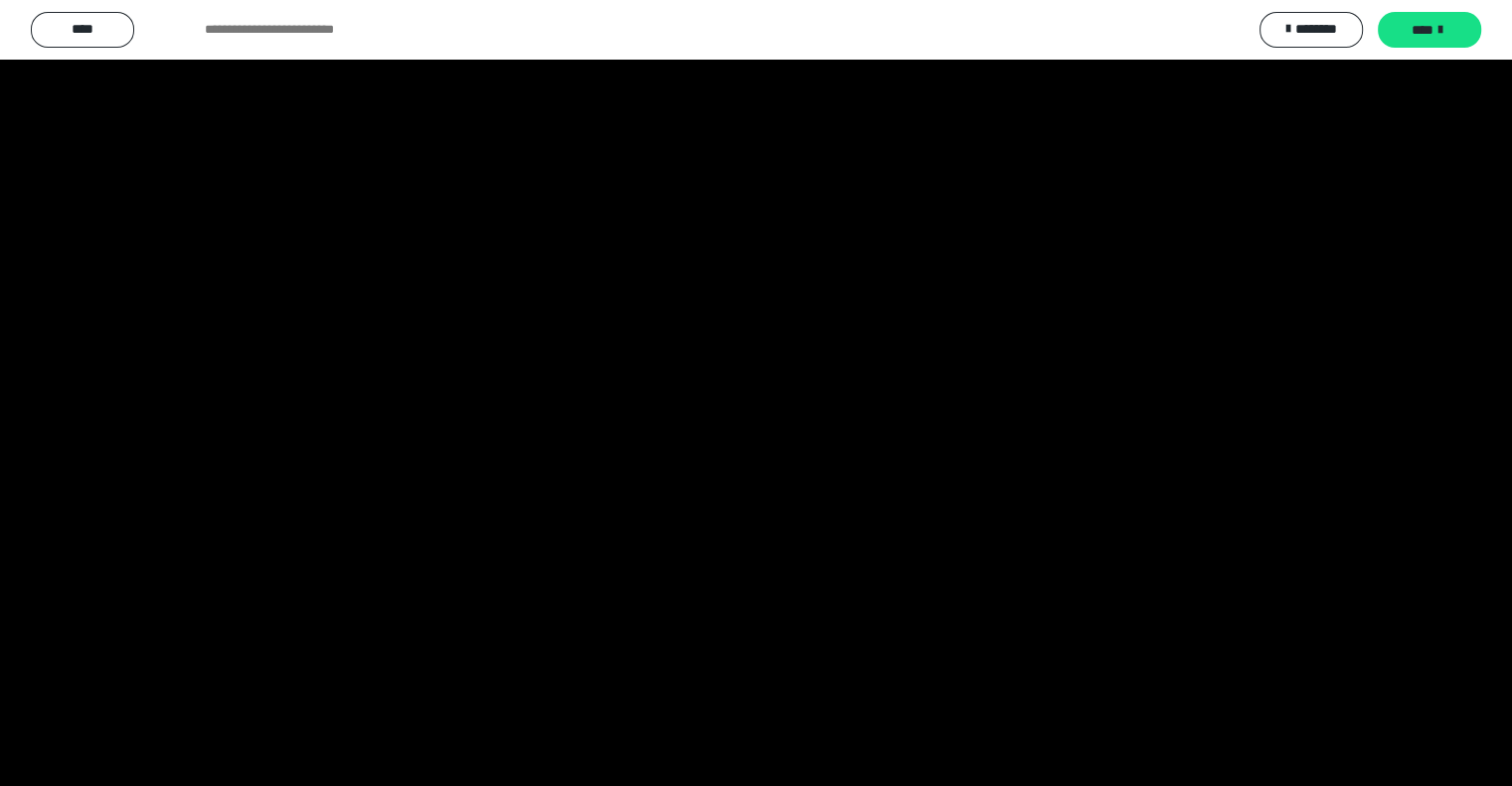 scroll, scrollTop: 2497, scrollLeft: 0, axis: vertical 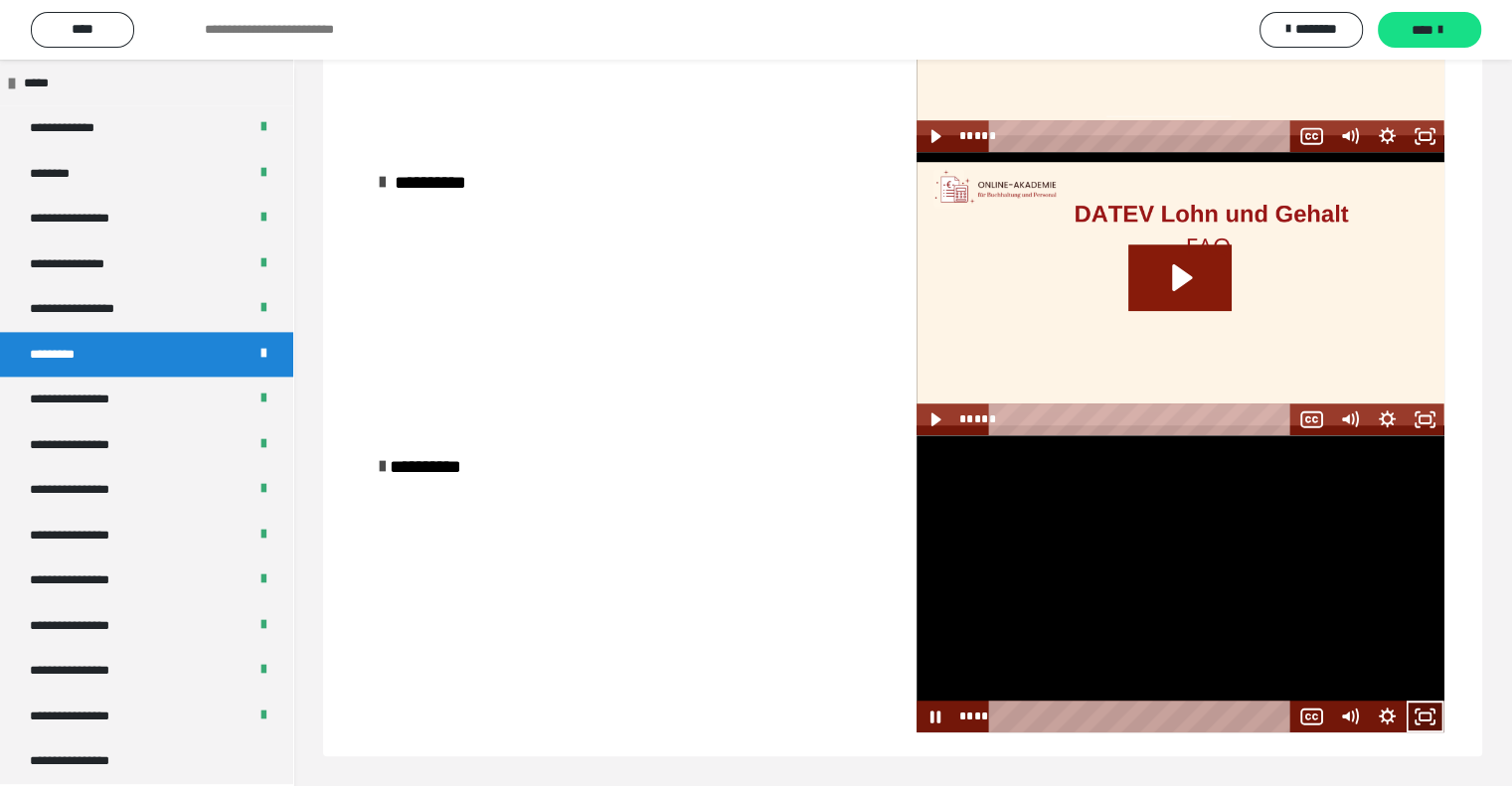 click 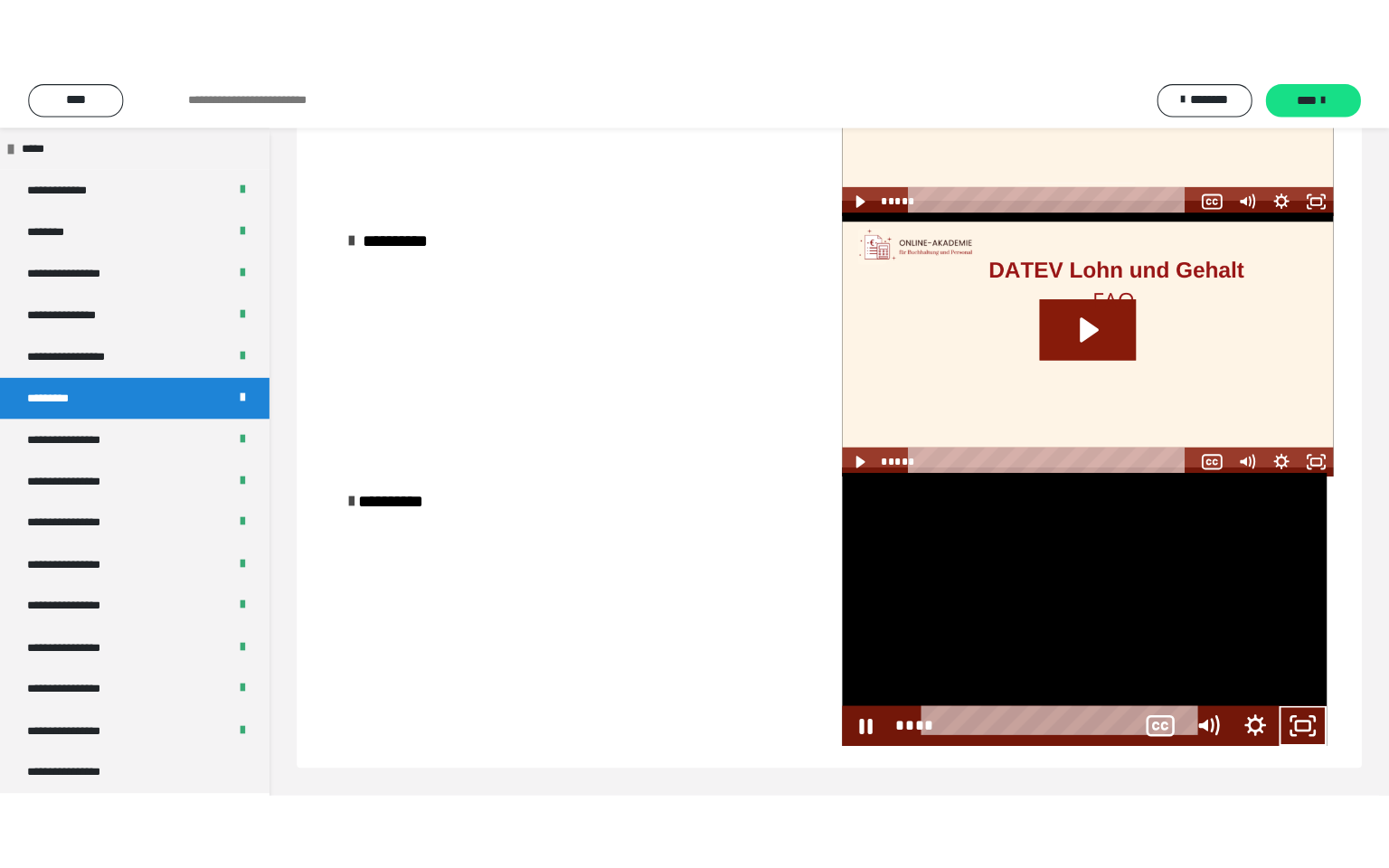 scroll, scrollTop: 1104, scrollLeft: 0, axis: vertical 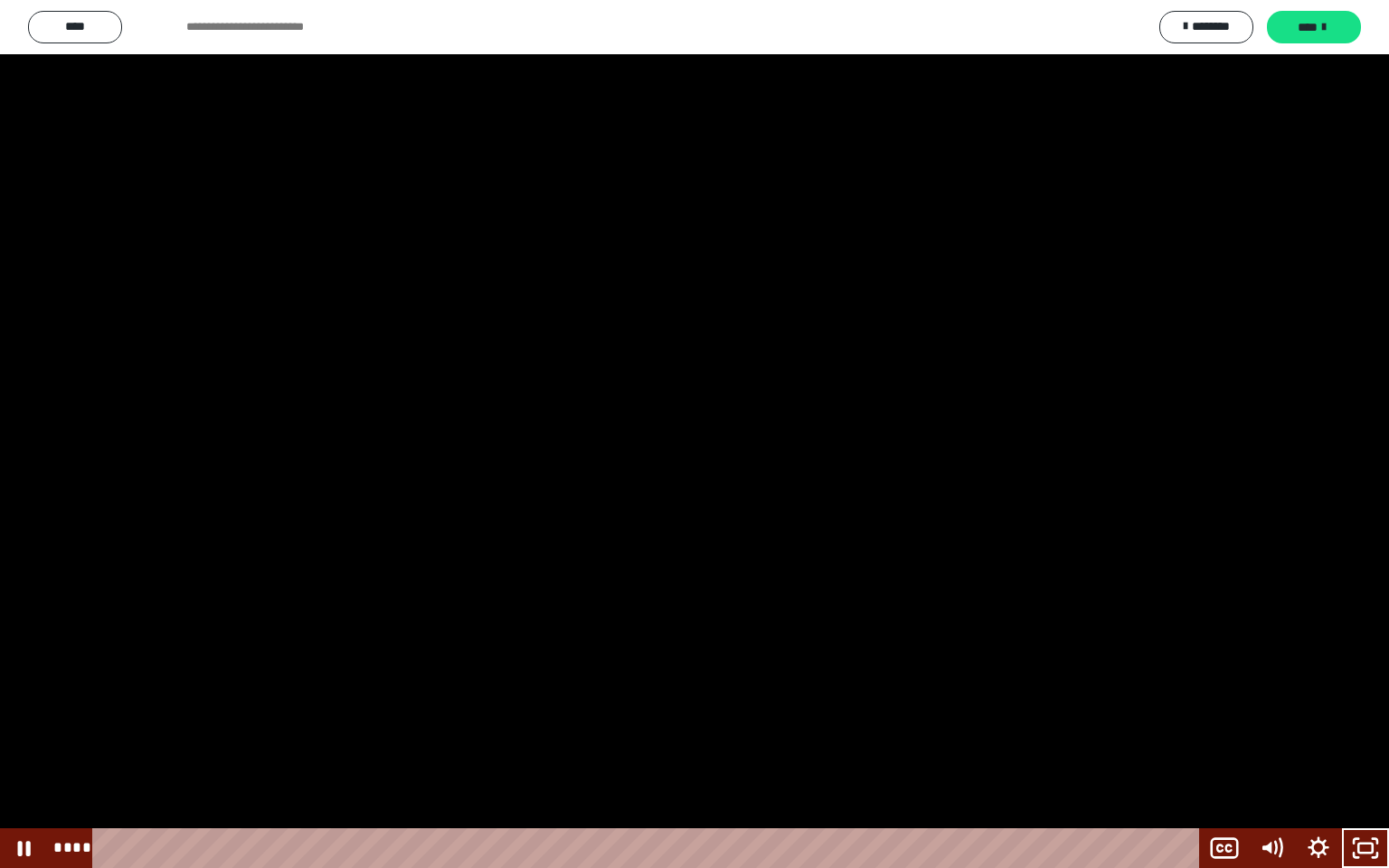 type 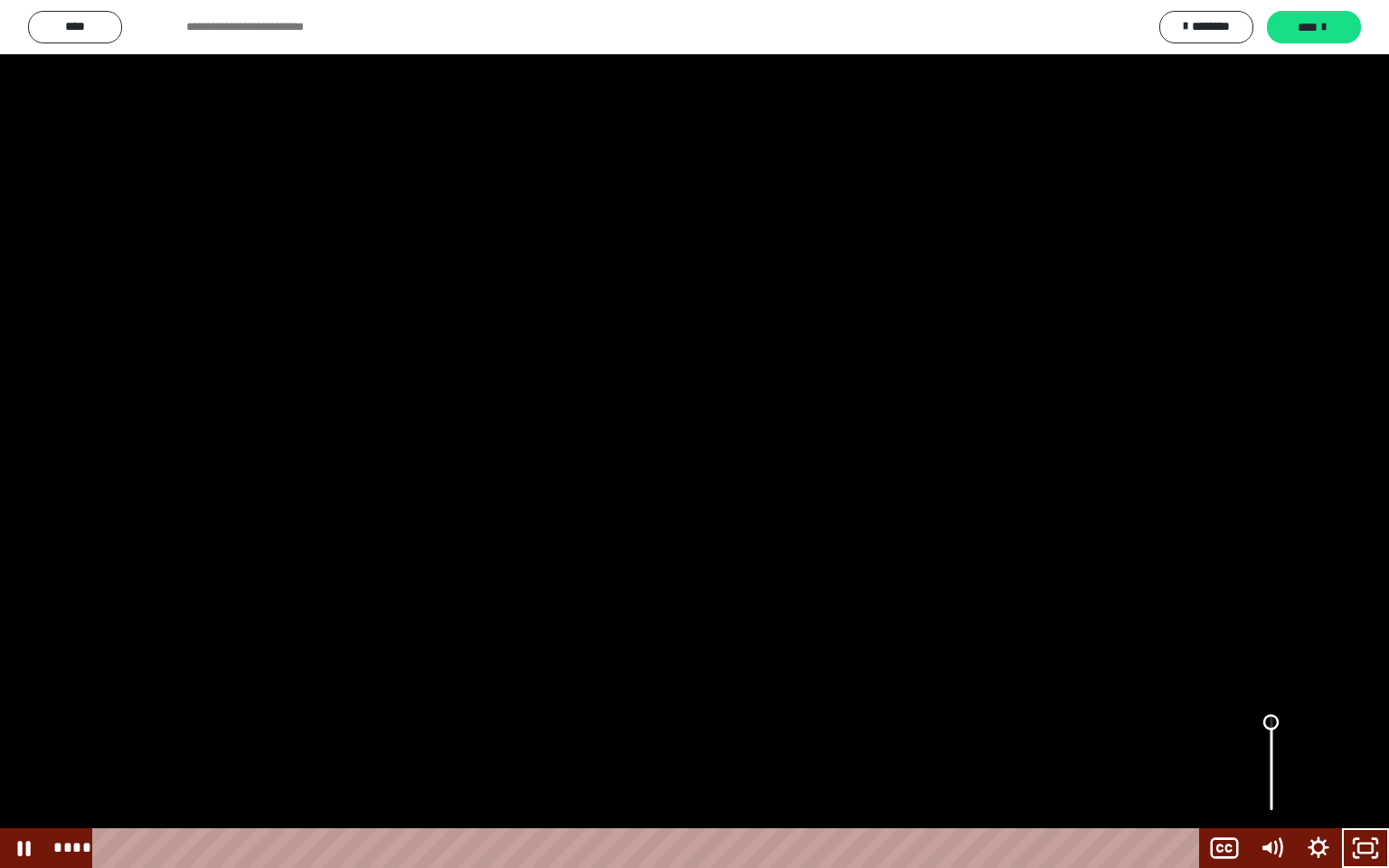 drag, startPoint x: 1271, startPoint y: 725, endPoint x: 1280, endPoint y: 665, distance: 60.671245 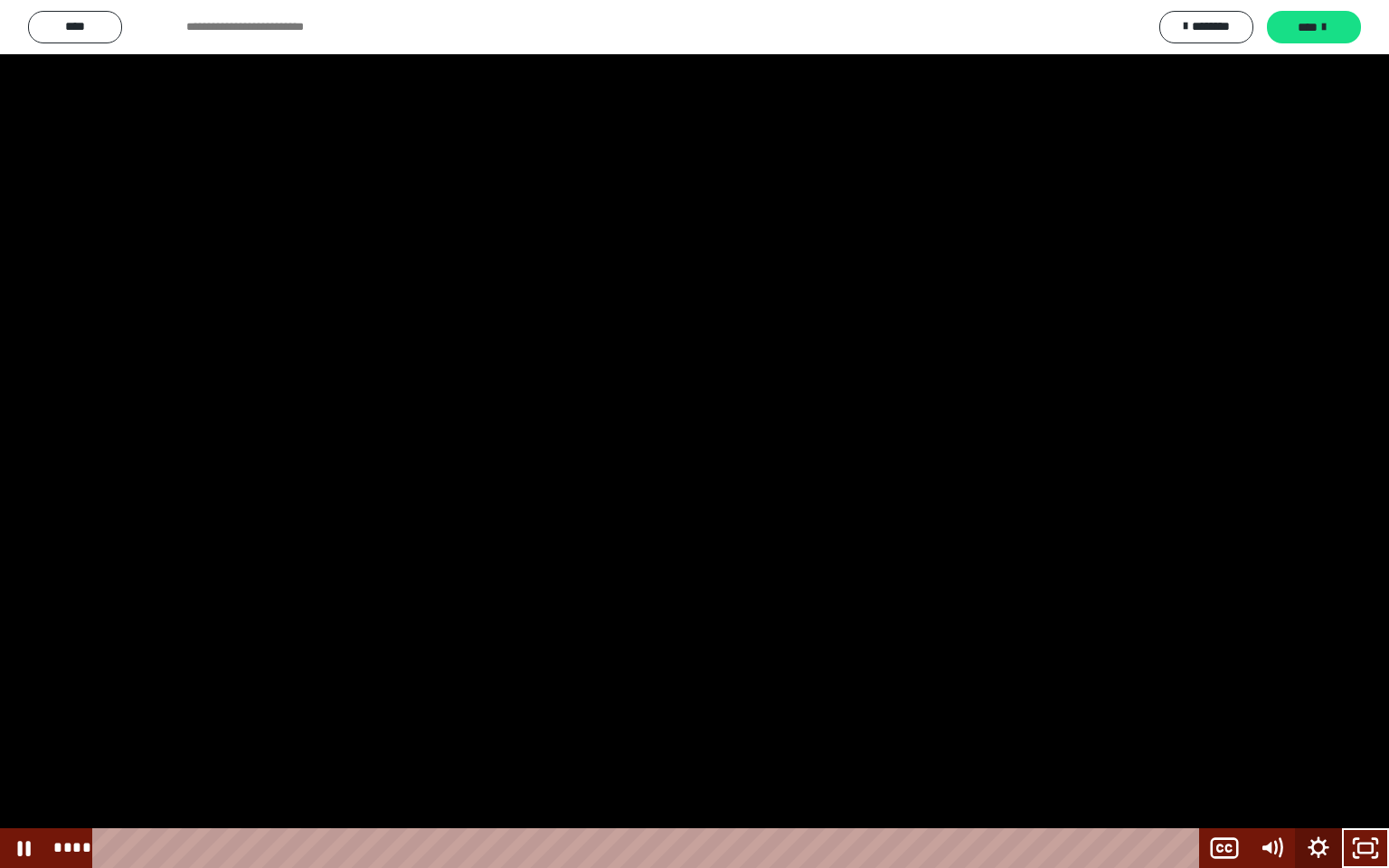 click 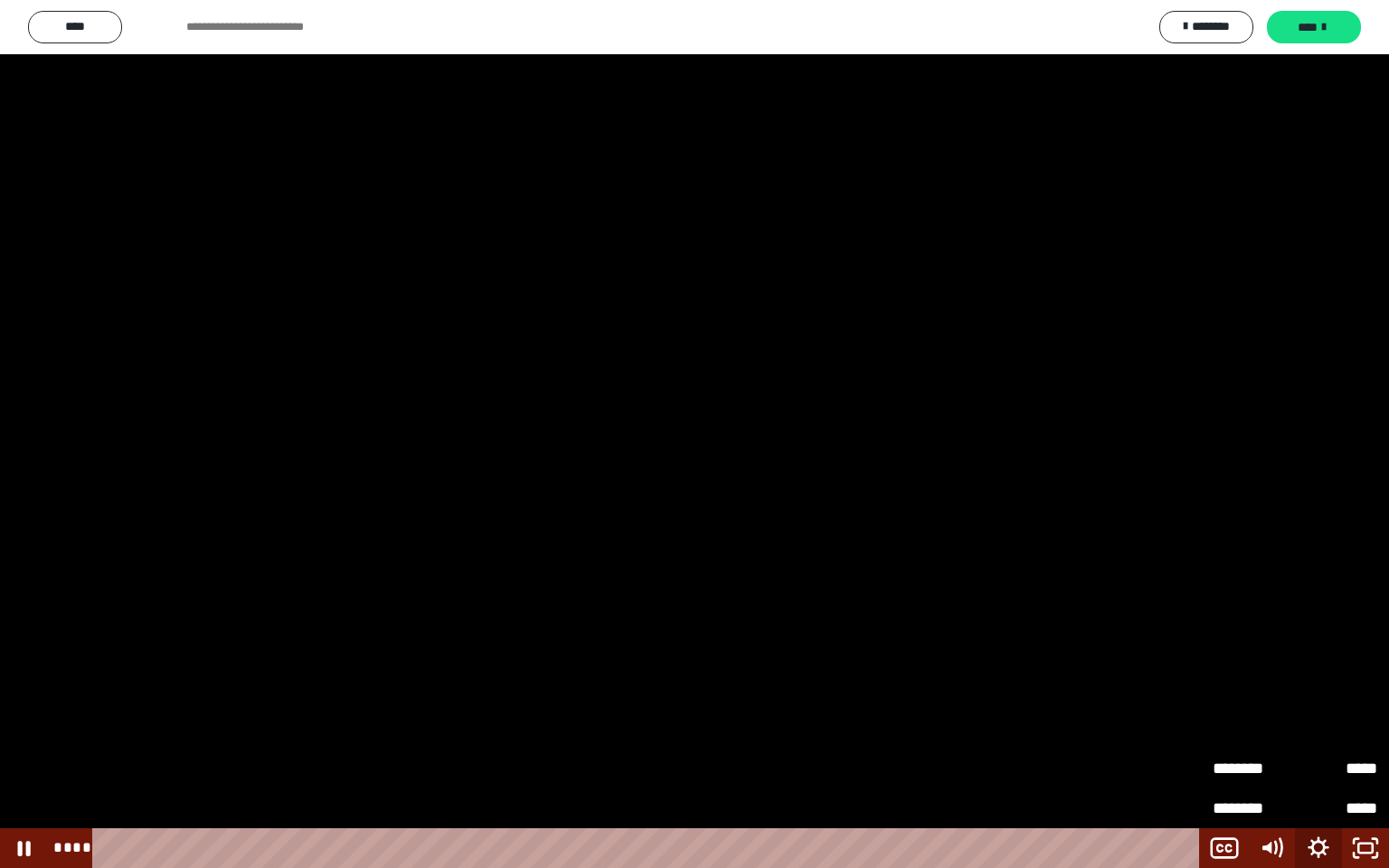 click 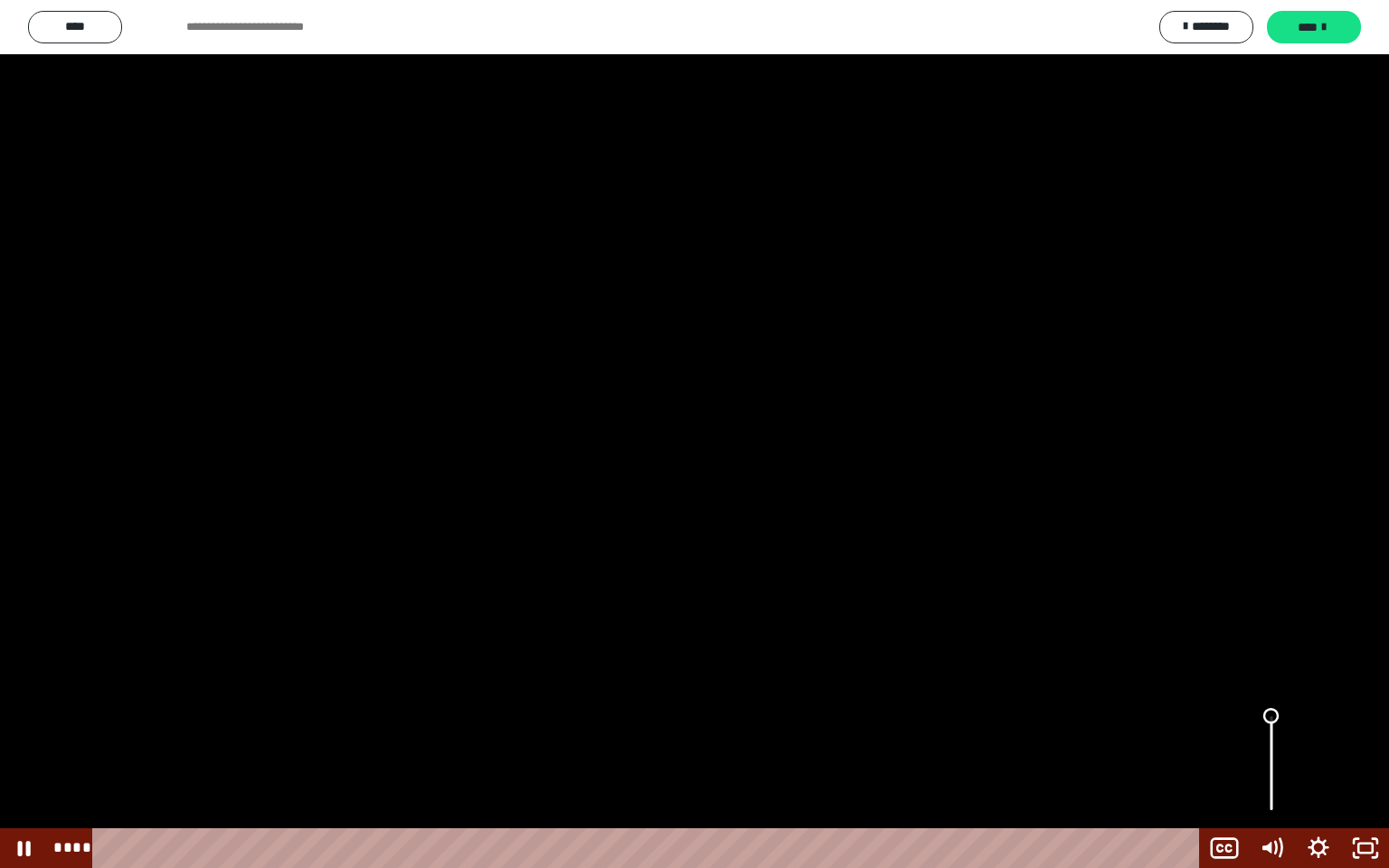 drag, startPoint x: 1275, startPoint y: 717, endPoint x: 1278, endPoint y: 637, distance: 80.05623 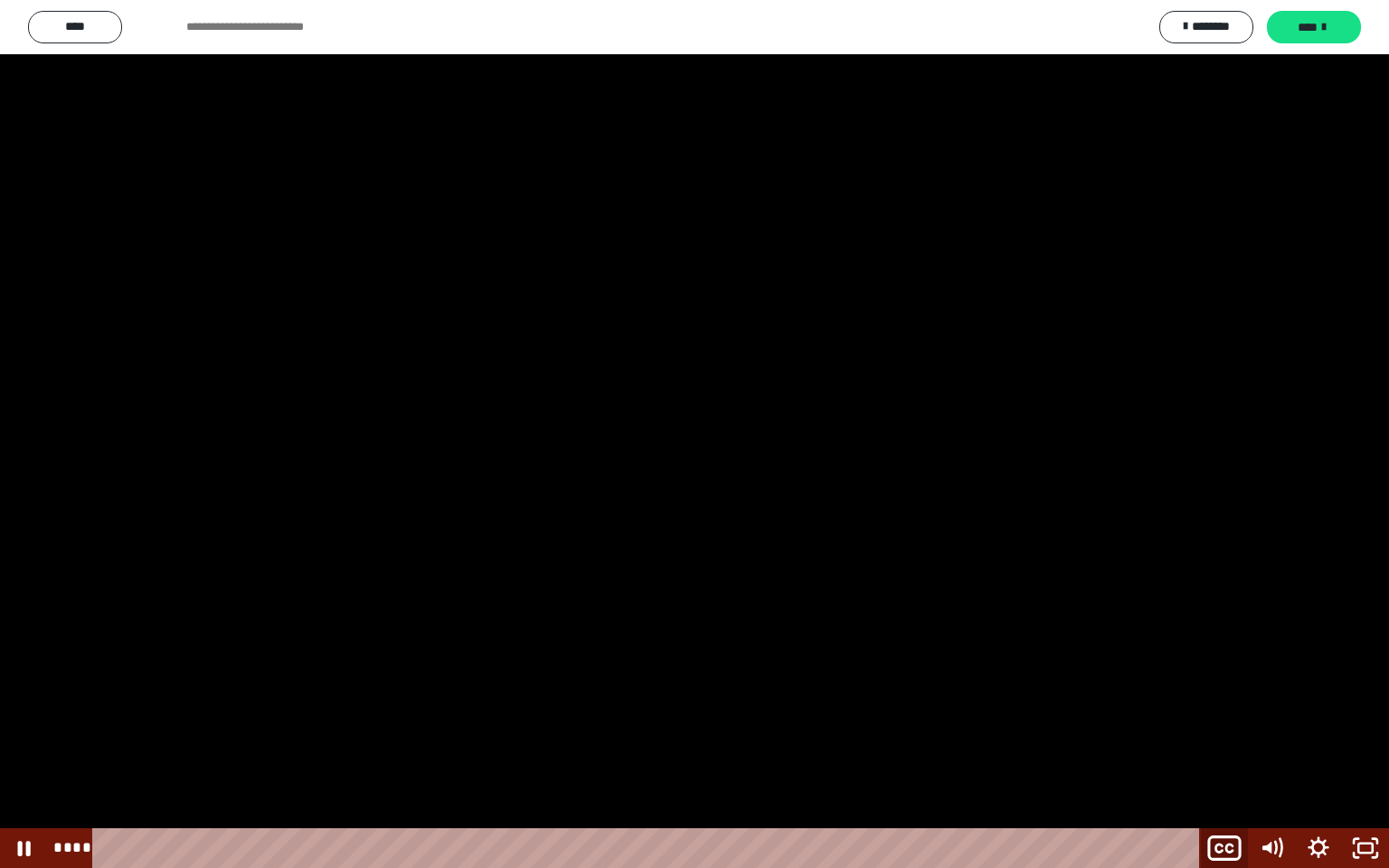 click 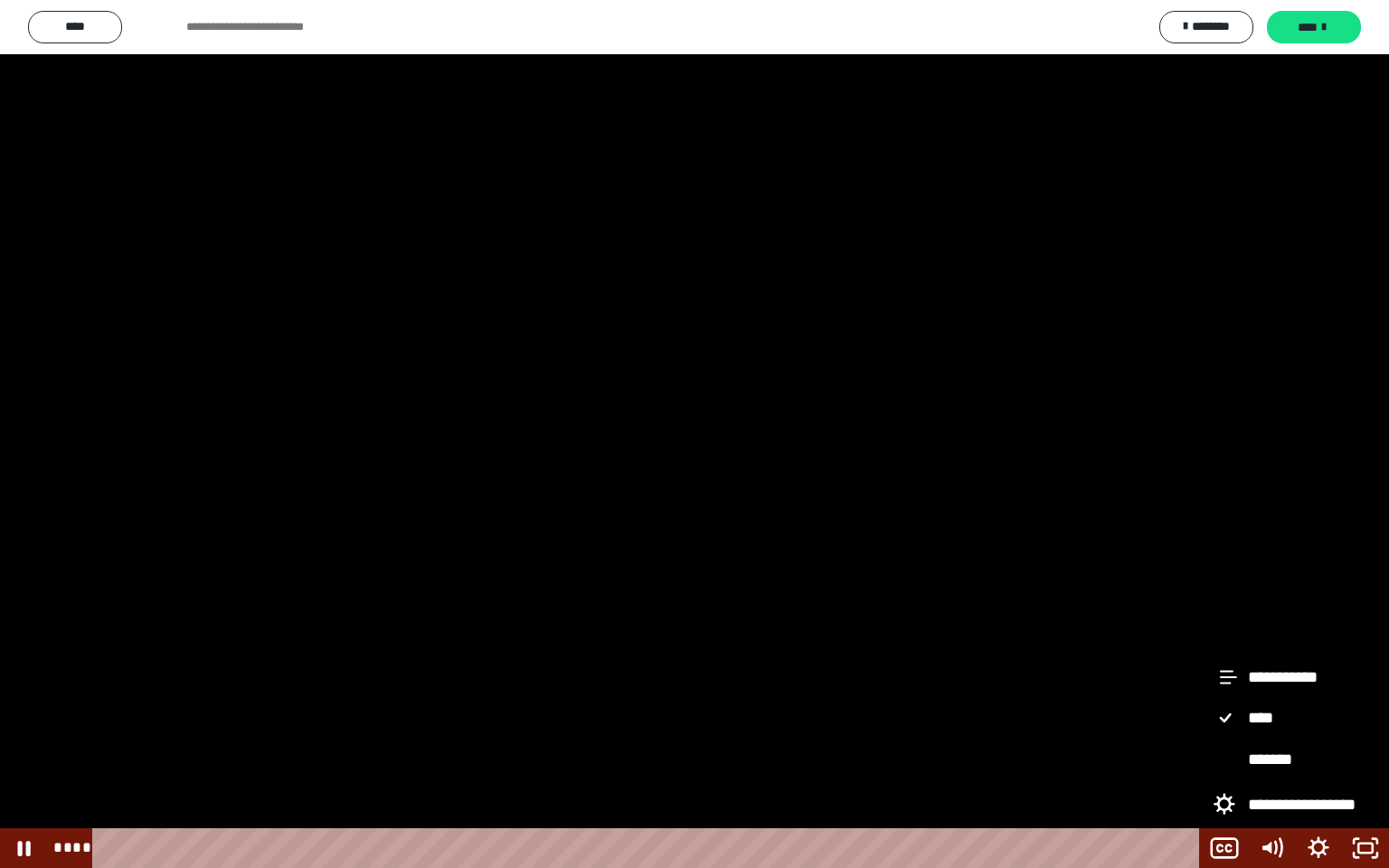click on "*******" at bounding box center [1295, 760] 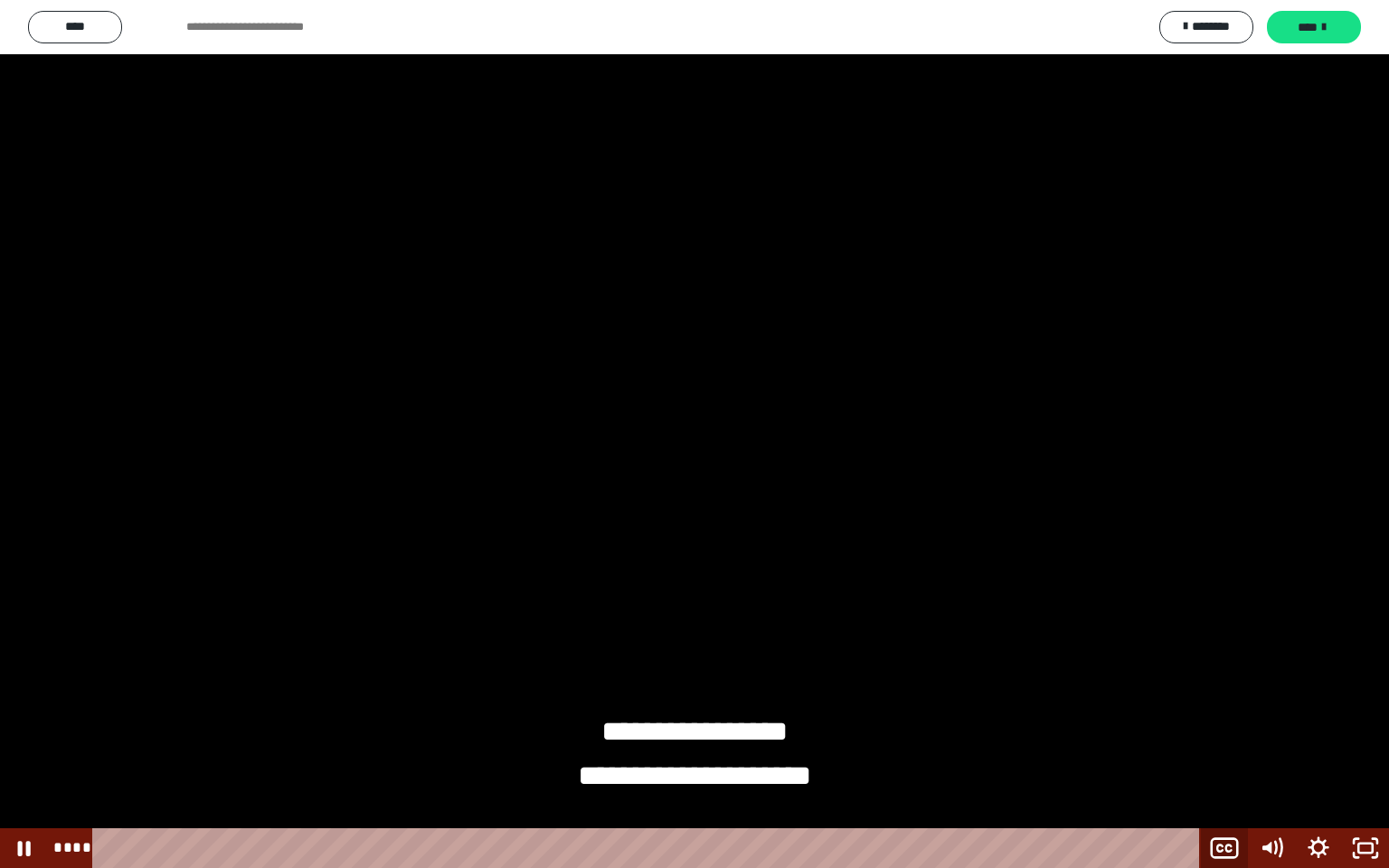 click 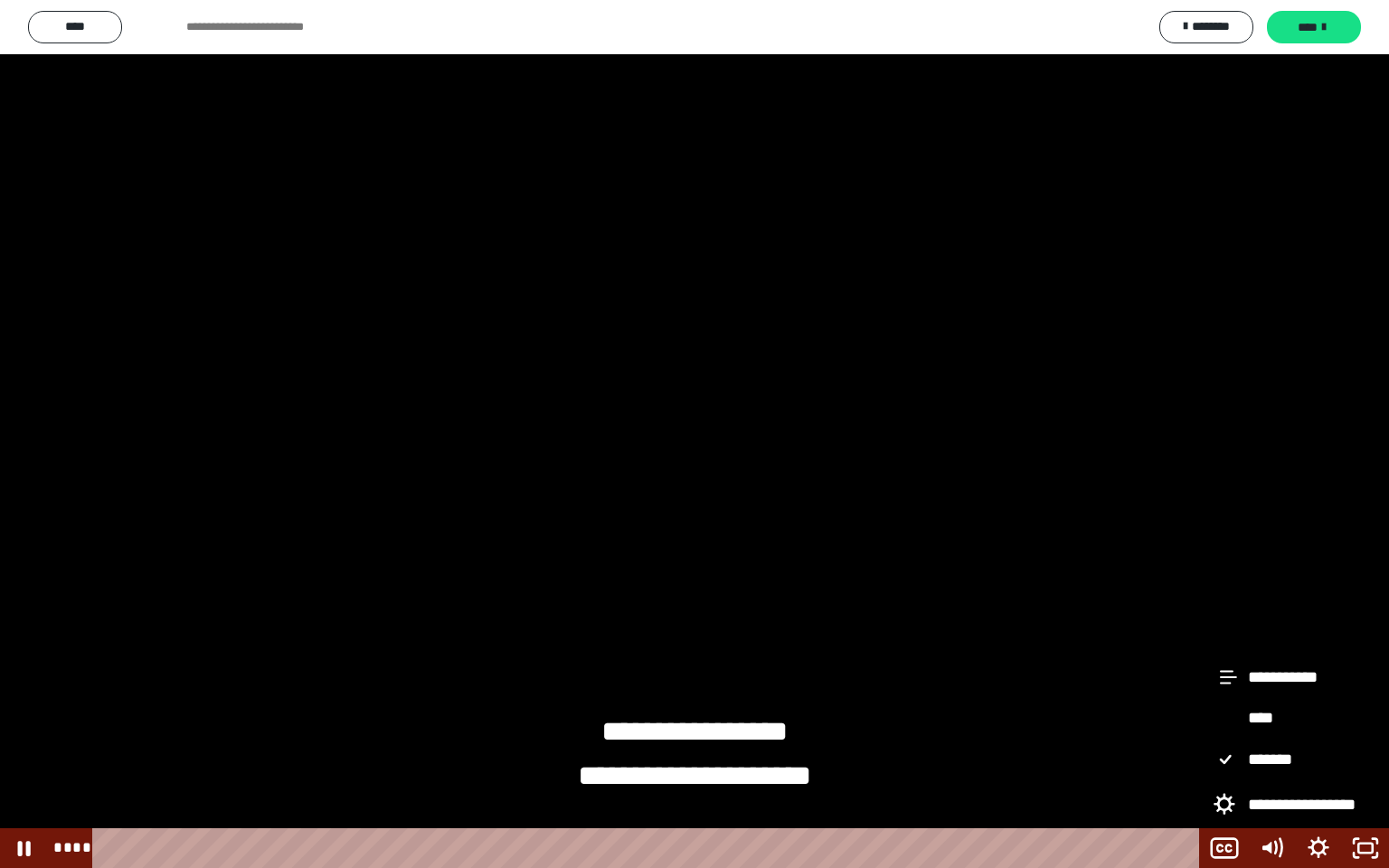 click on "****" at bounding box center [1295, 719] 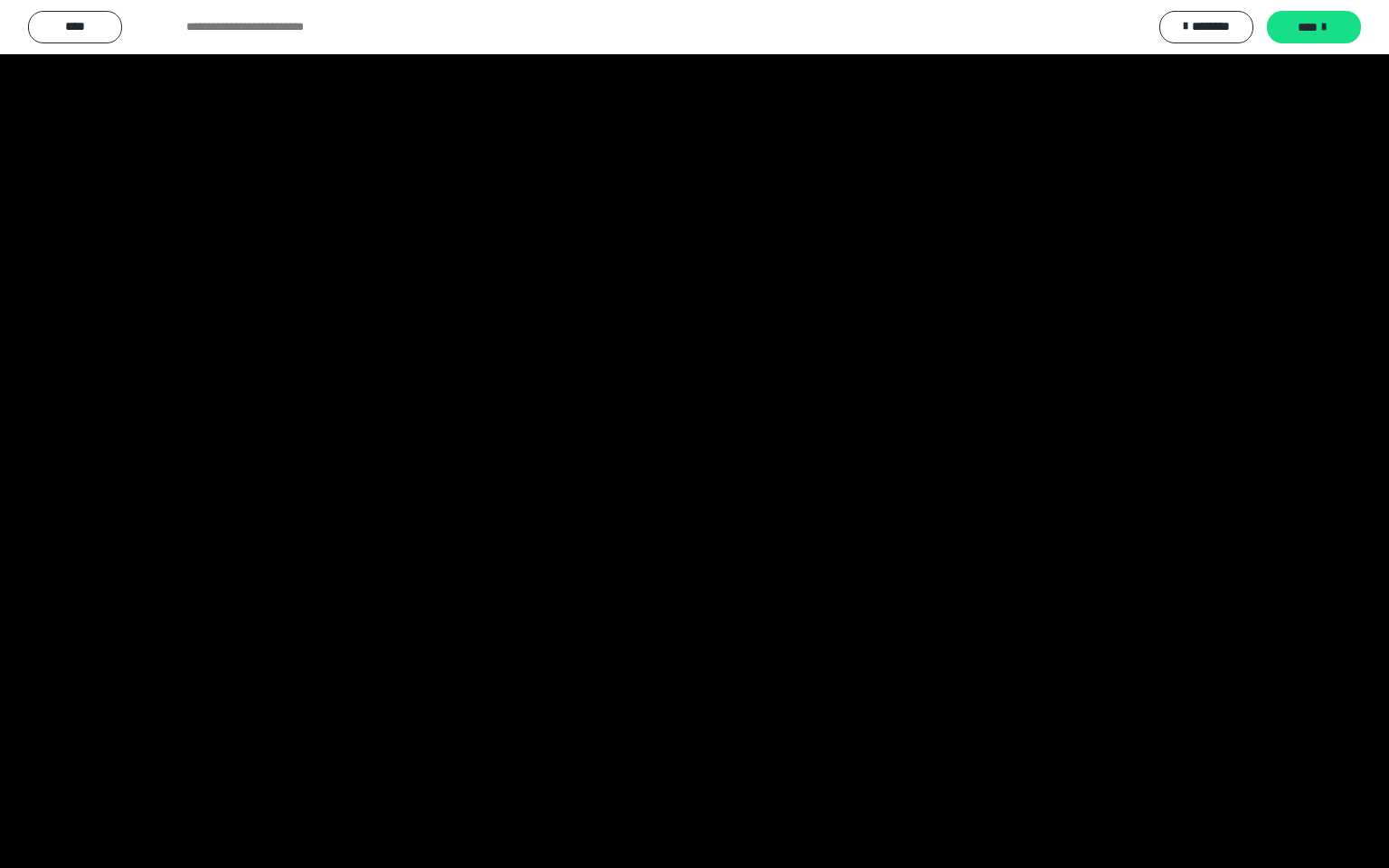 type 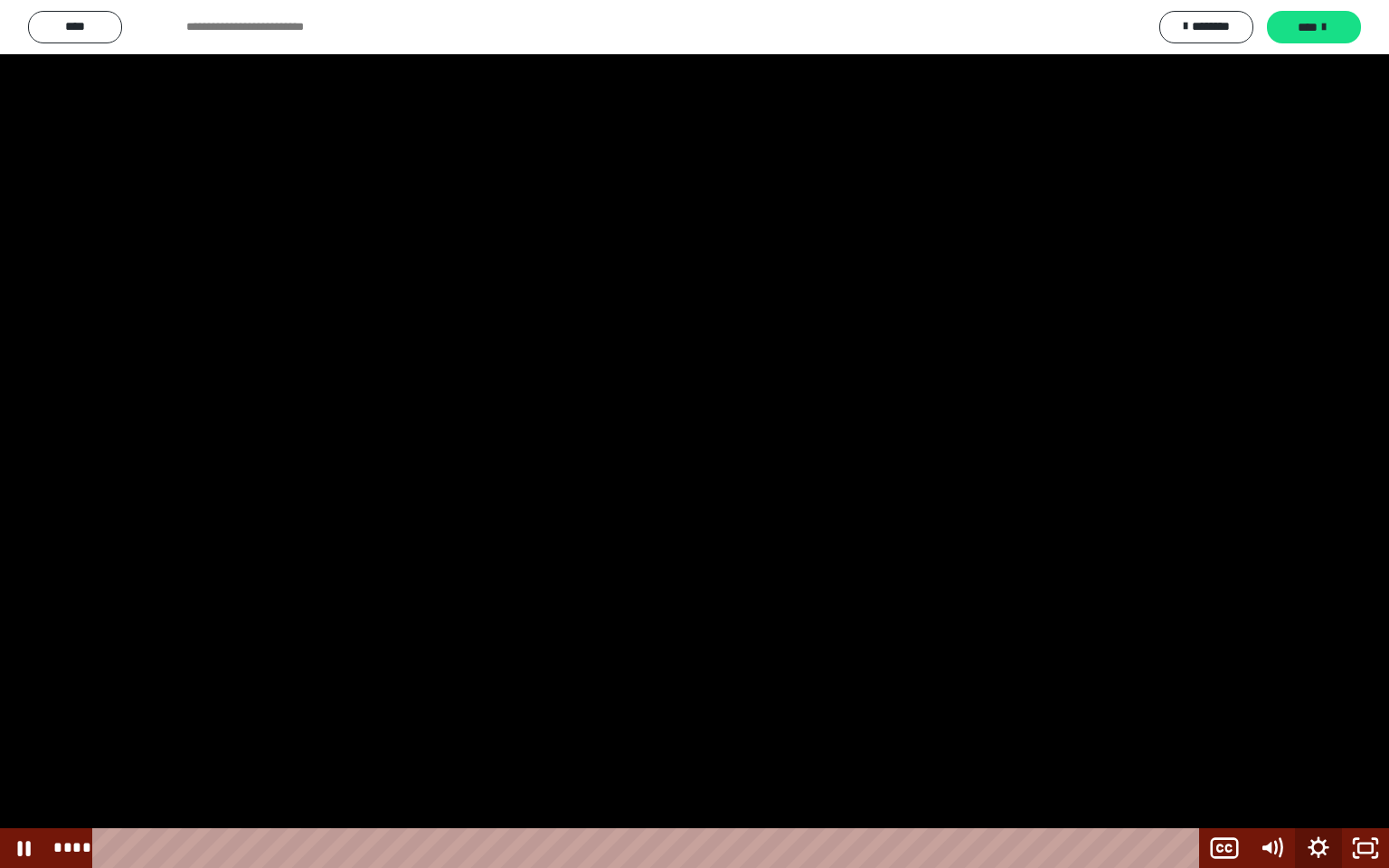 click 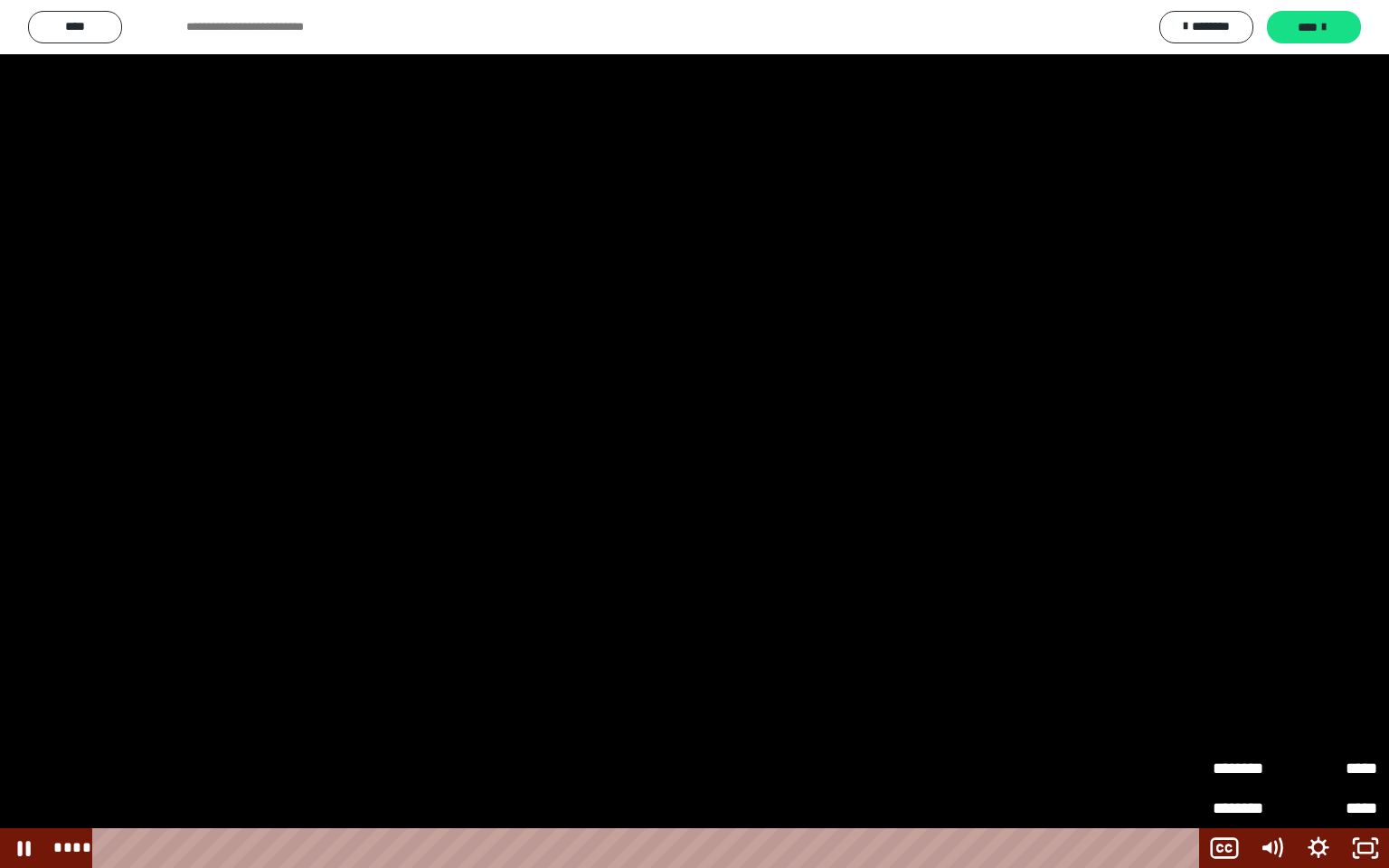 click on "*****" at bounding box center (1336, 760) 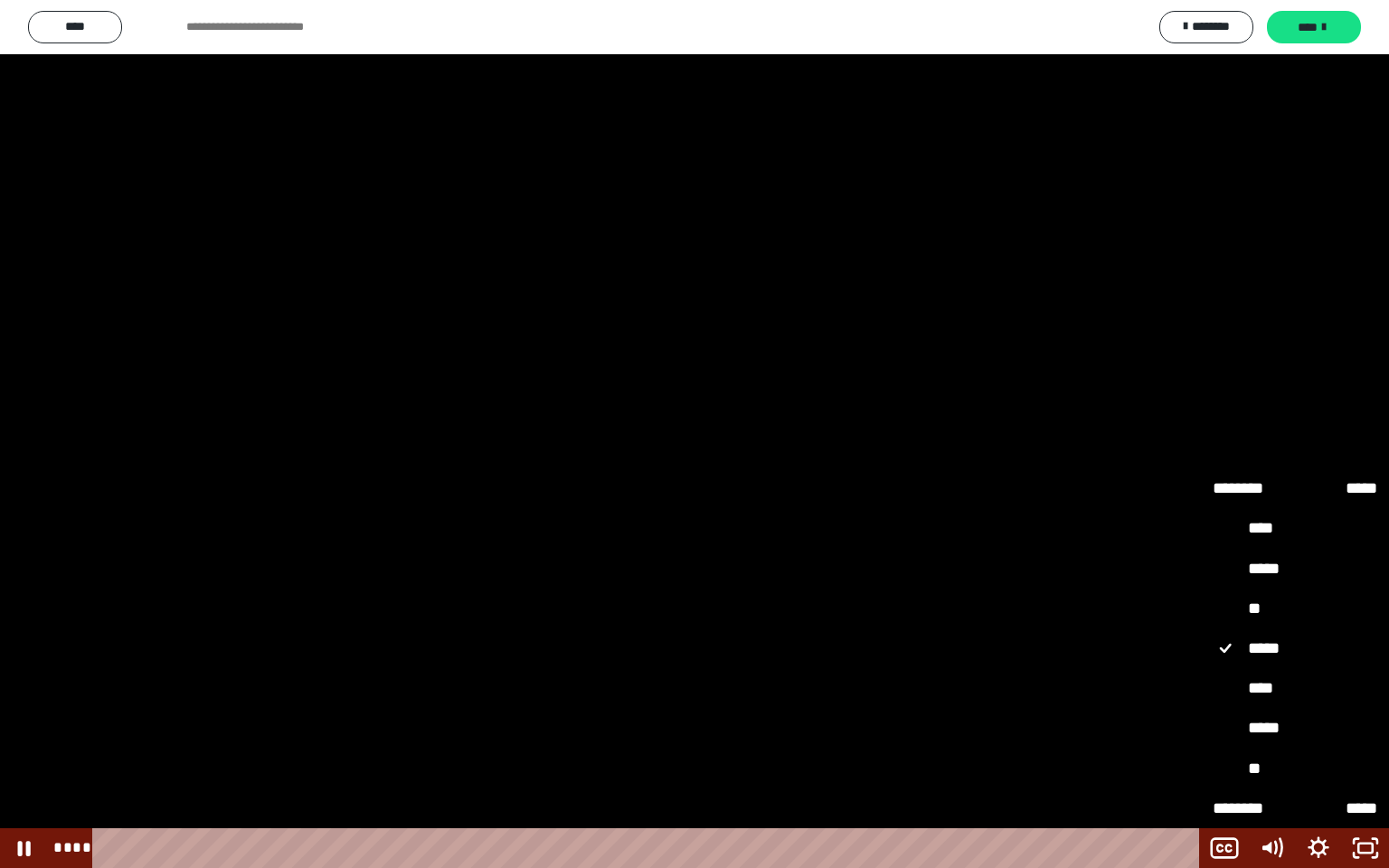 click on "****" at bounding box center (1295, 689) 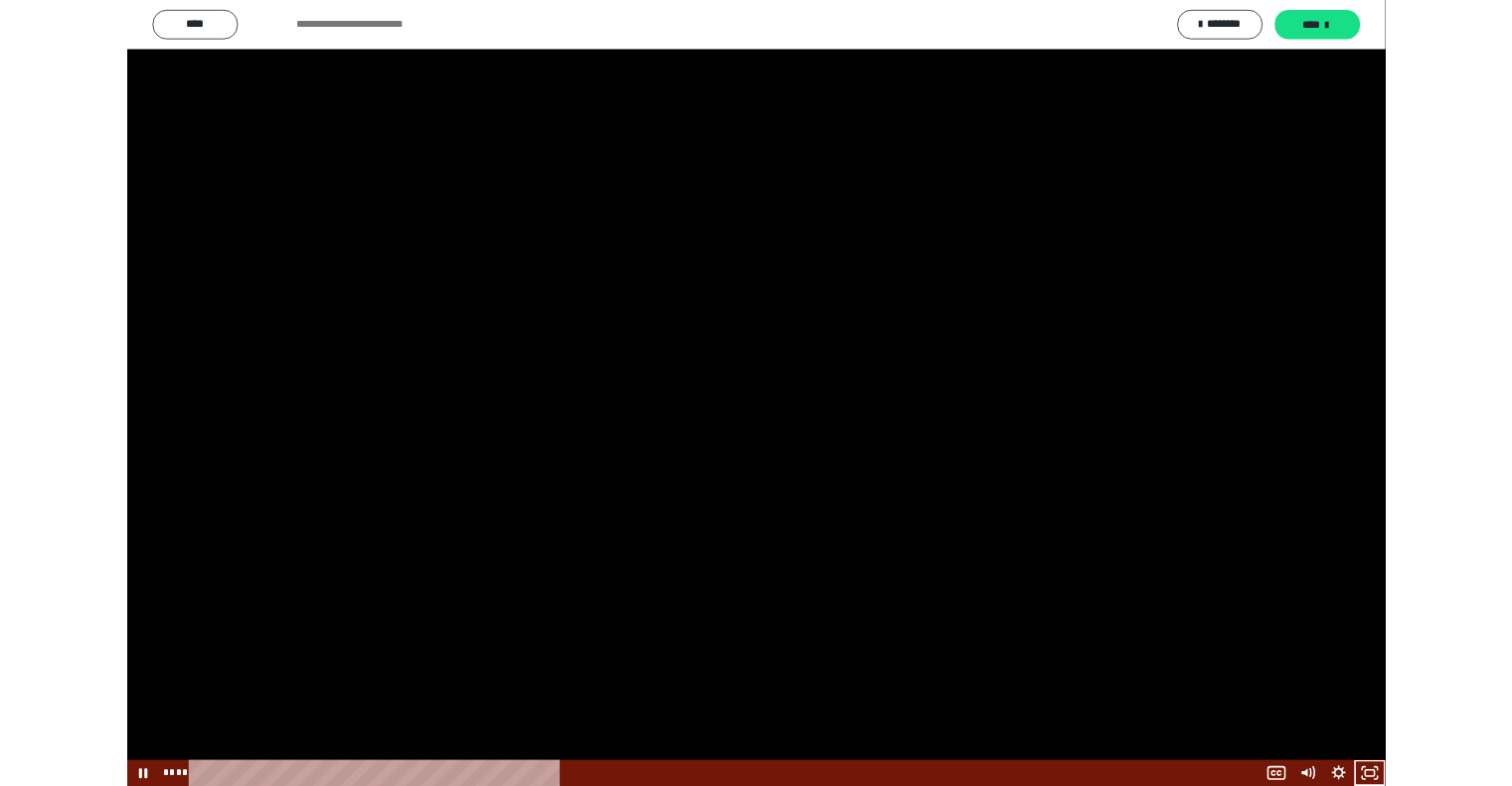 scroll, scrollTop: 2497, scrollLeft: 0, axis: vertical 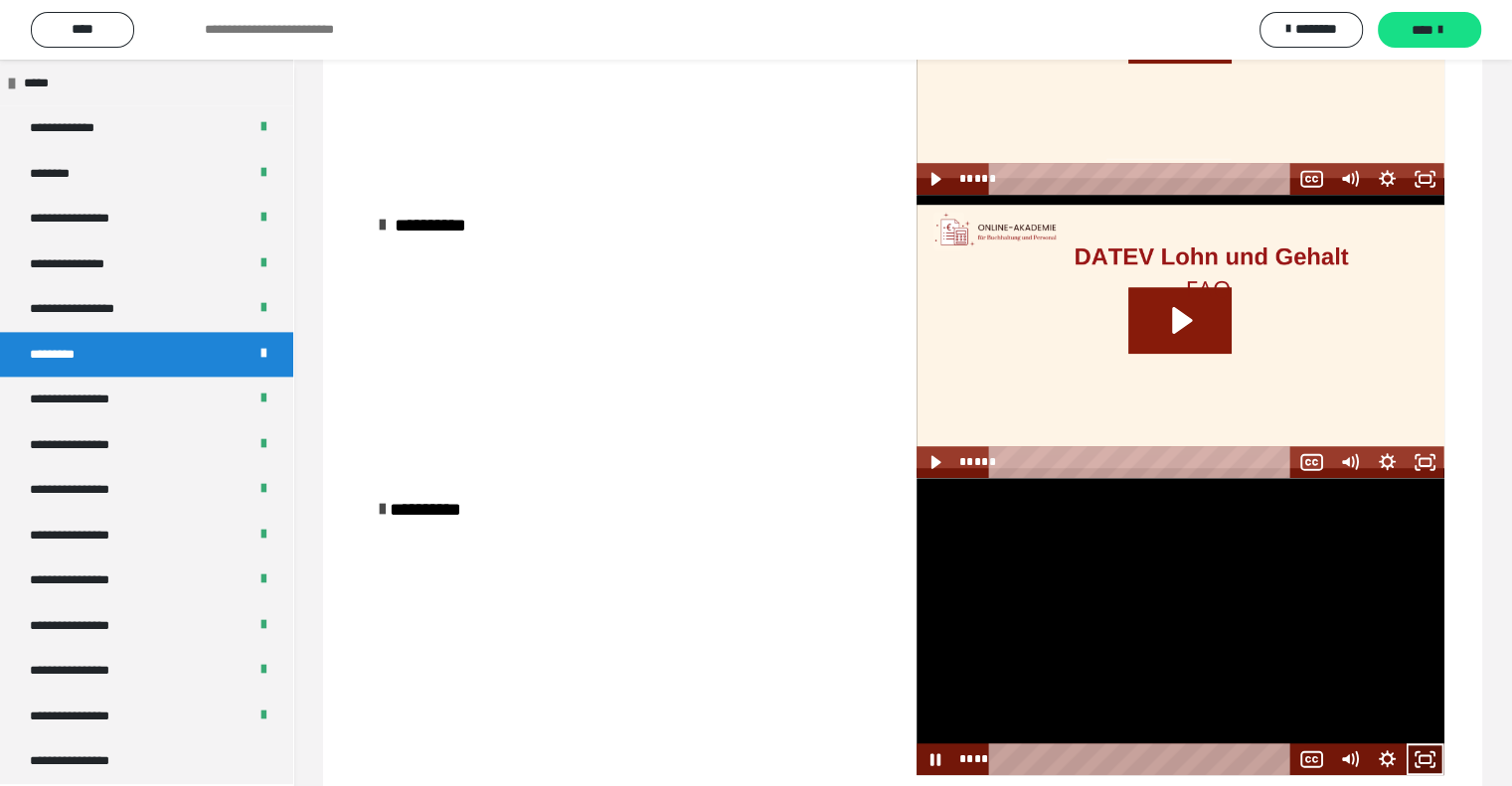 click 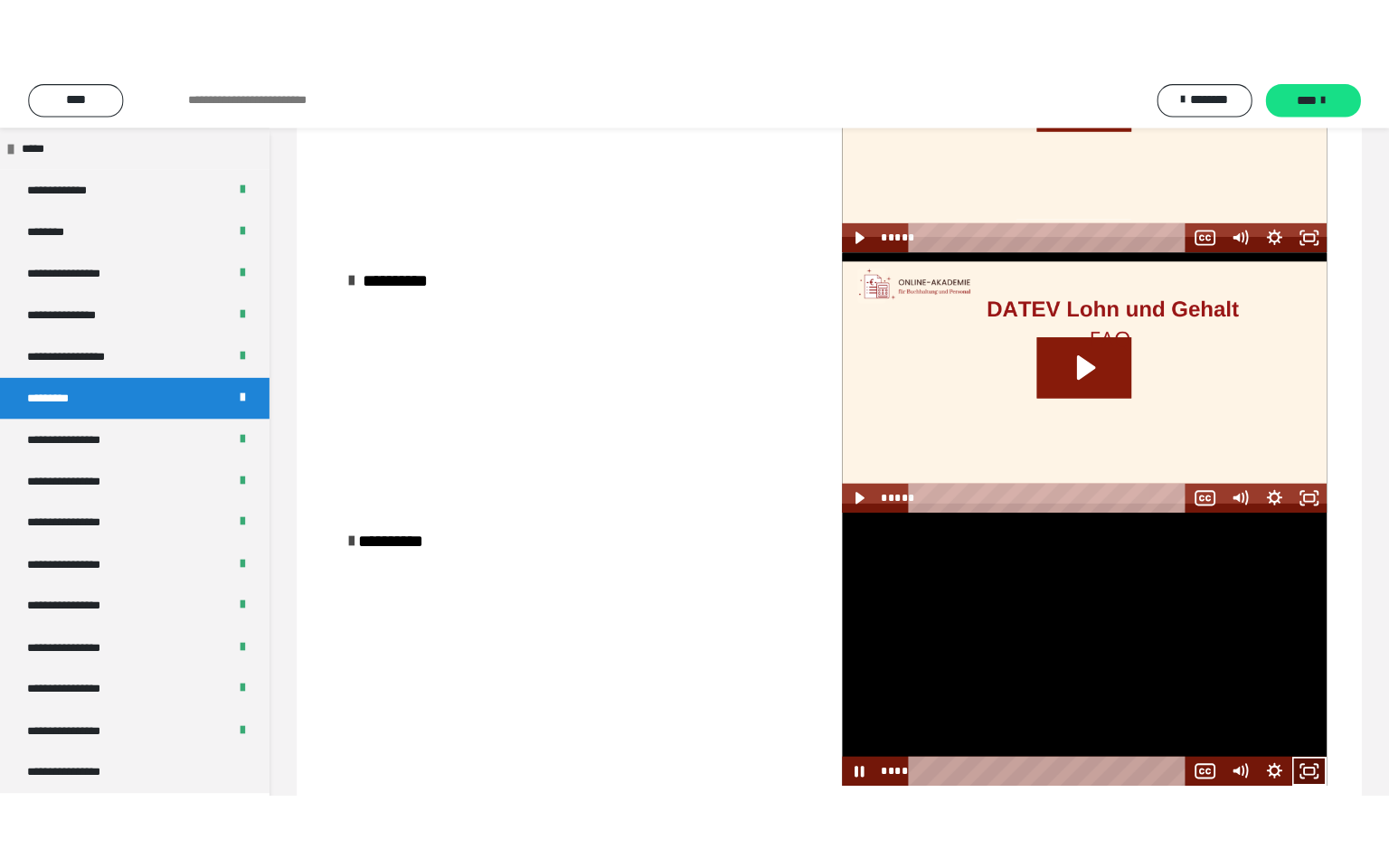 scroll, scrollTop: 1104, scrollLeft: 0, axis: vertical 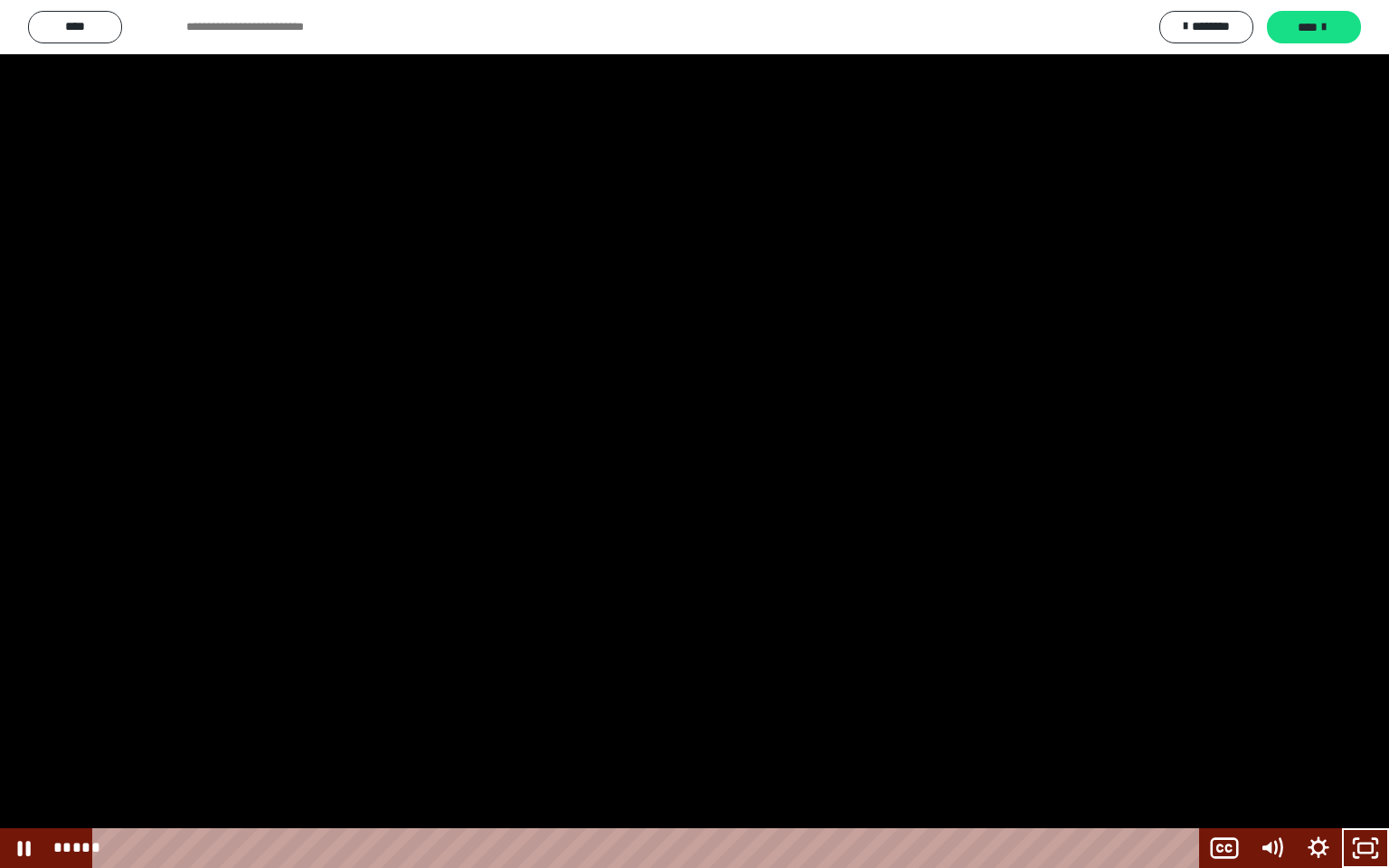 click at bounding box center (694, 434) 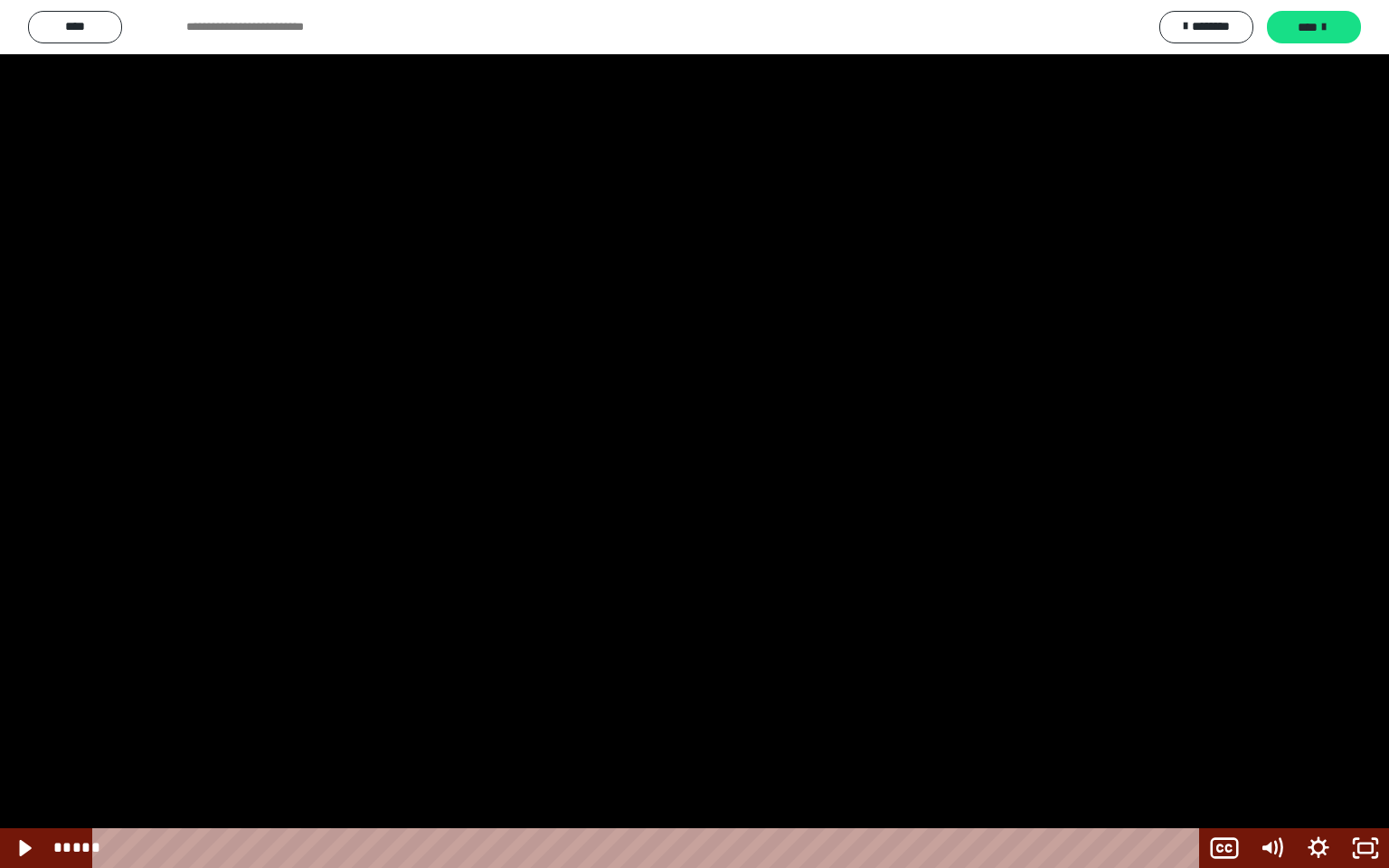 type 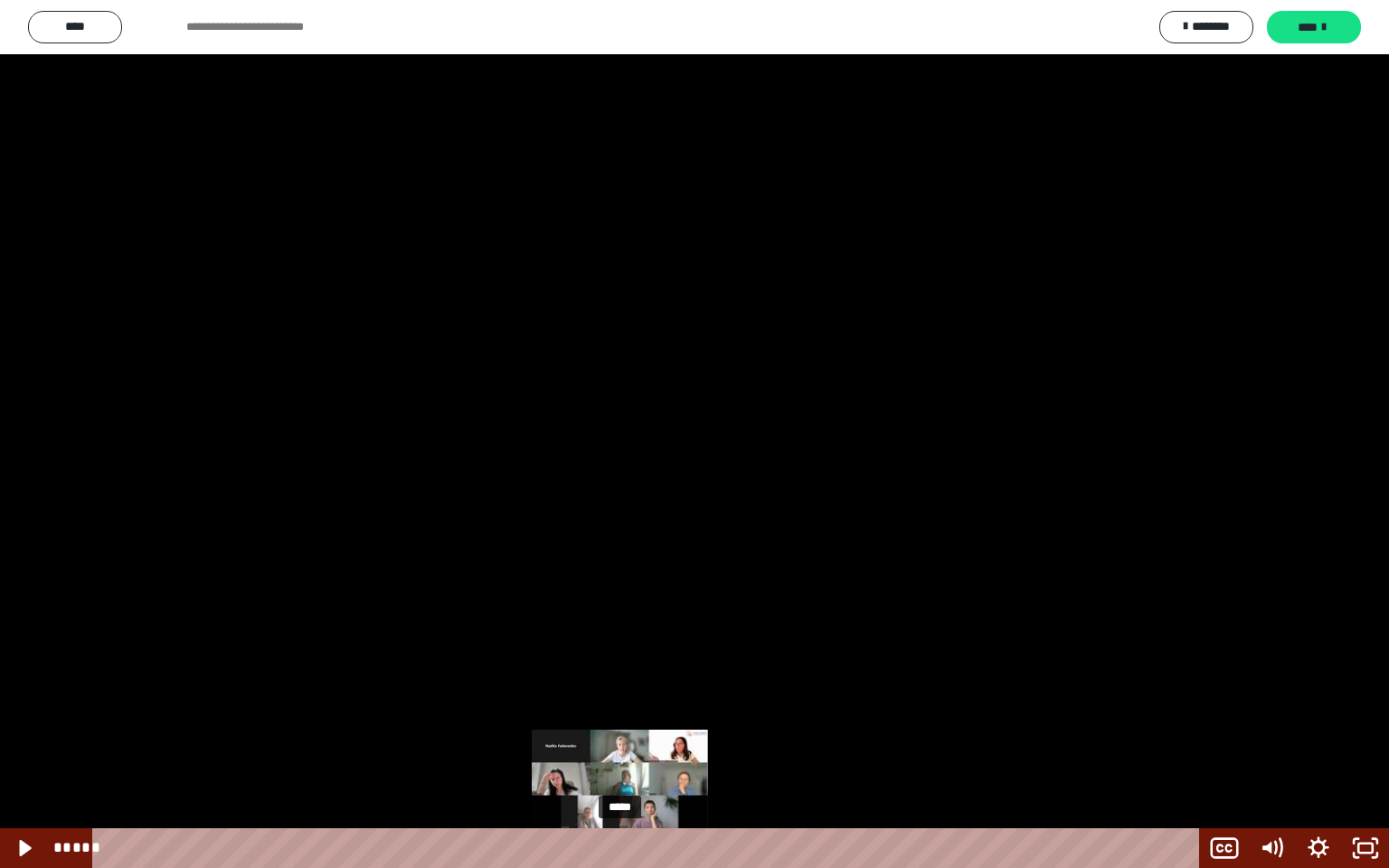 click at bounding box center [627, 848] 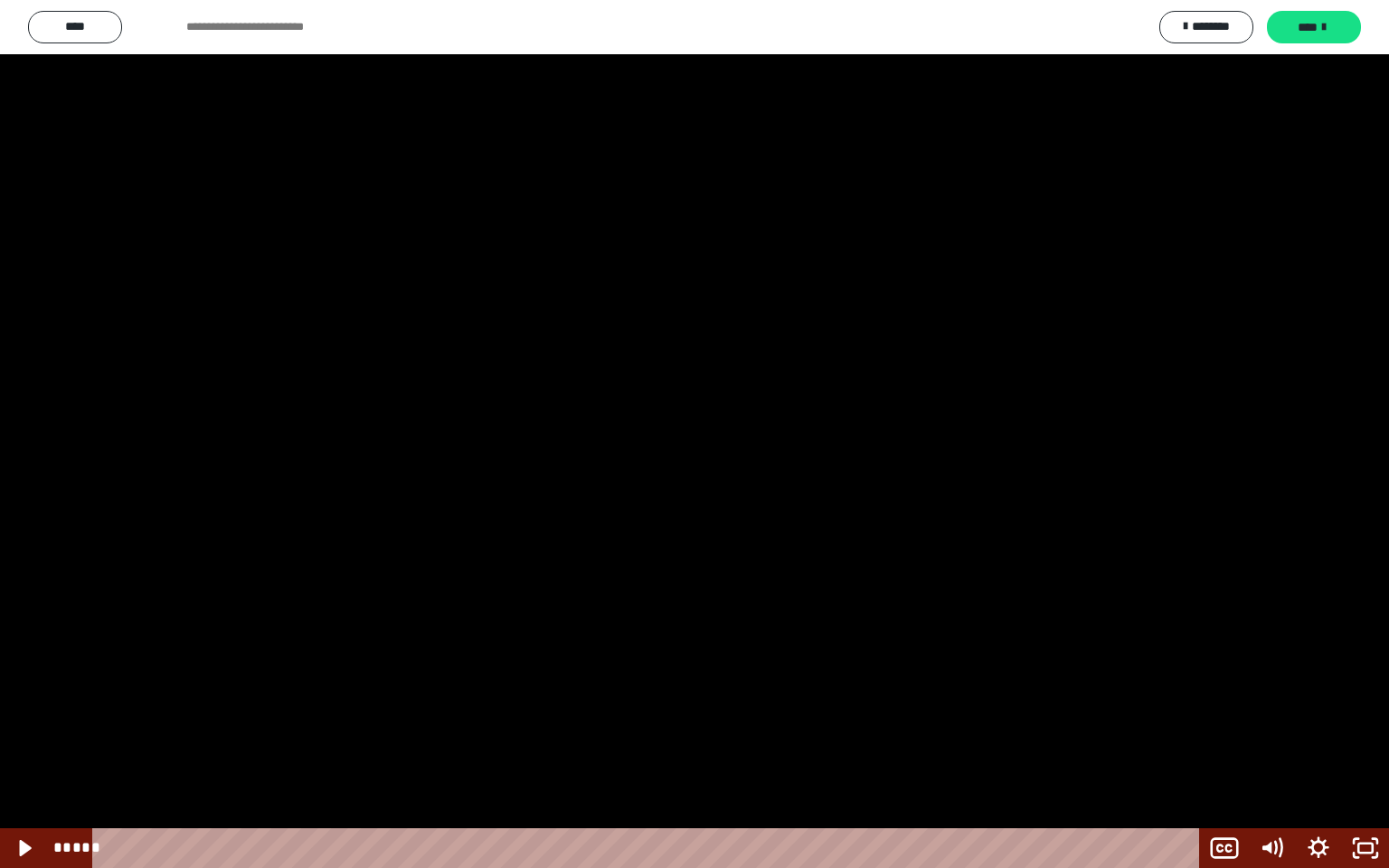 click at bounding box center [694, 434] 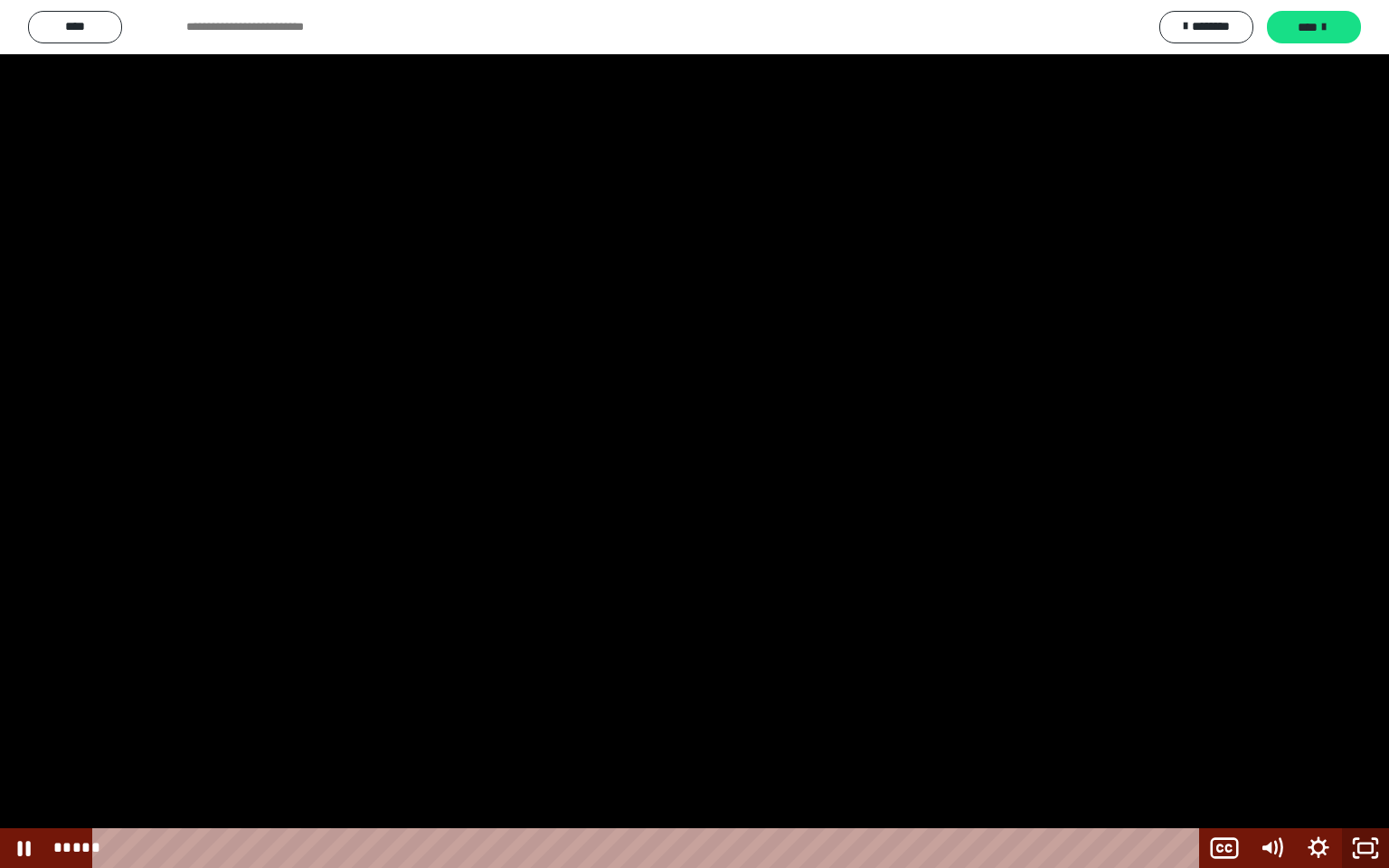 click 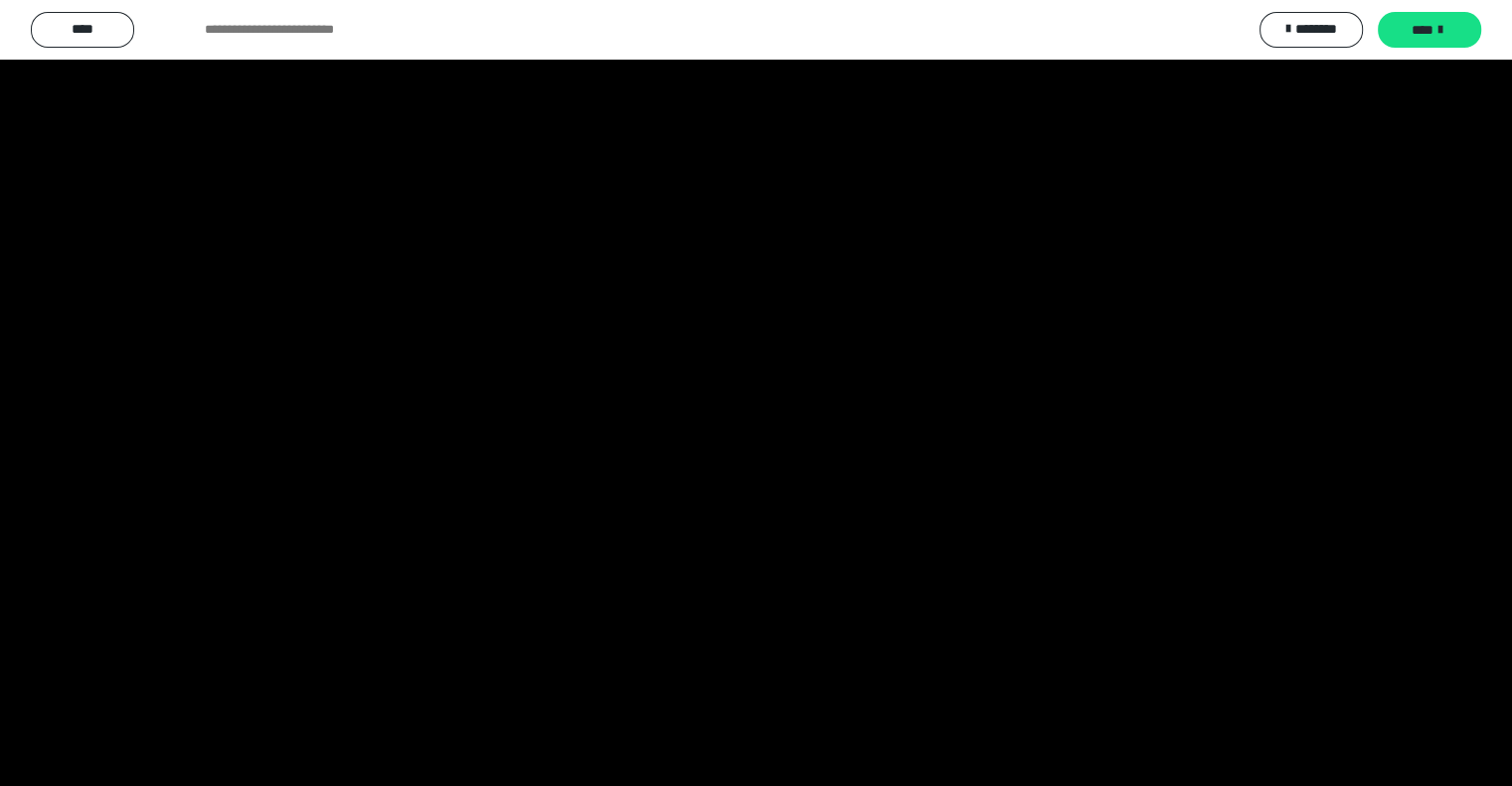 scroll, scrollTop: 2497, scrollLeft: 0, axis: vertical 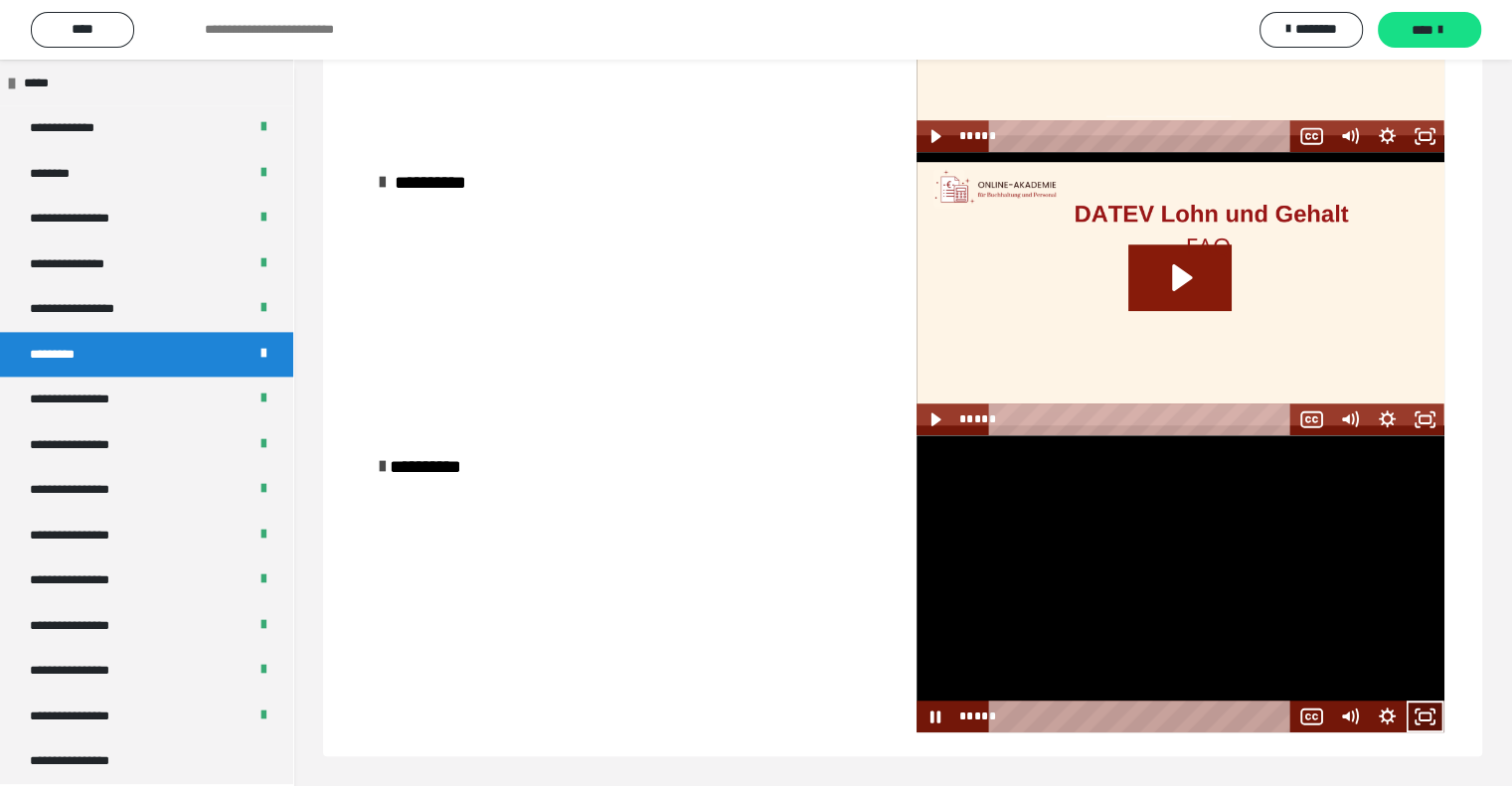 click 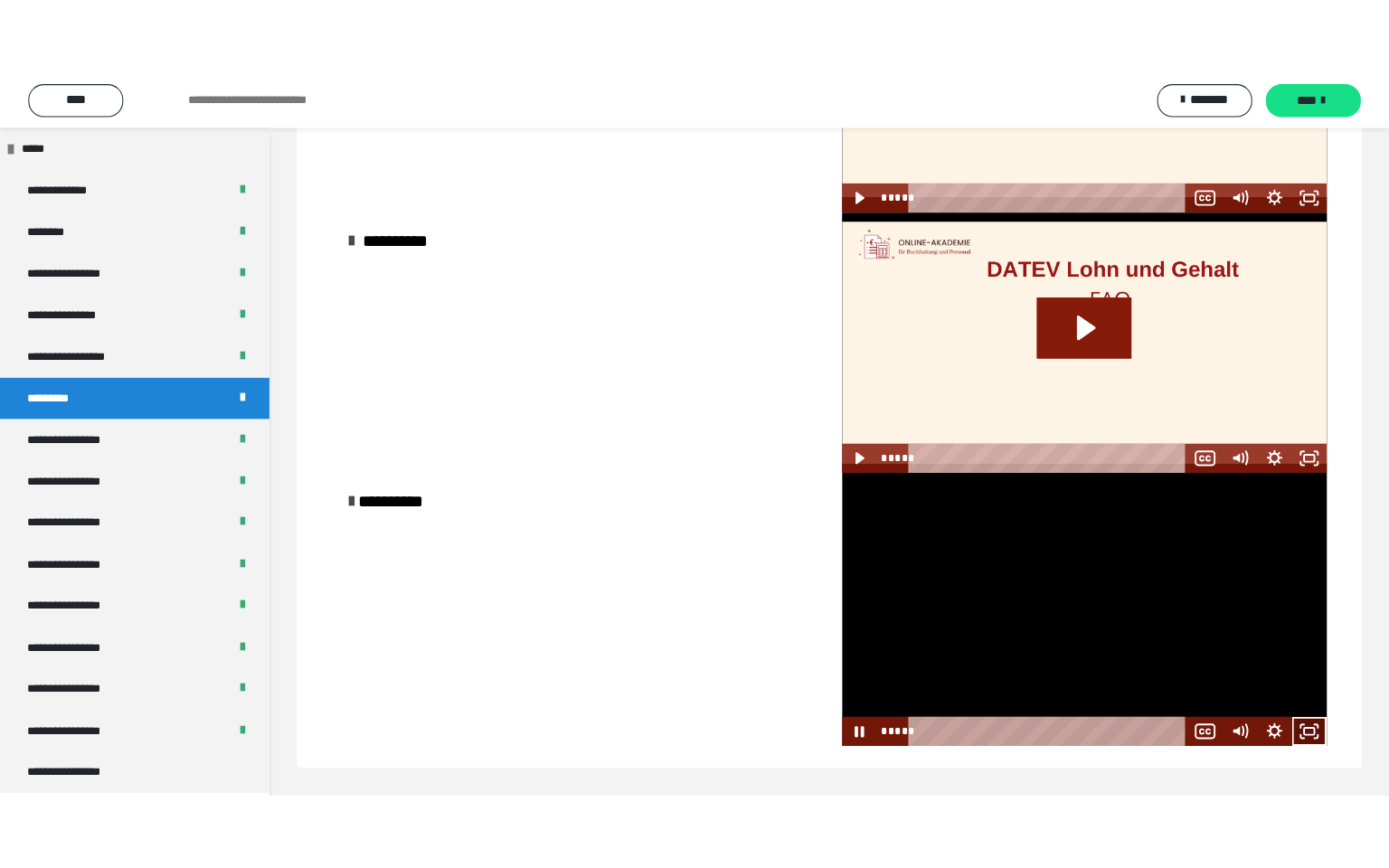 scroll, scrollTop: 1104, scrollLeft: 0, axis: vertical 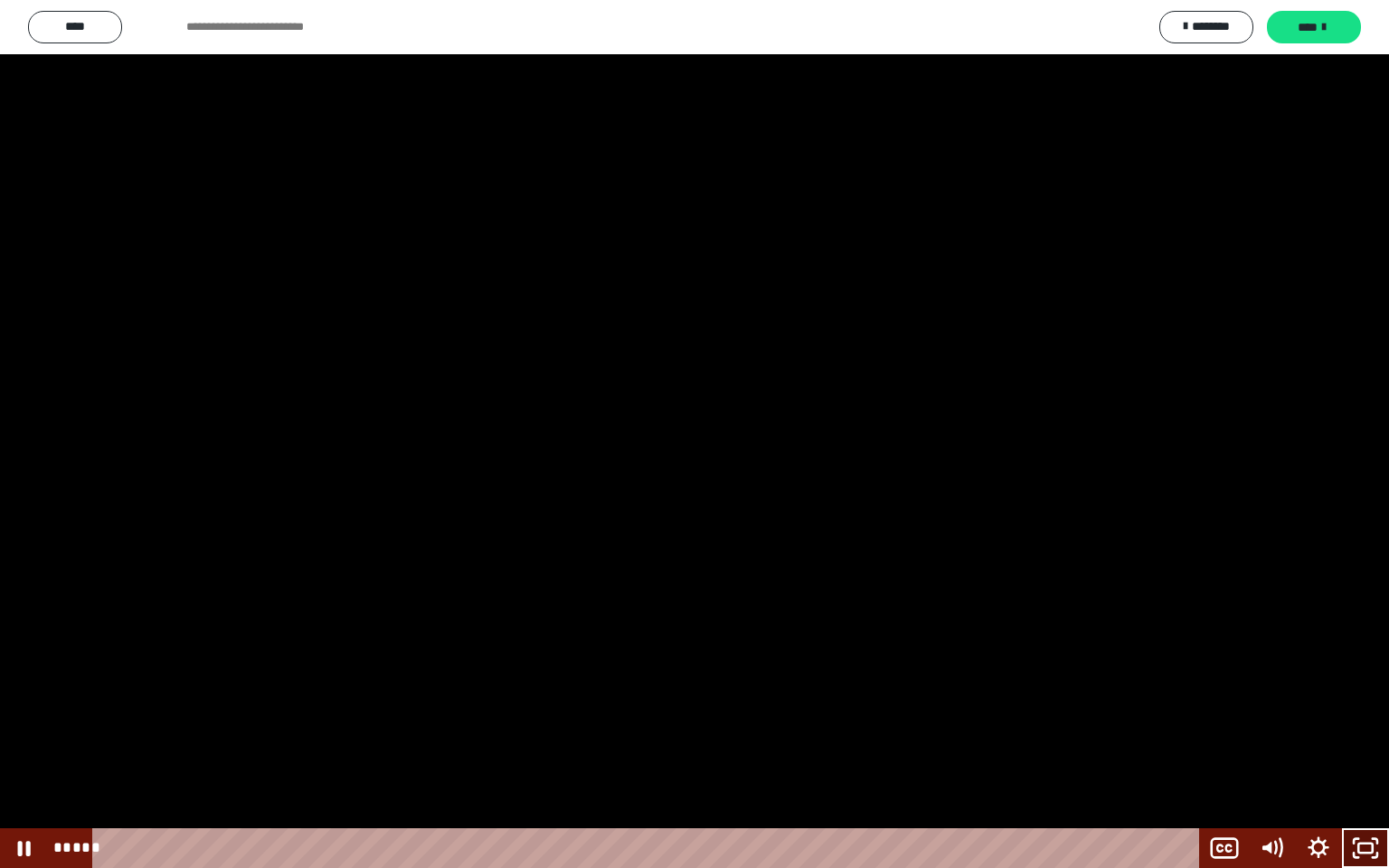 click 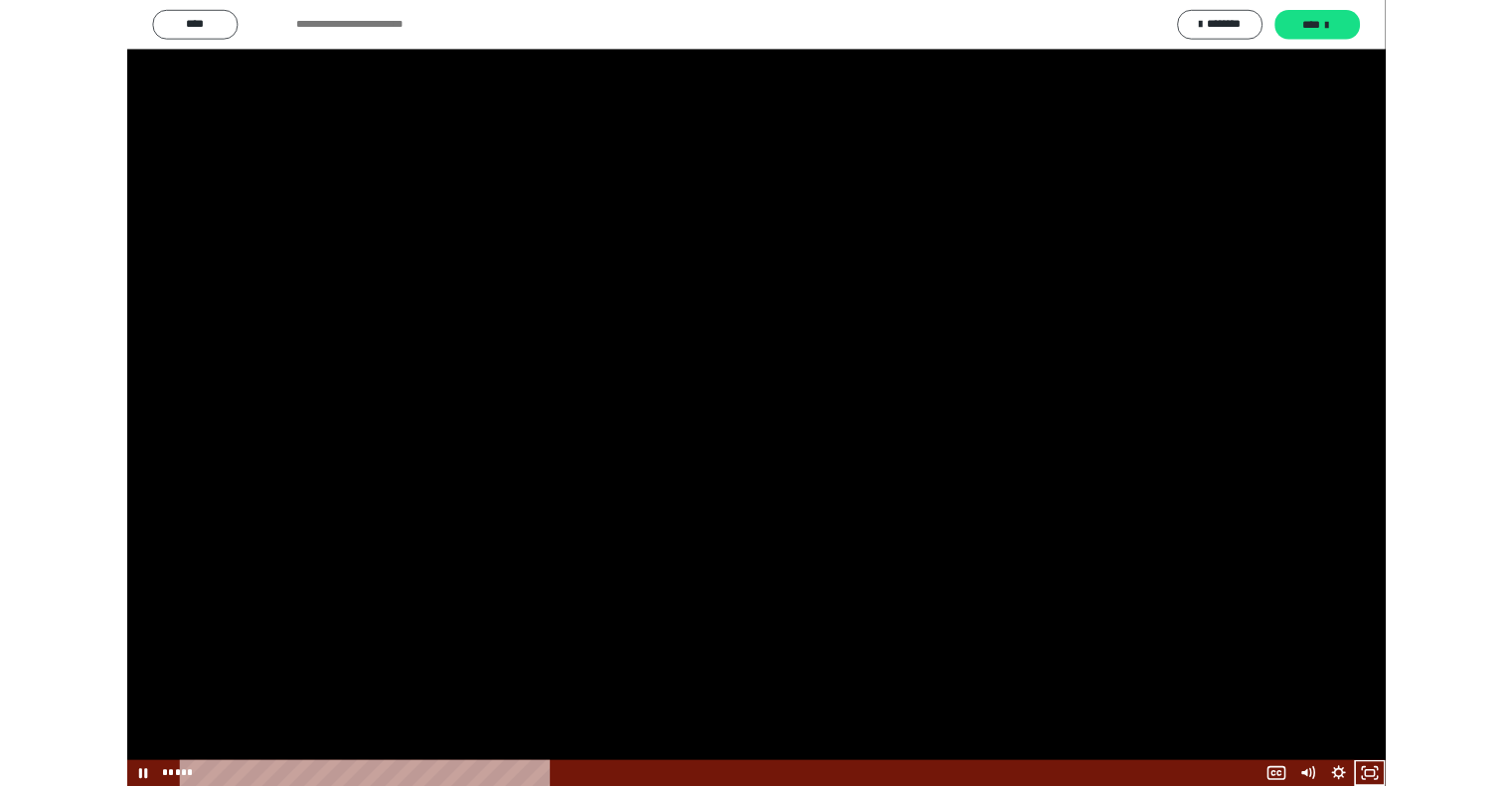 scroll, scrollTop: 2497, scrollLeft: 0, axis: vertical 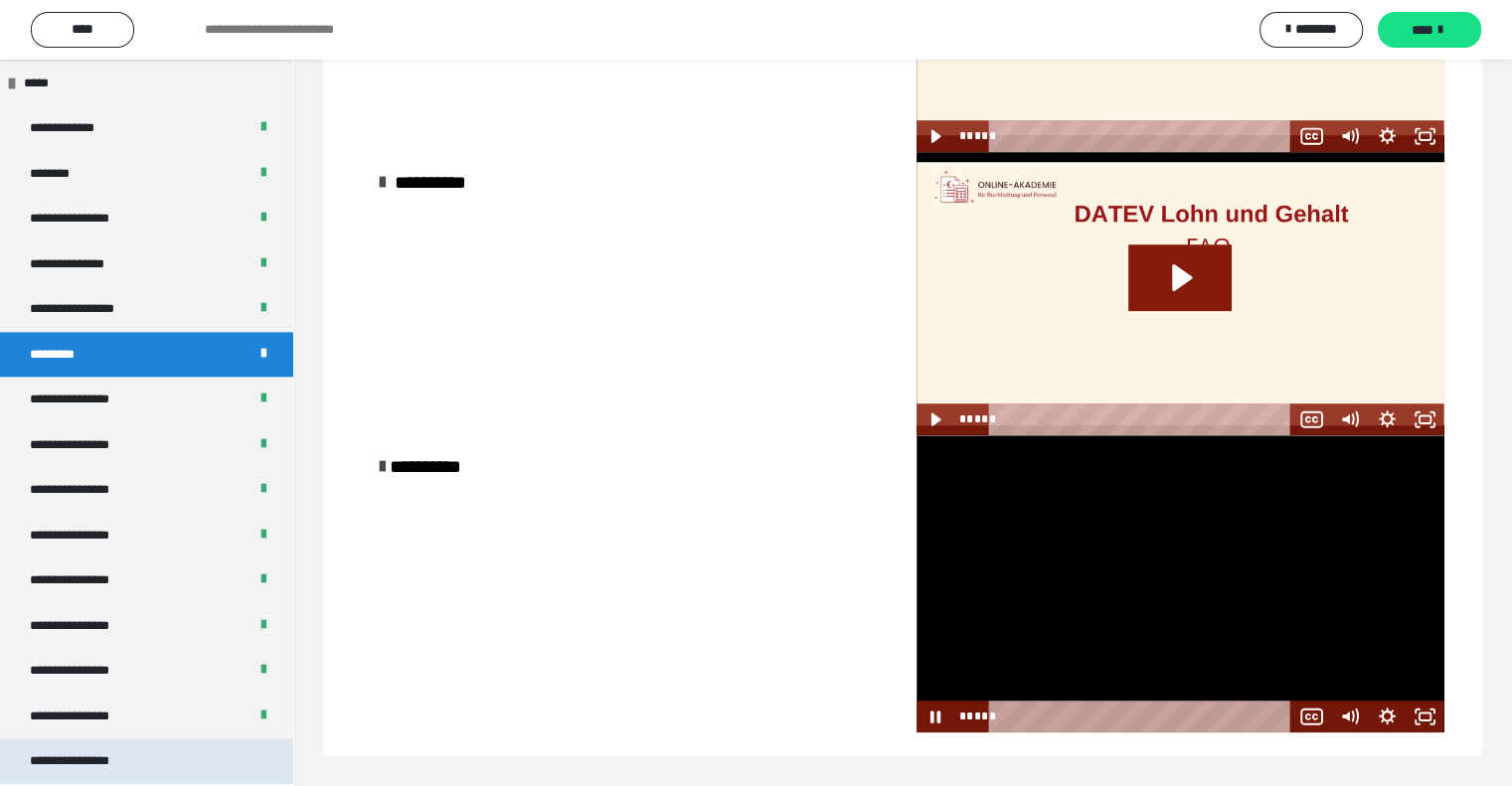 click on "**********" at bounding box center [86, 761] 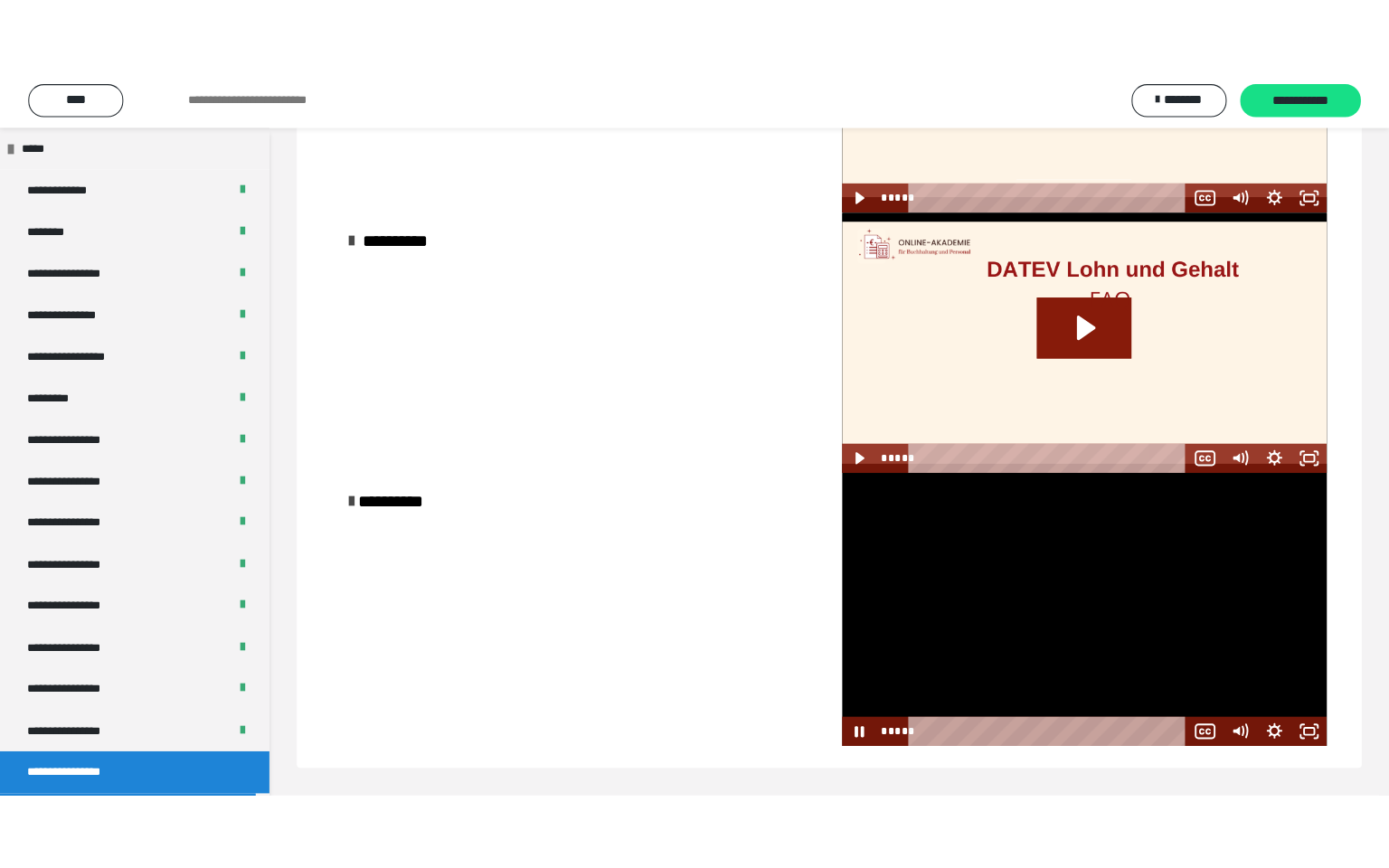 scroll, scrollTop: 54, scrollLeft: 0, axis: vertical 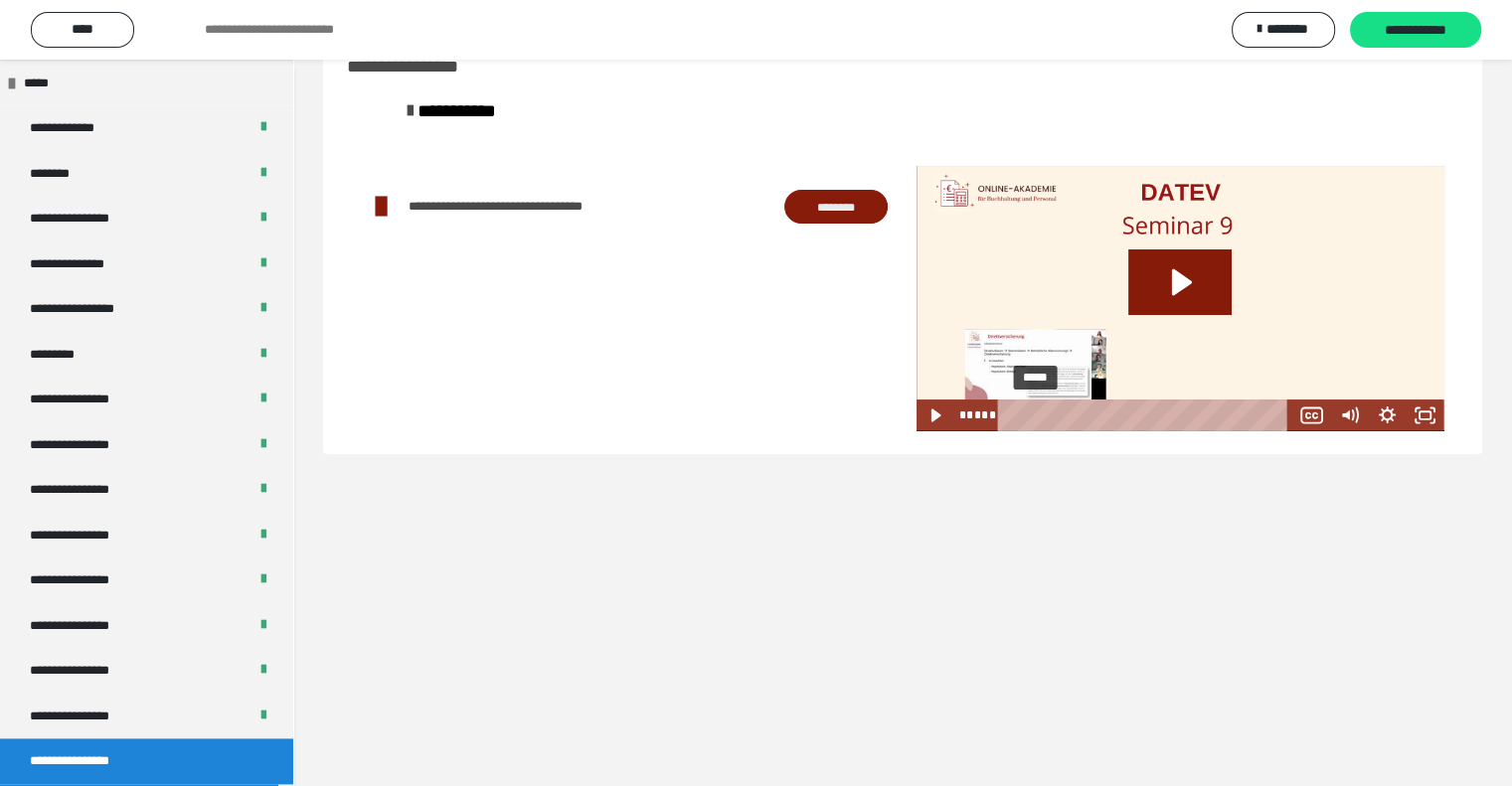 click on "***** *****" at bounding box center (1123, 415) 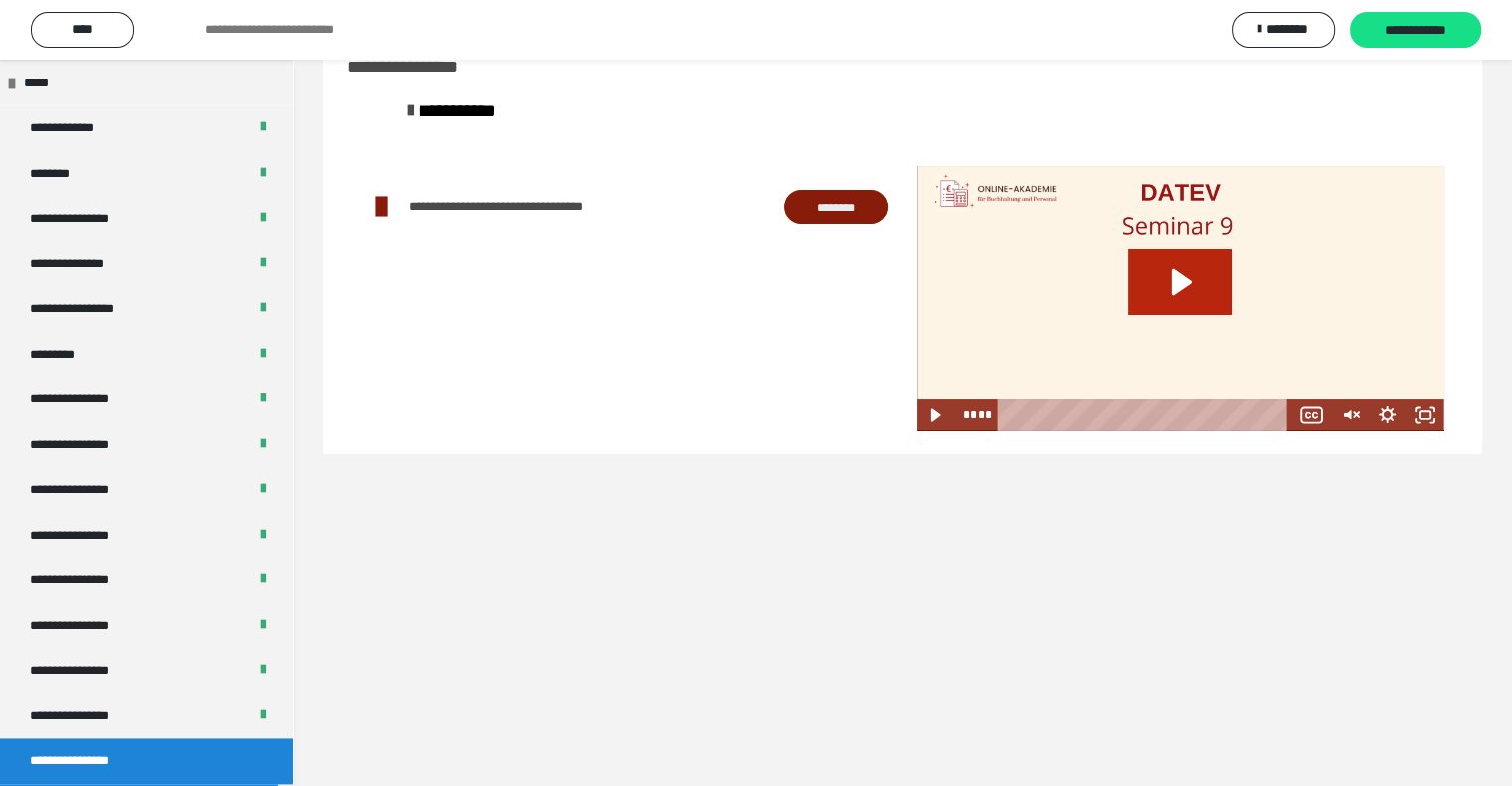 click 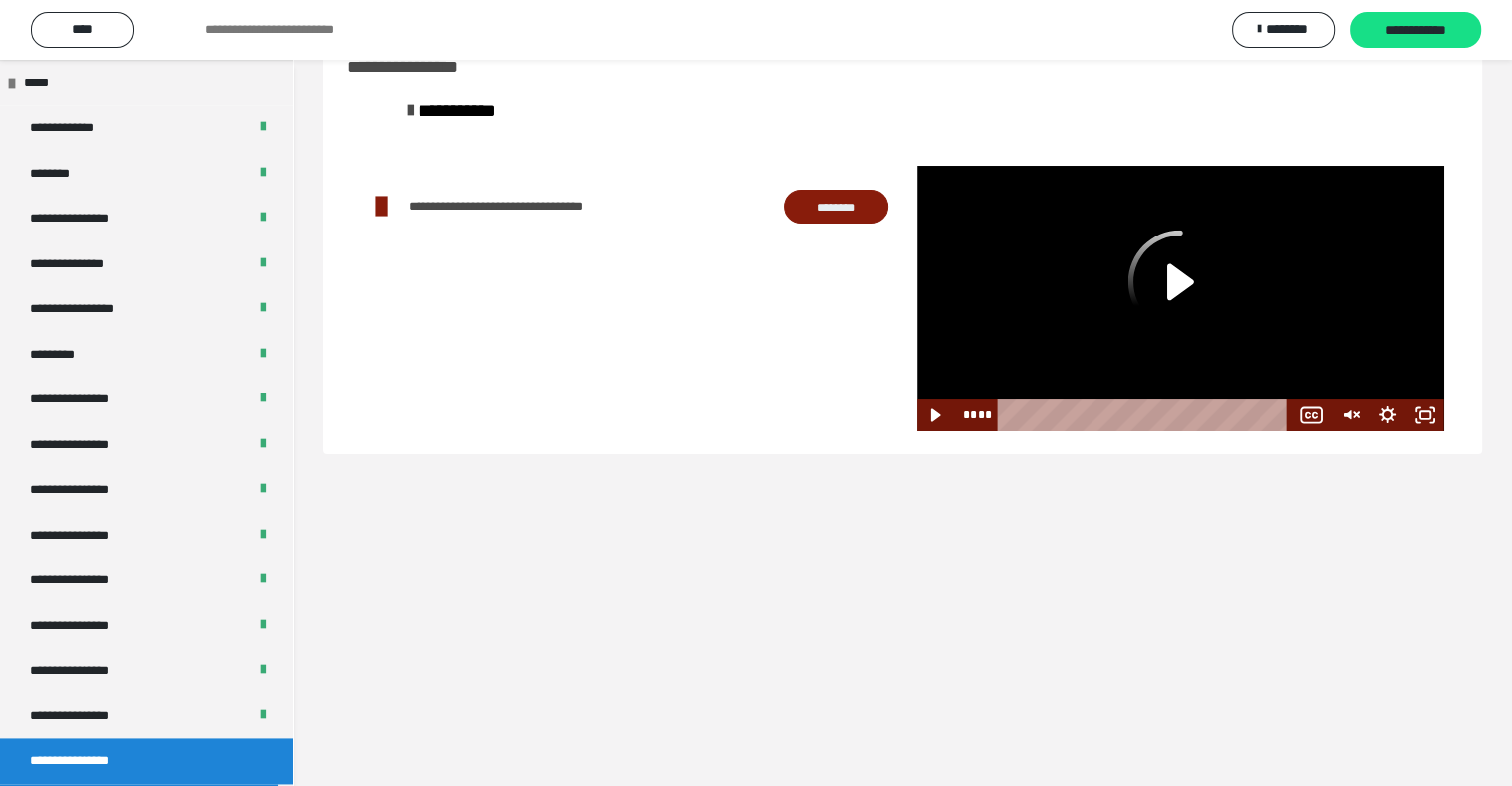 click 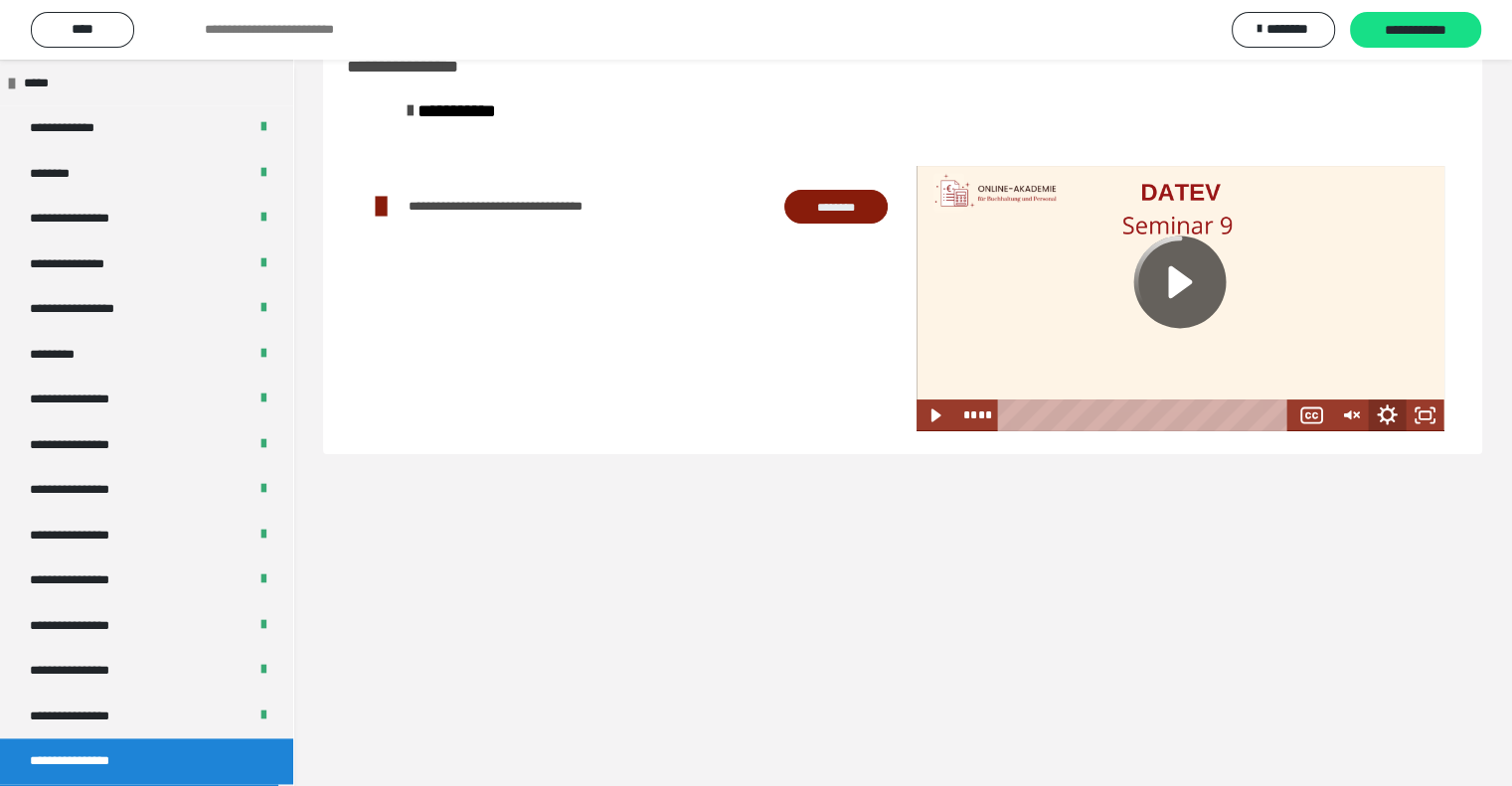 click 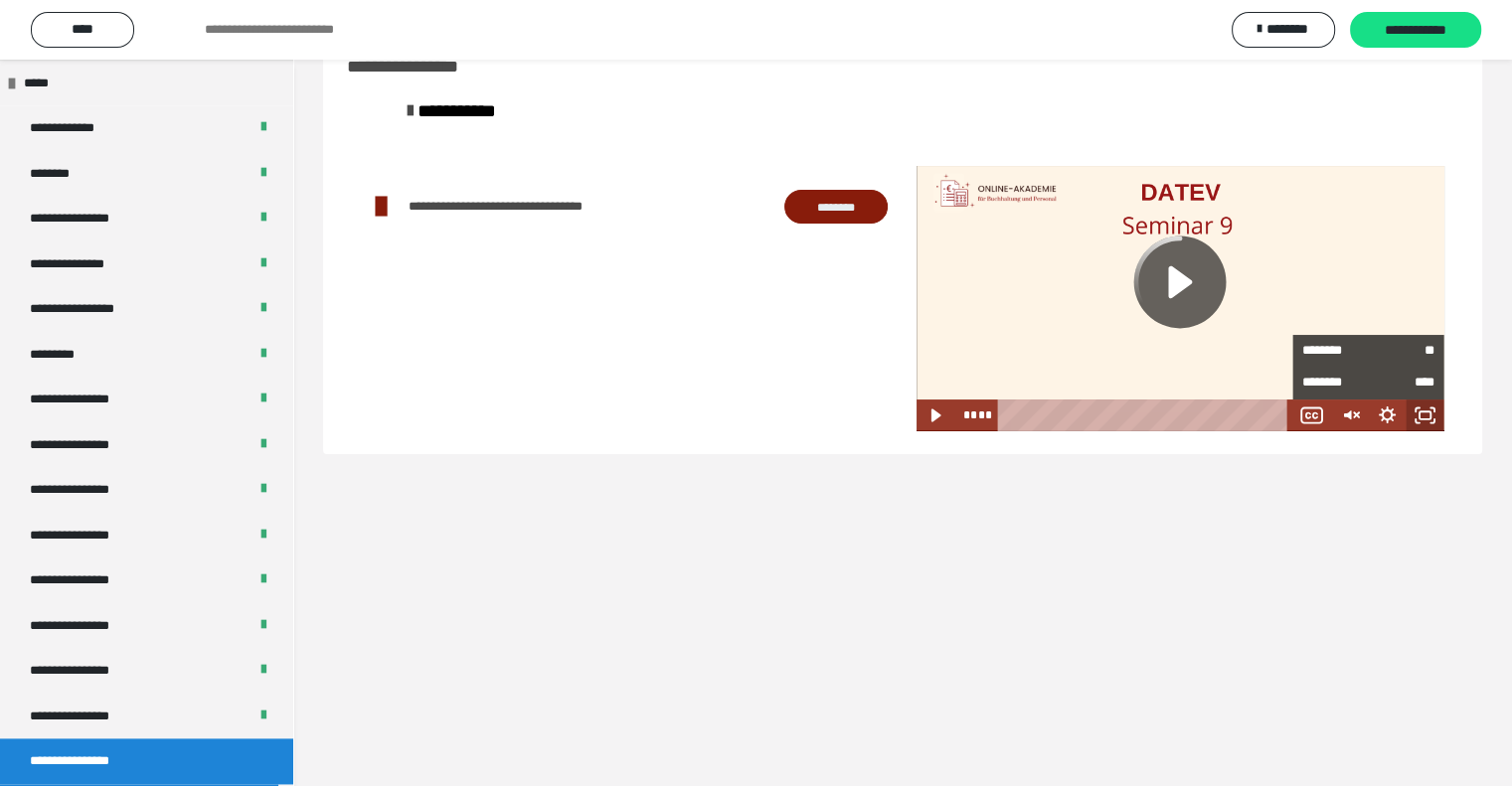 click 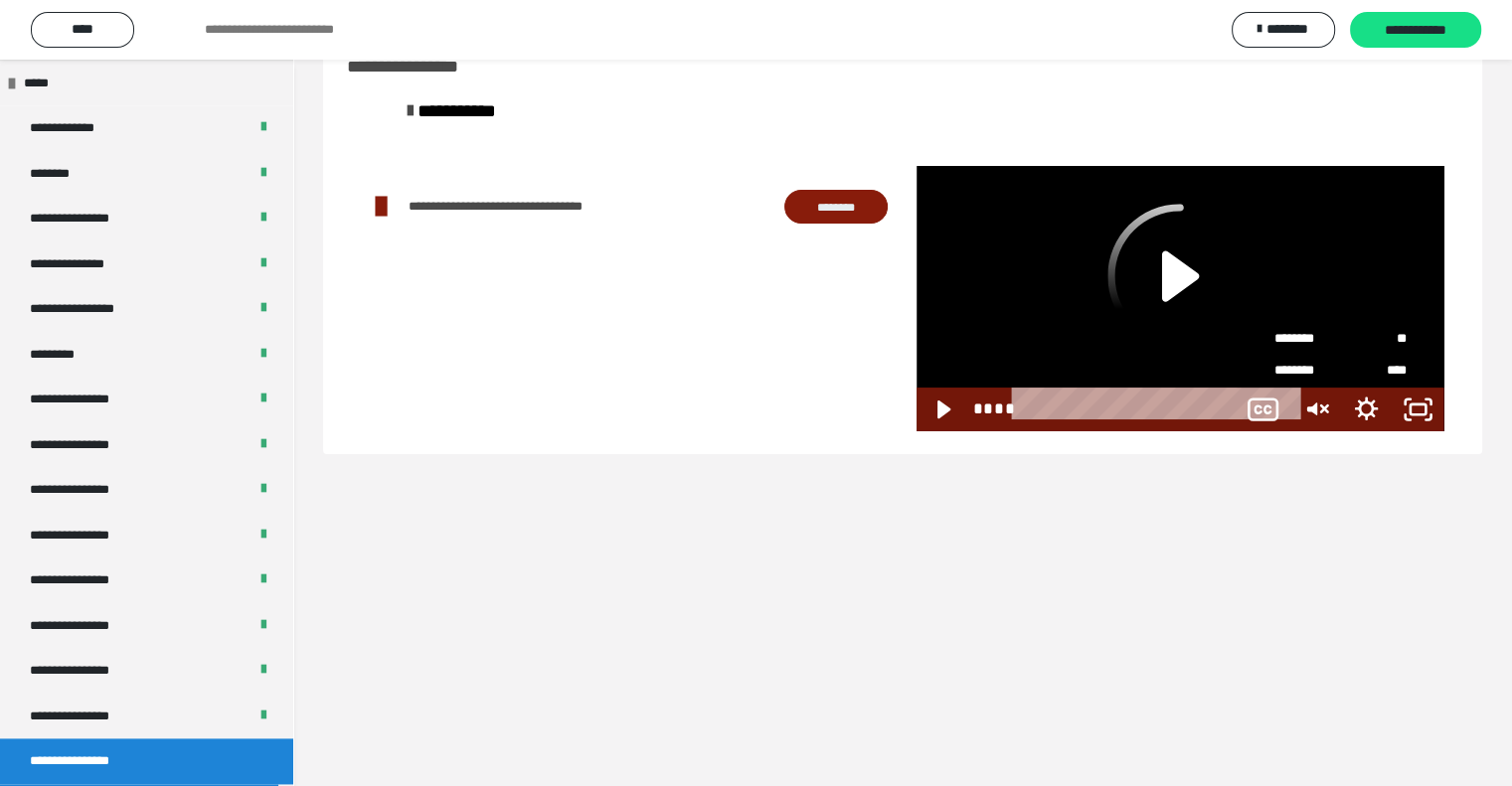 scroll, scrollTop: 2377, scrollLeft: 0, axis: vertical 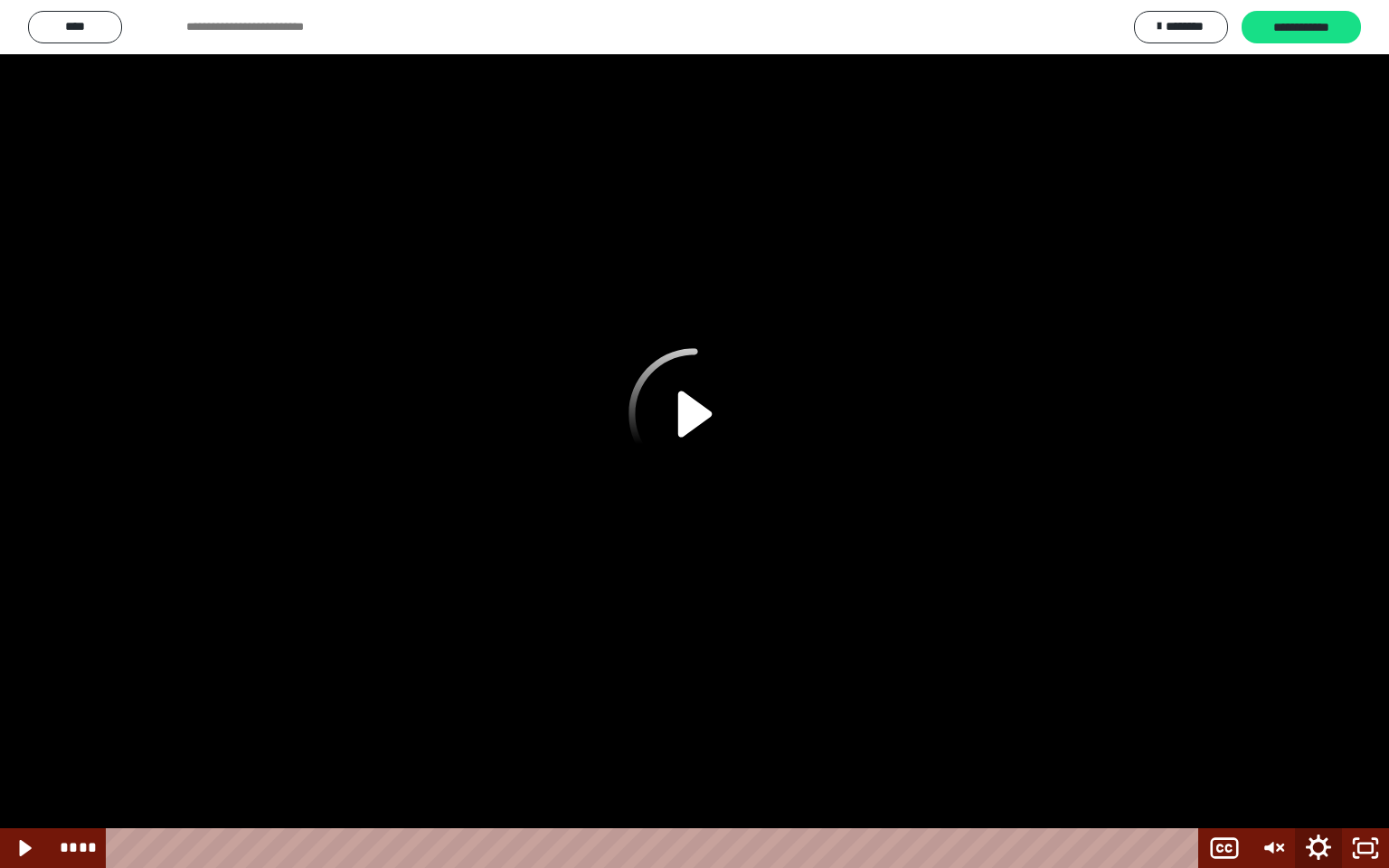 click 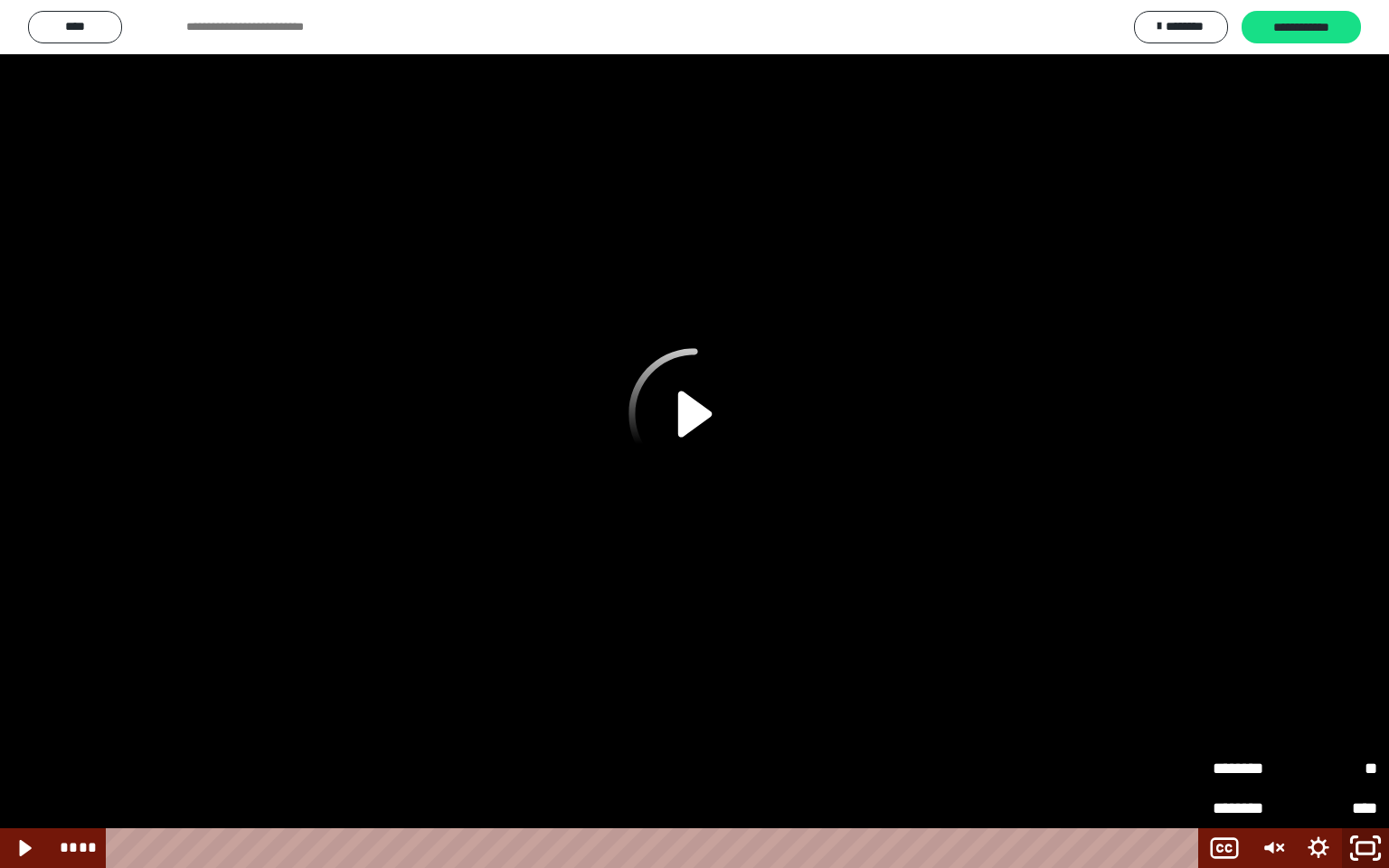 click 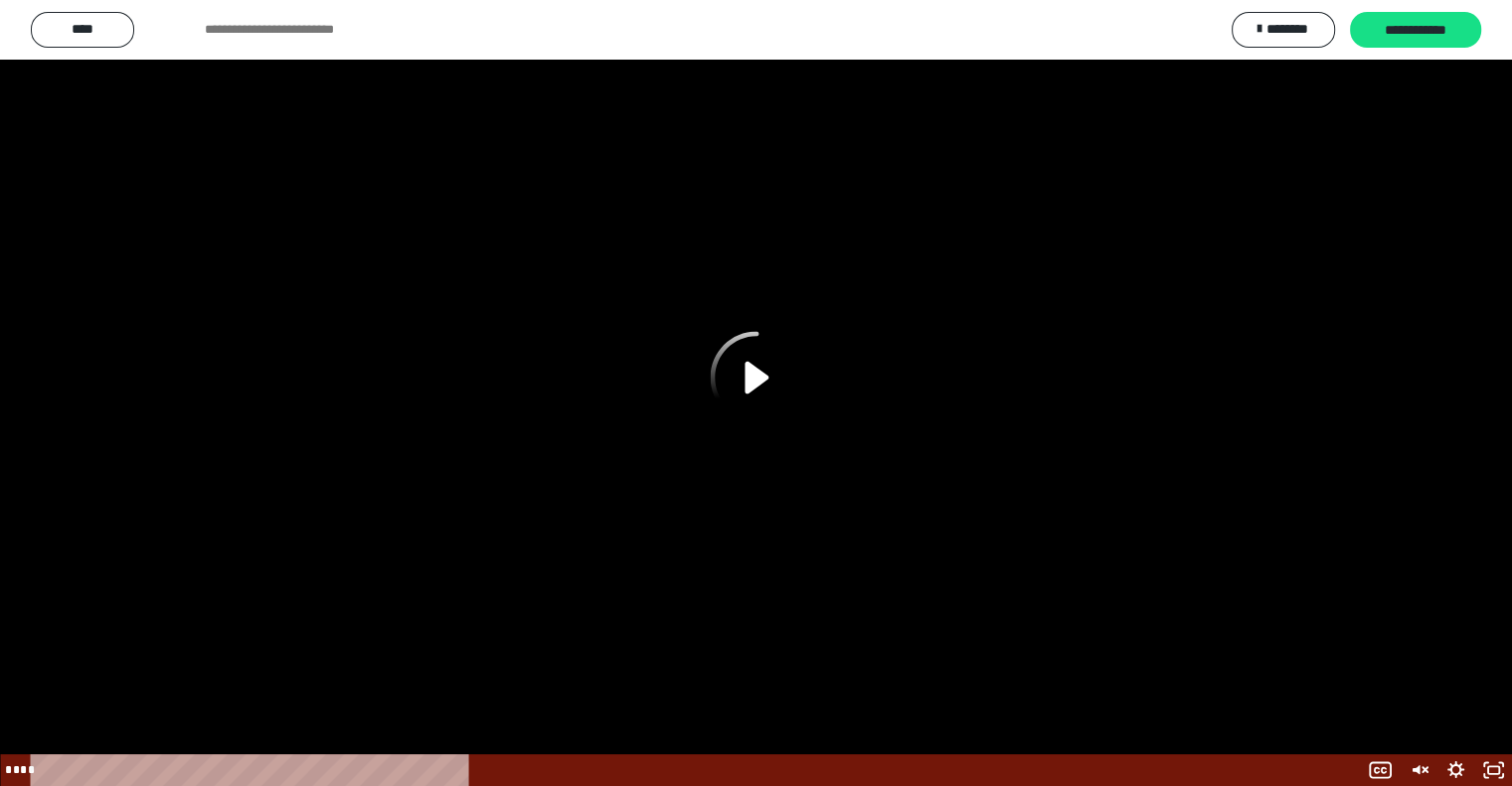 scroll, scrollTop: 2497, scrollLeft: 0, axis: vertical 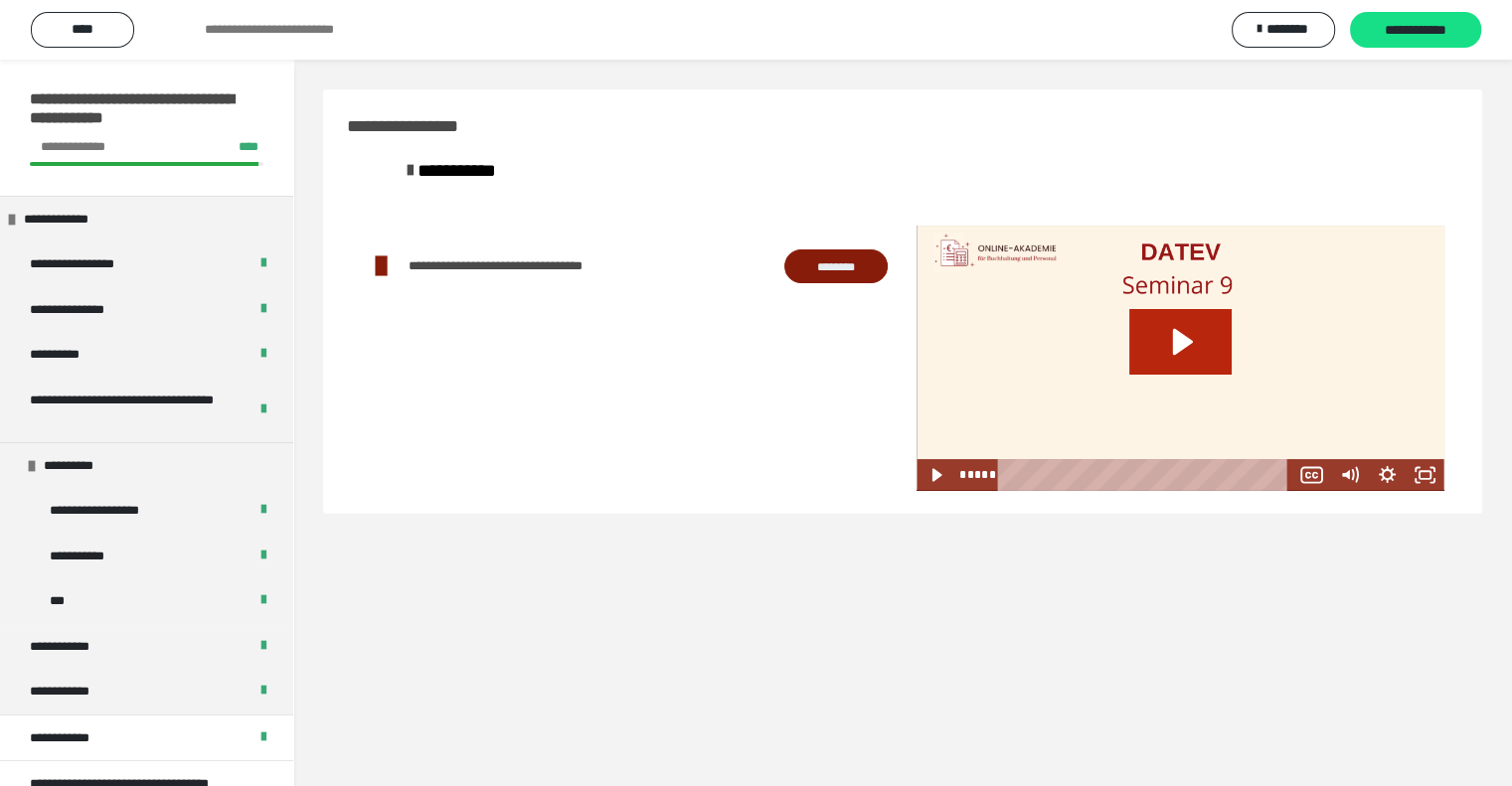 click 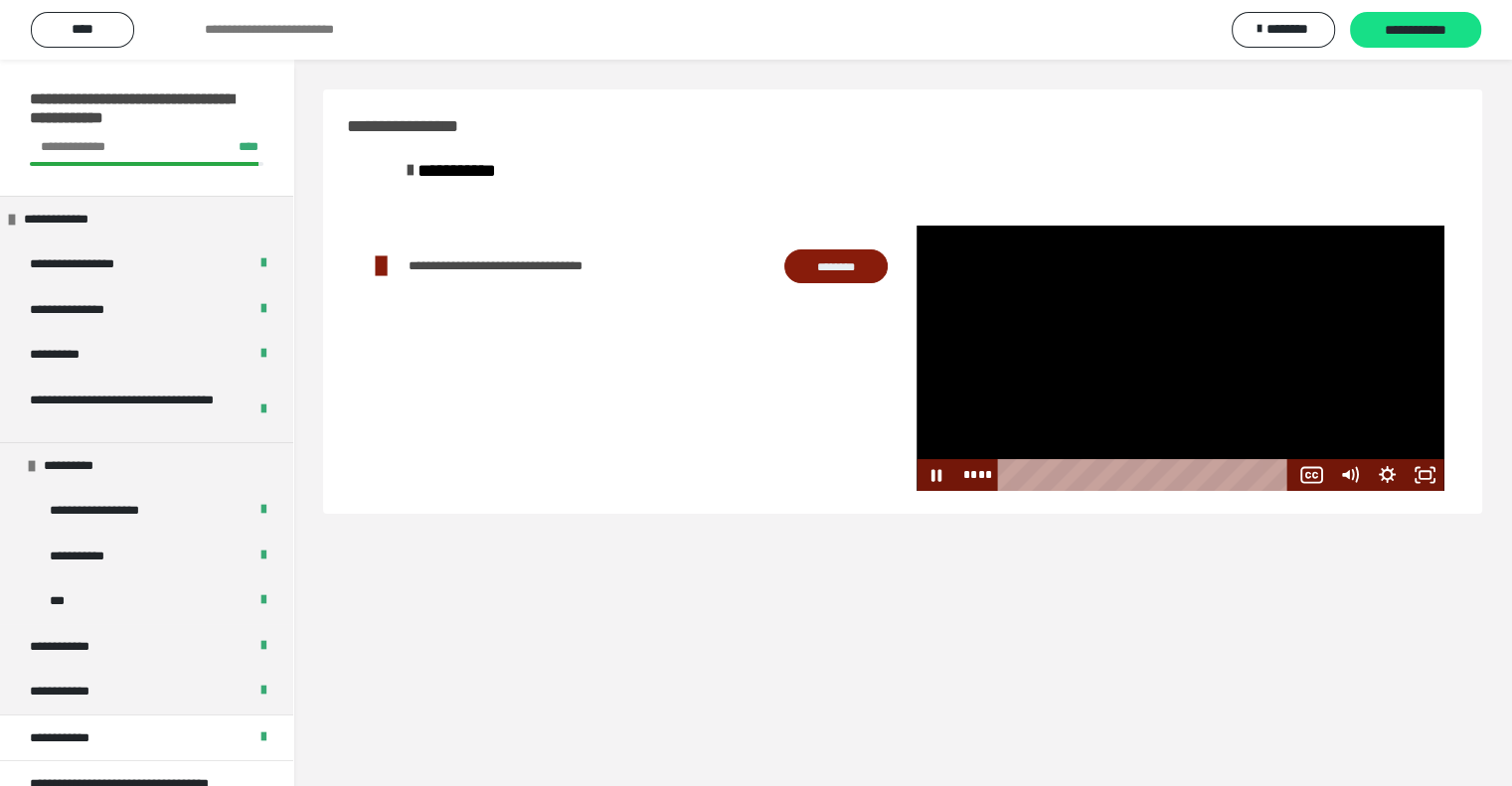click on "****" at bounding box center (1123, 475) 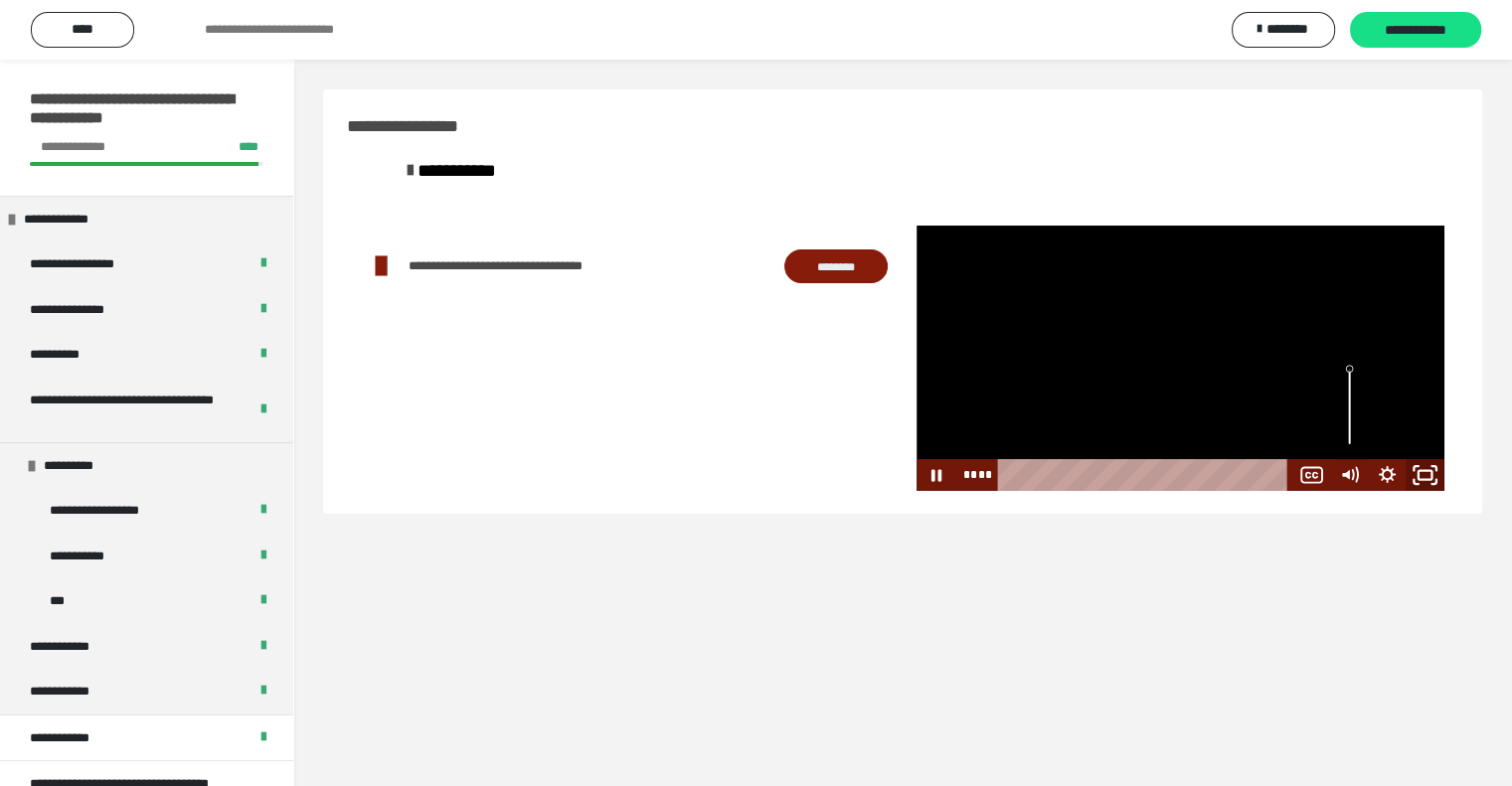 click 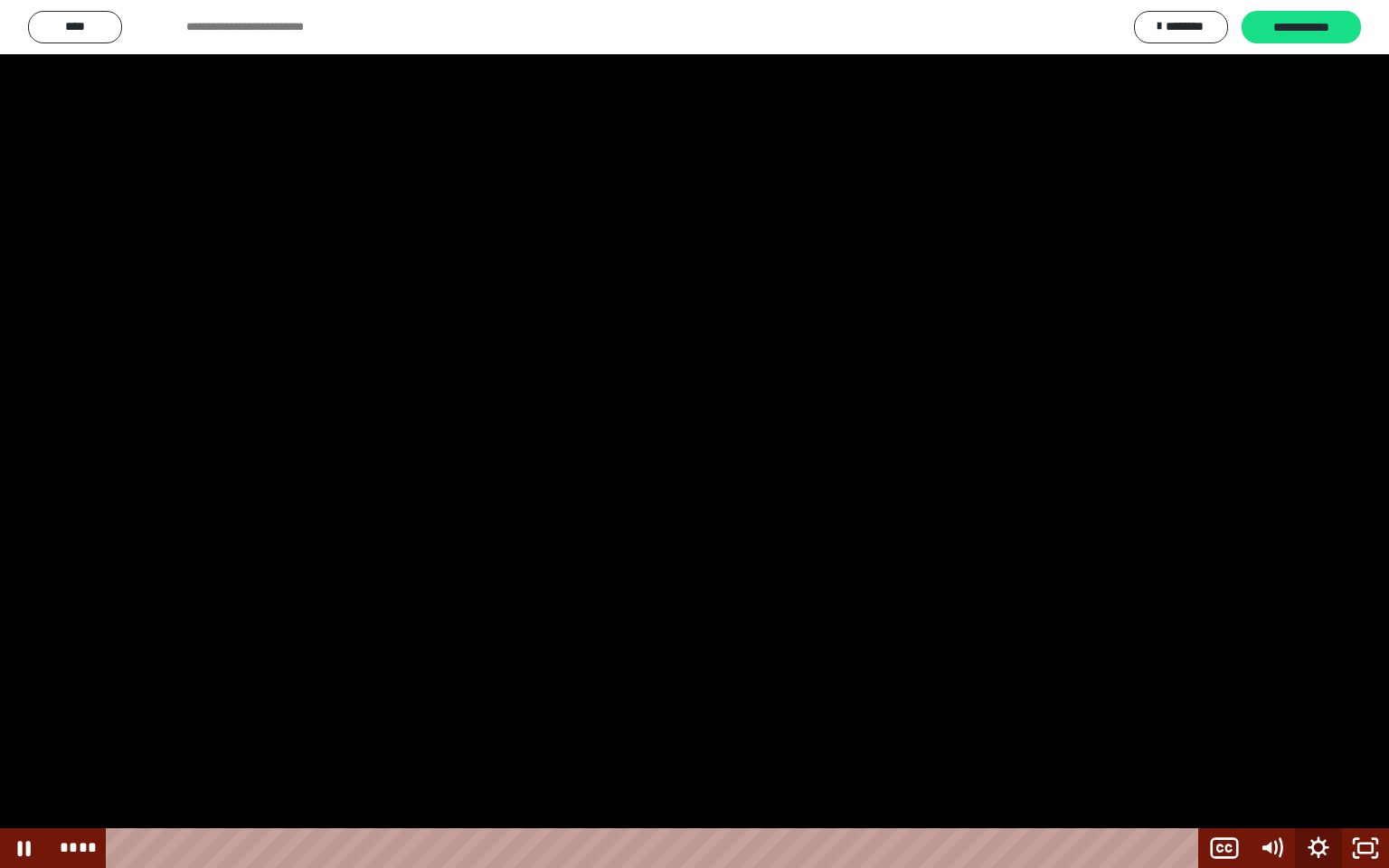 click 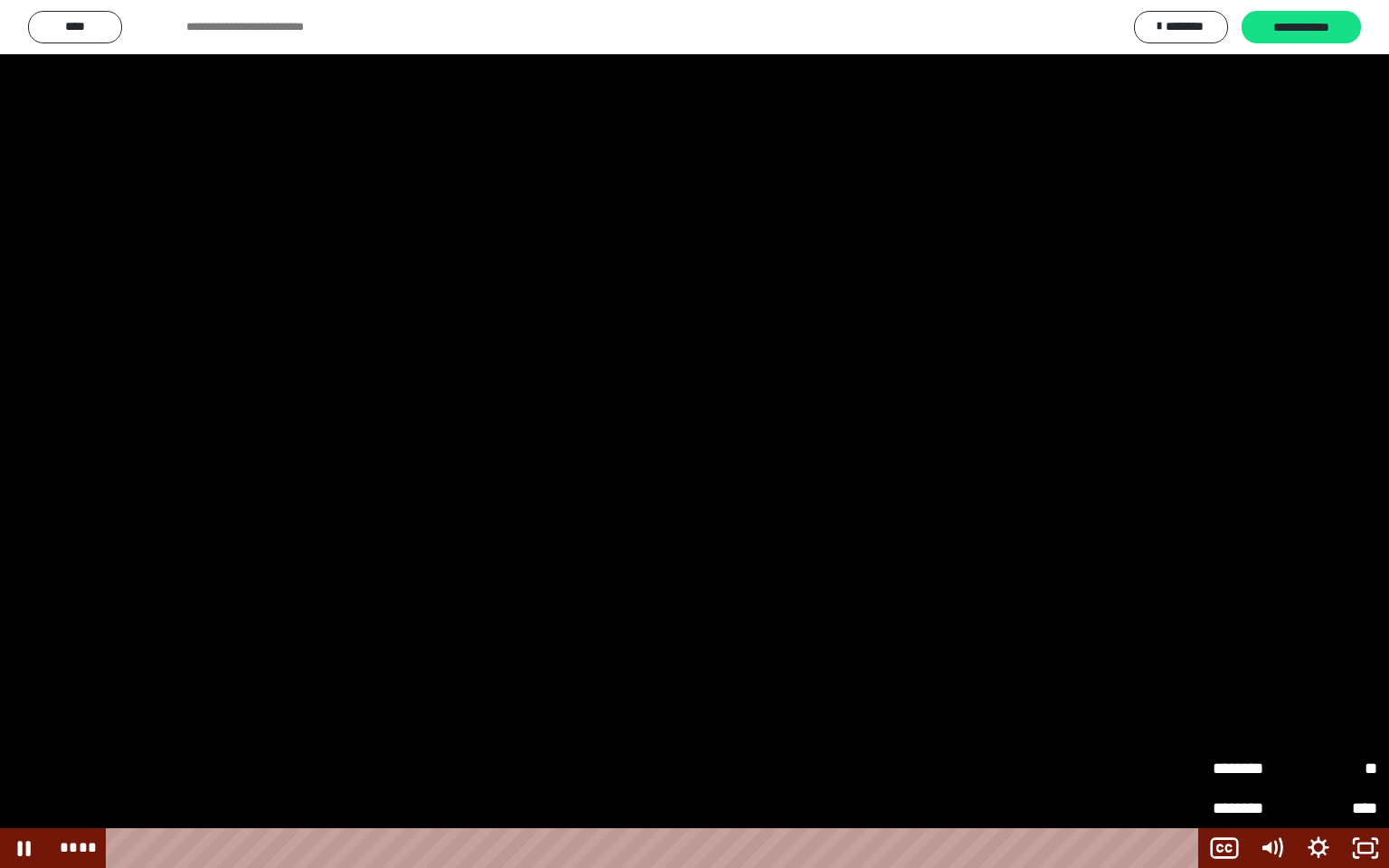 click on "**" at bounding box center [1336, 769] 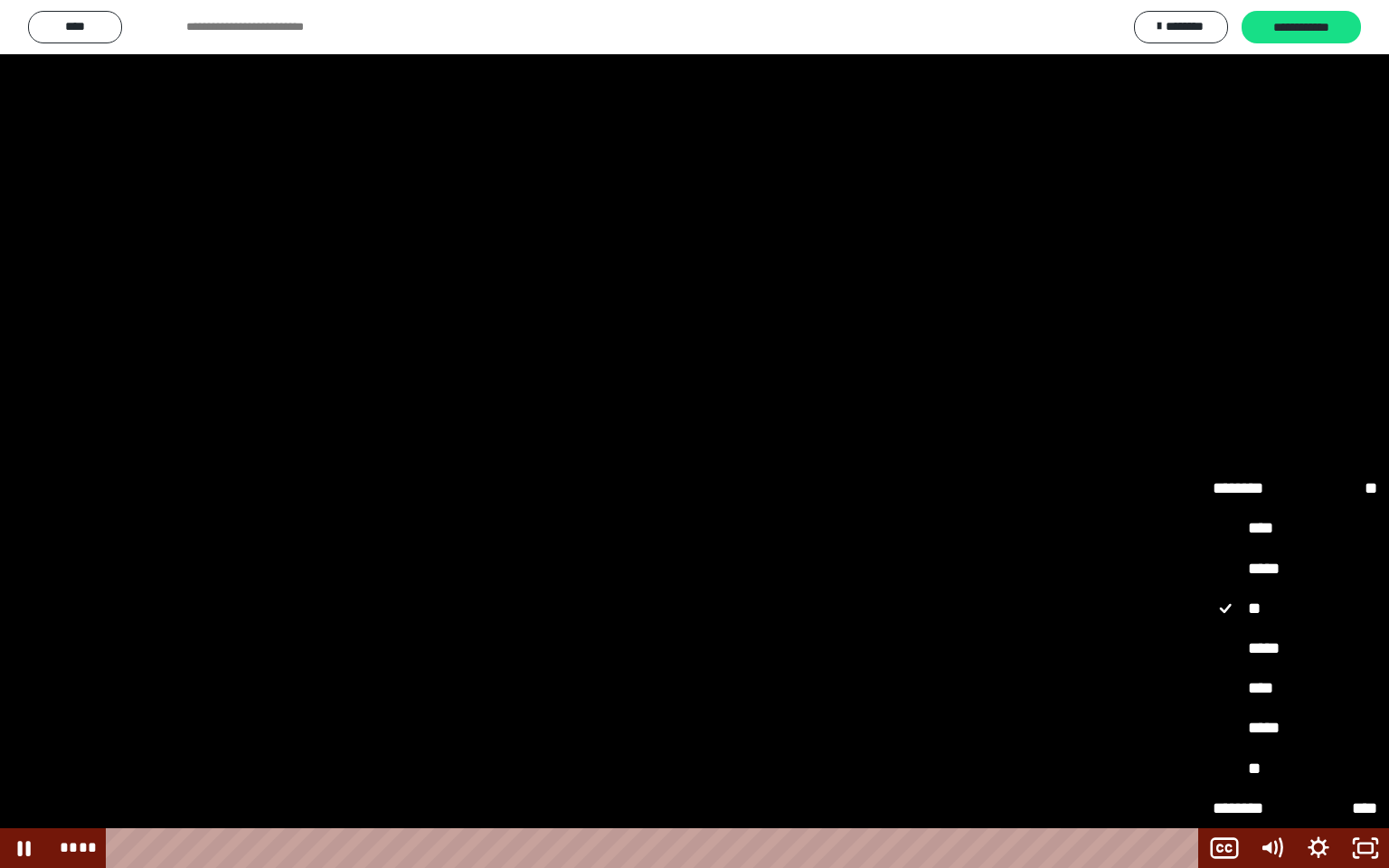 click on "*****" at bounding box center [1295, 649] 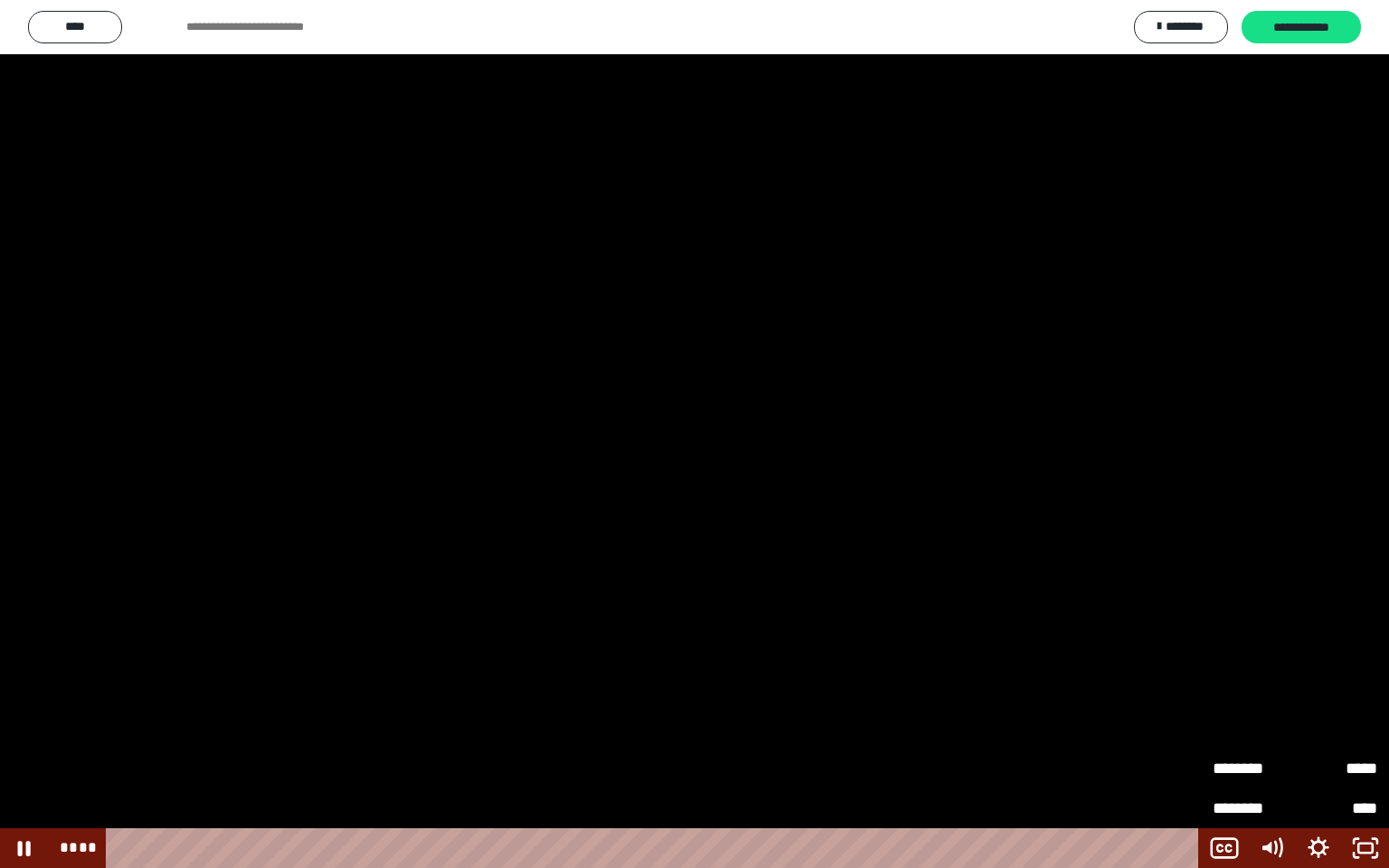 click at bounding box center [694, 434] 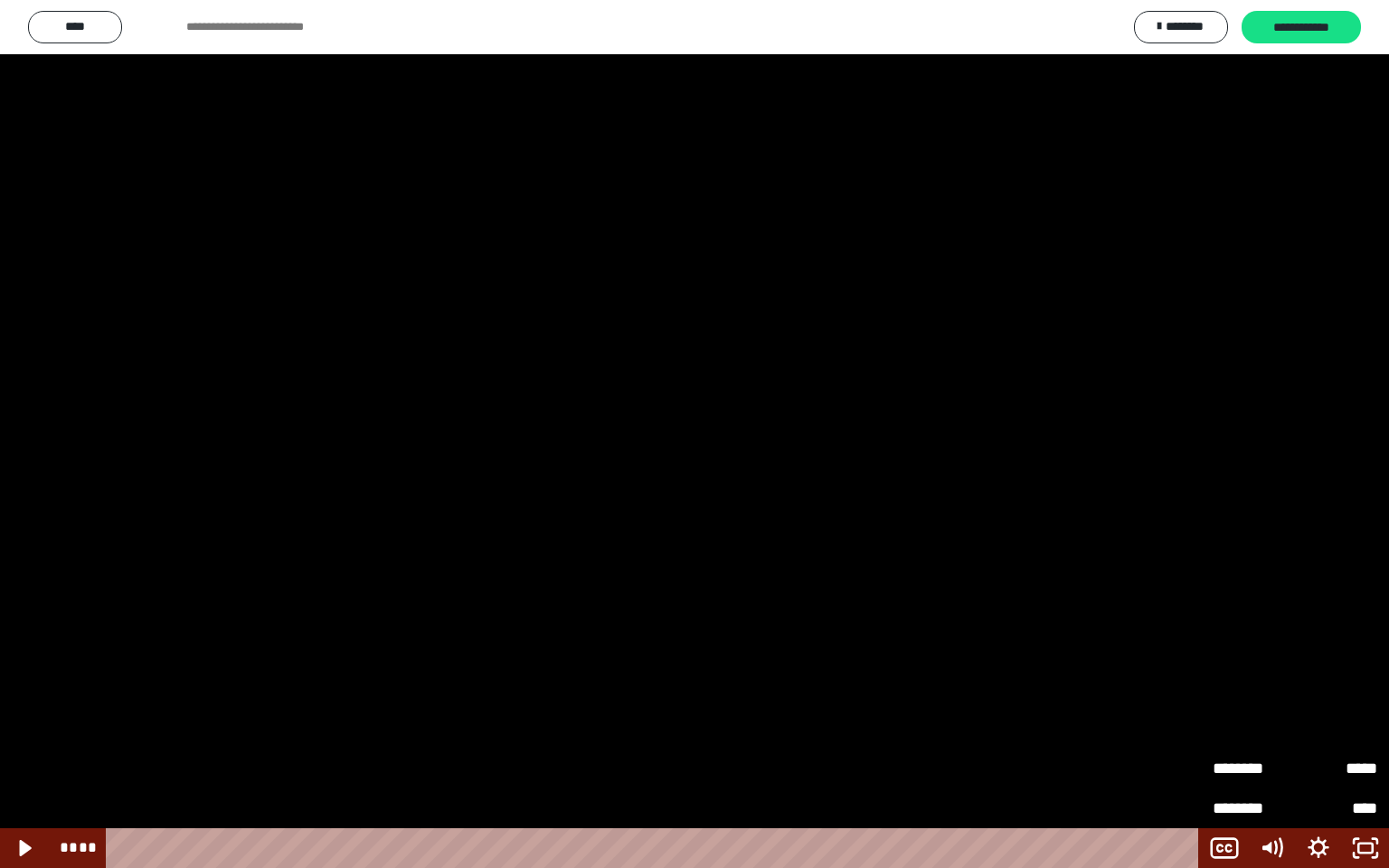 click at bounding box center (694, 434) 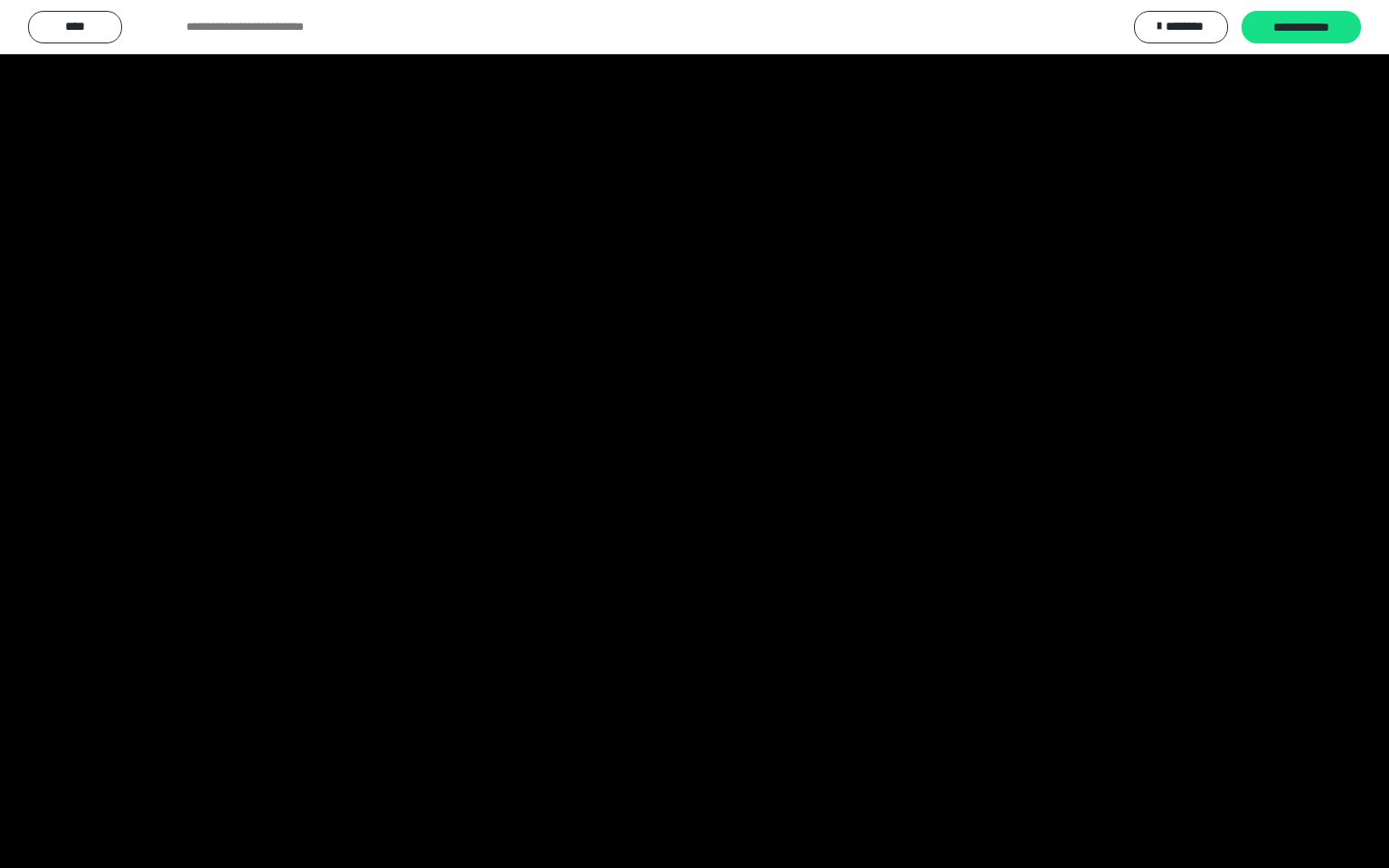 type 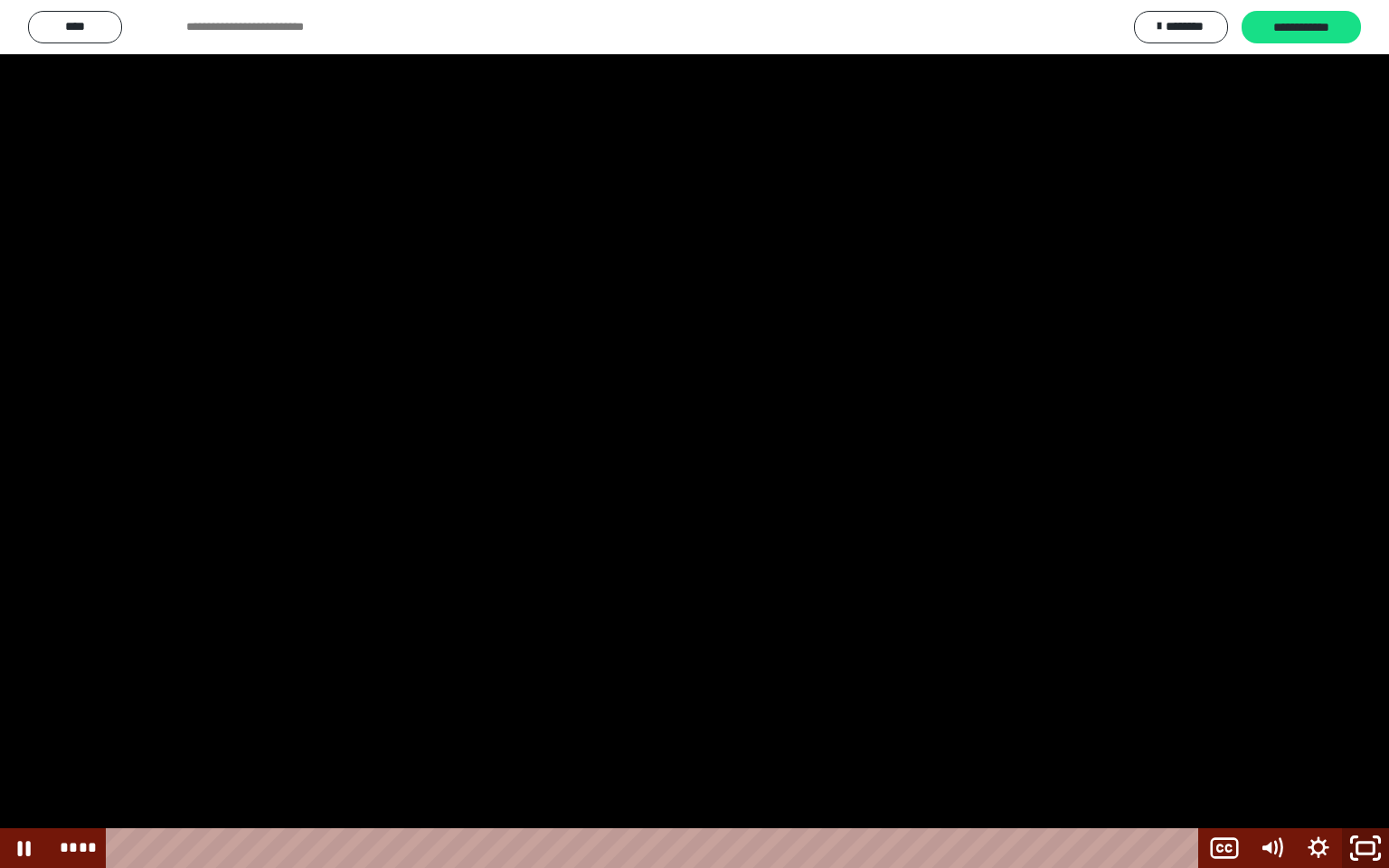 click 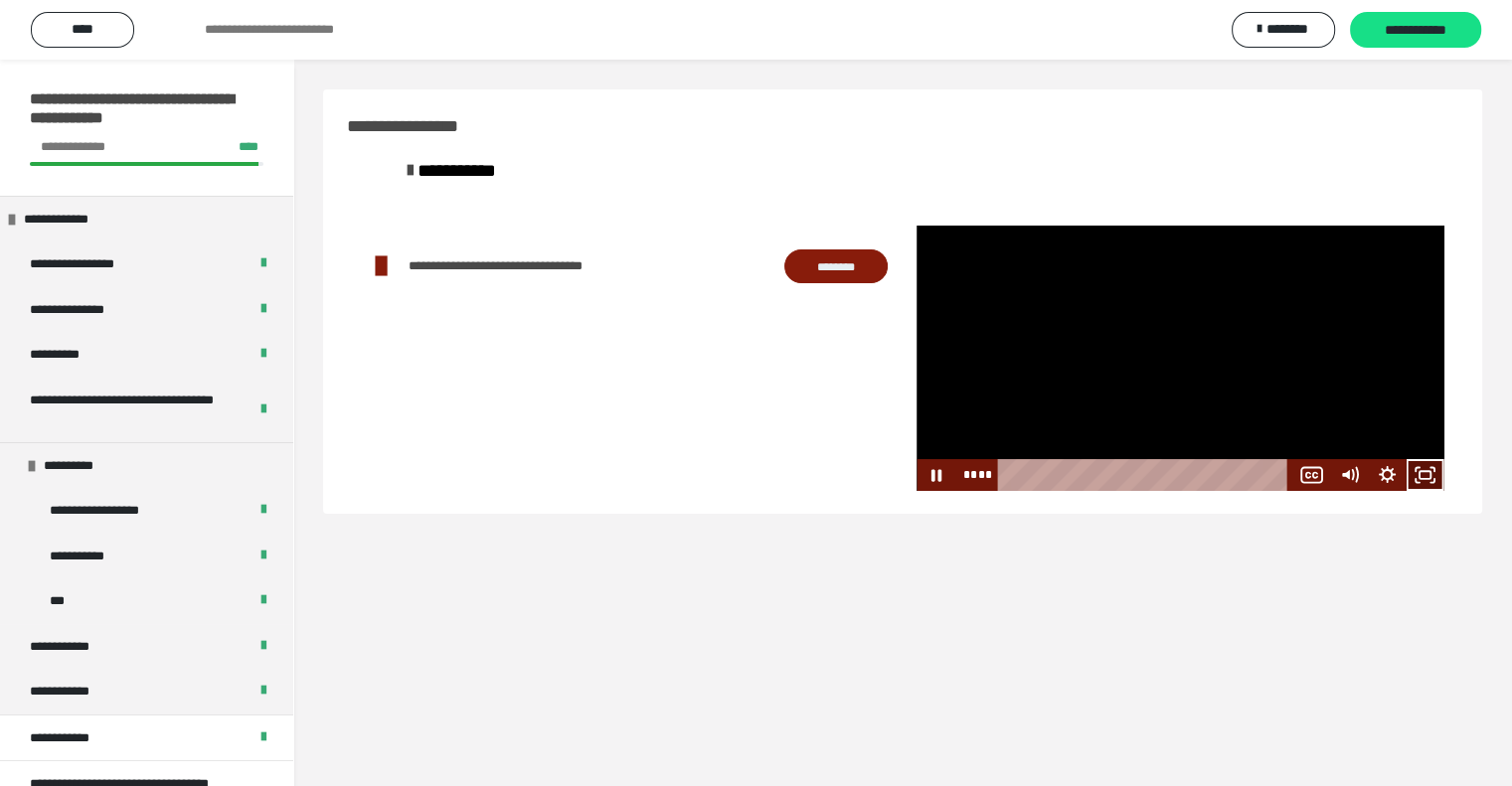 click 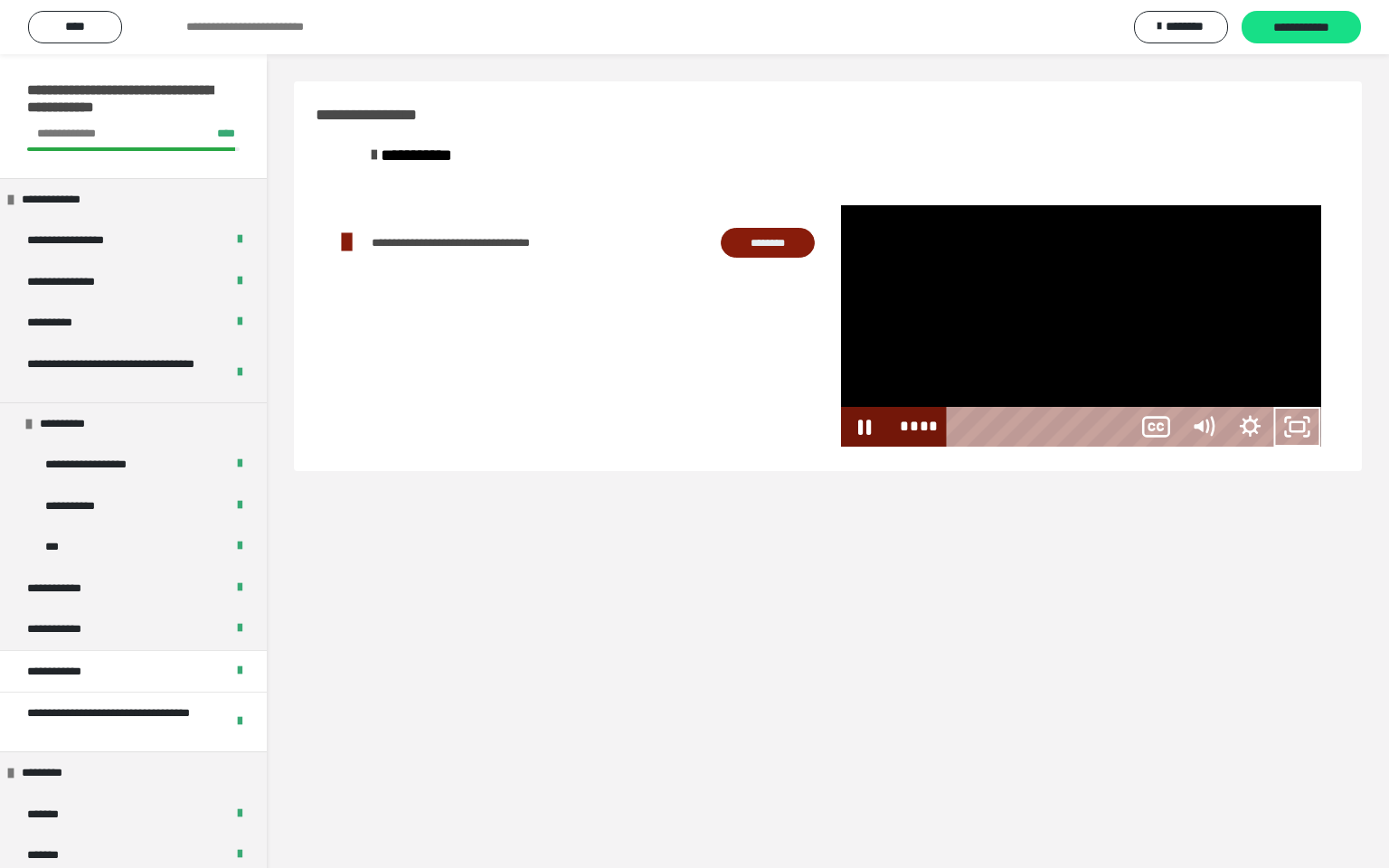 type 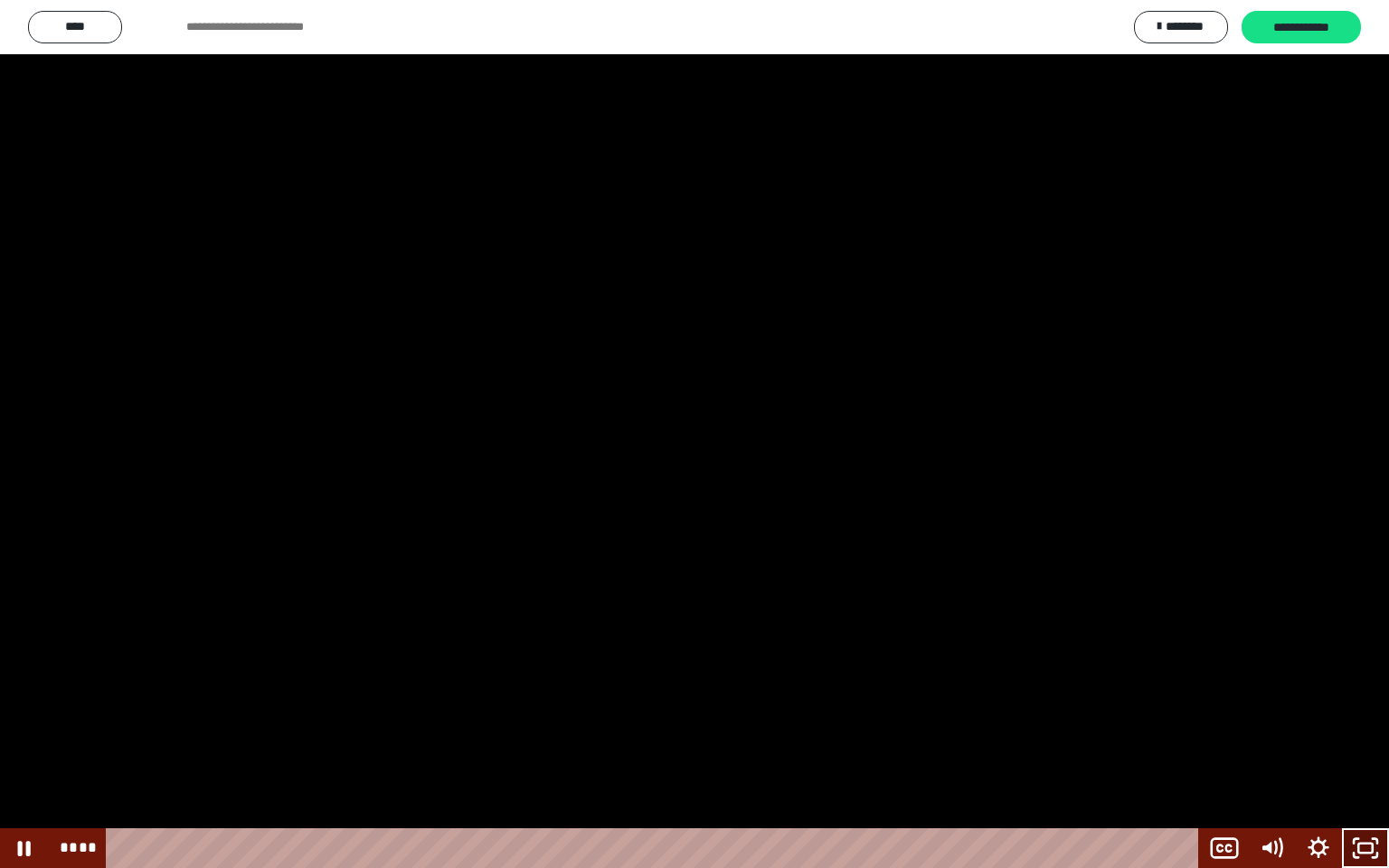click 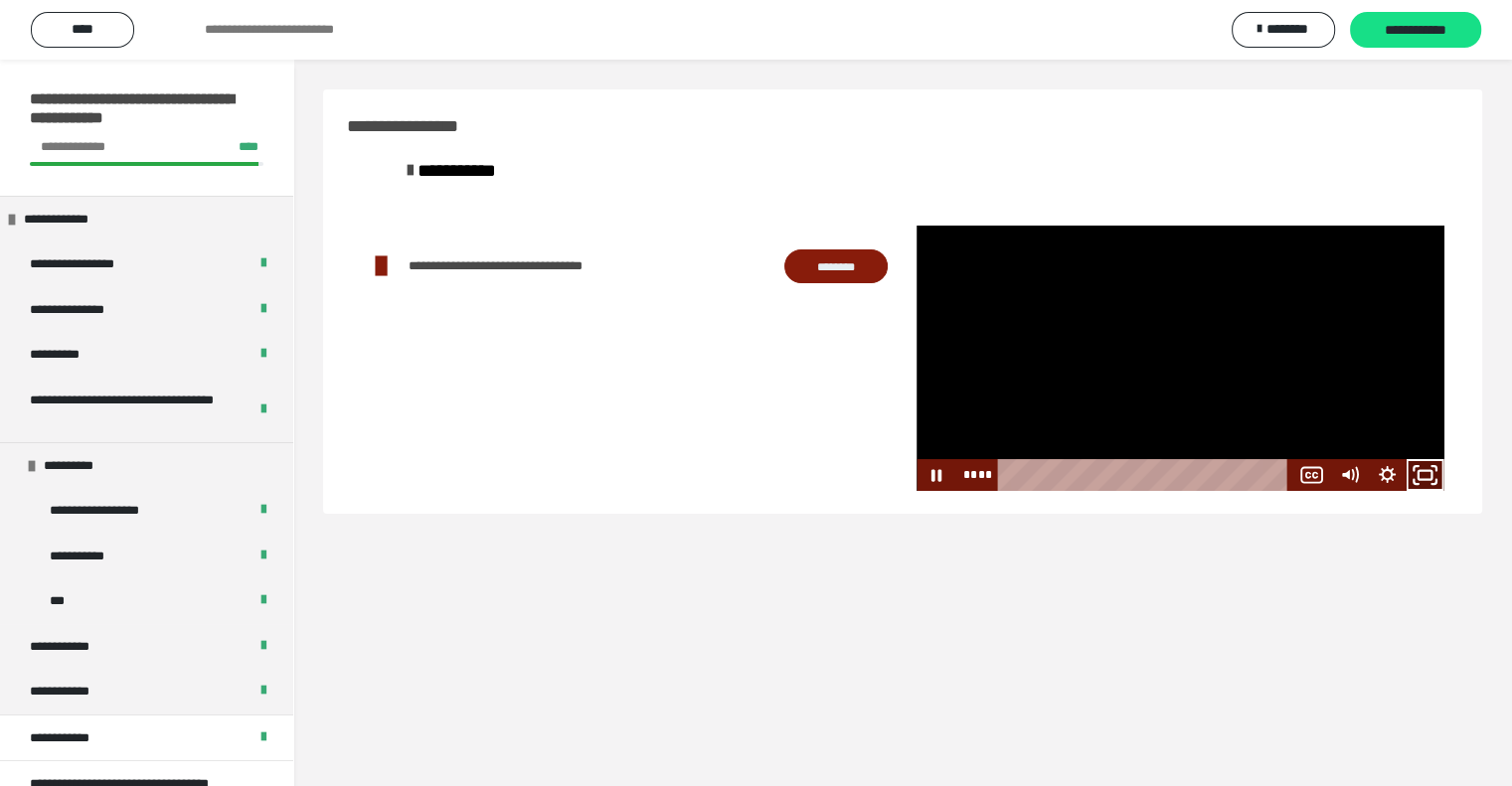 click 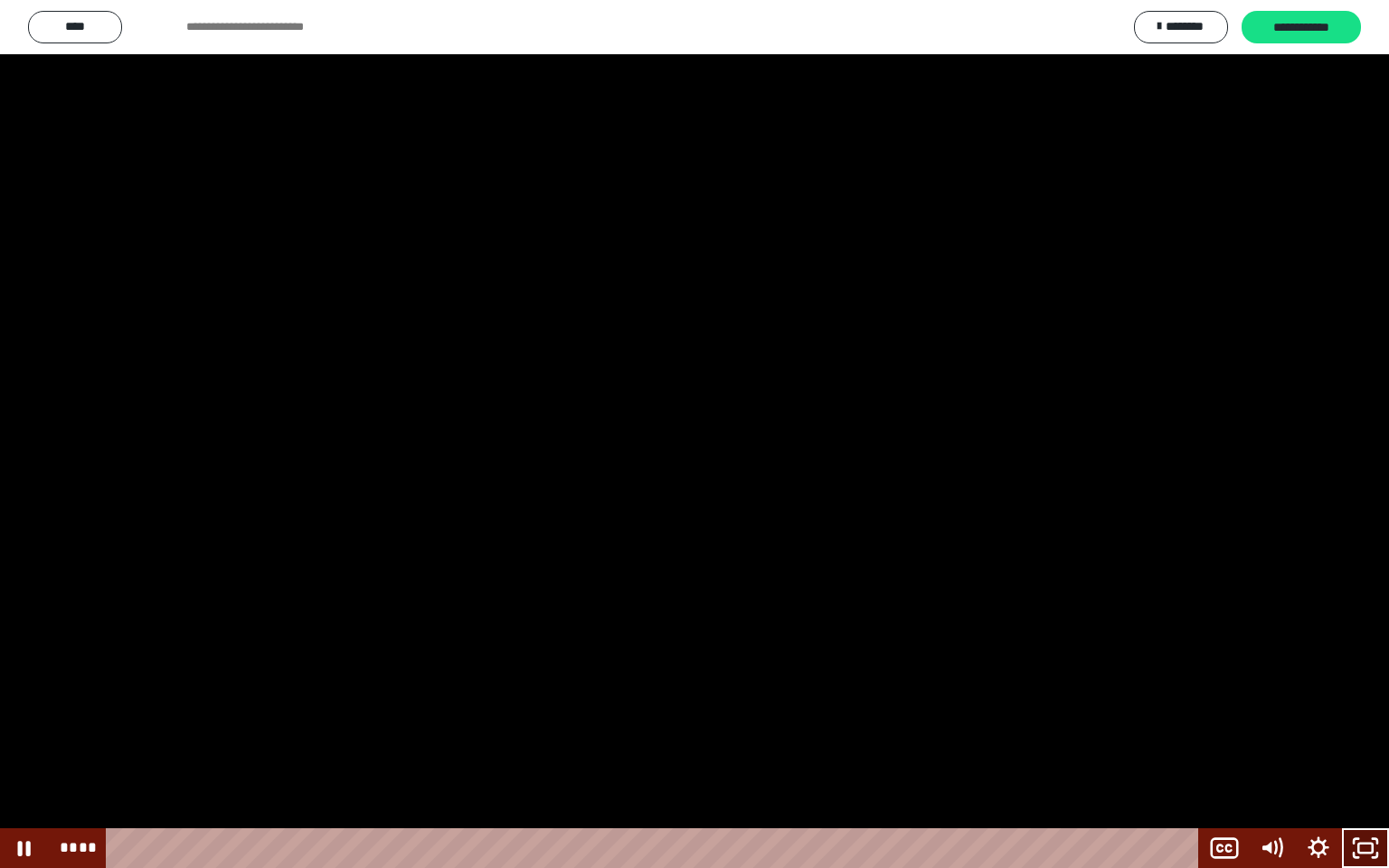 click 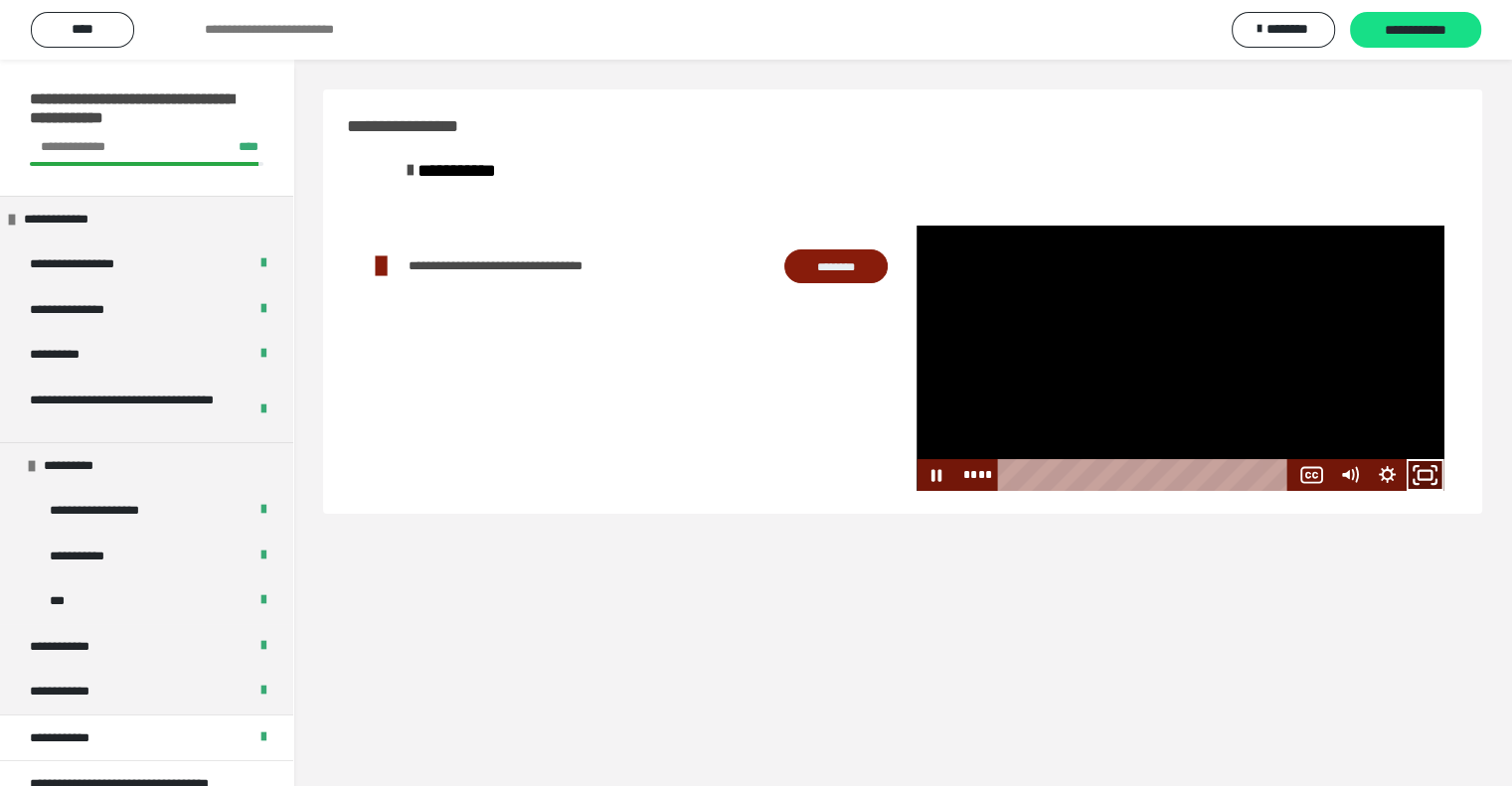 click 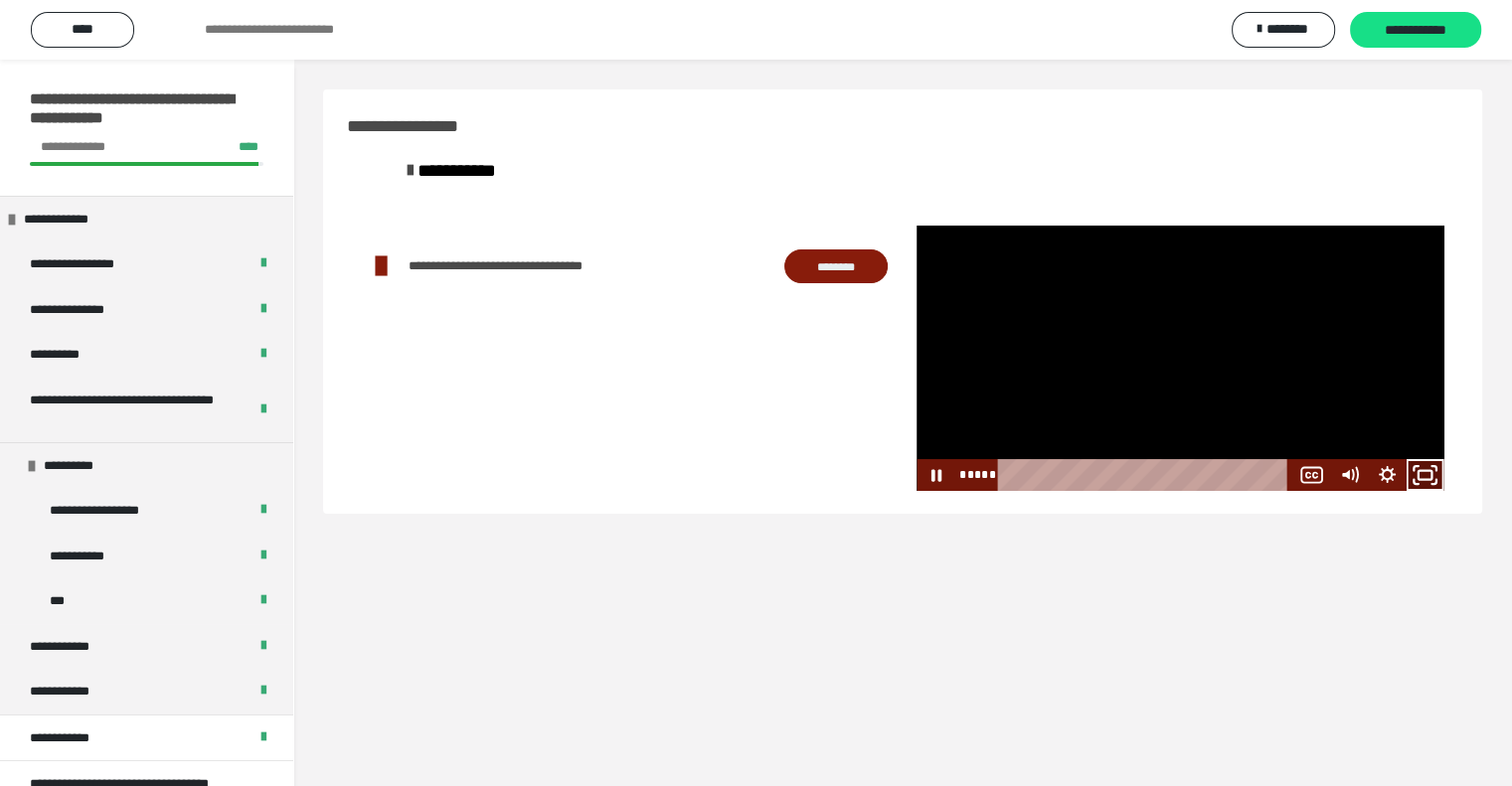 click 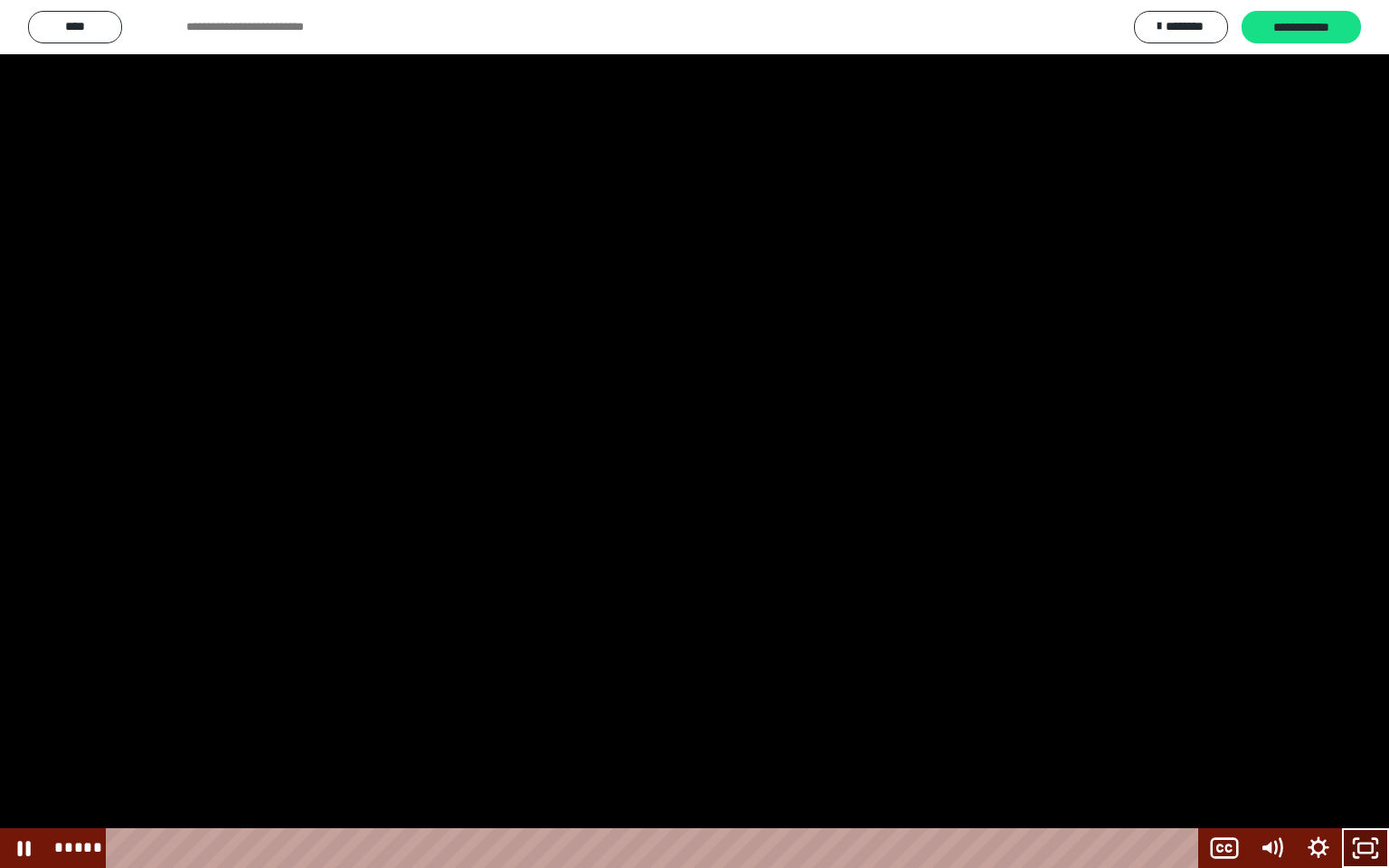 click 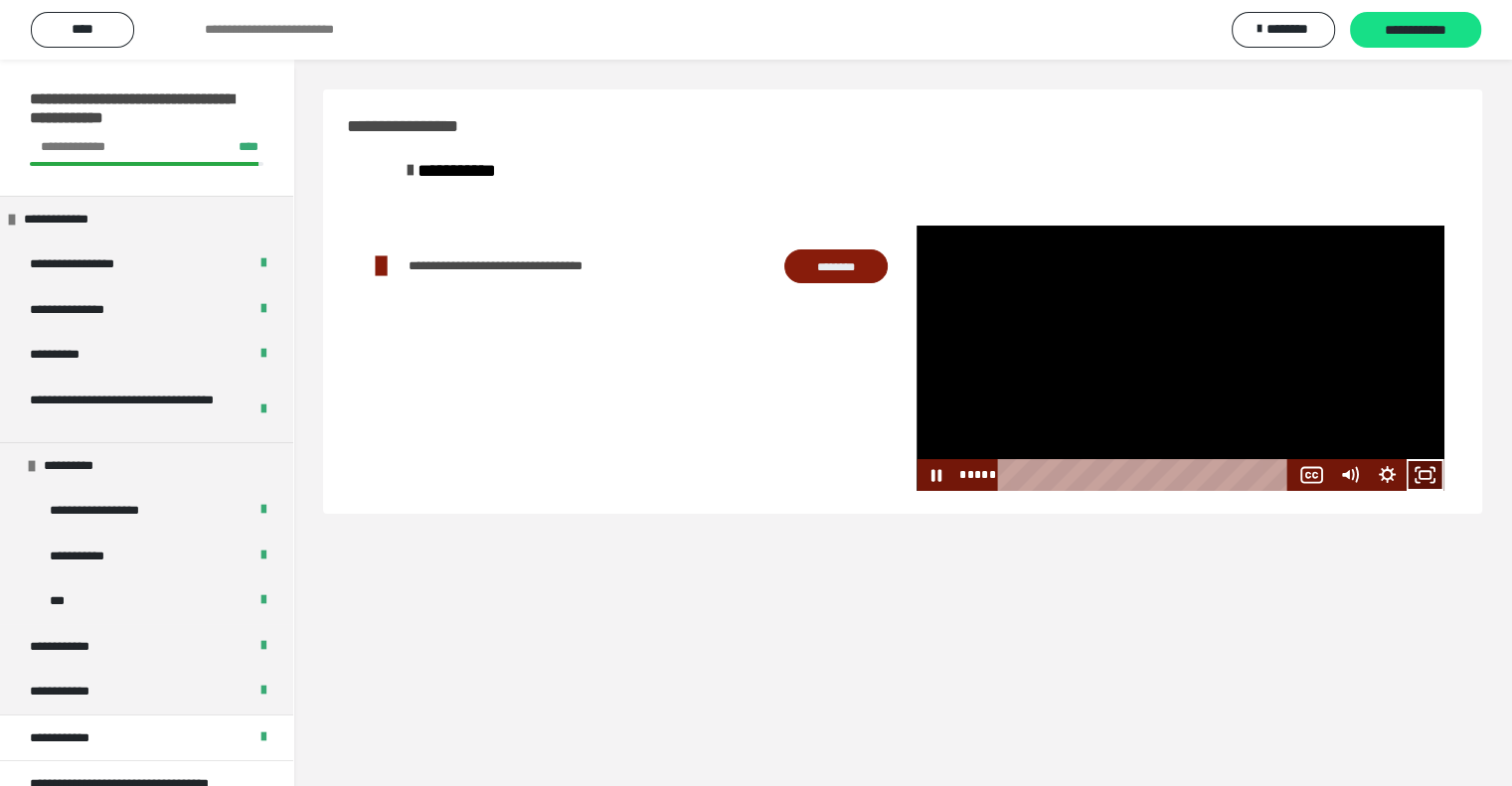 click 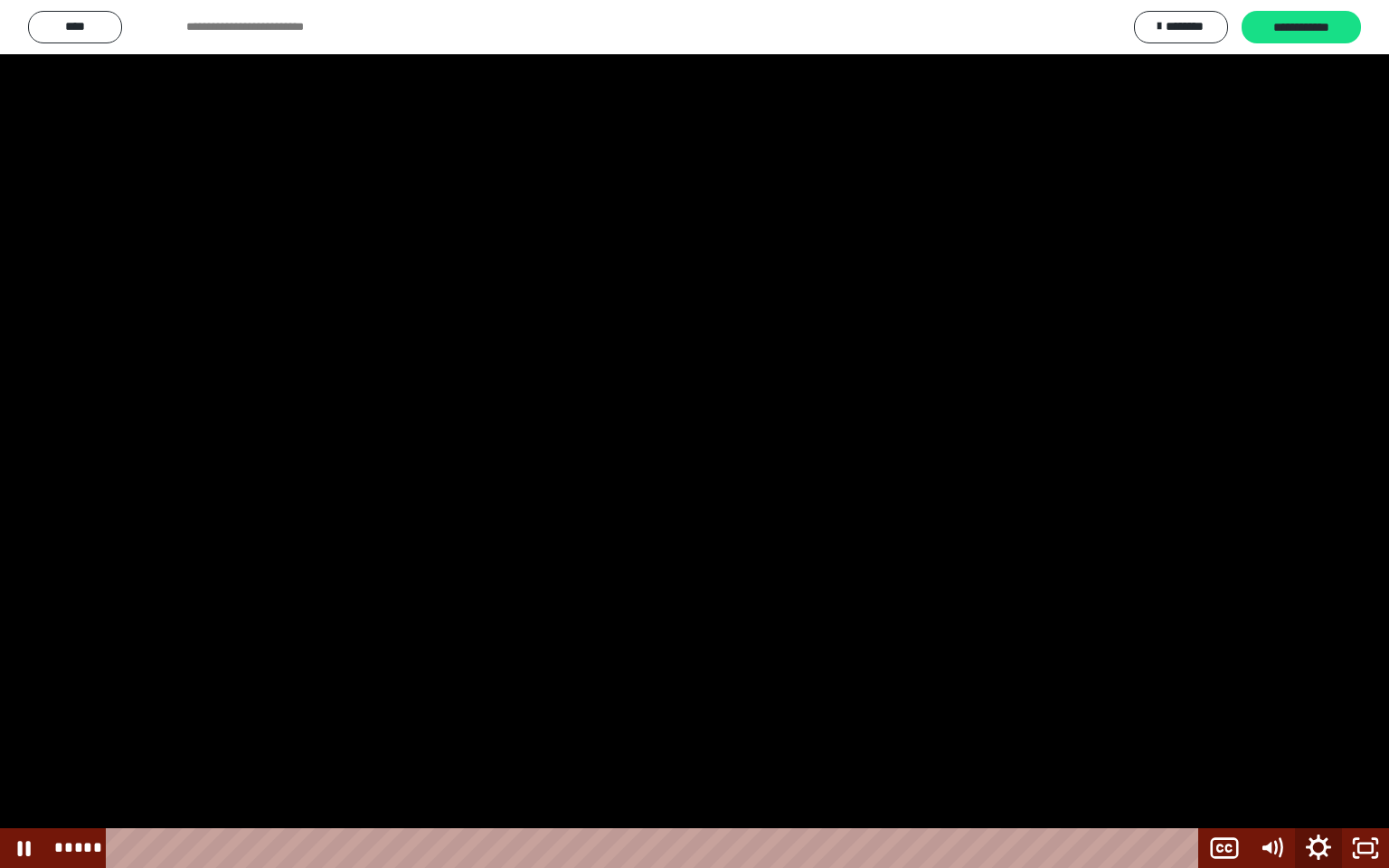 click 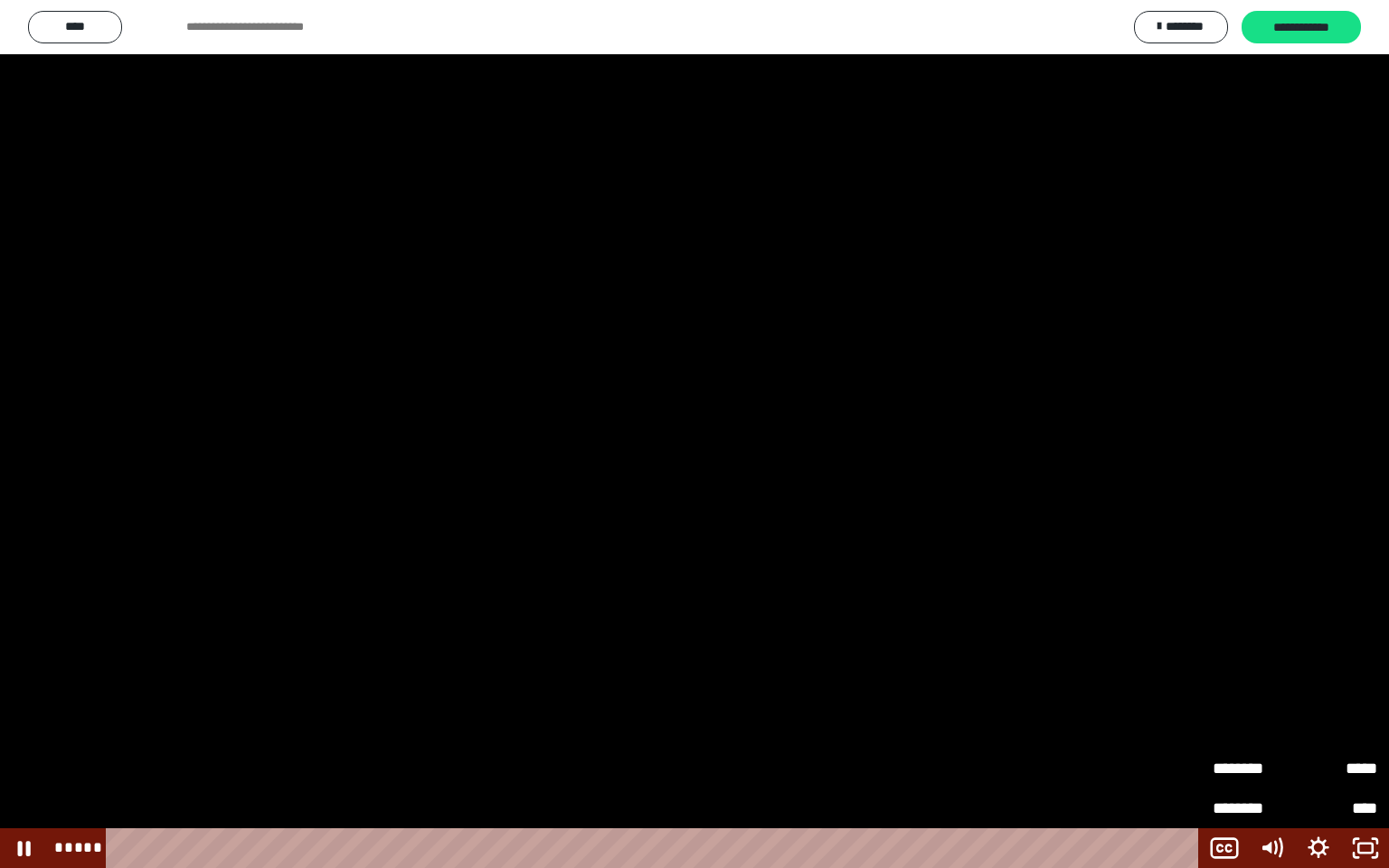 click on "****" at bounding box center (1336, 800) 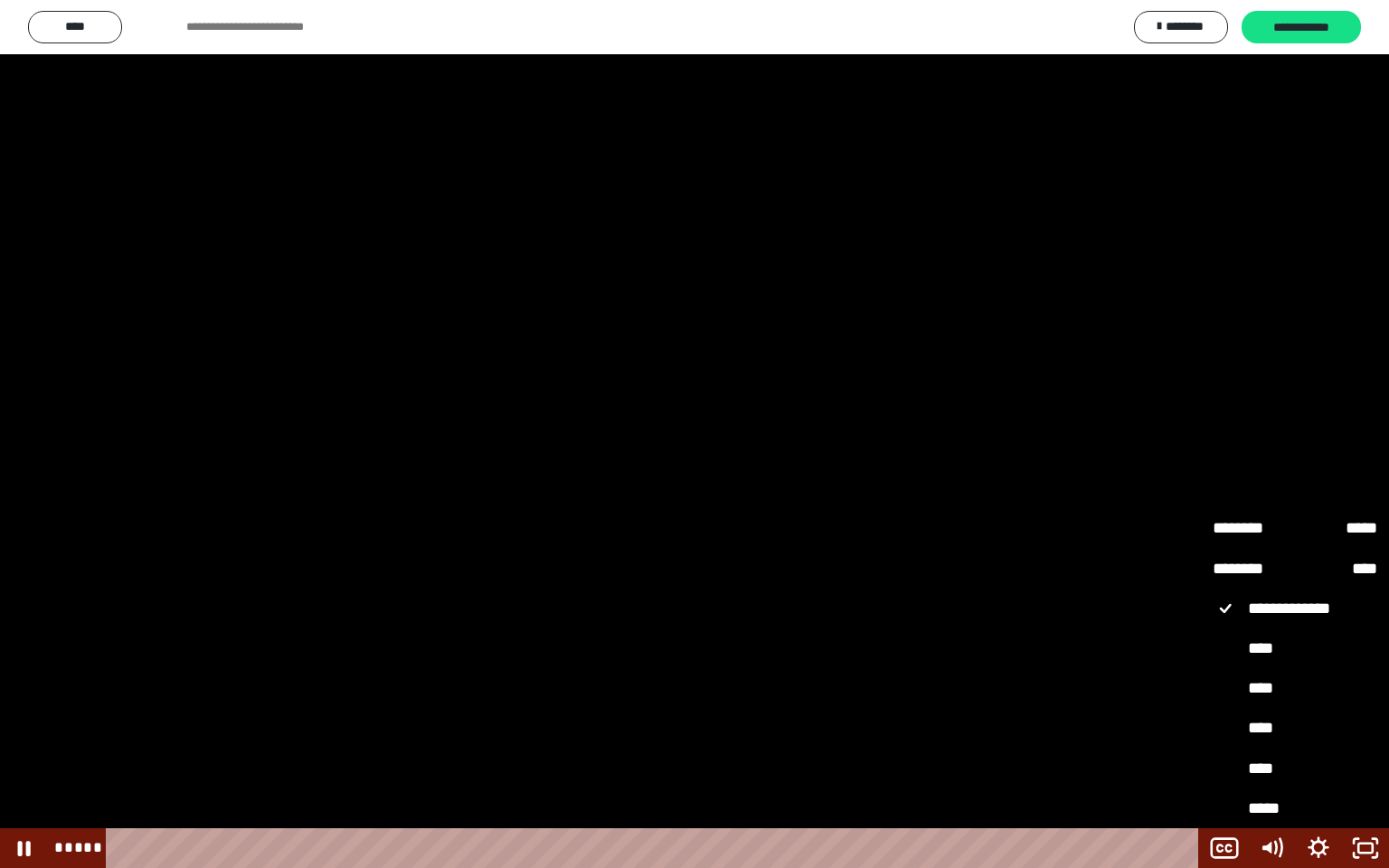 click on "*****" at bounding box center [1295, 809] 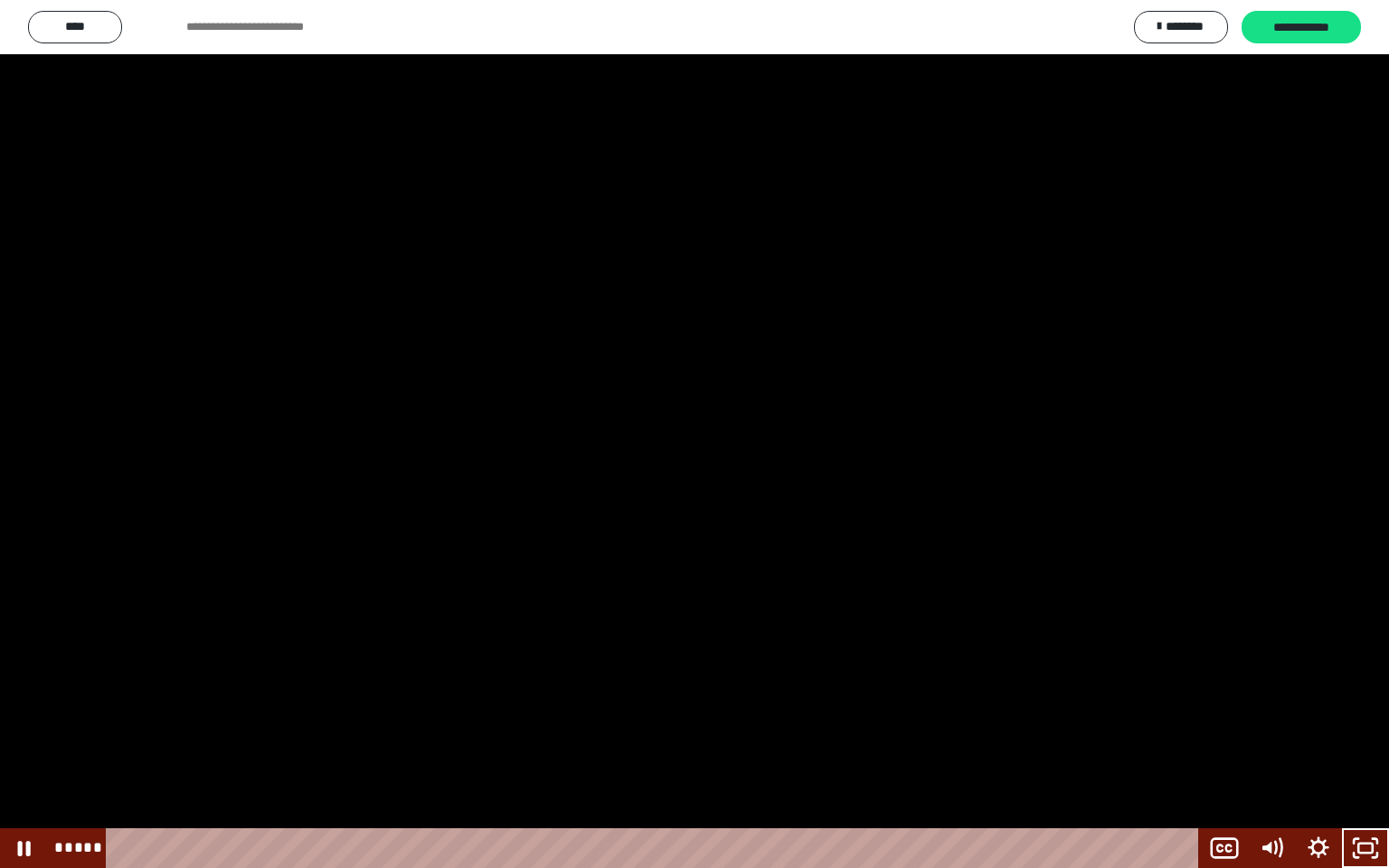 click at bounding box center [1365, 848] 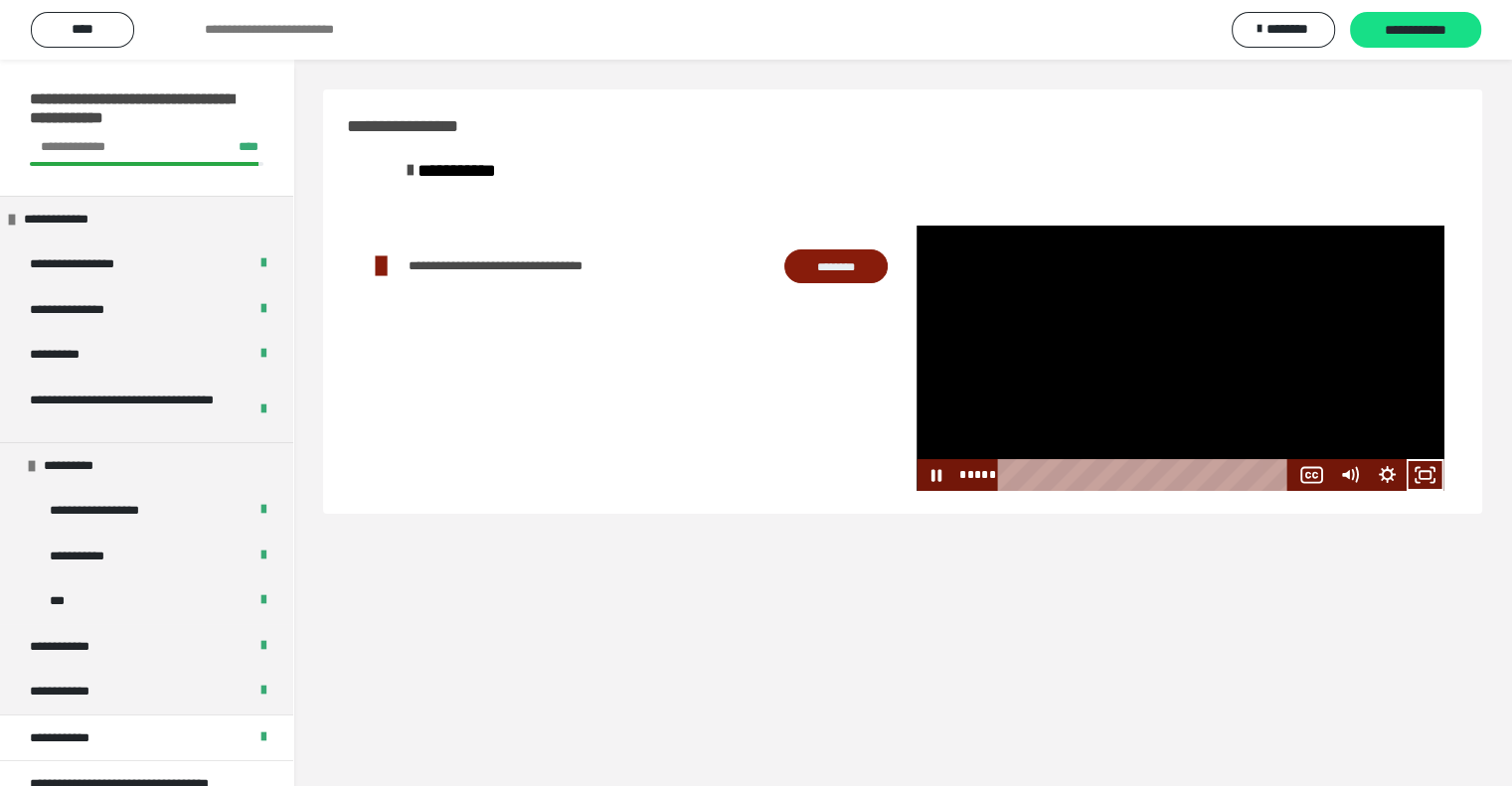click at bounding box center [1180, 358] 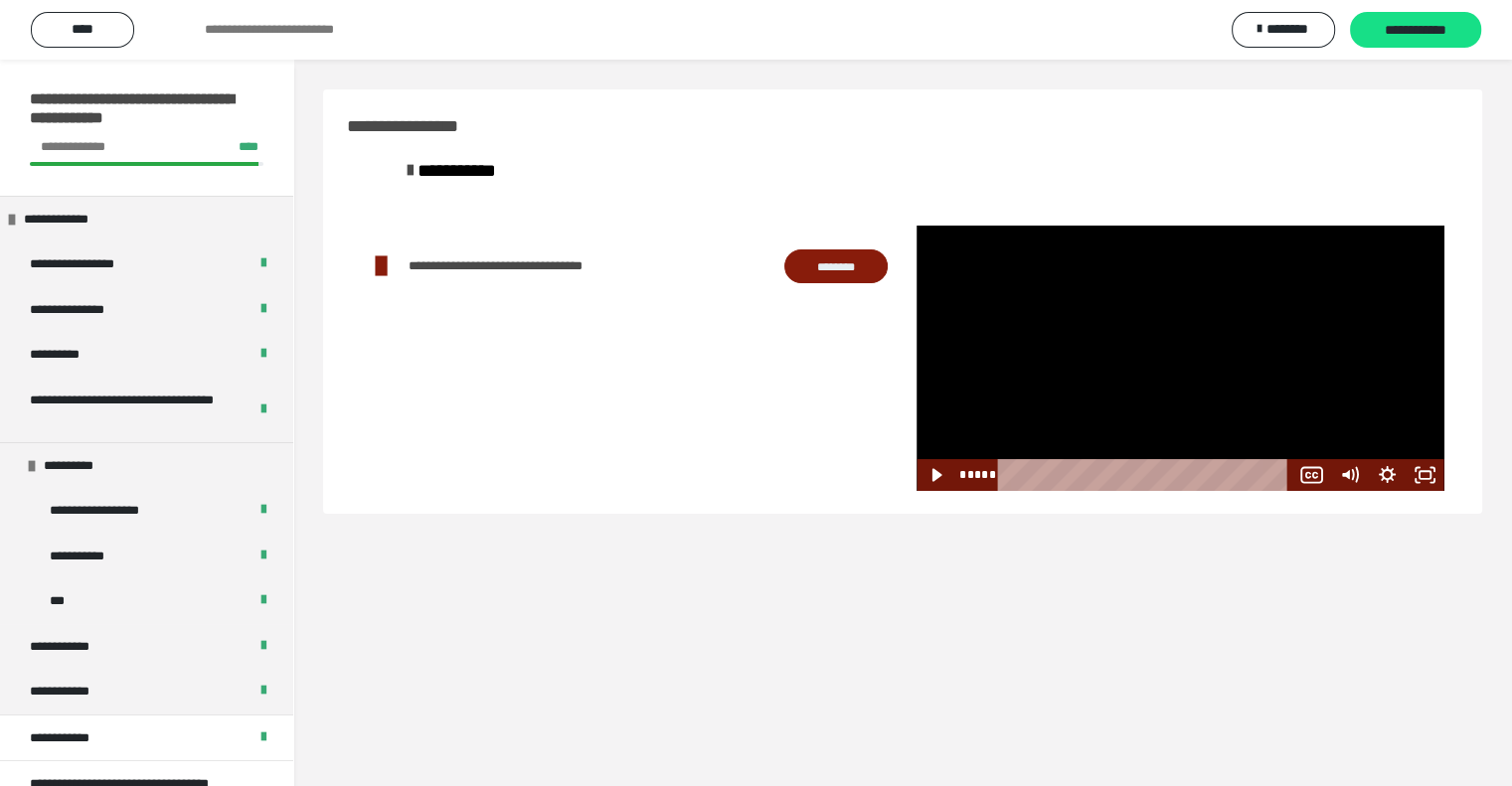 click at bounding box center [1180, 358] 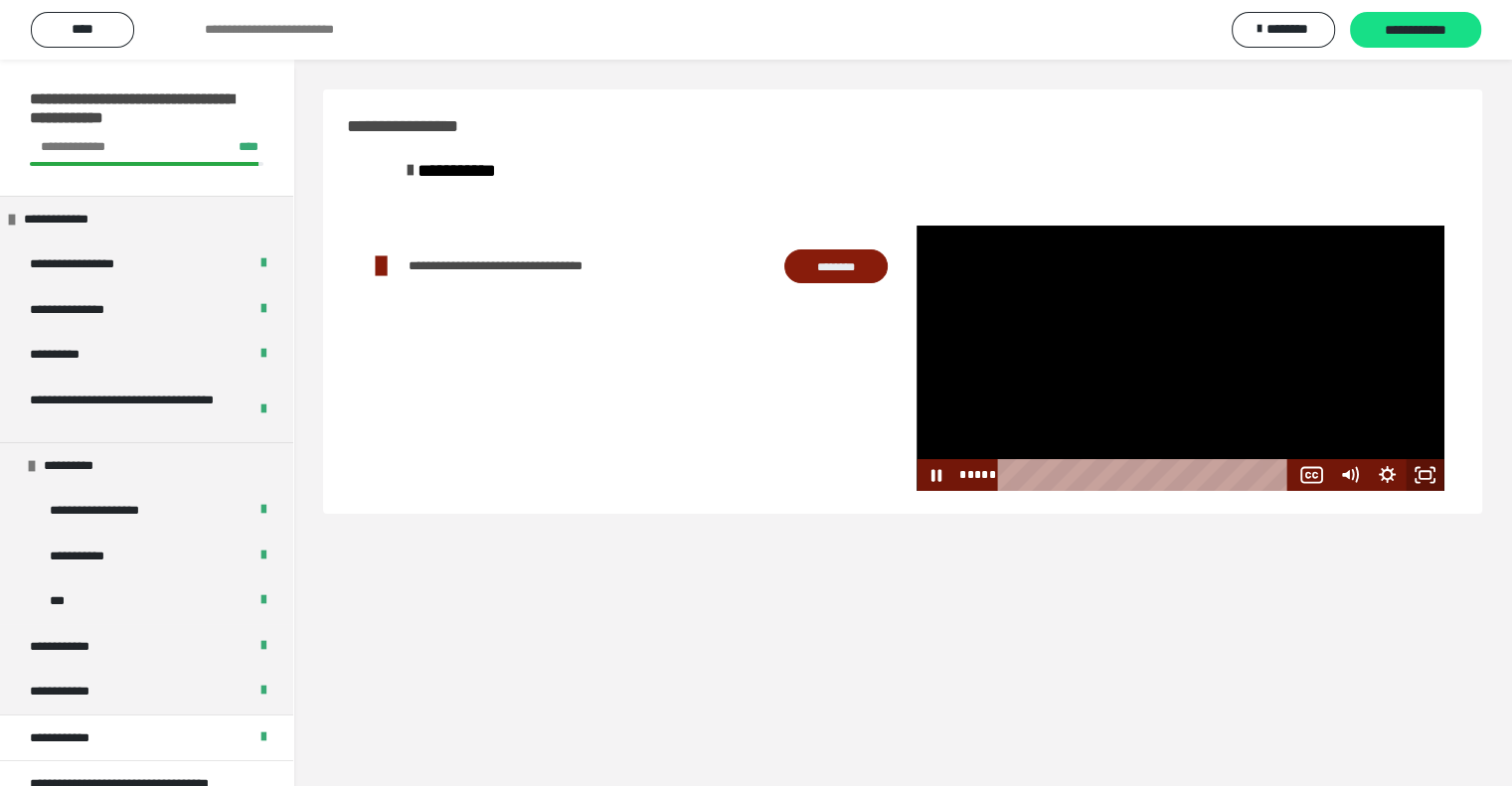 click 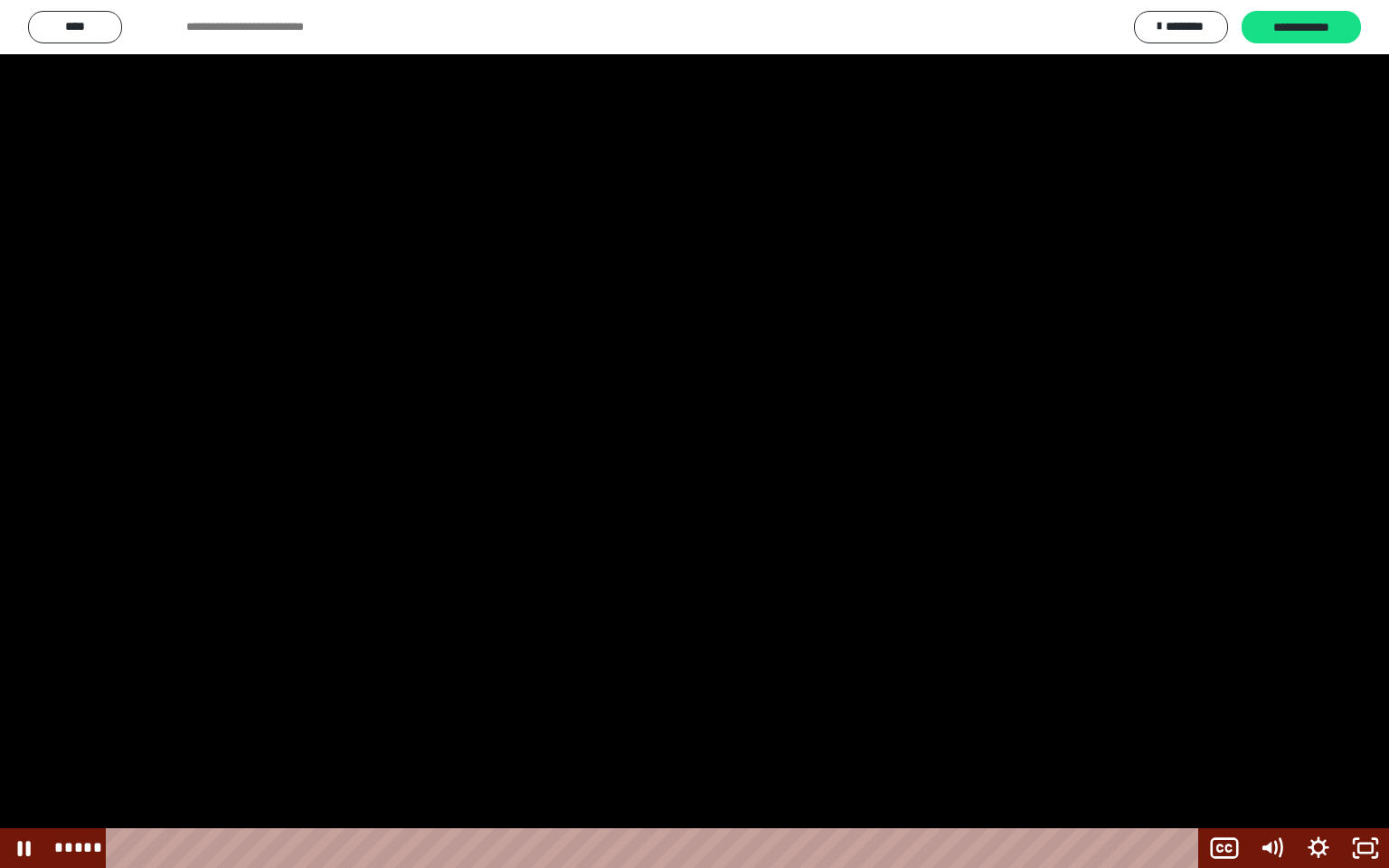 click at bounding box center (694, 434) 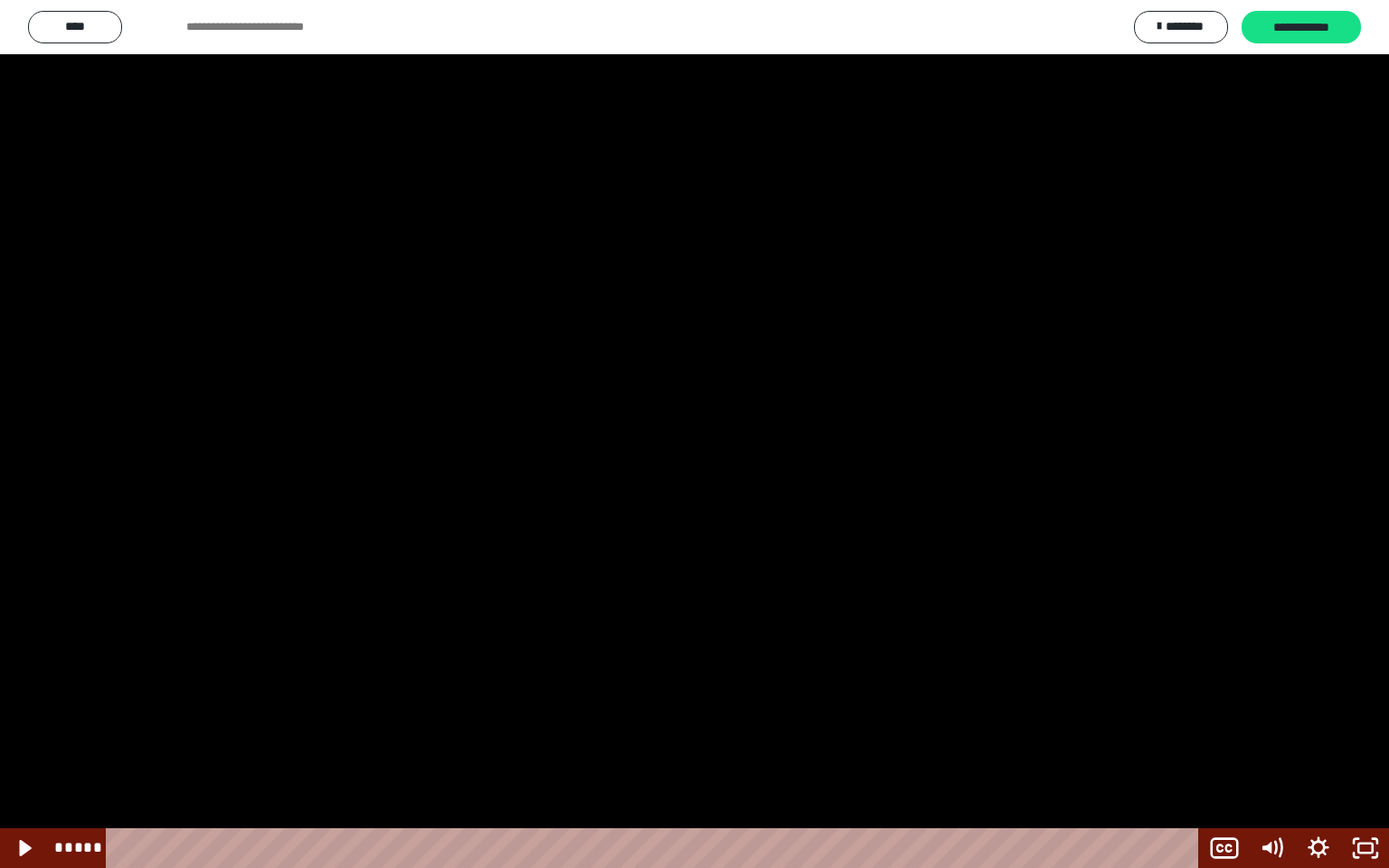 click at bounding box center [694, 434] 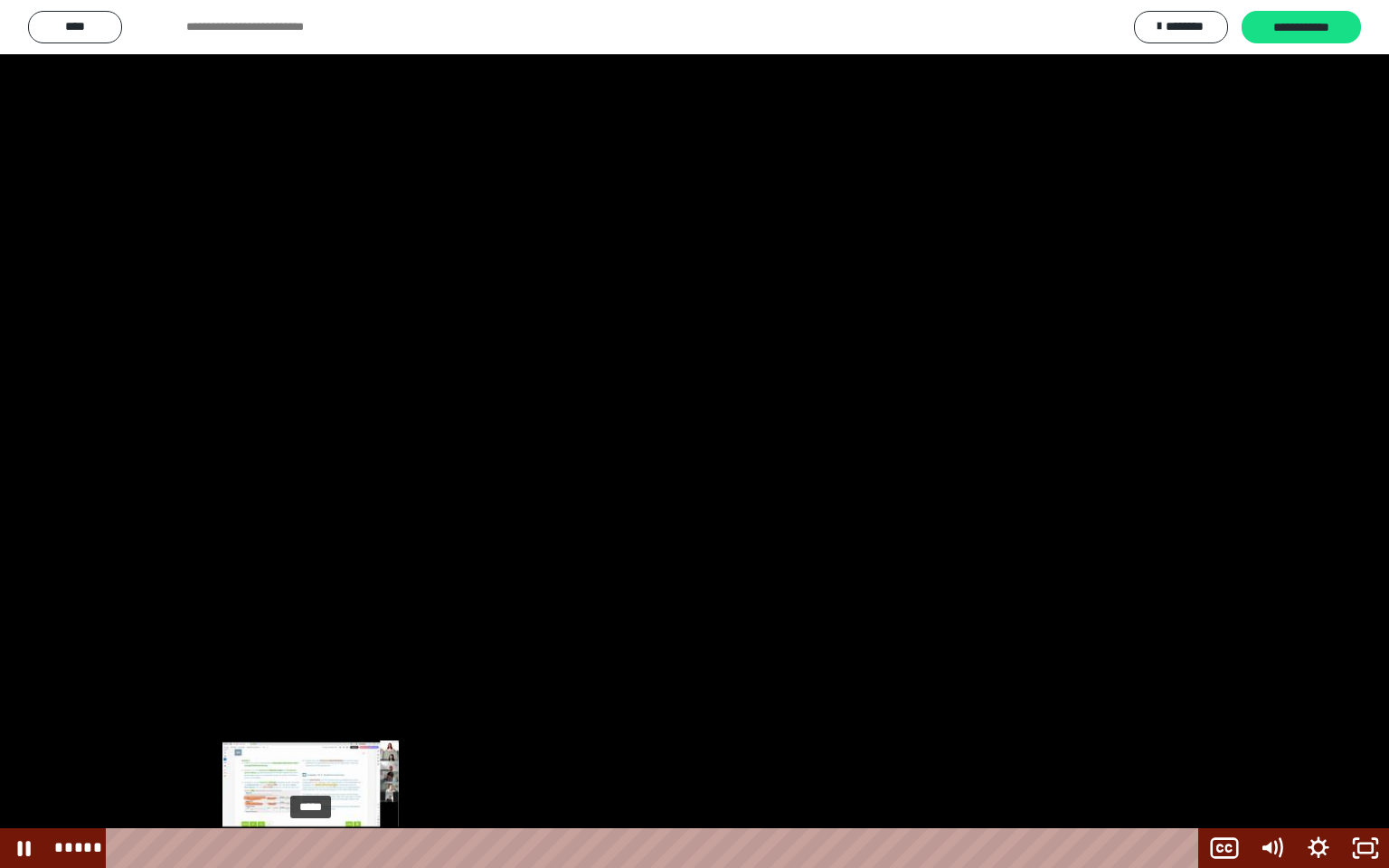 click at bounding box center (316, 848) 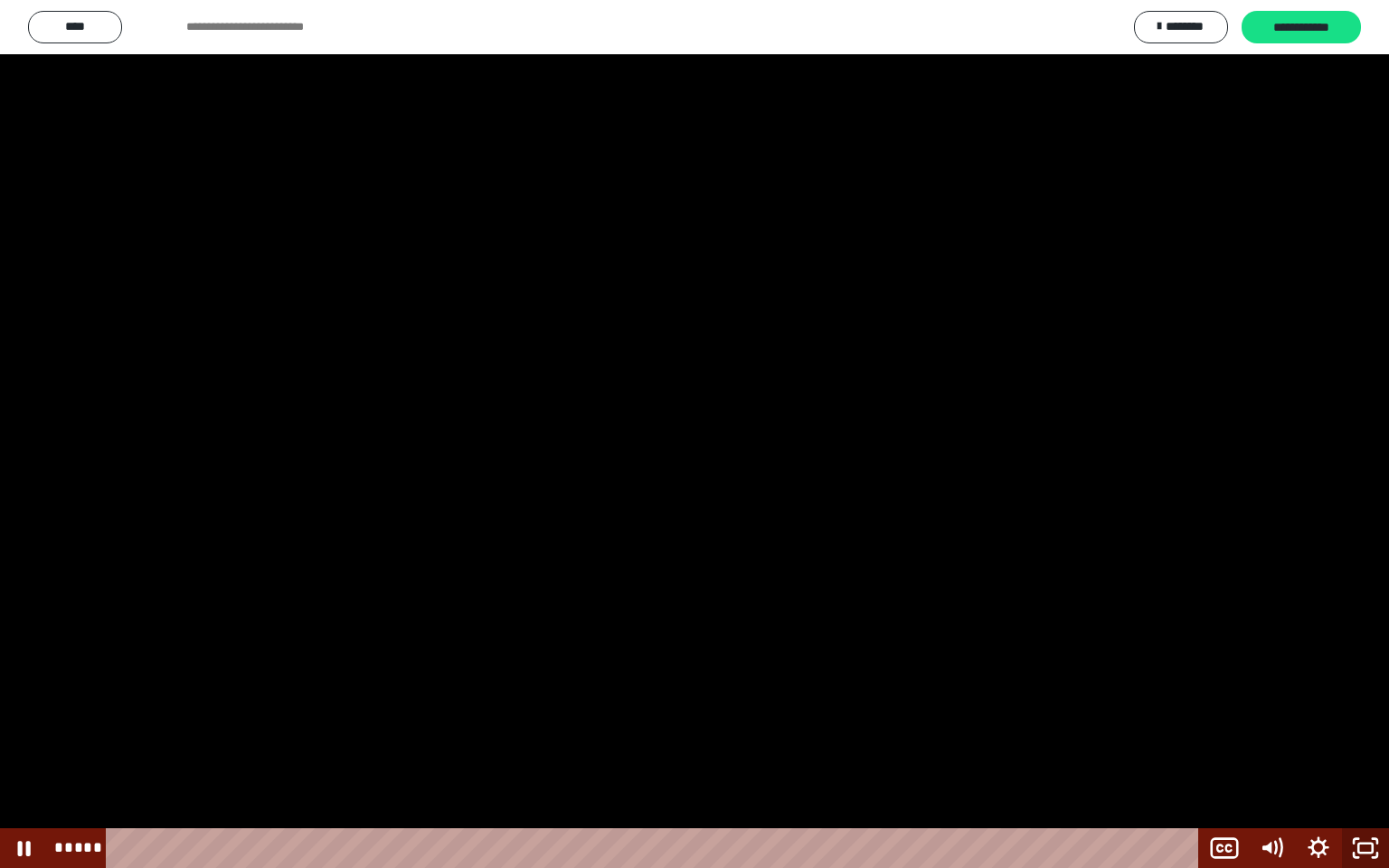 click 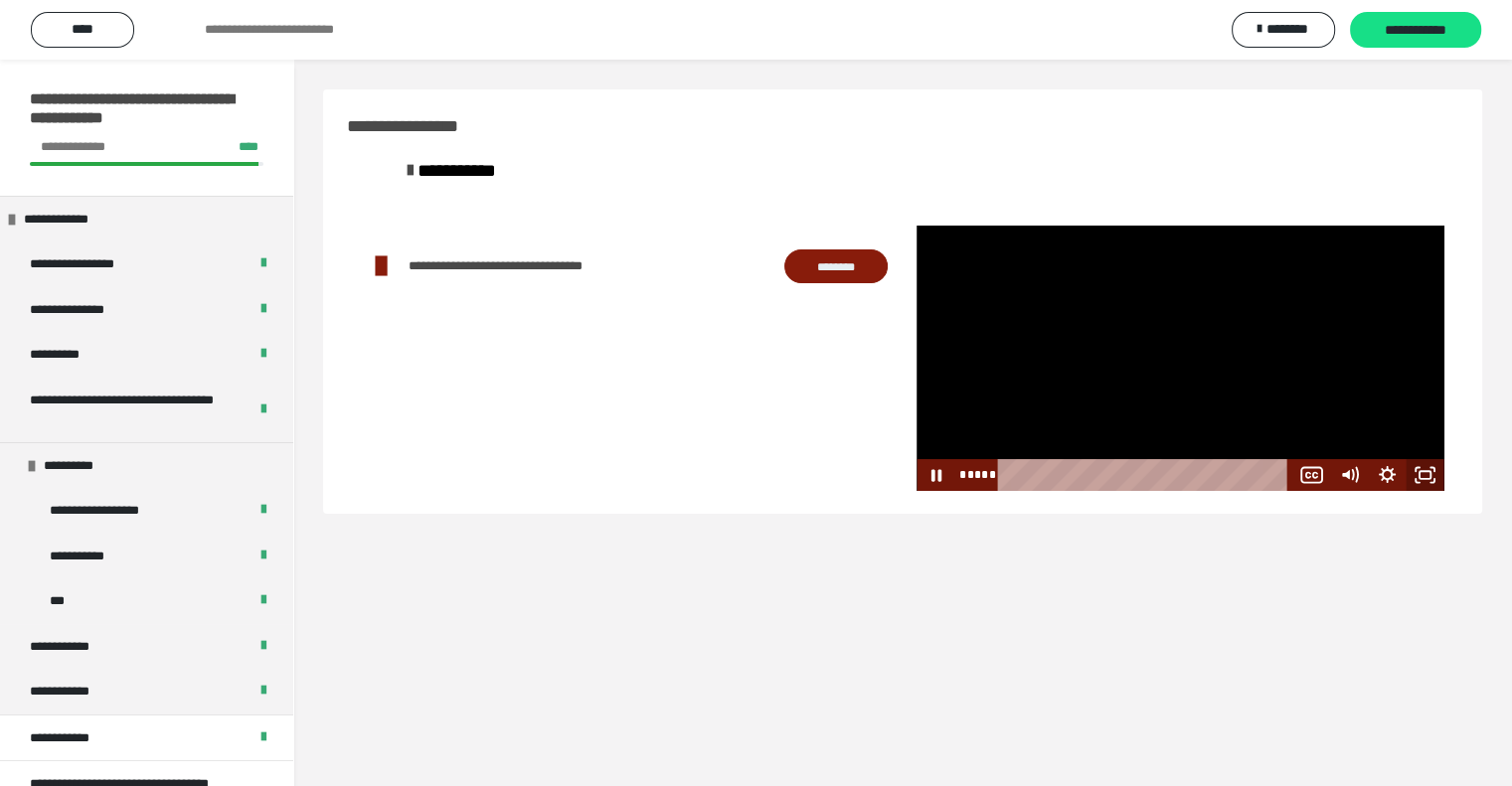 click 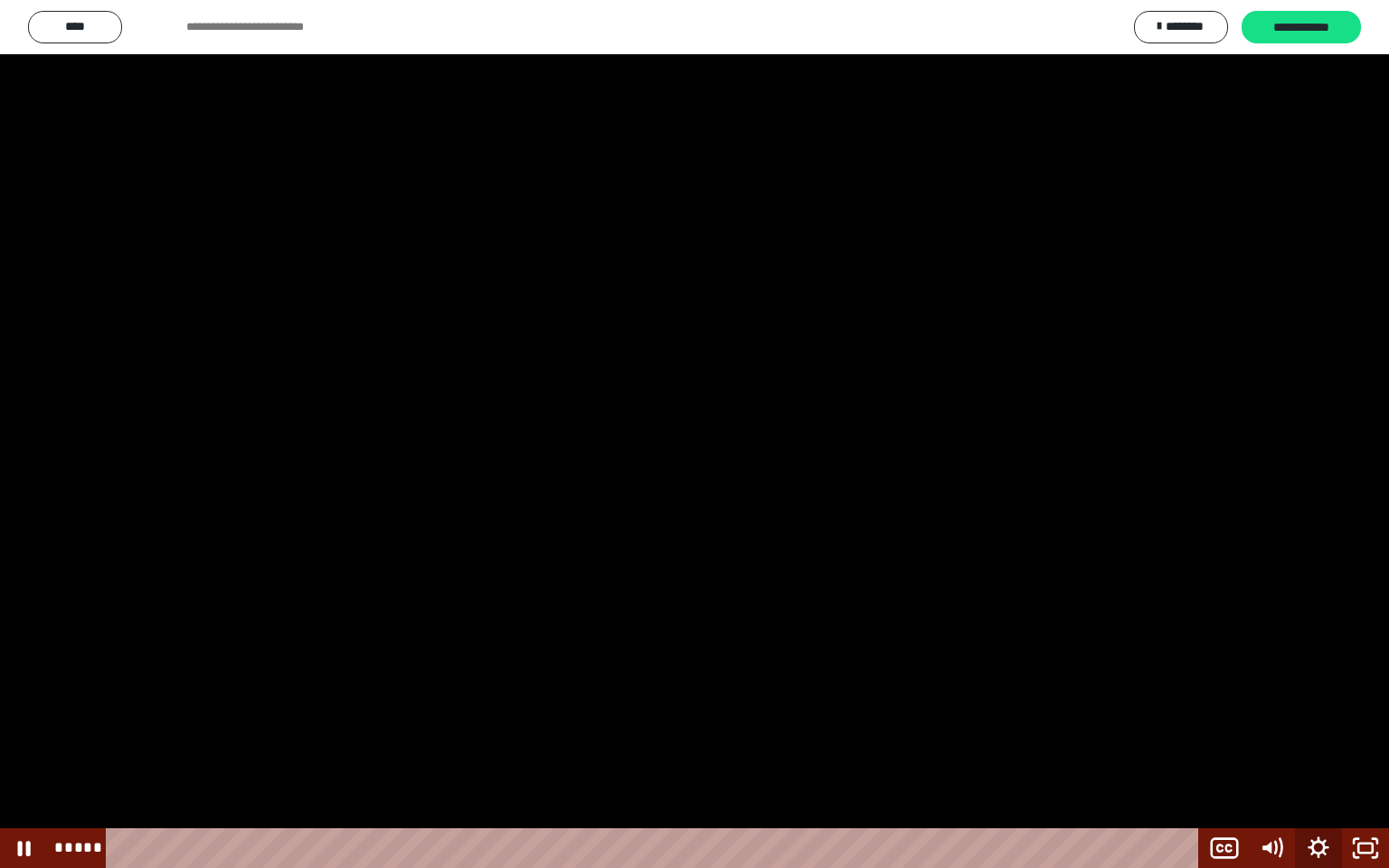 click 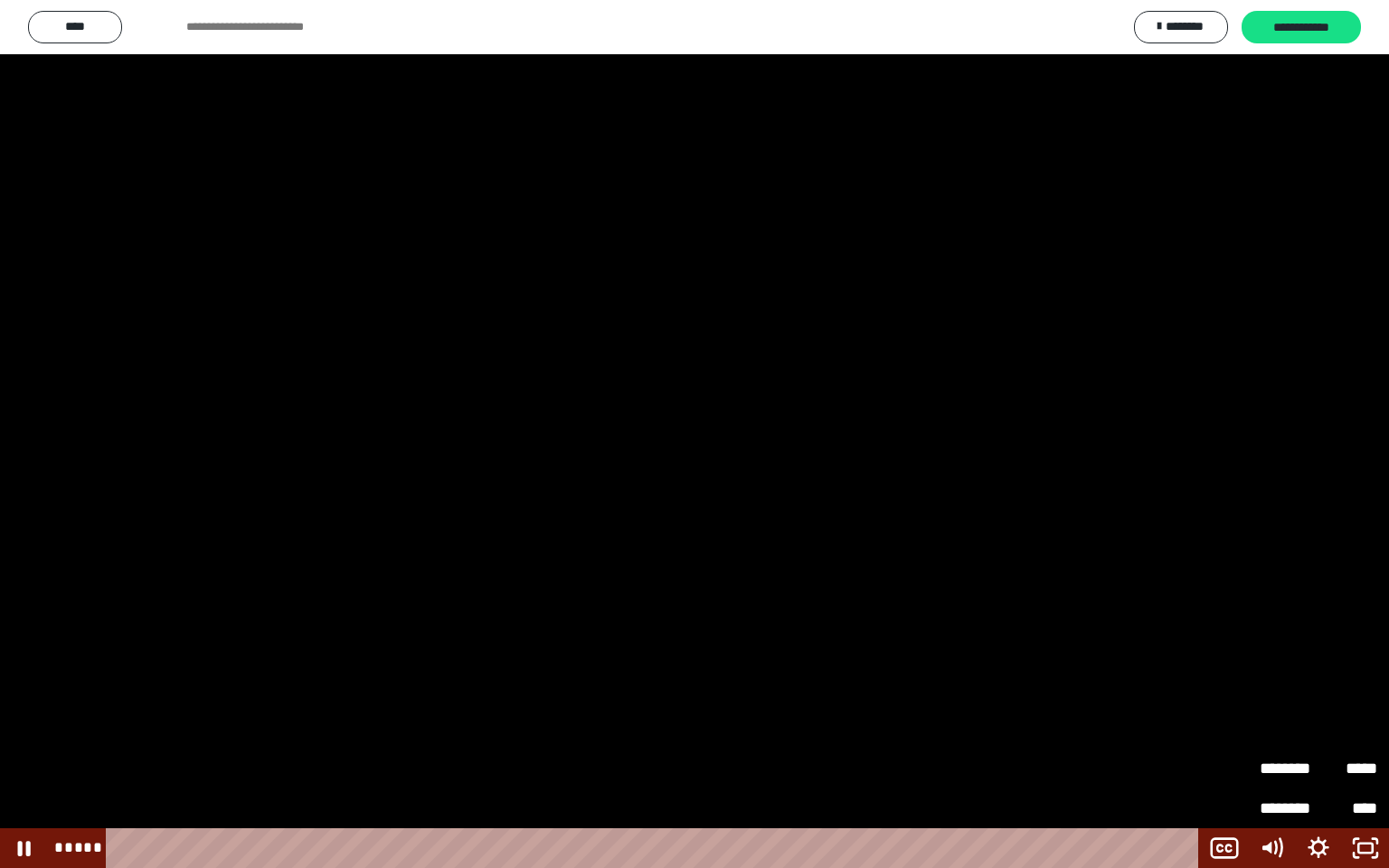 click on "****" at bounding box center [1347, 808] 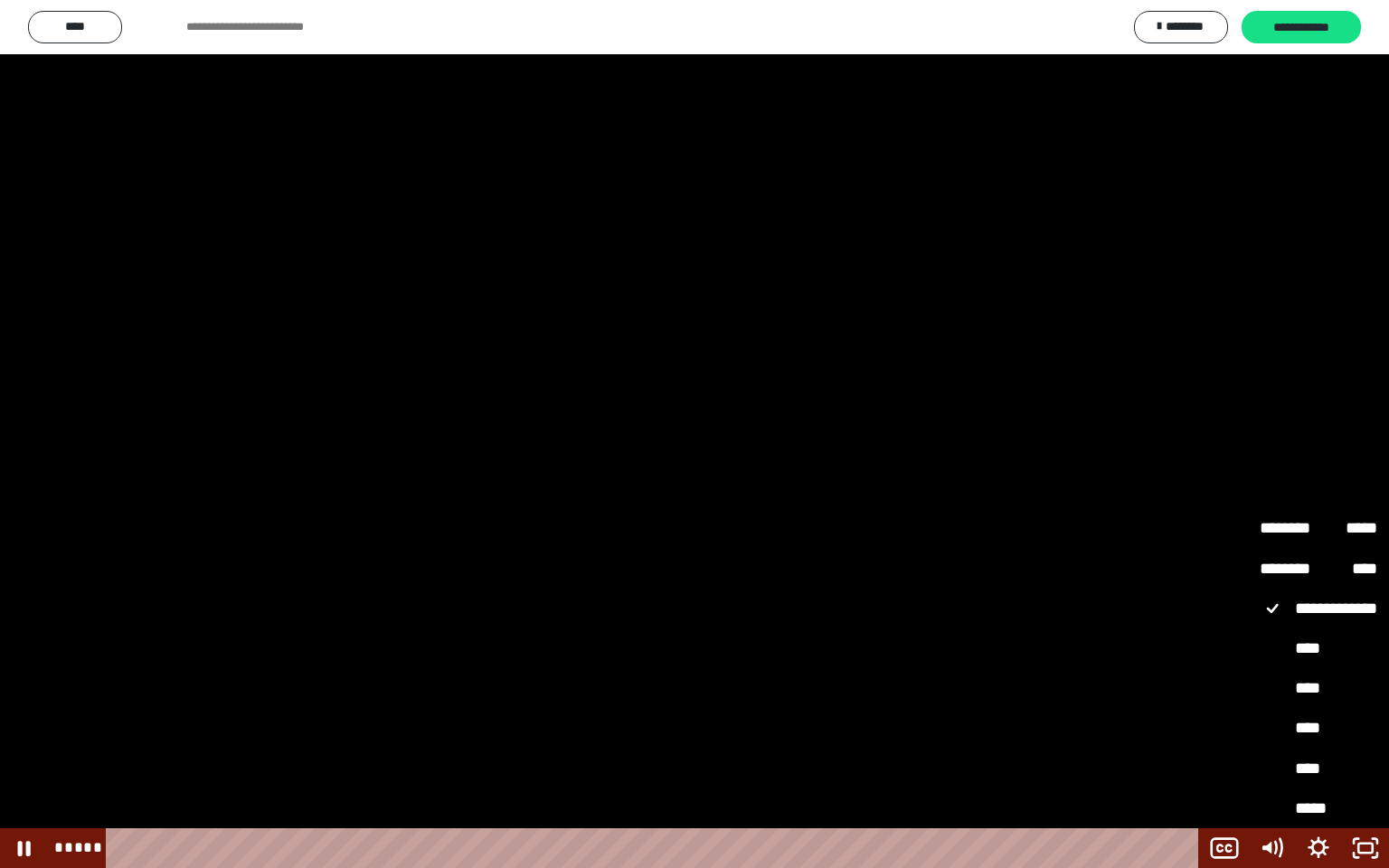 click on "*****" at bounding box center (1318, 809) 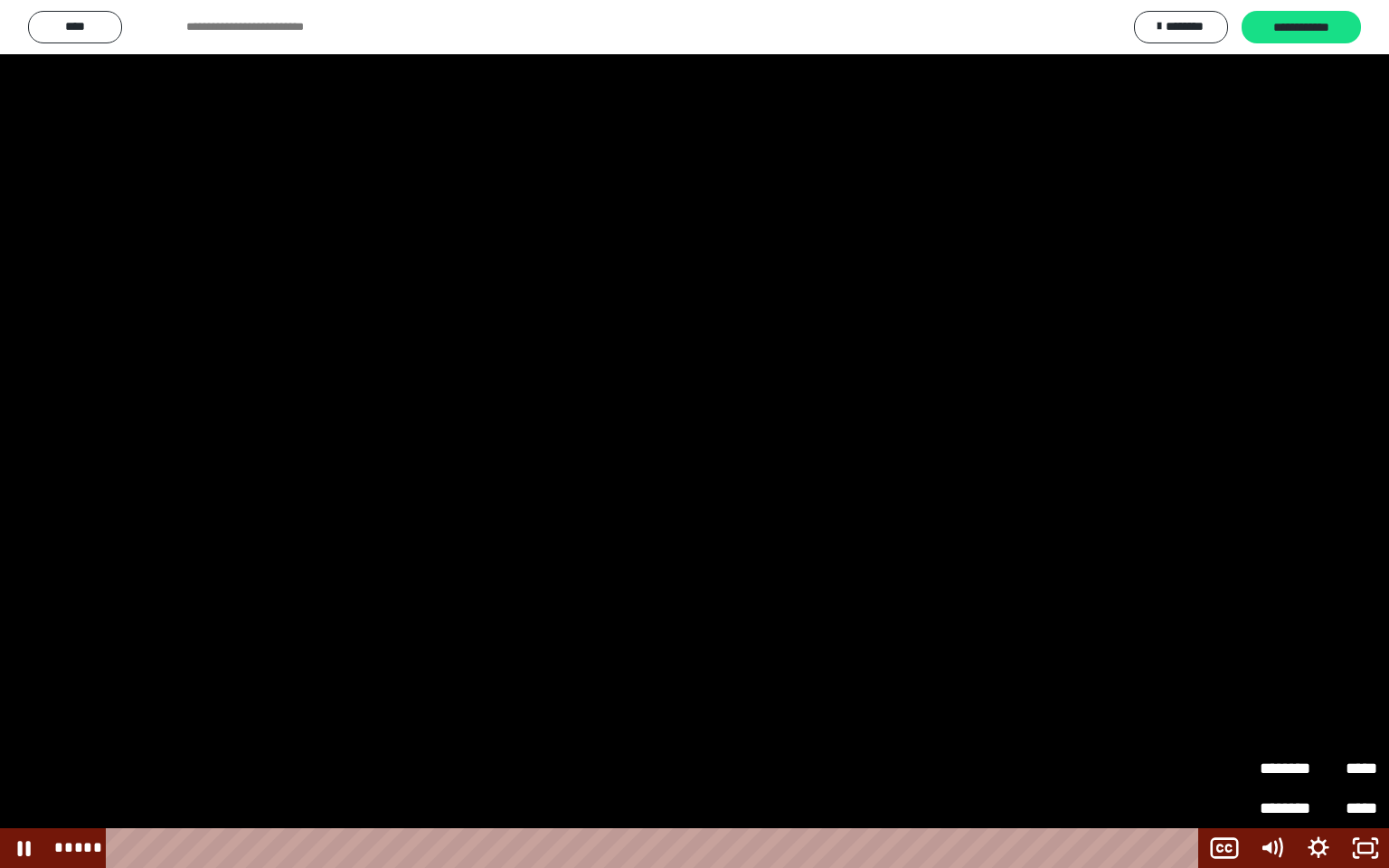type 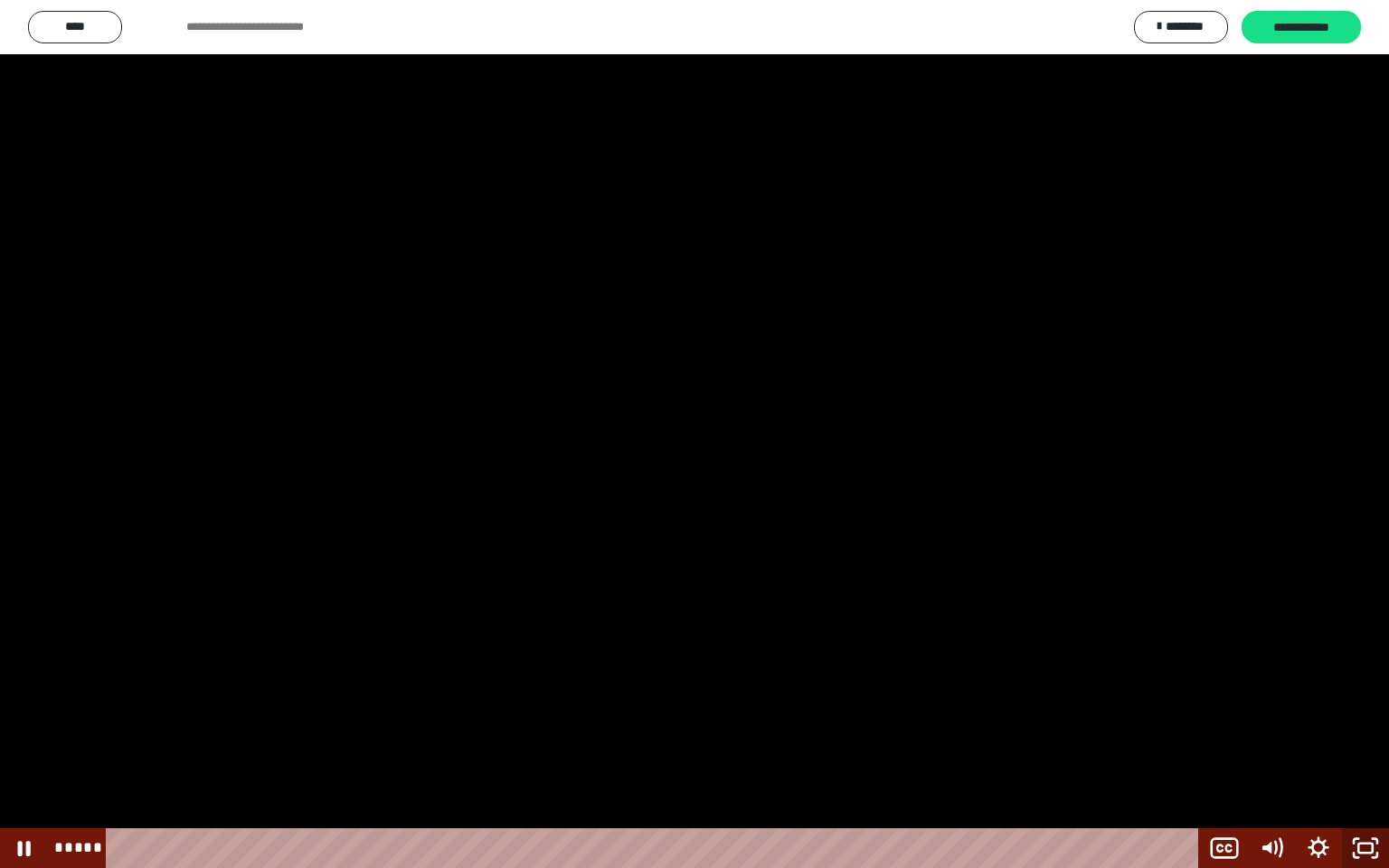 click 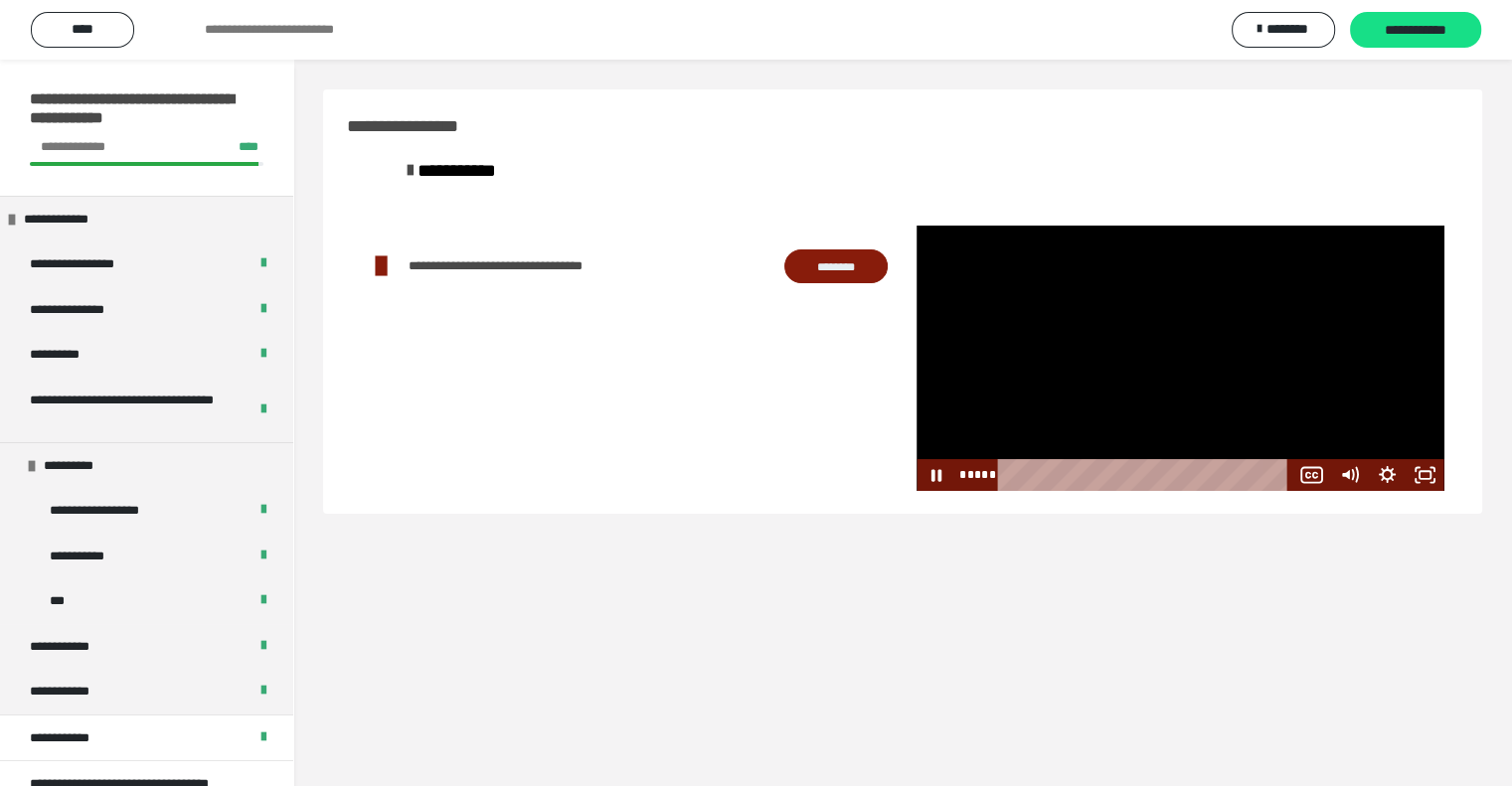 click at bounding box center [1180, 358] 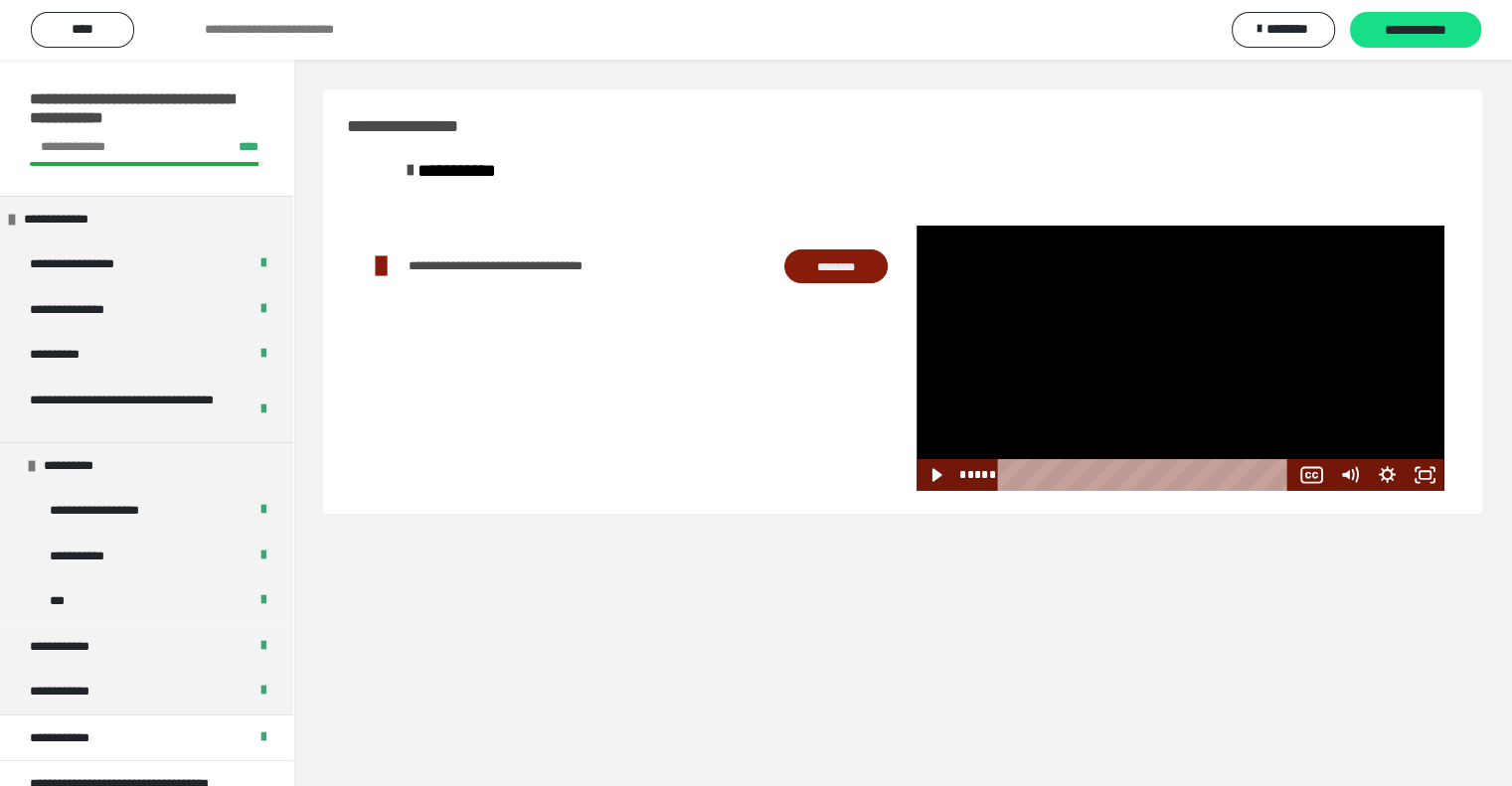 click at bounding box center [1180, 358] 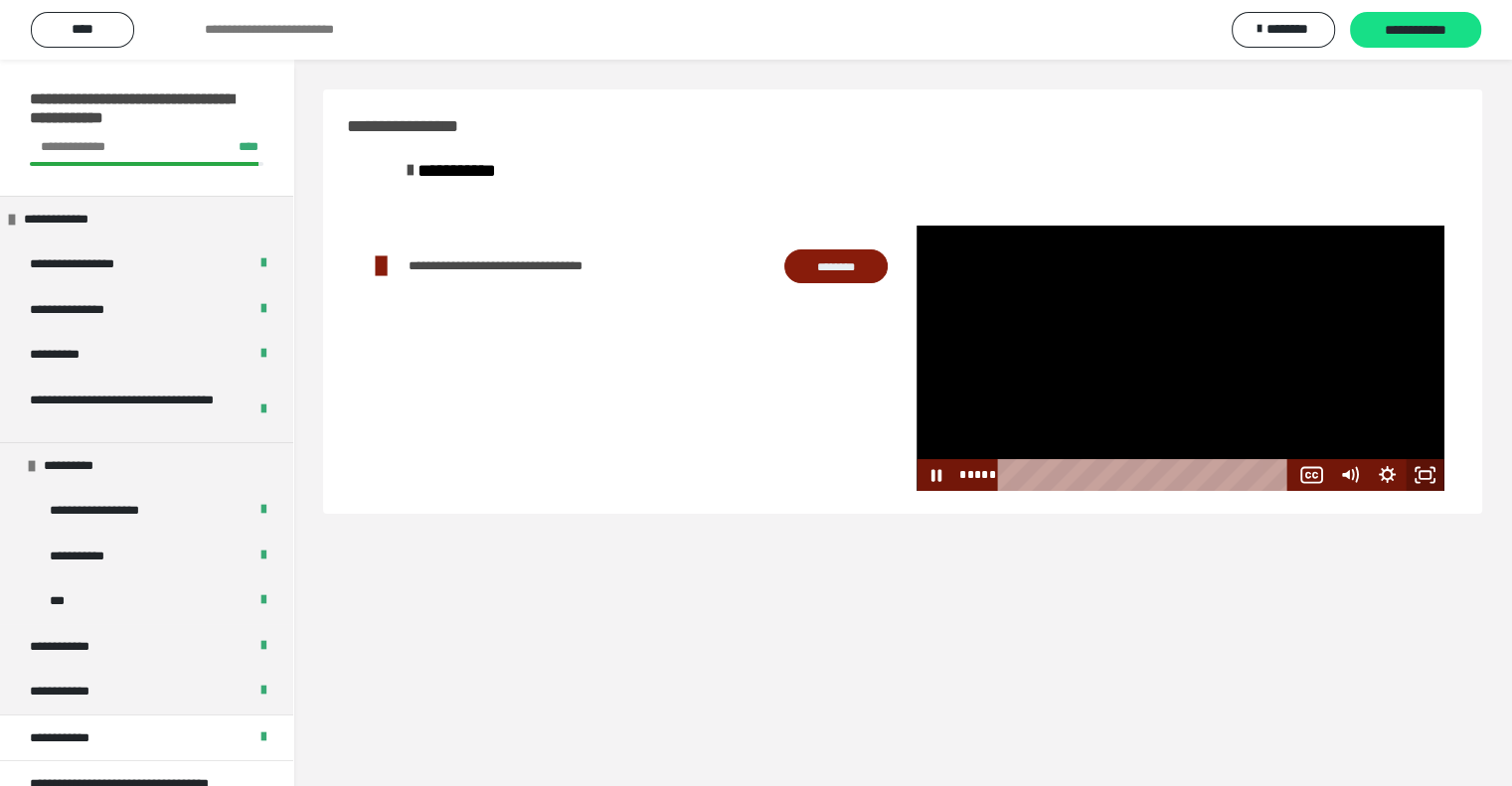 click 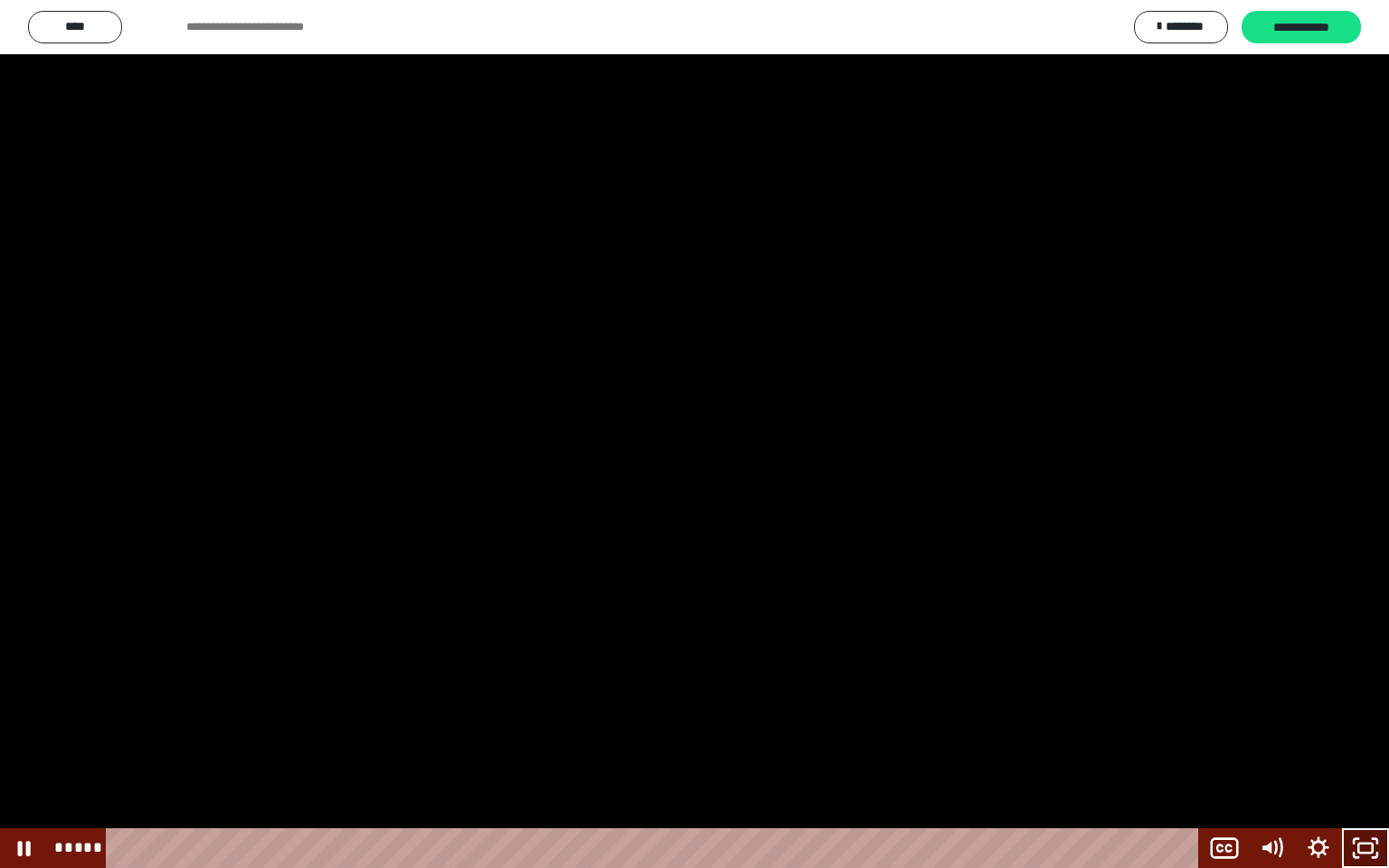 click 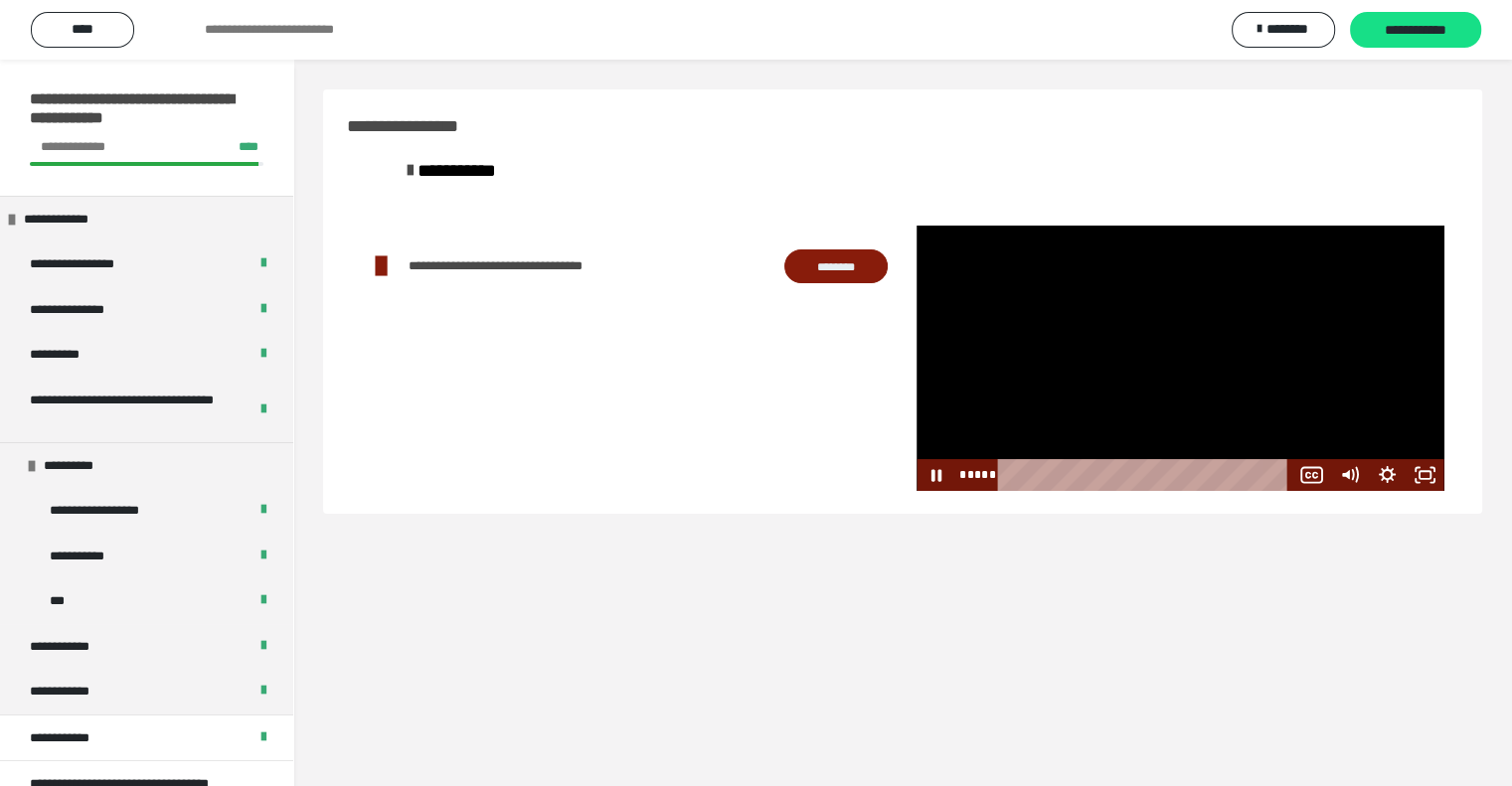 click at bounding box center (1180, 358) 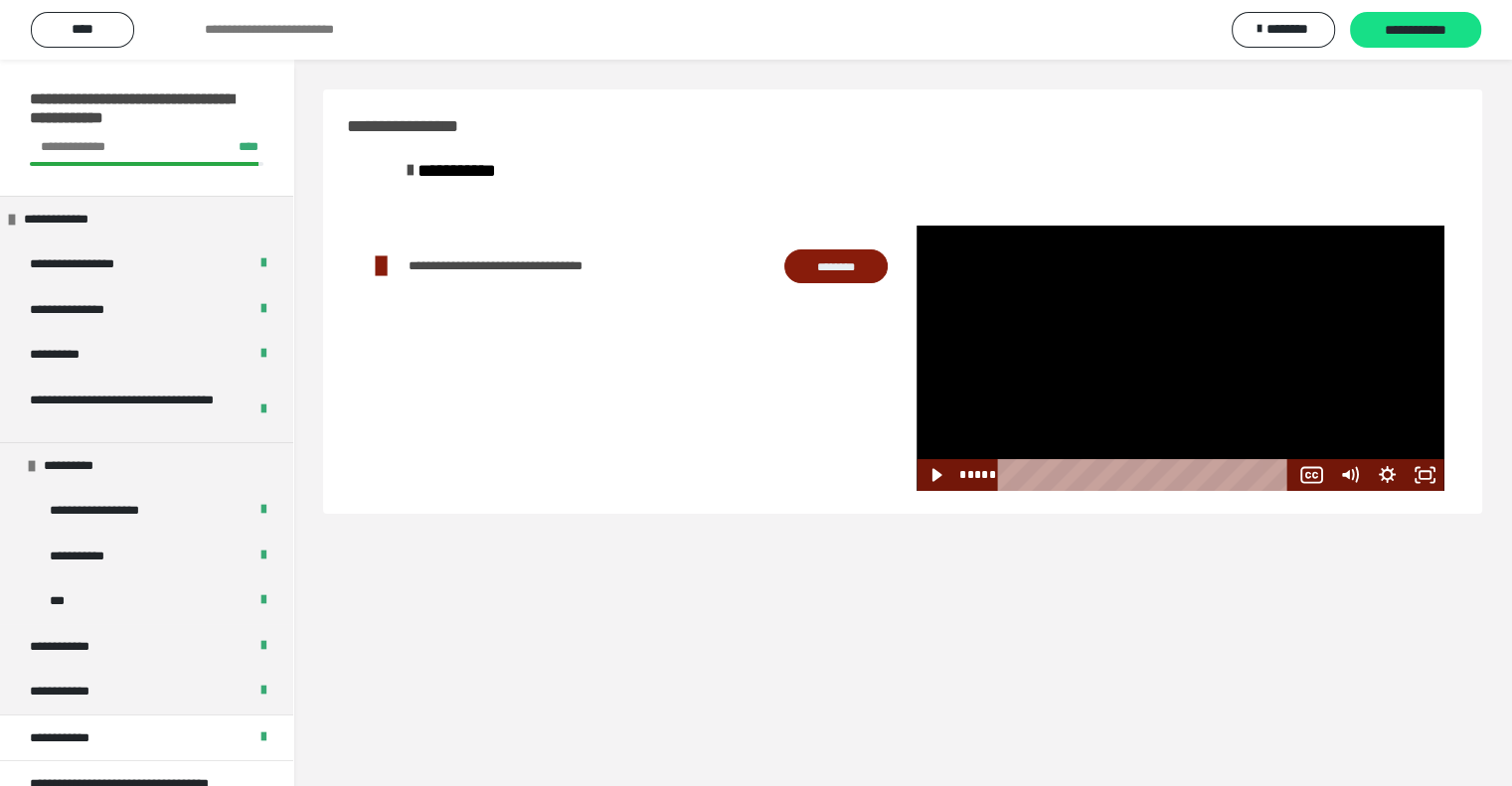 click at bounding box center (1180, 358) 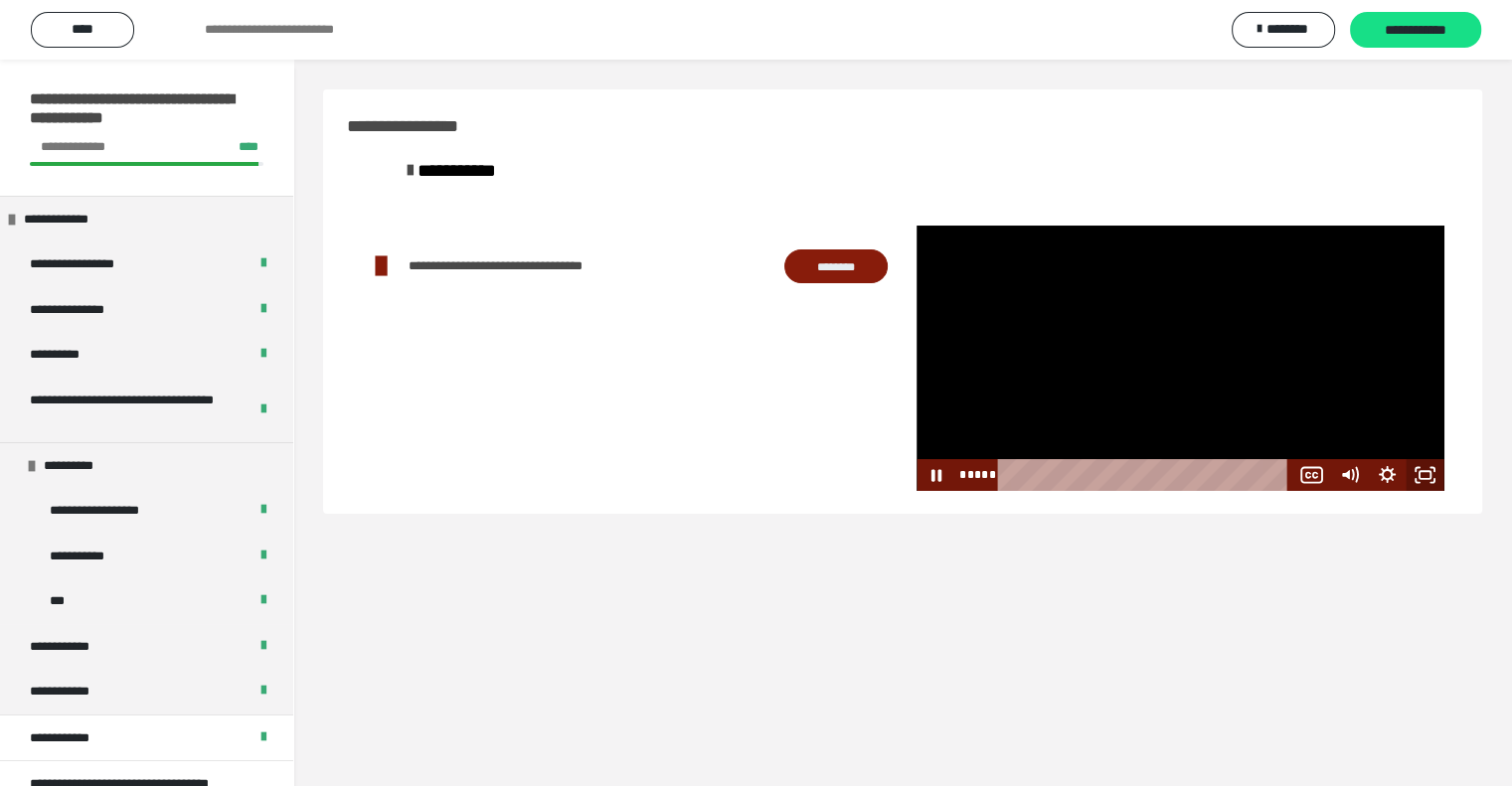 click 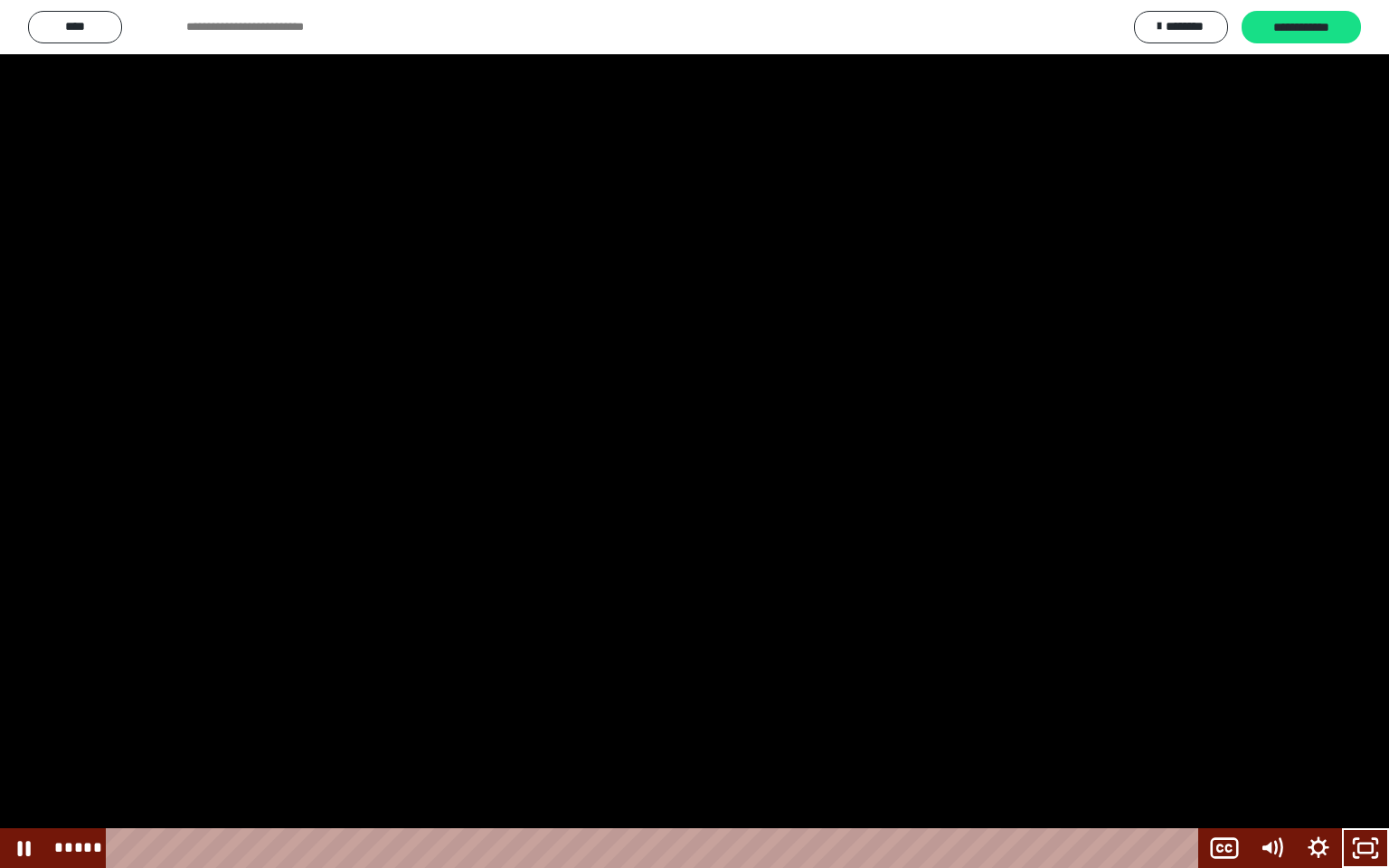 click at bounding box center (694, 434) 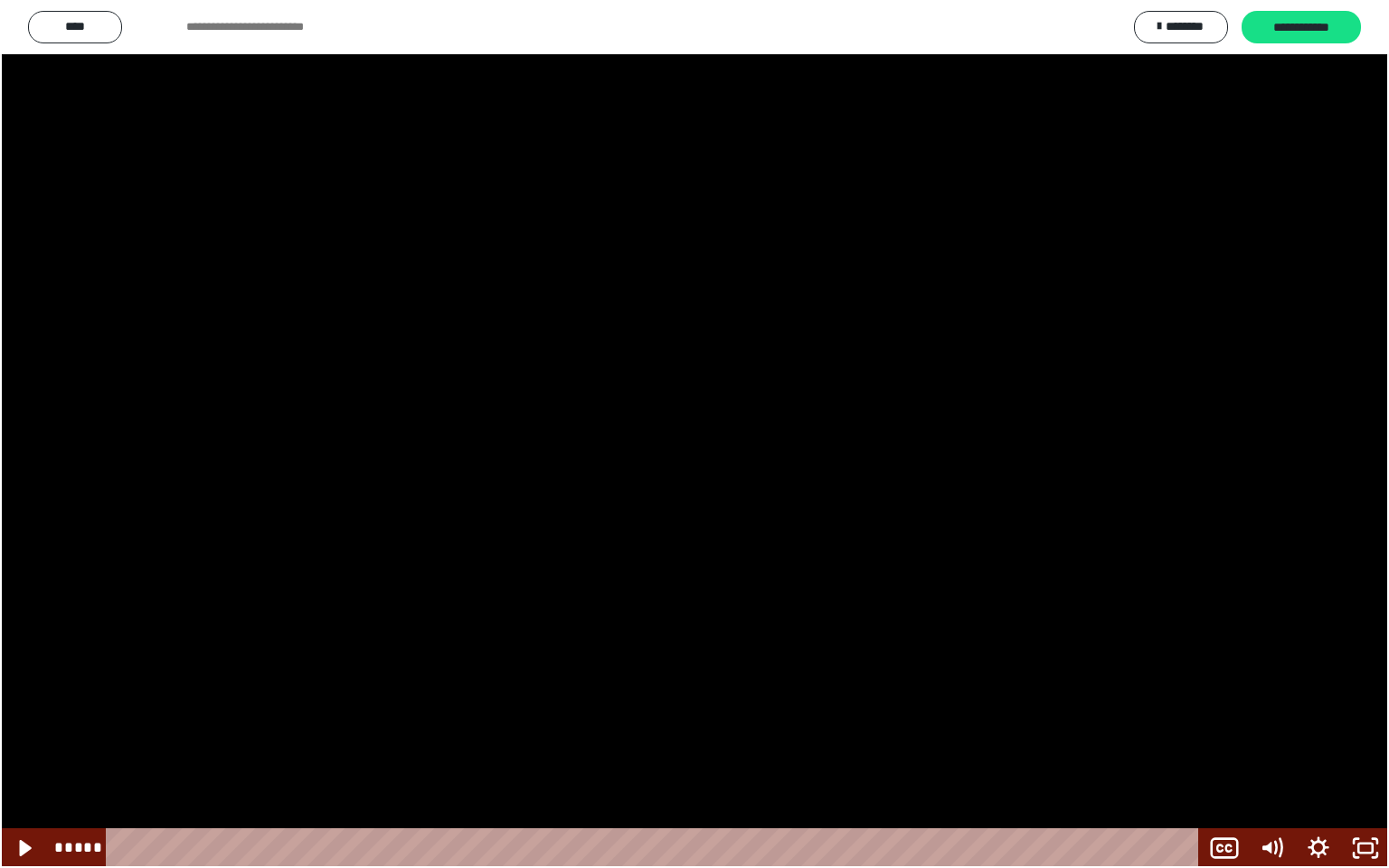click at bounding box center [694, 434] 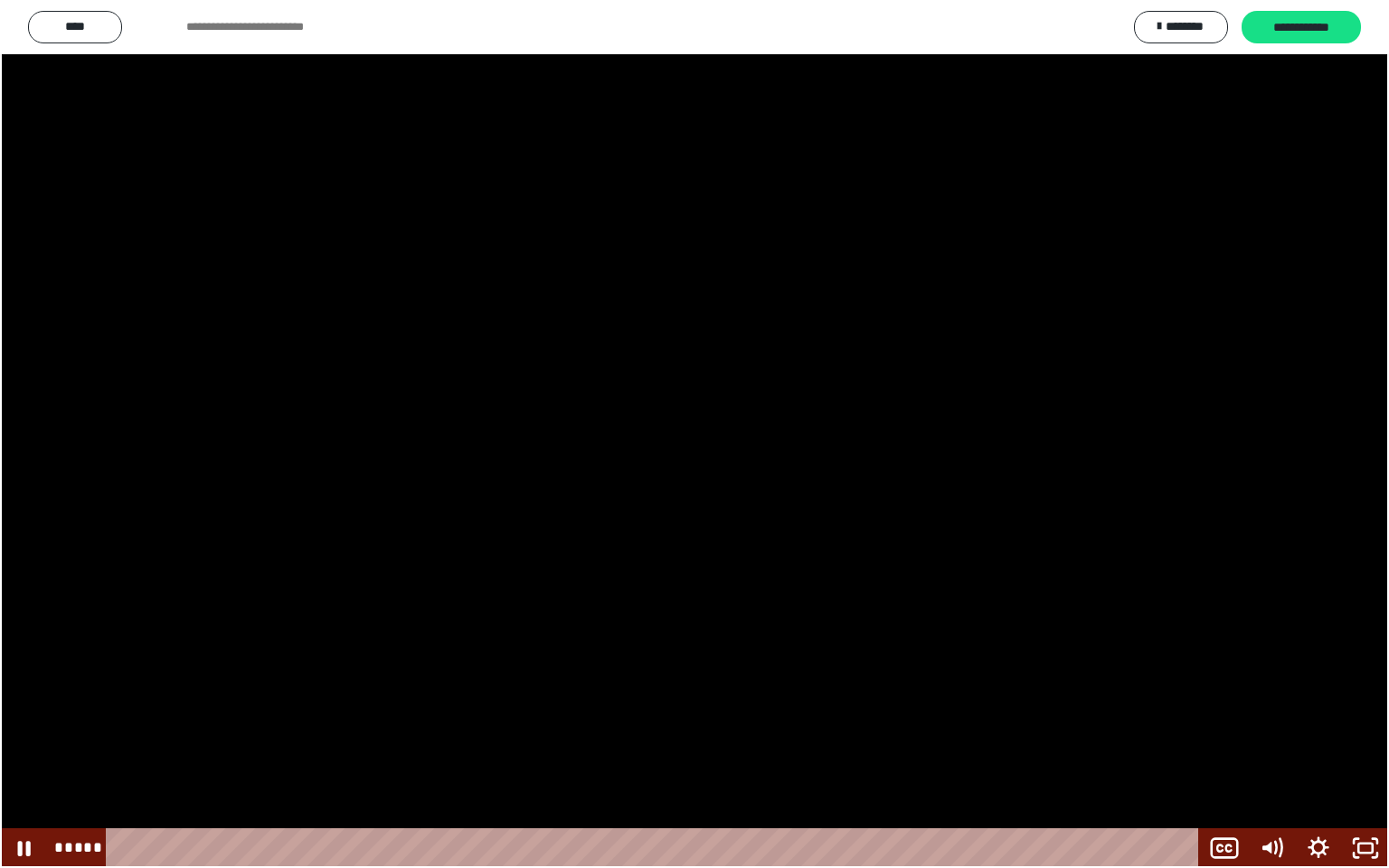 click at bounding box center [694, 434] 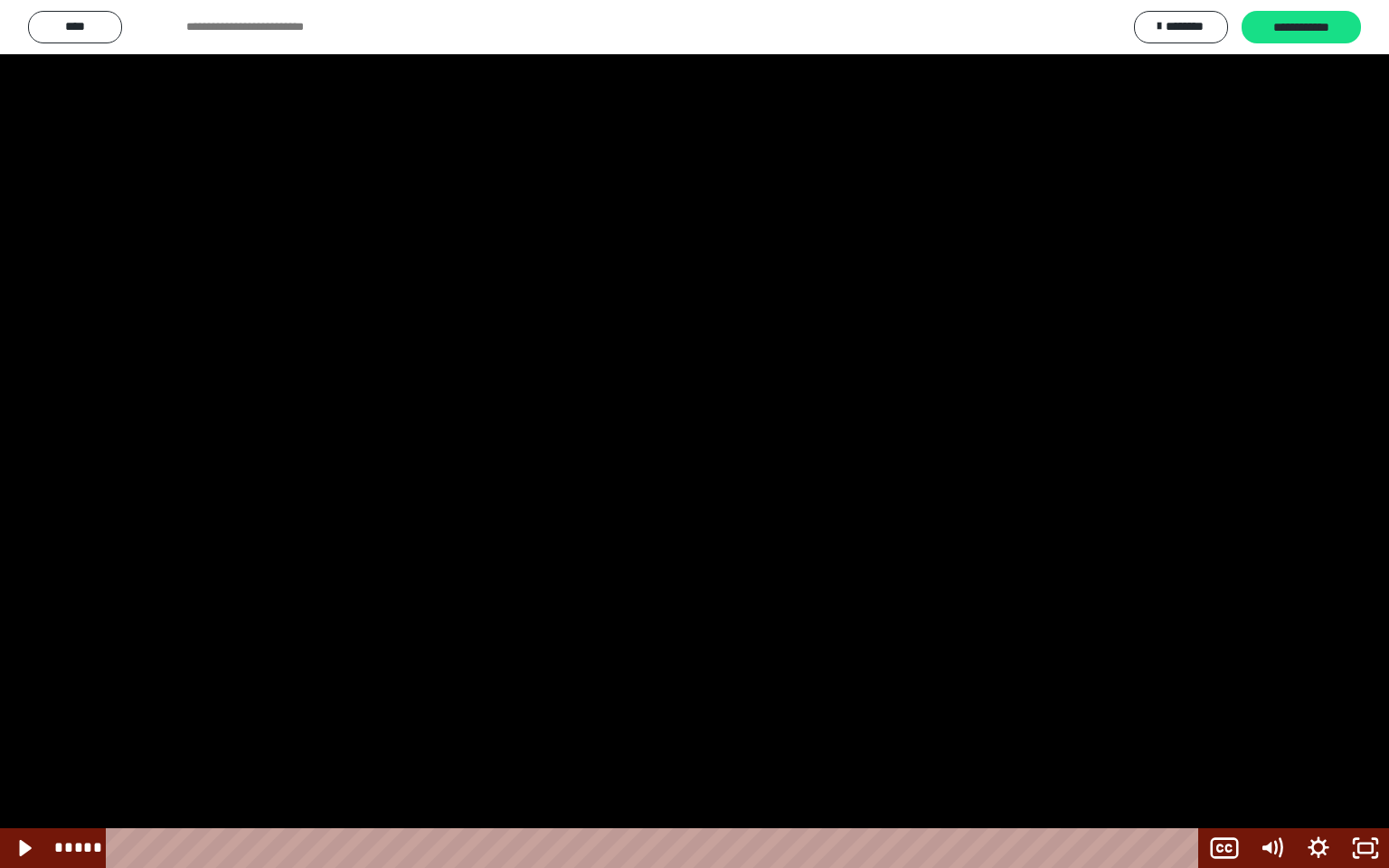 click at bounding box center (694, 434) 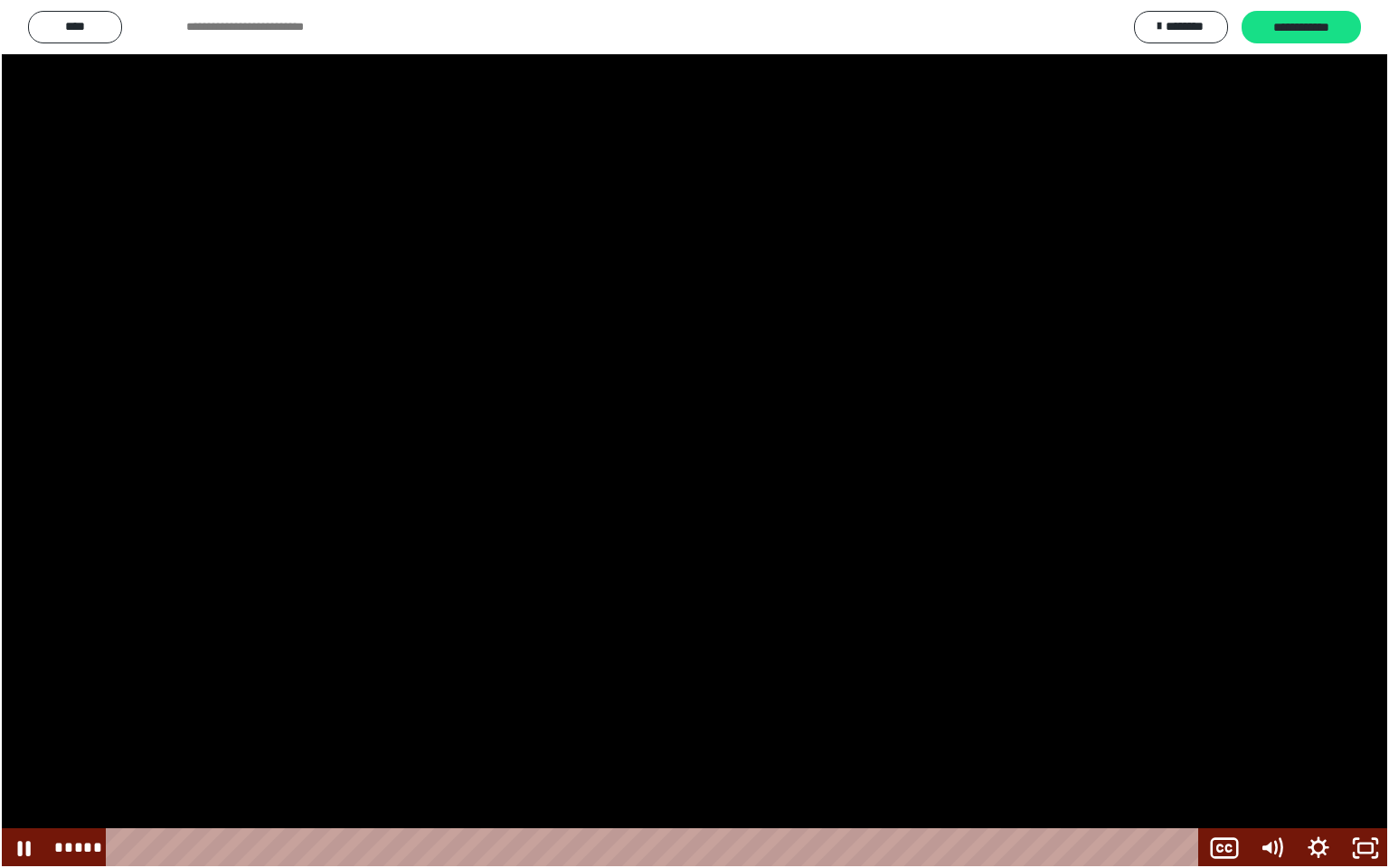 click at bounding box center [694, 434] 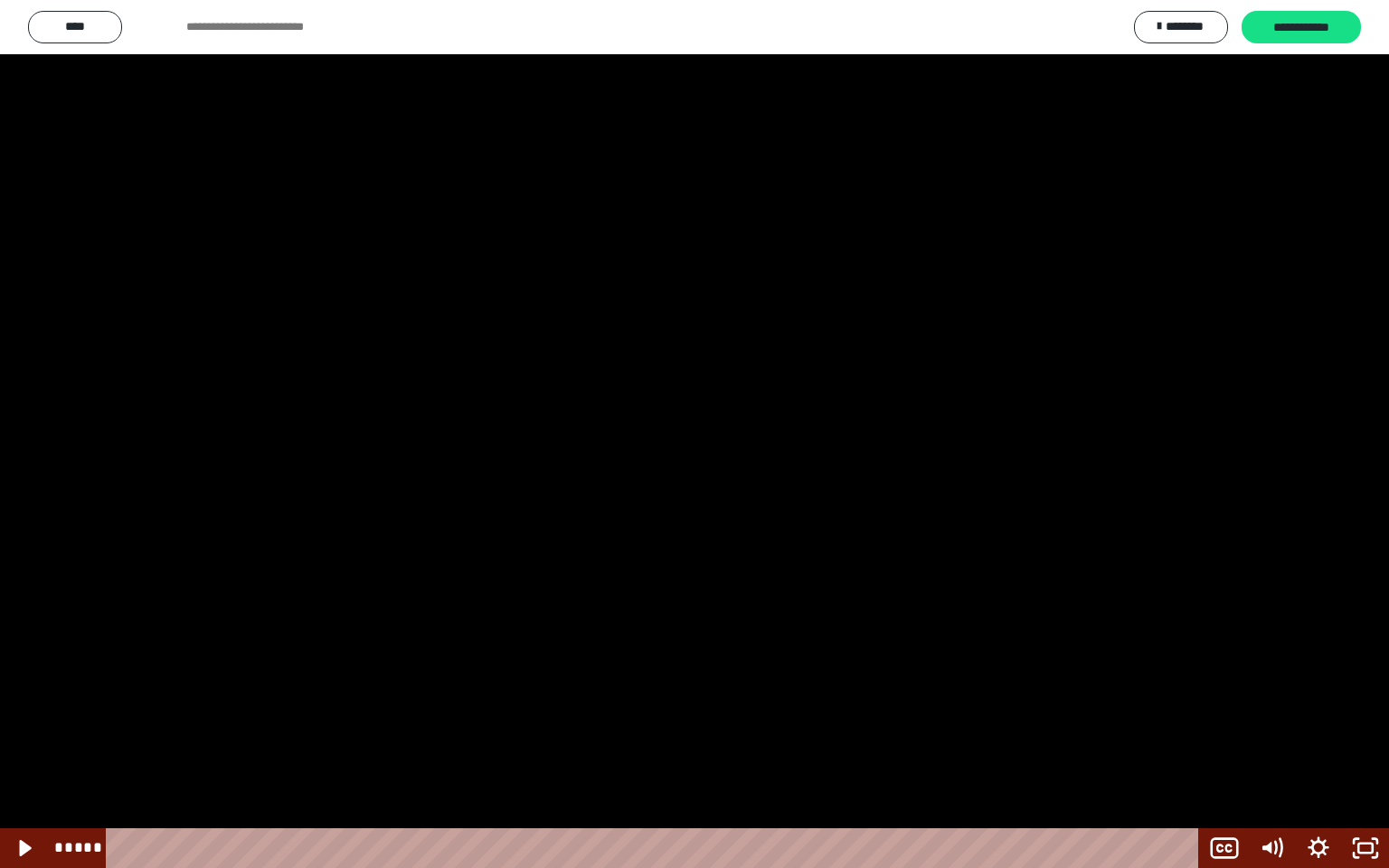 click at bounding box center [694, 434] 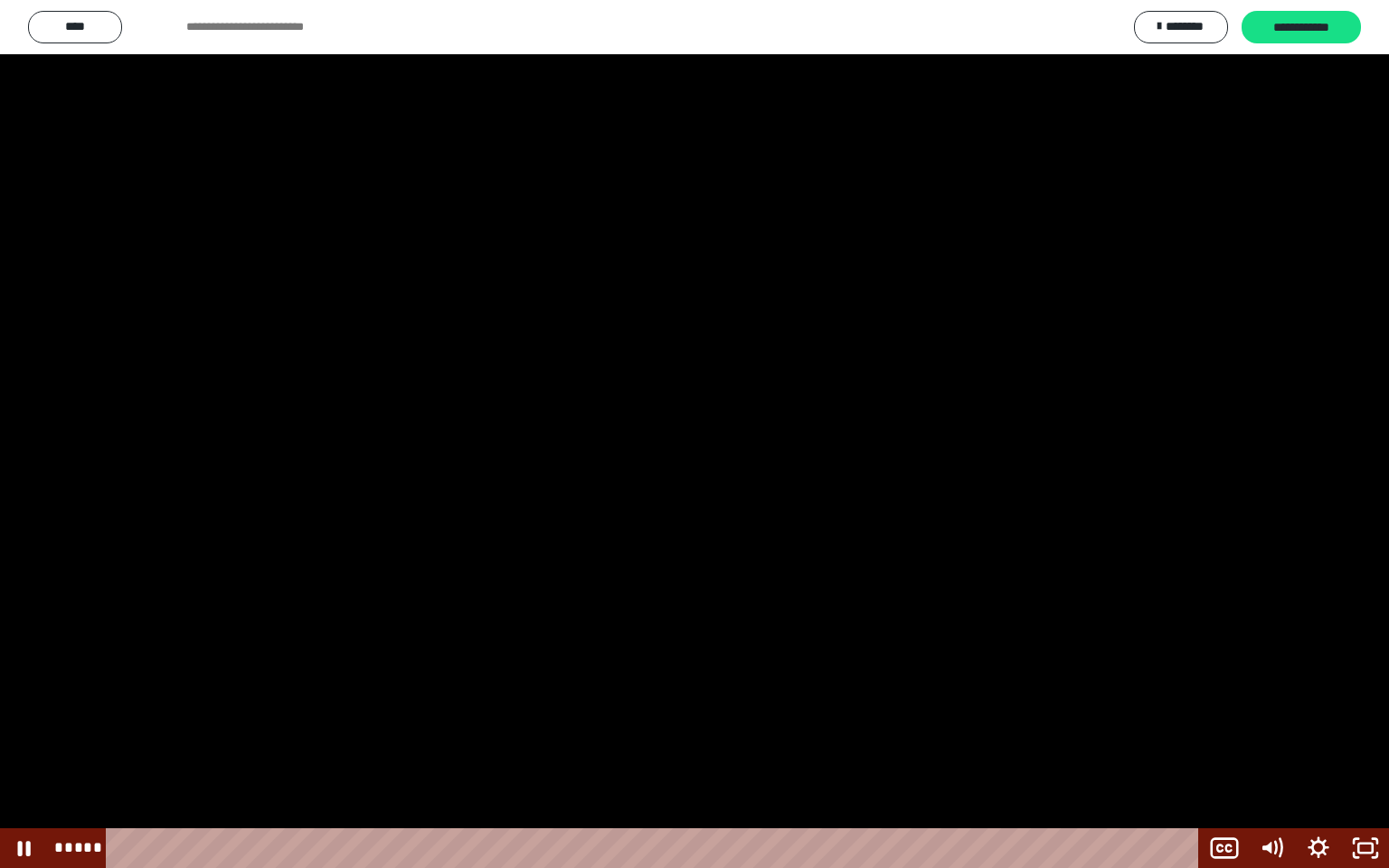 click at bounding box center [694, 434] 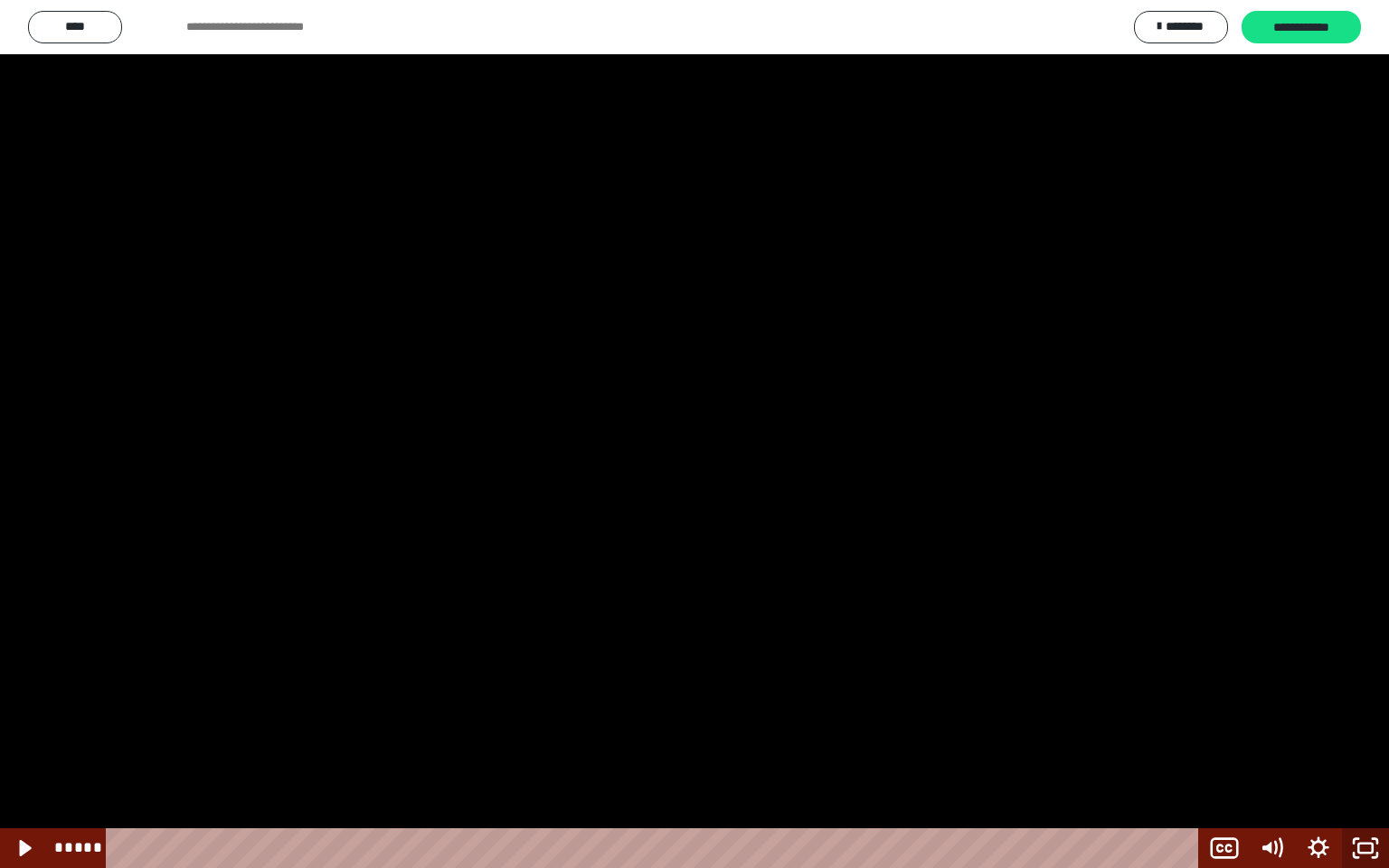 click 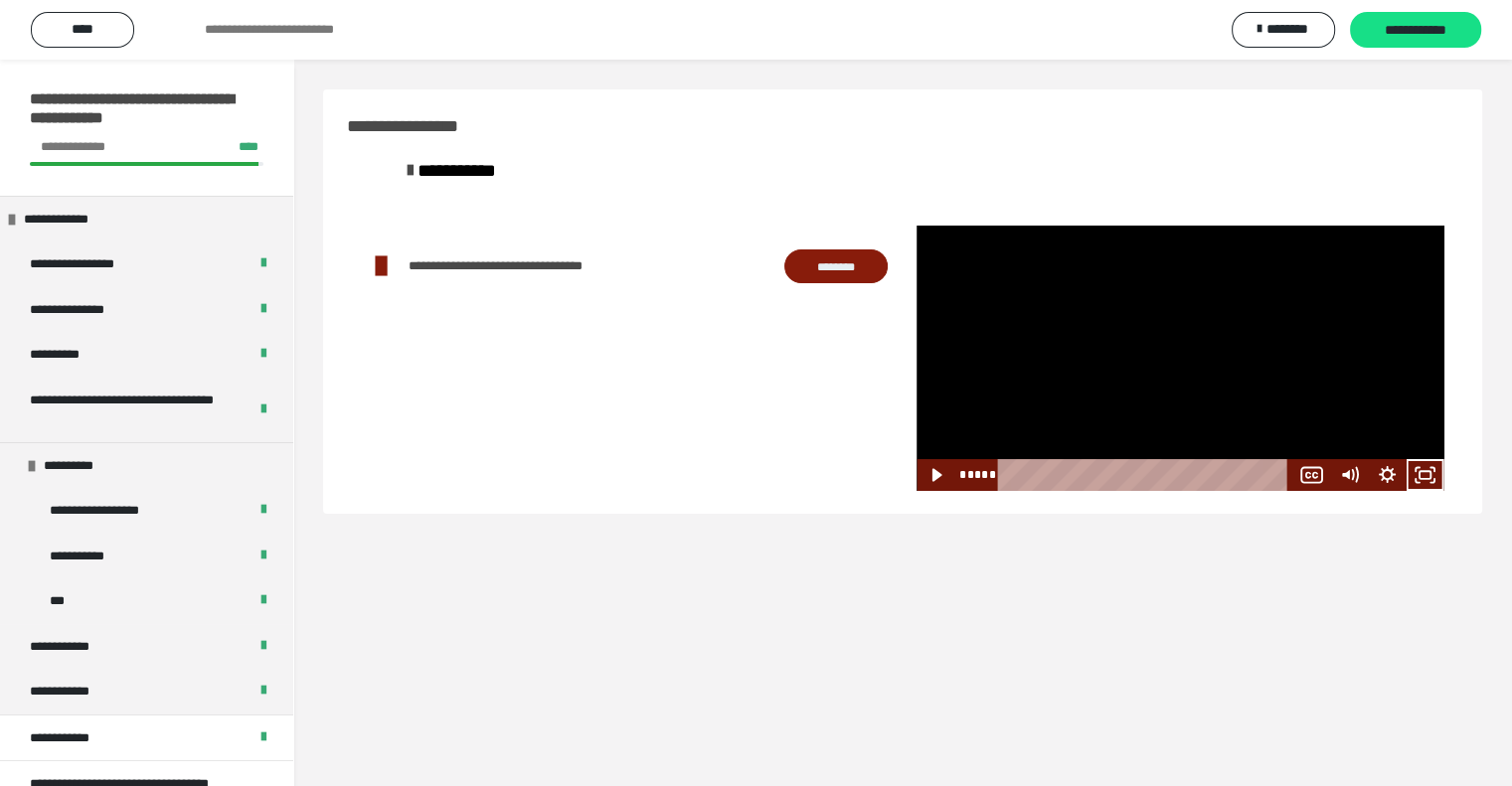 click at bounding box center (1180, 358) 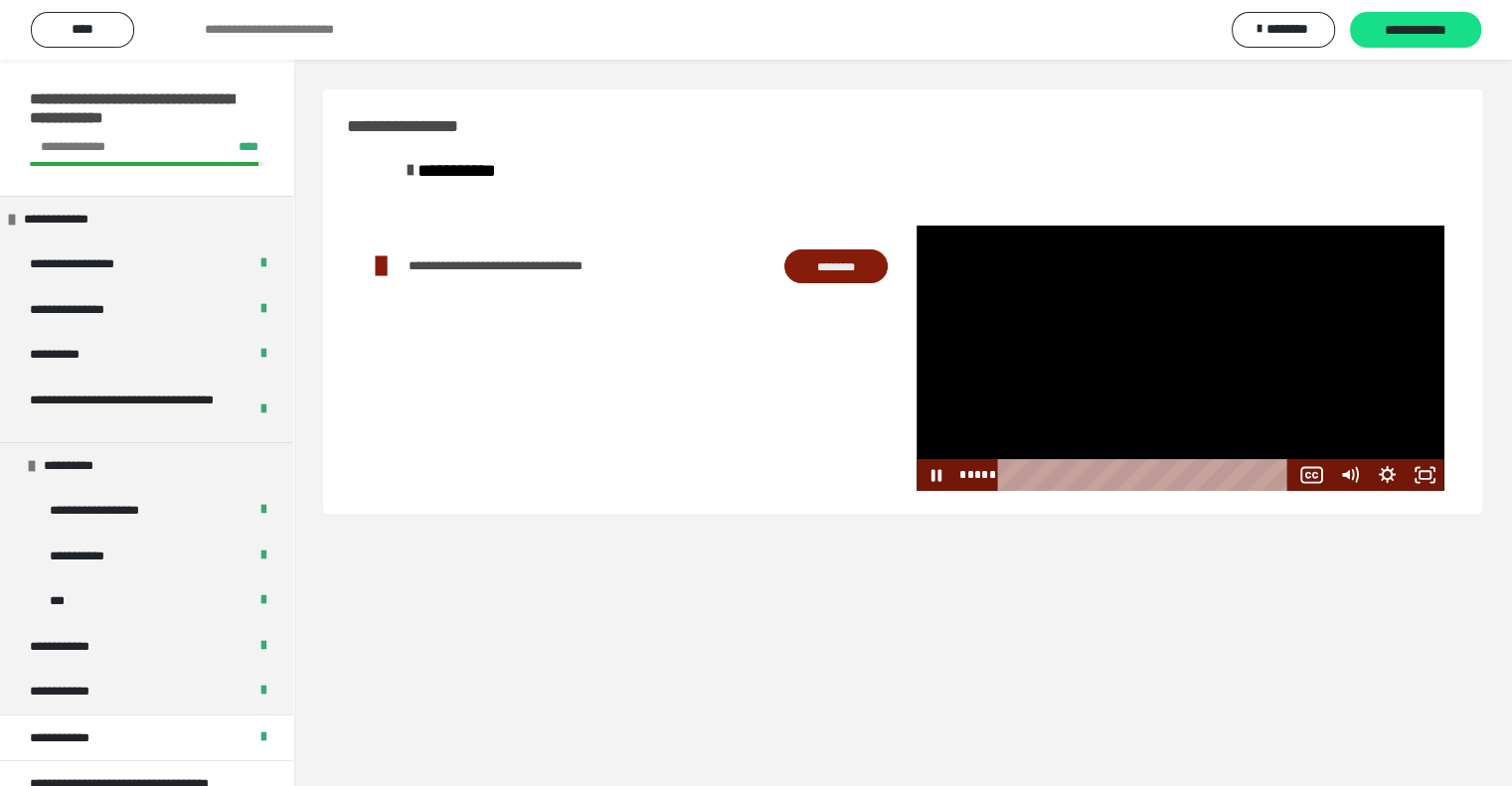 click at bounding box center (1180, 358) 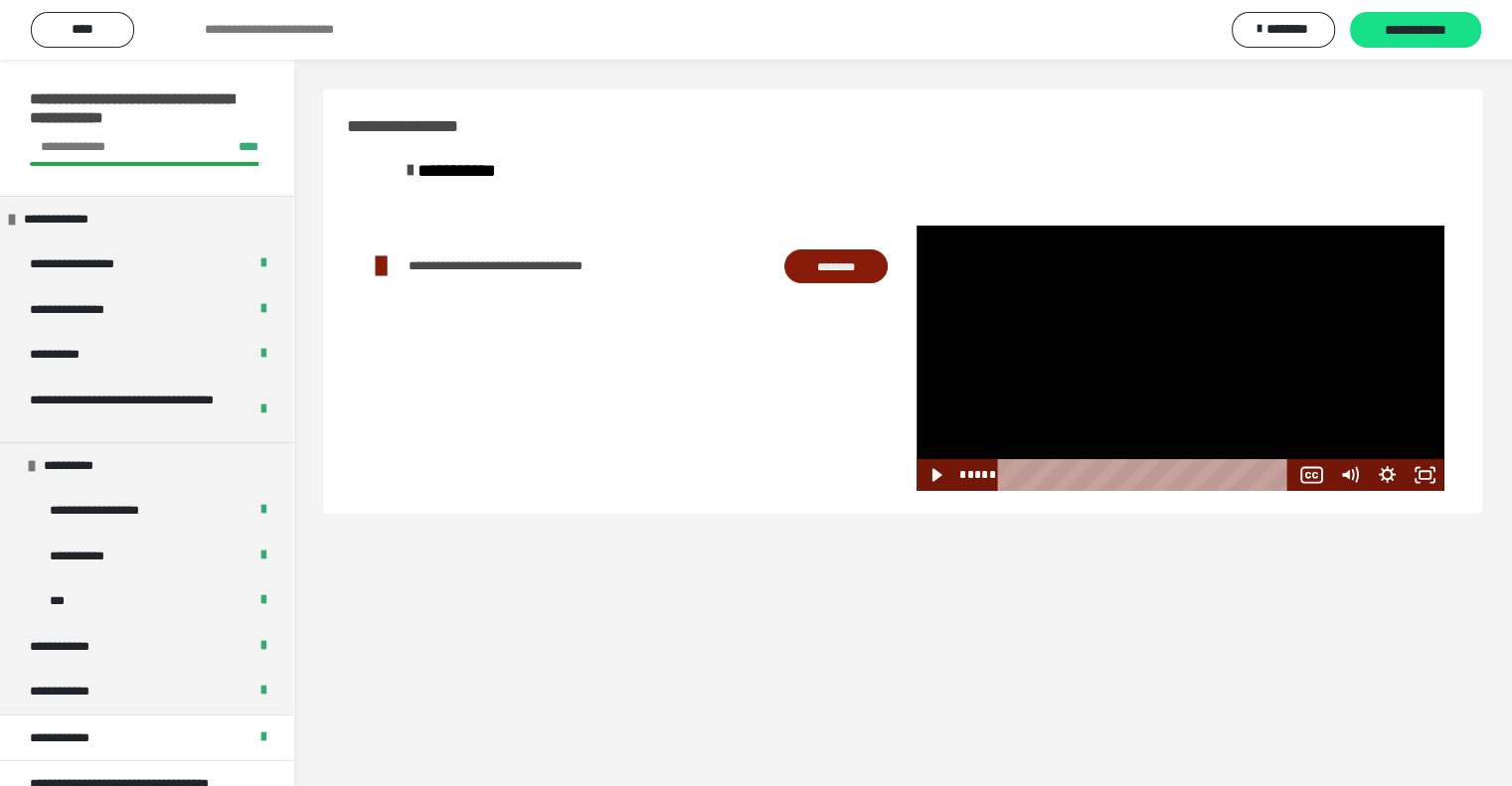click at bounding box center [624, 358] 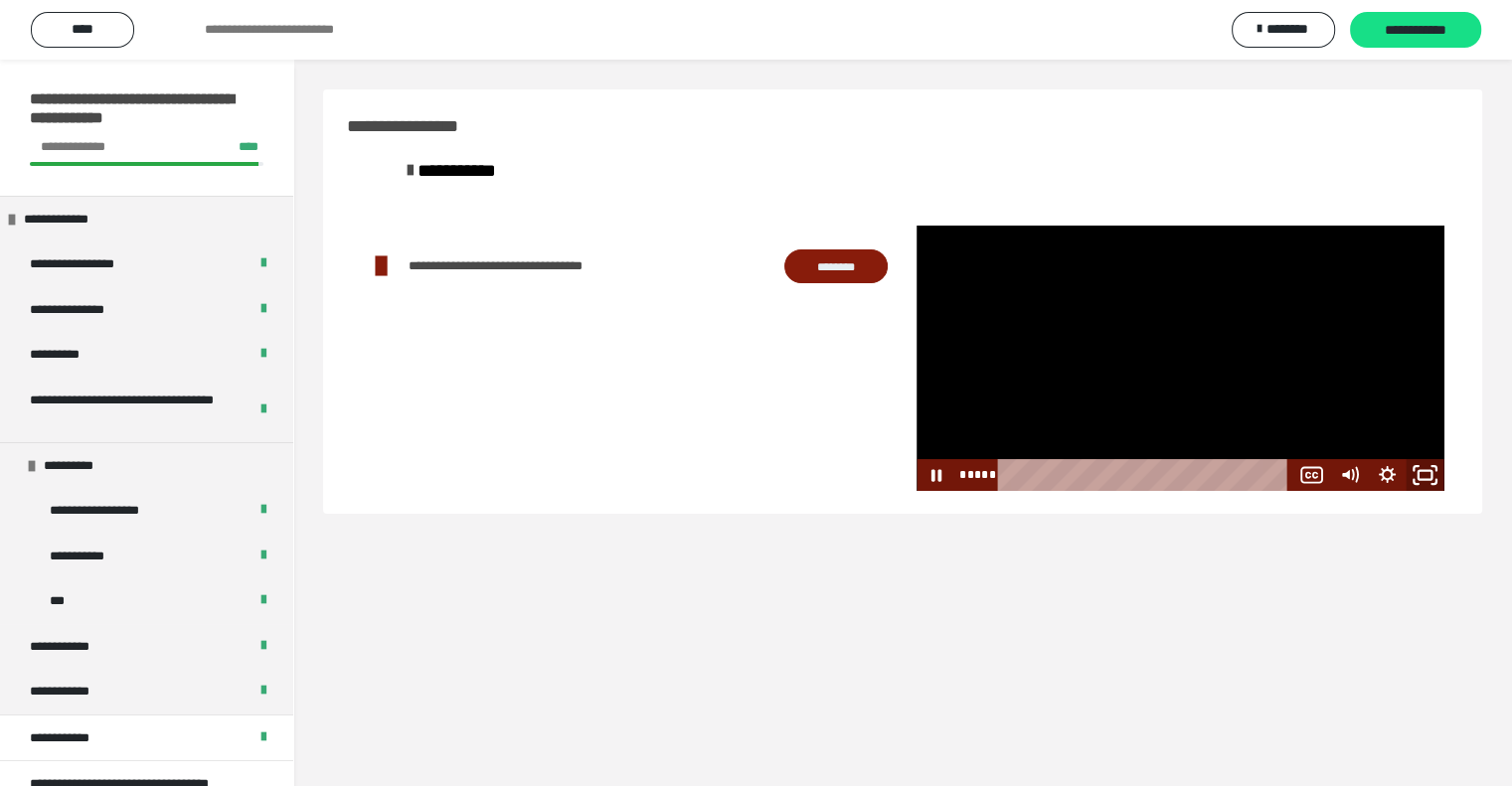 click 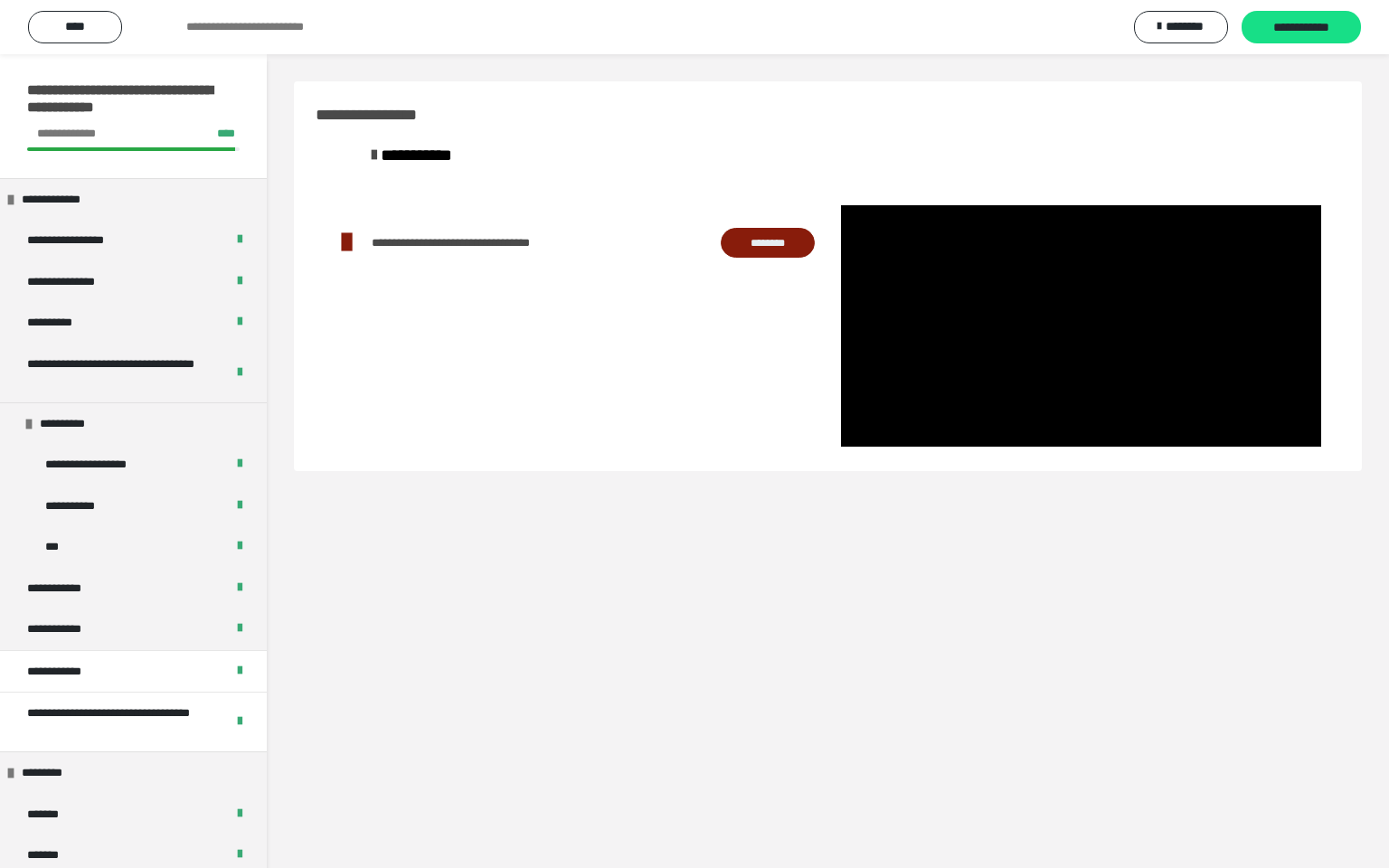 click at bounding box center (1298, 427) 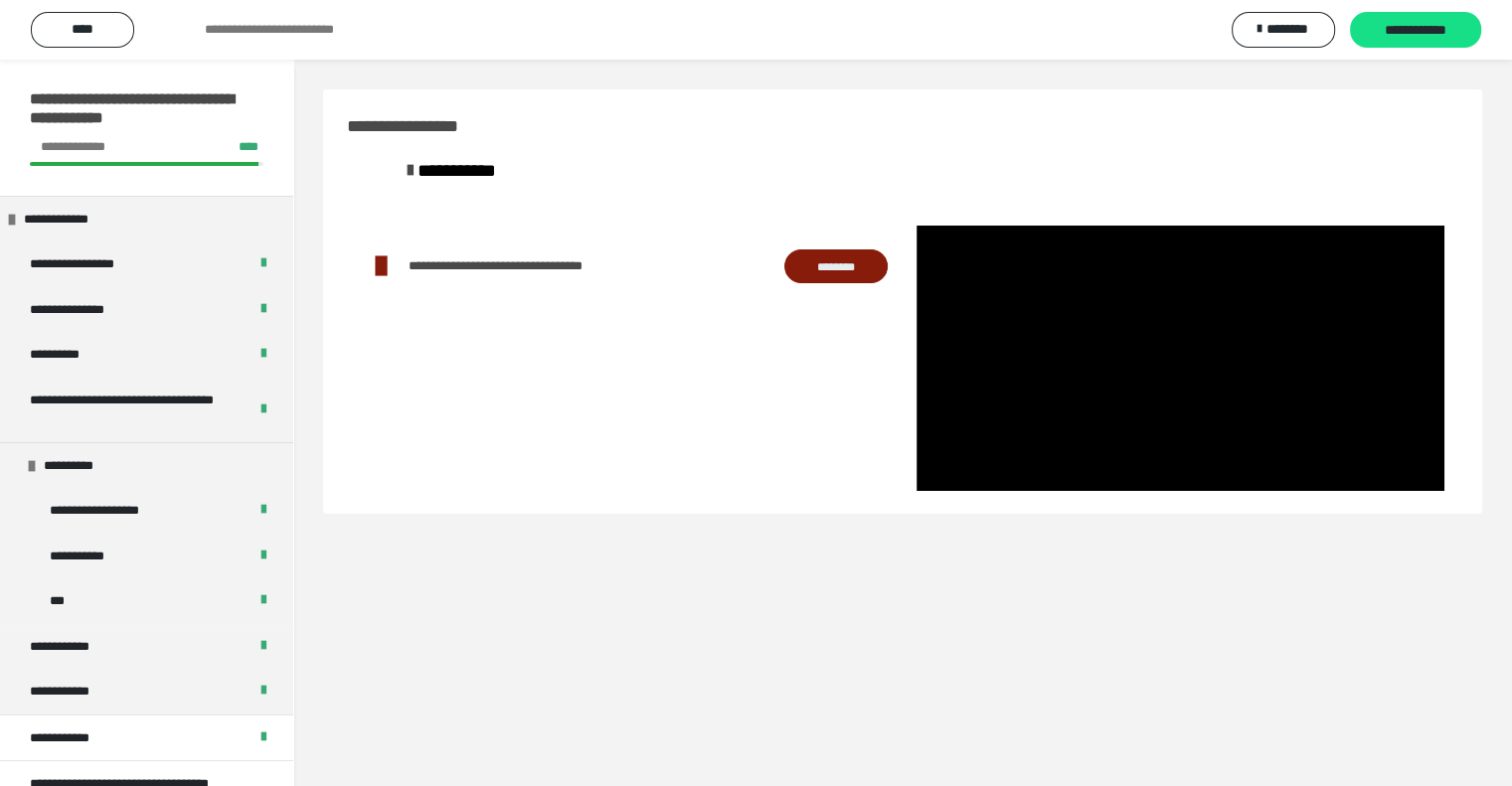 click 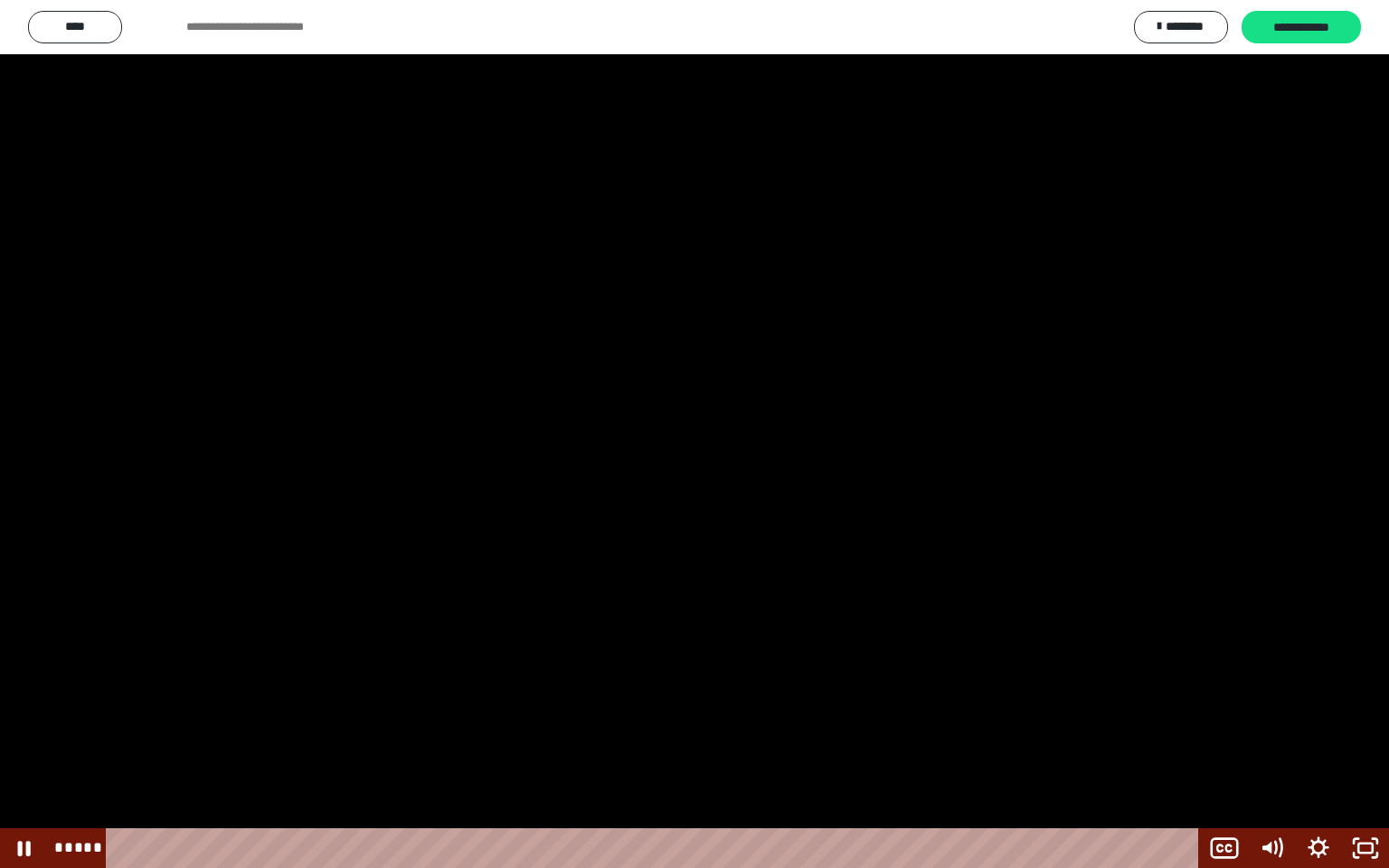 click at bounding box center (694, 434) 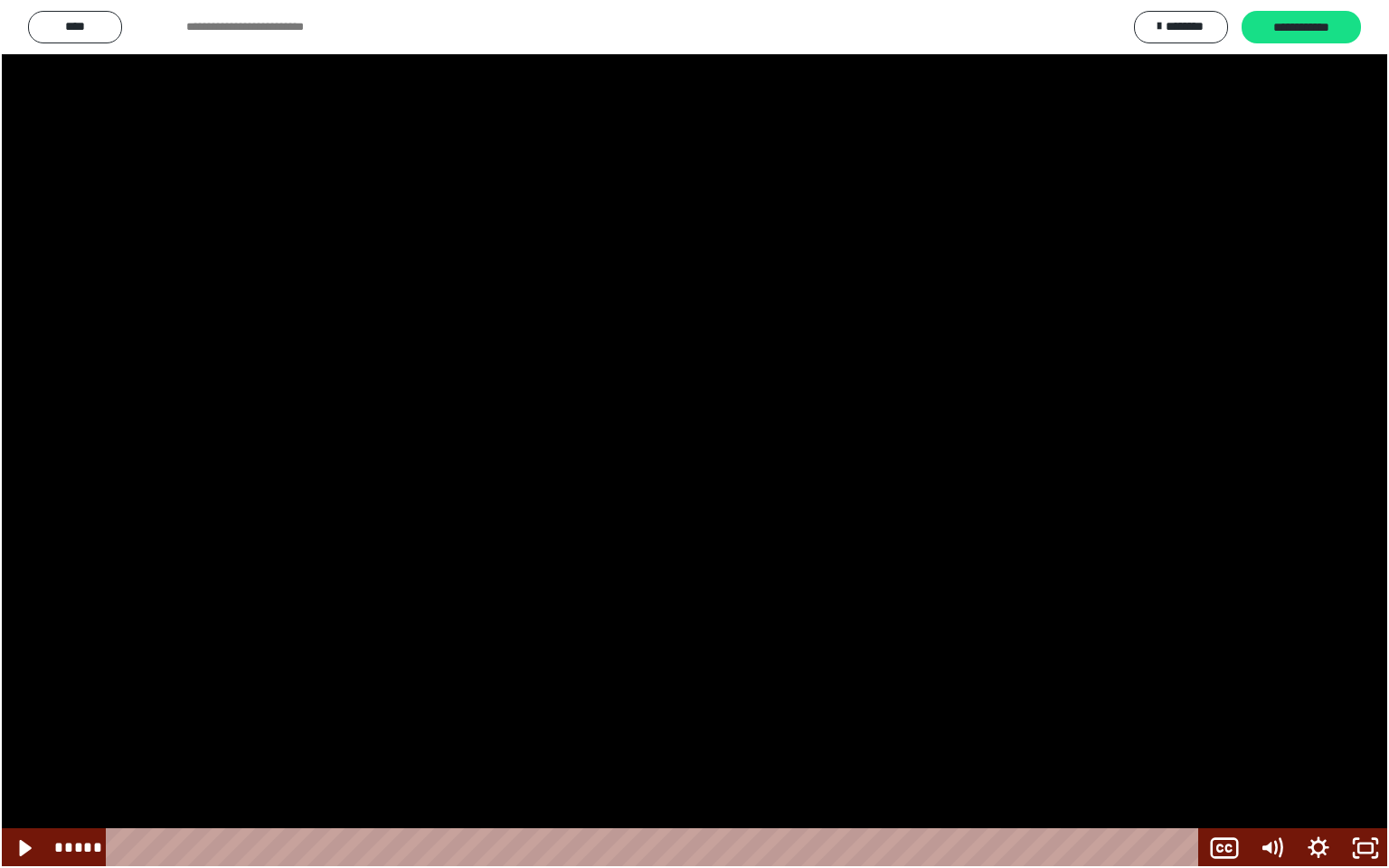 click at bounding box center (694, 434) 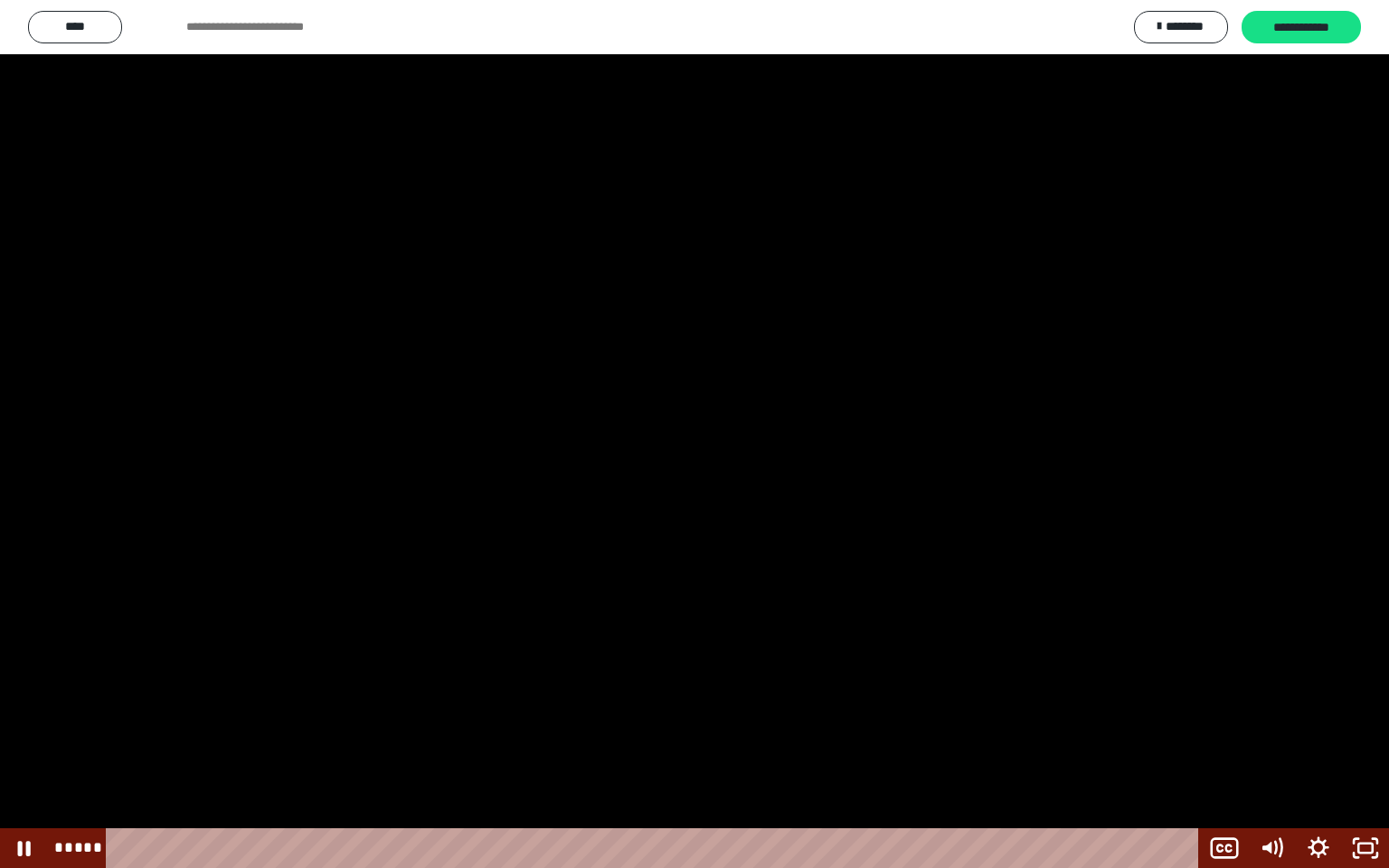 click at bounding box center [694, 434] 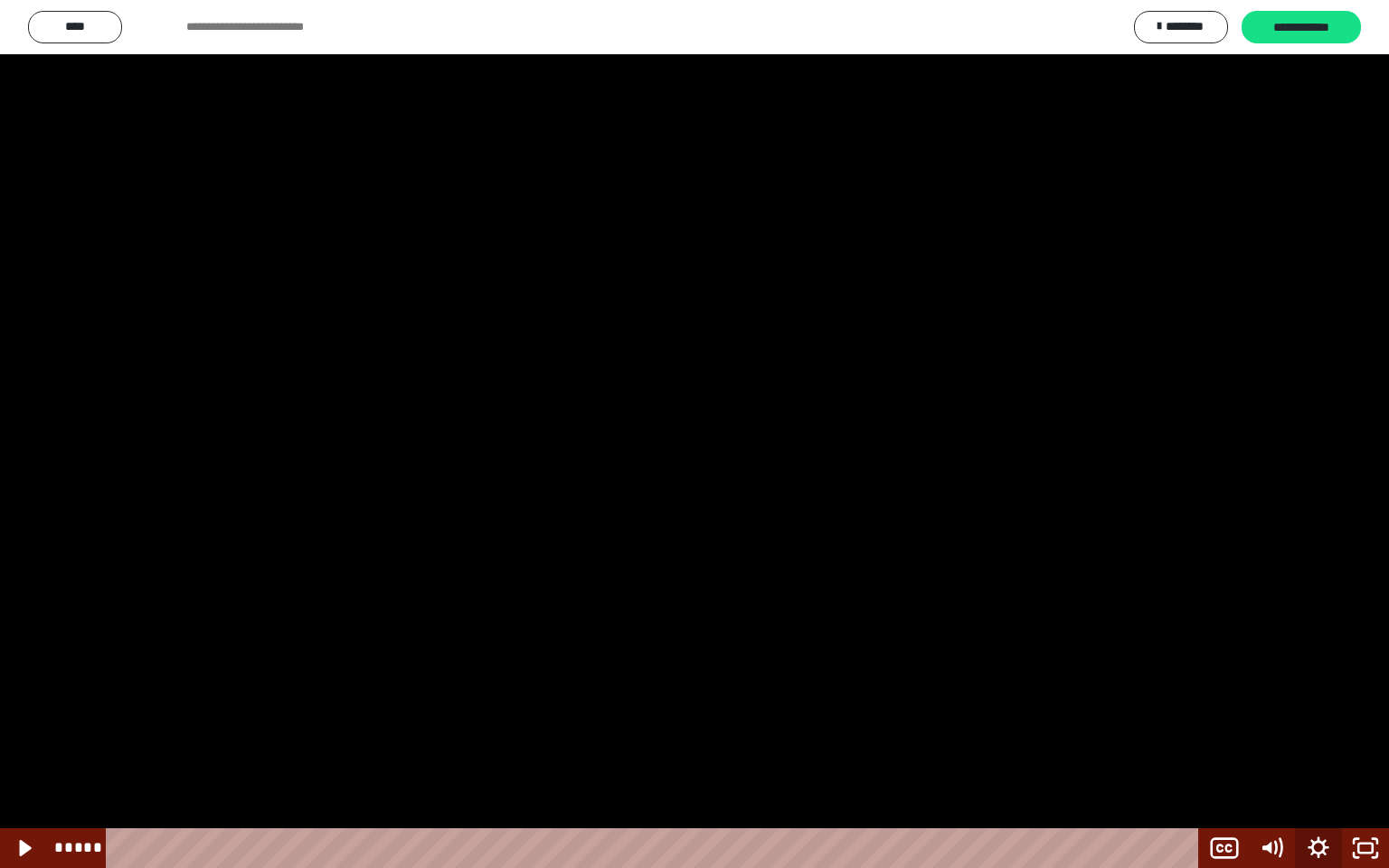 click 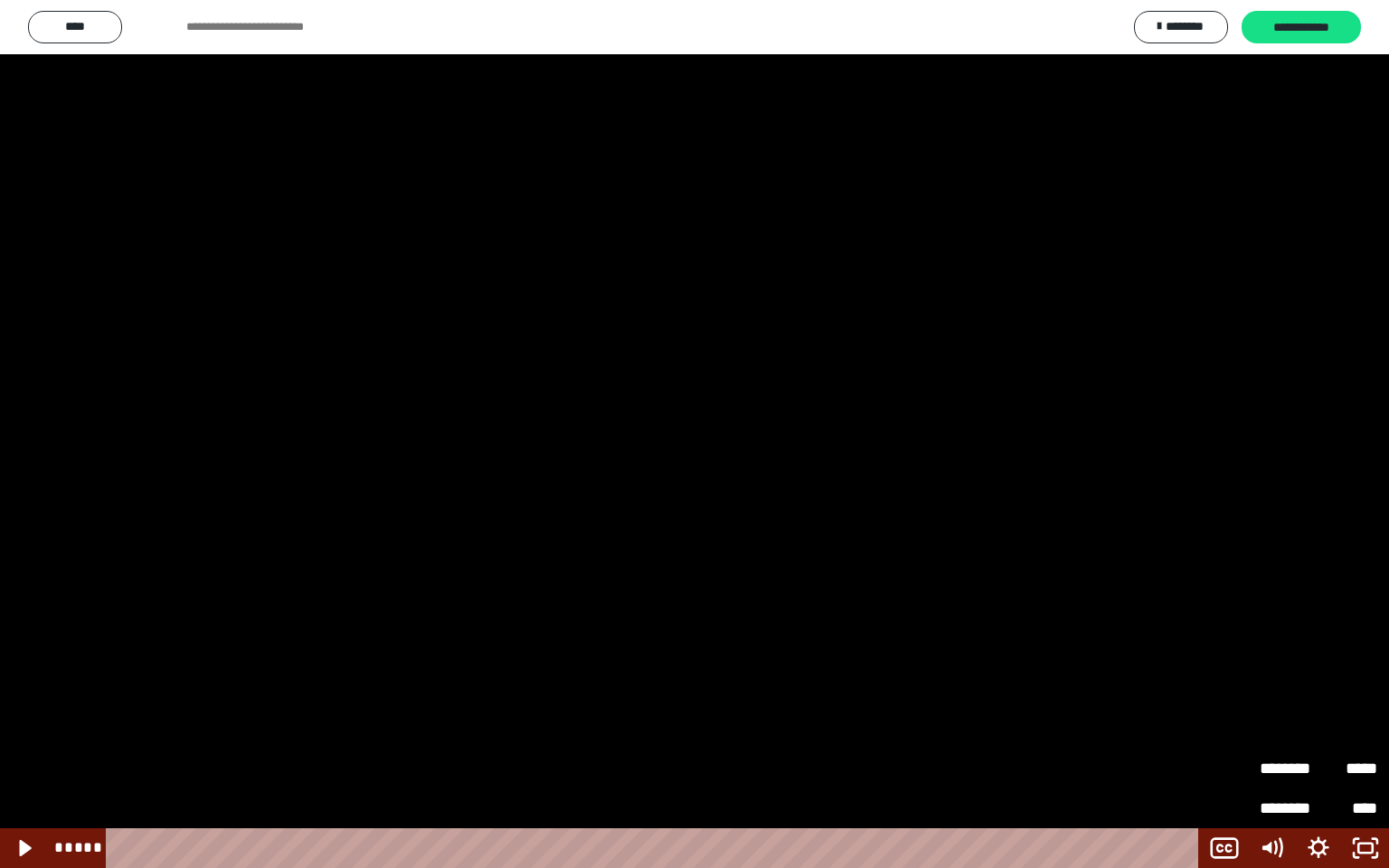 click on "****" at bounding box center [1347, 808] 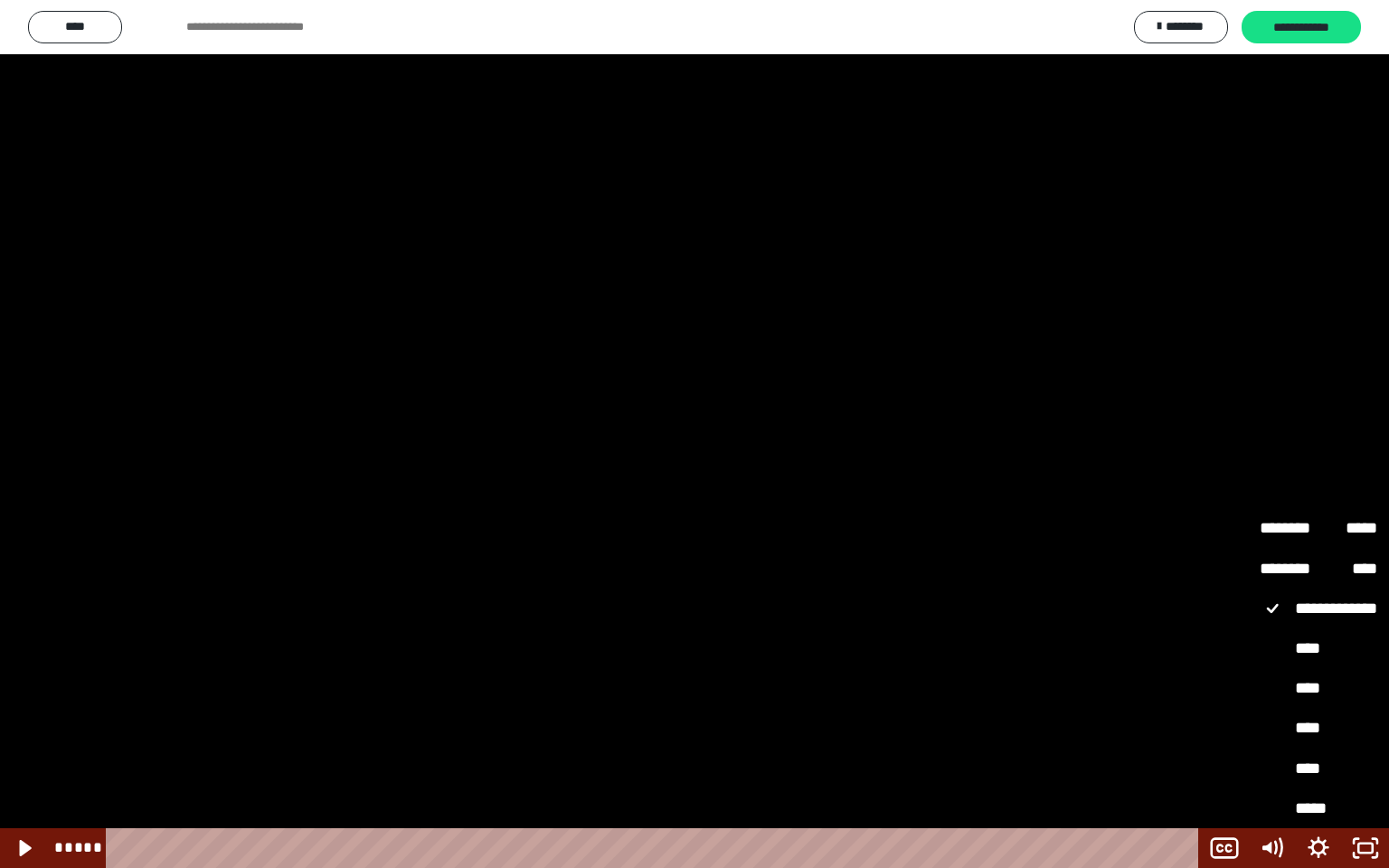 click on "*****" at bounding box center [1318, 809] 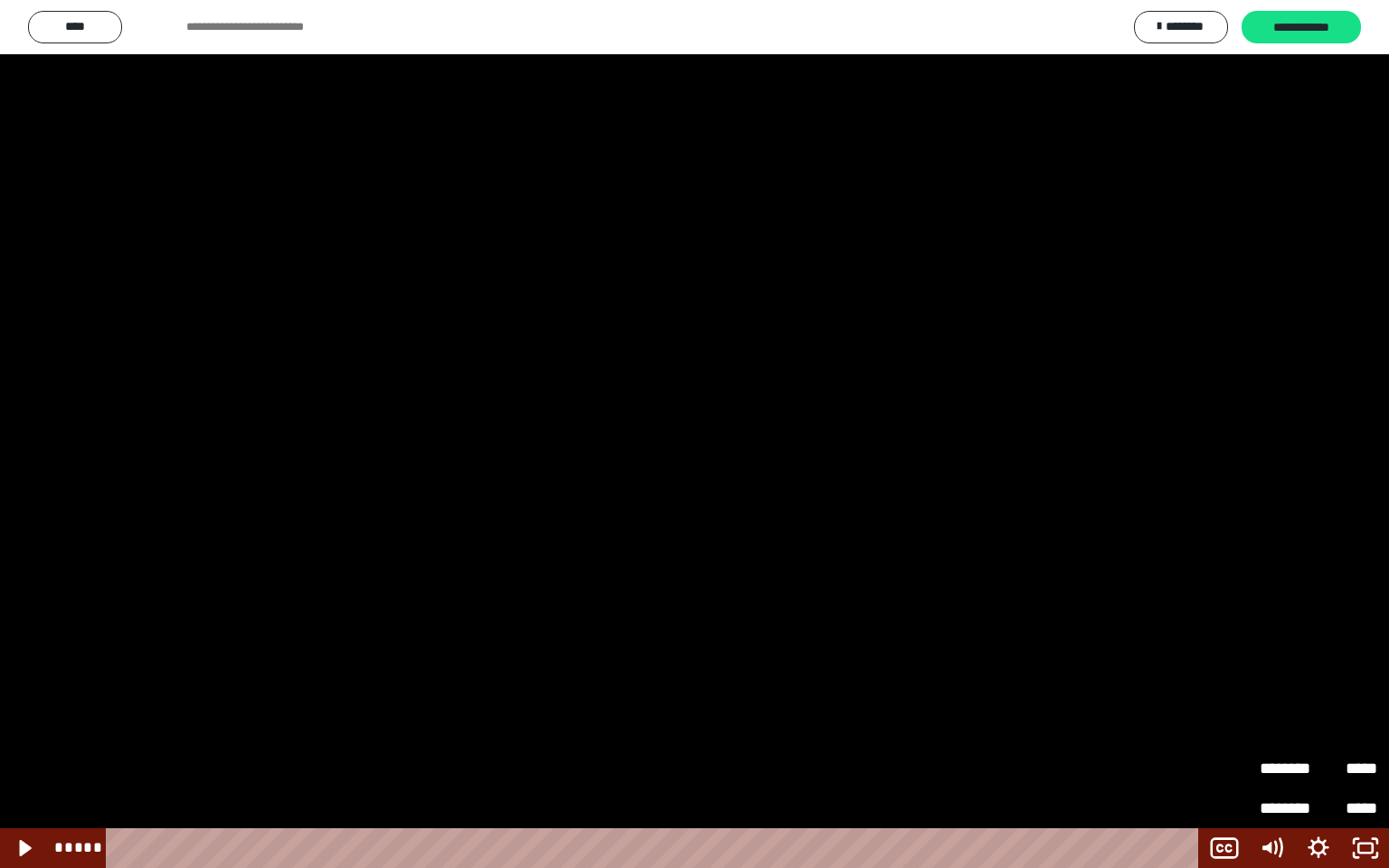 click at bounding box center (694, 434) 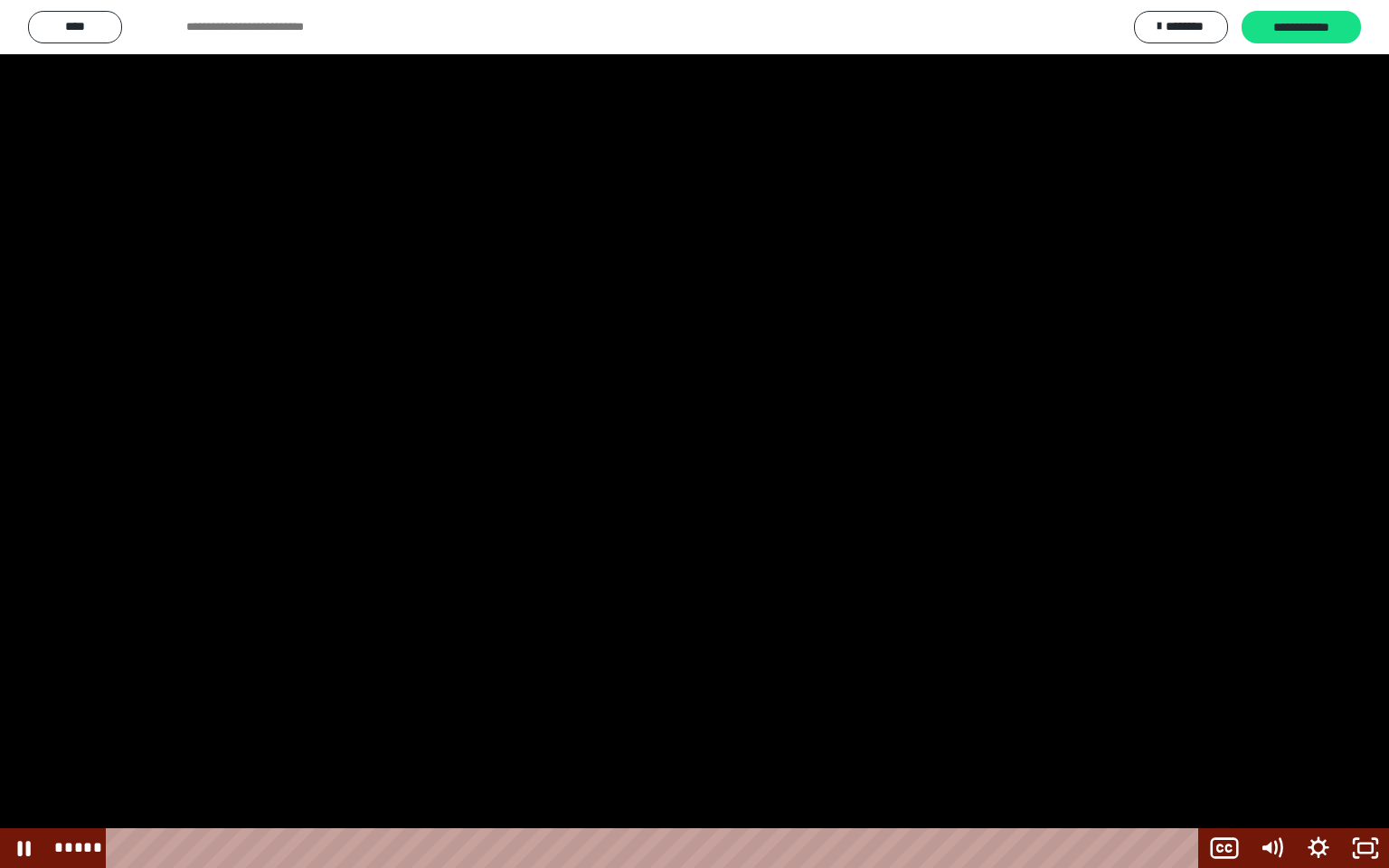 click at bounding box center [694, 434] 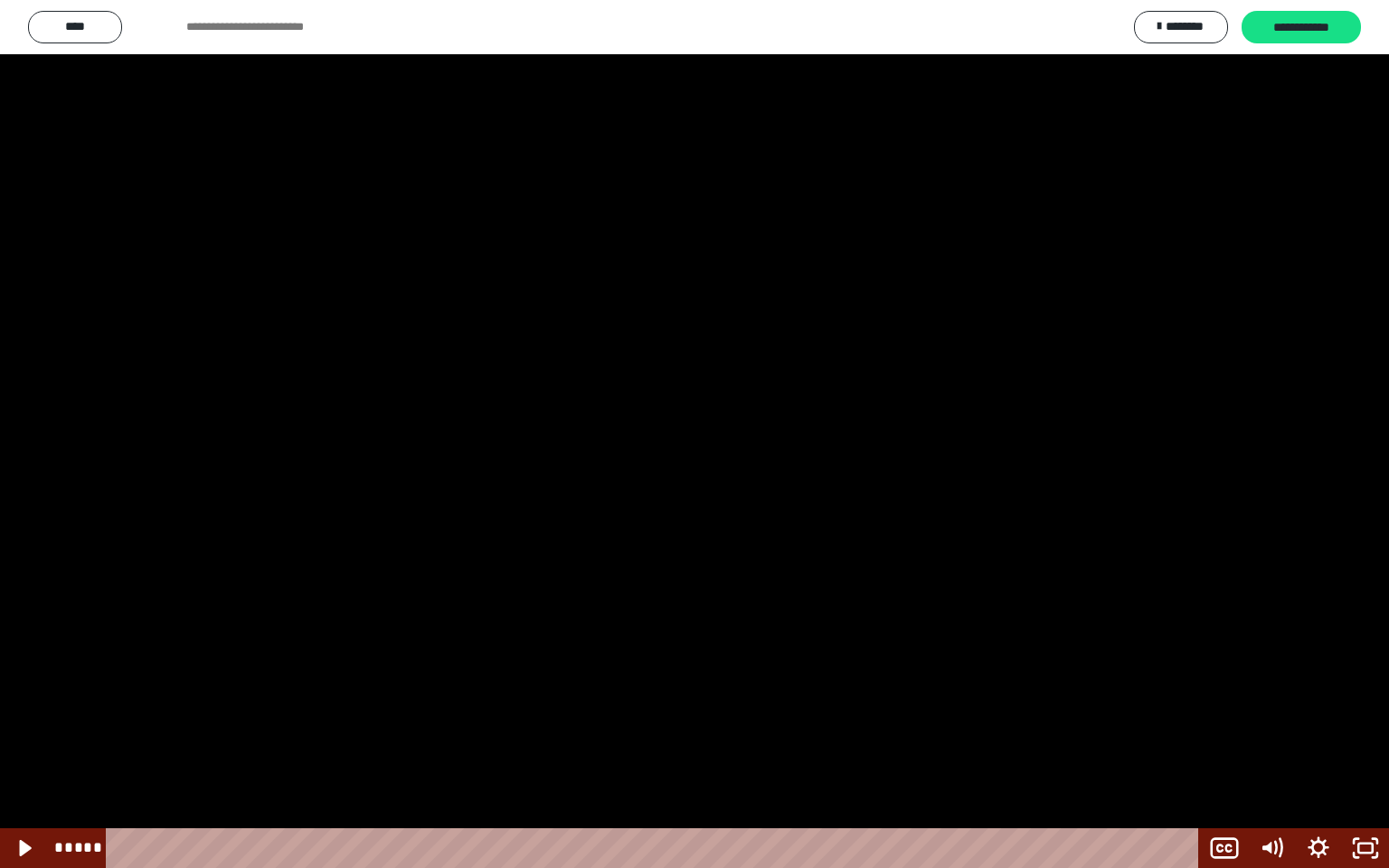 click at bounding box center [694, 434] 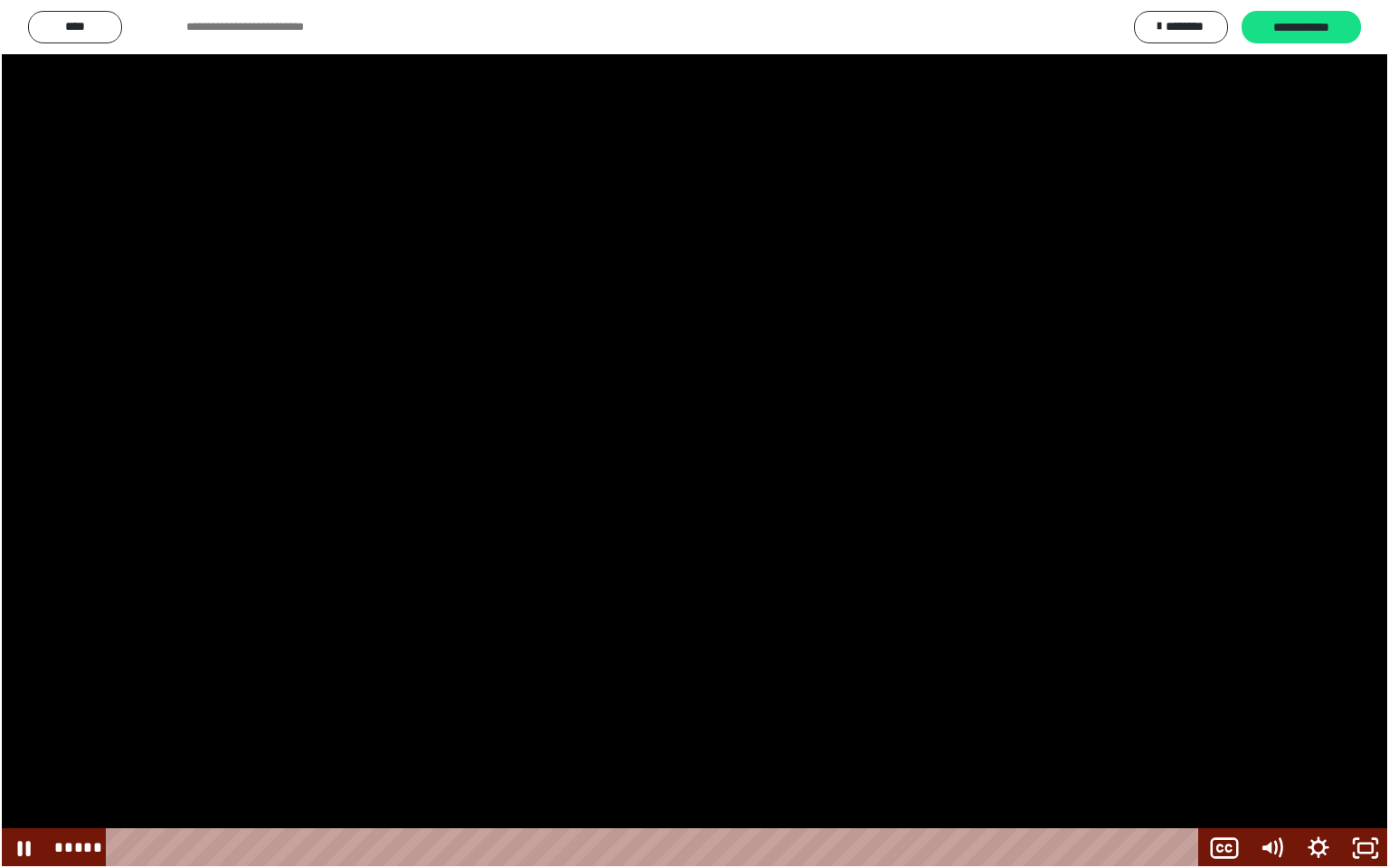 click at bounding box center [694, 434] 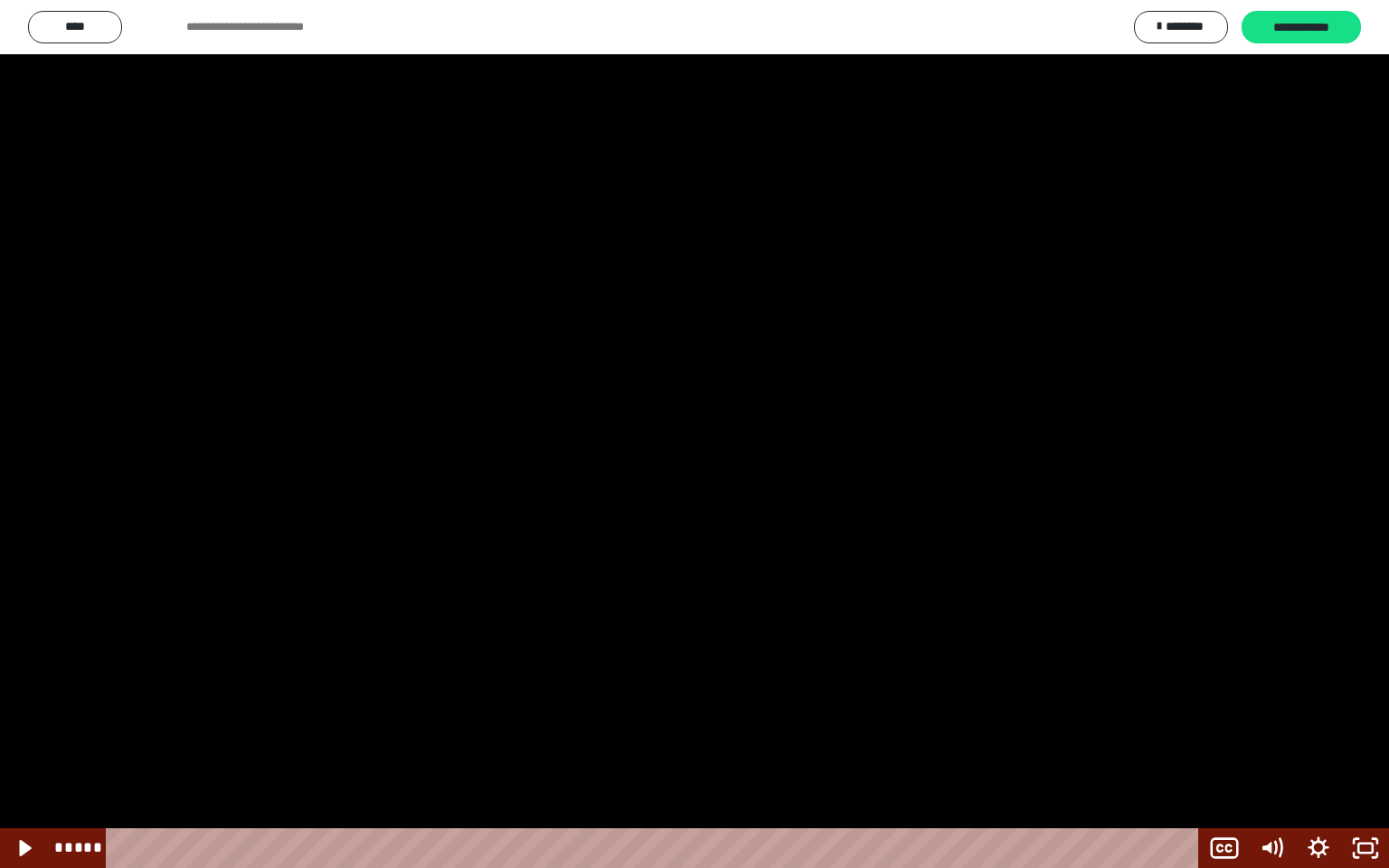 click at bounding box center (694, 434) 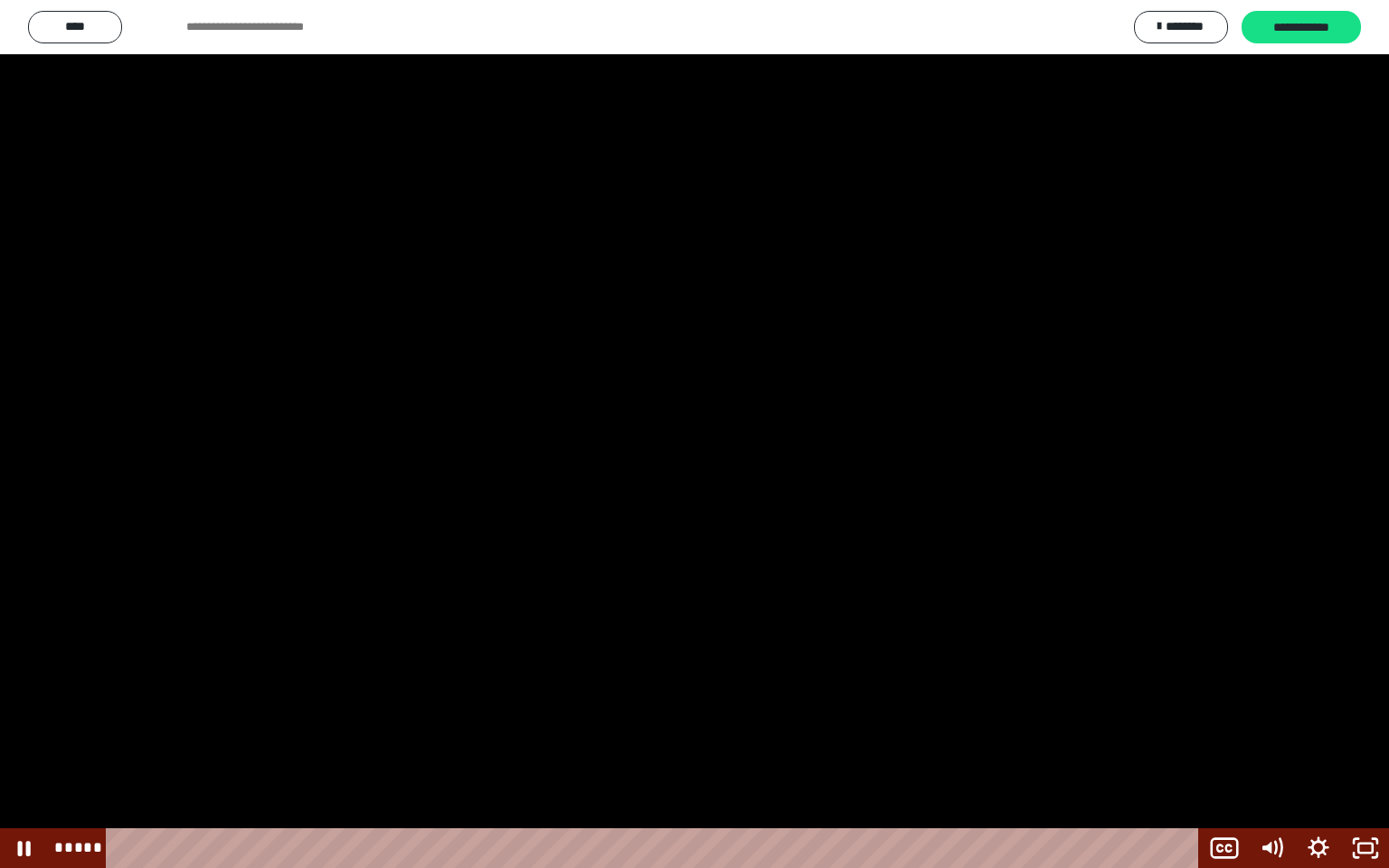 click at bounding box center (694, 434) 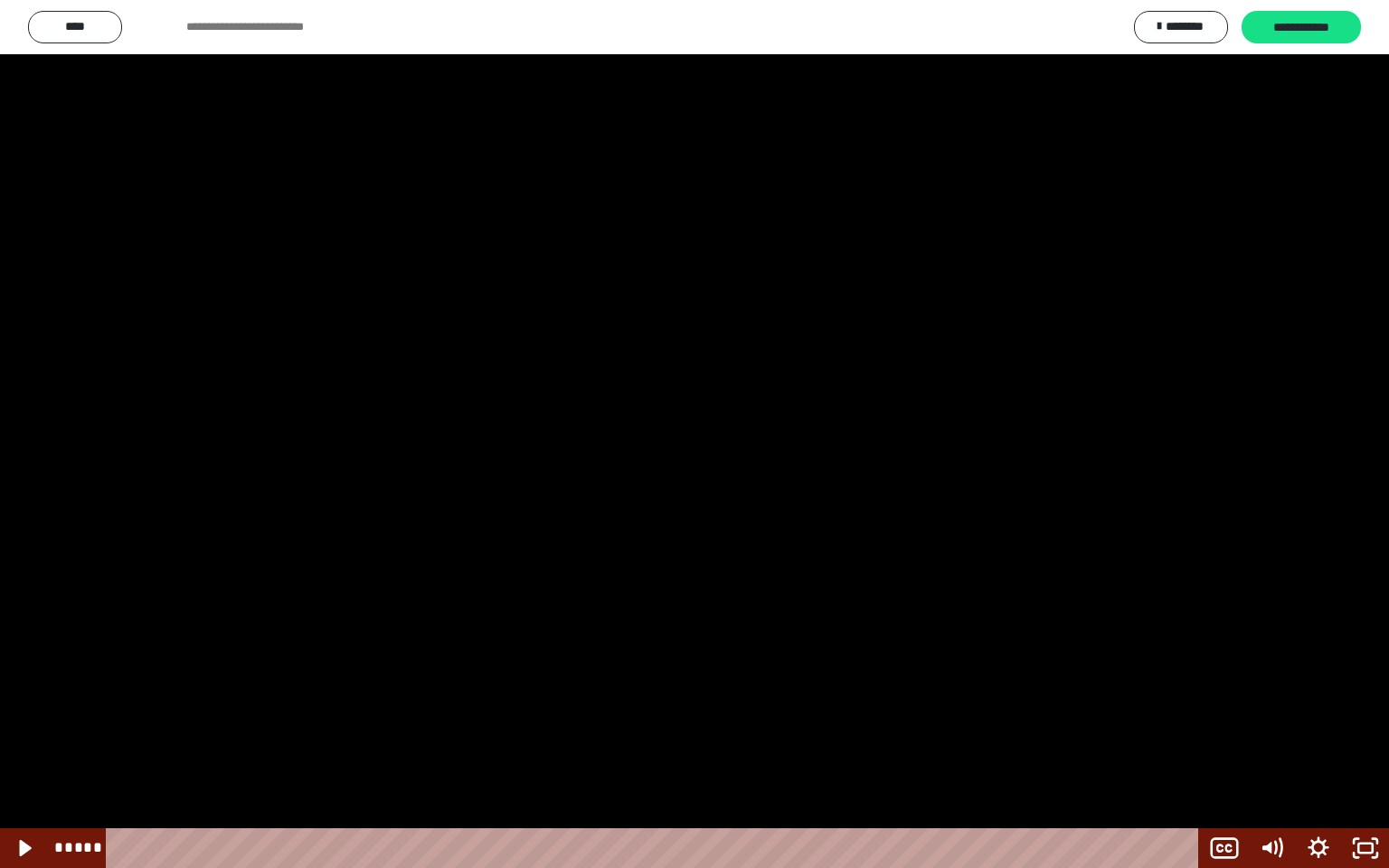 click at bounding box center (694, 434) 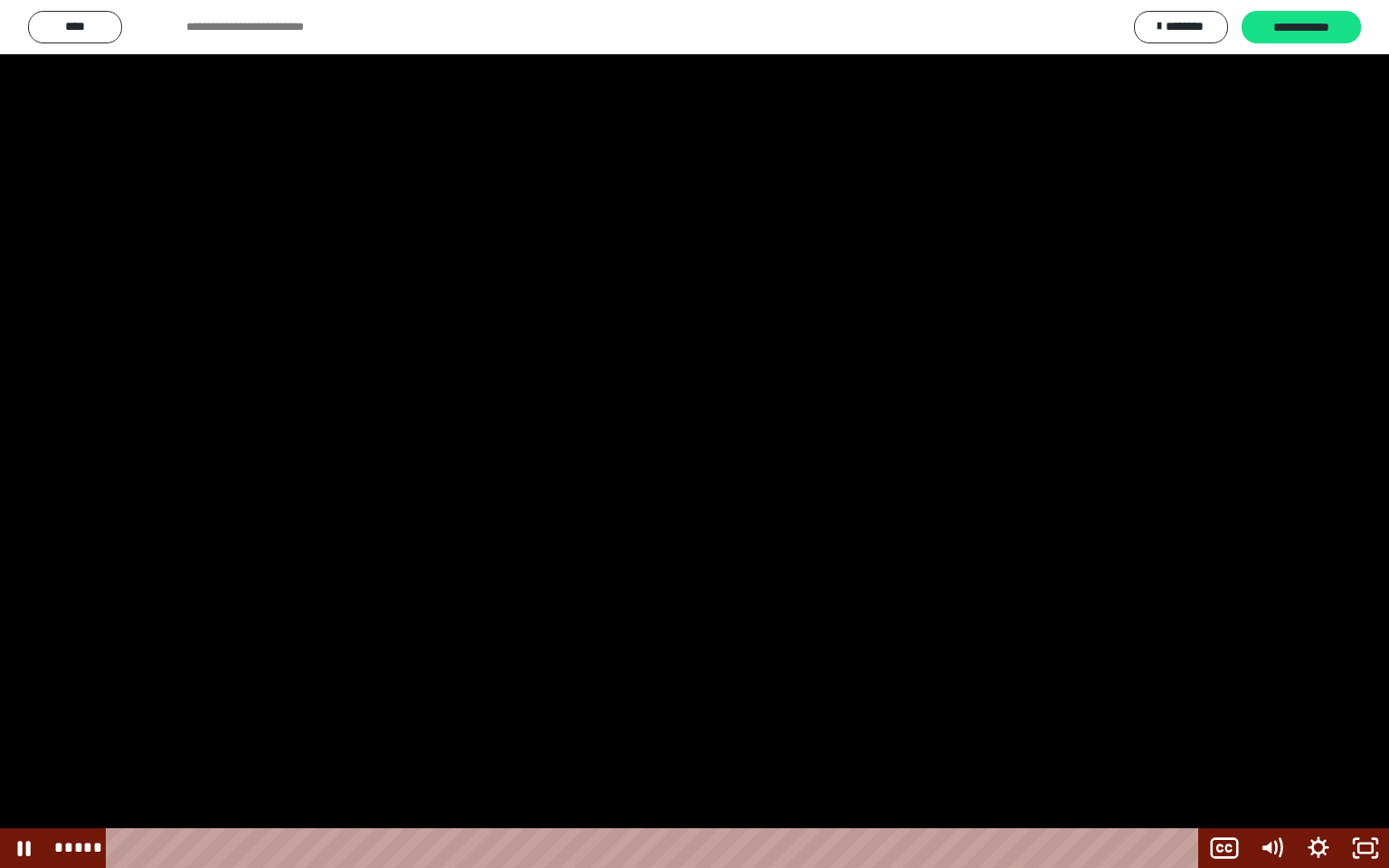 click at bounding box center [694, 434] 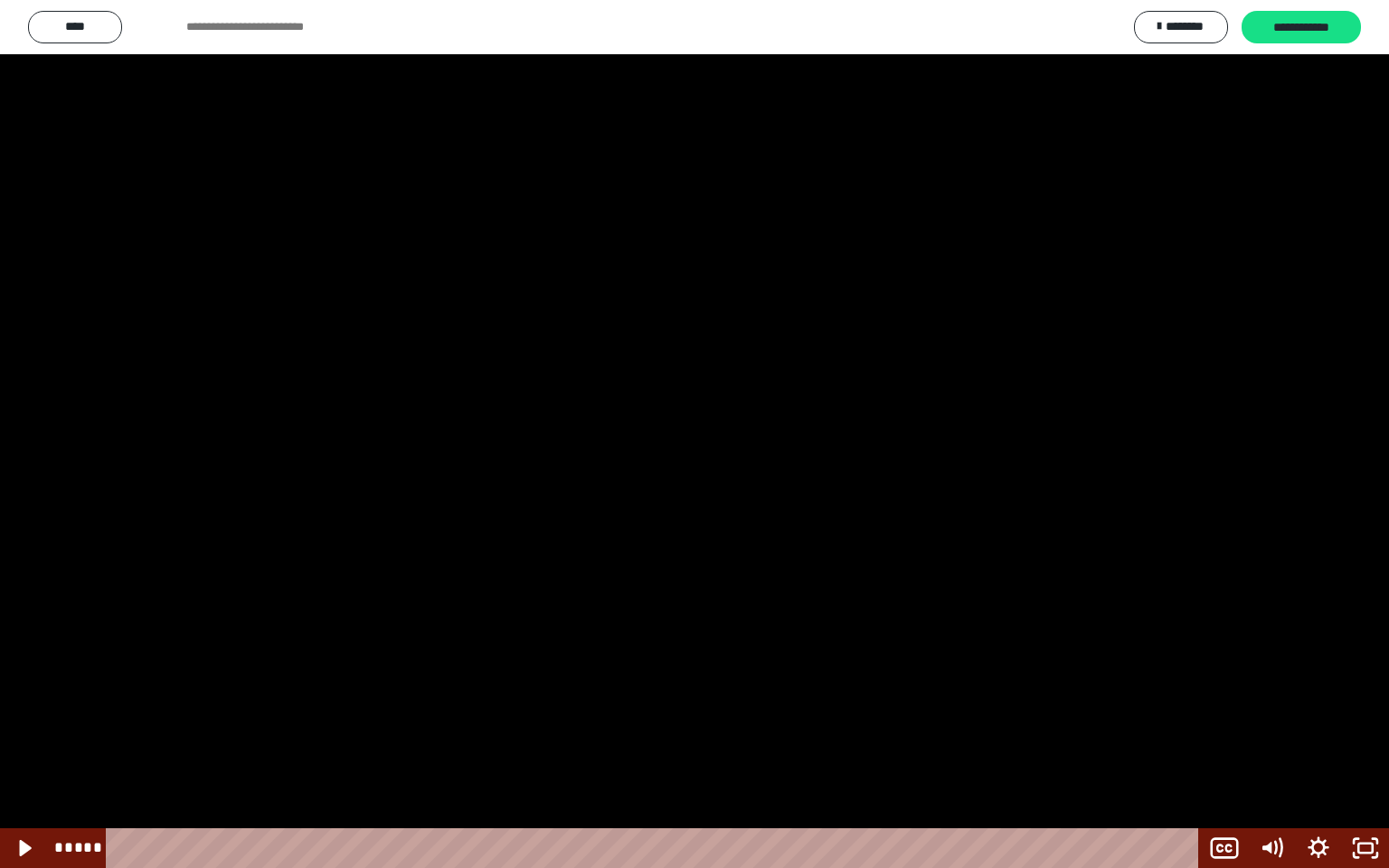 click at bounding box center (694, 434) 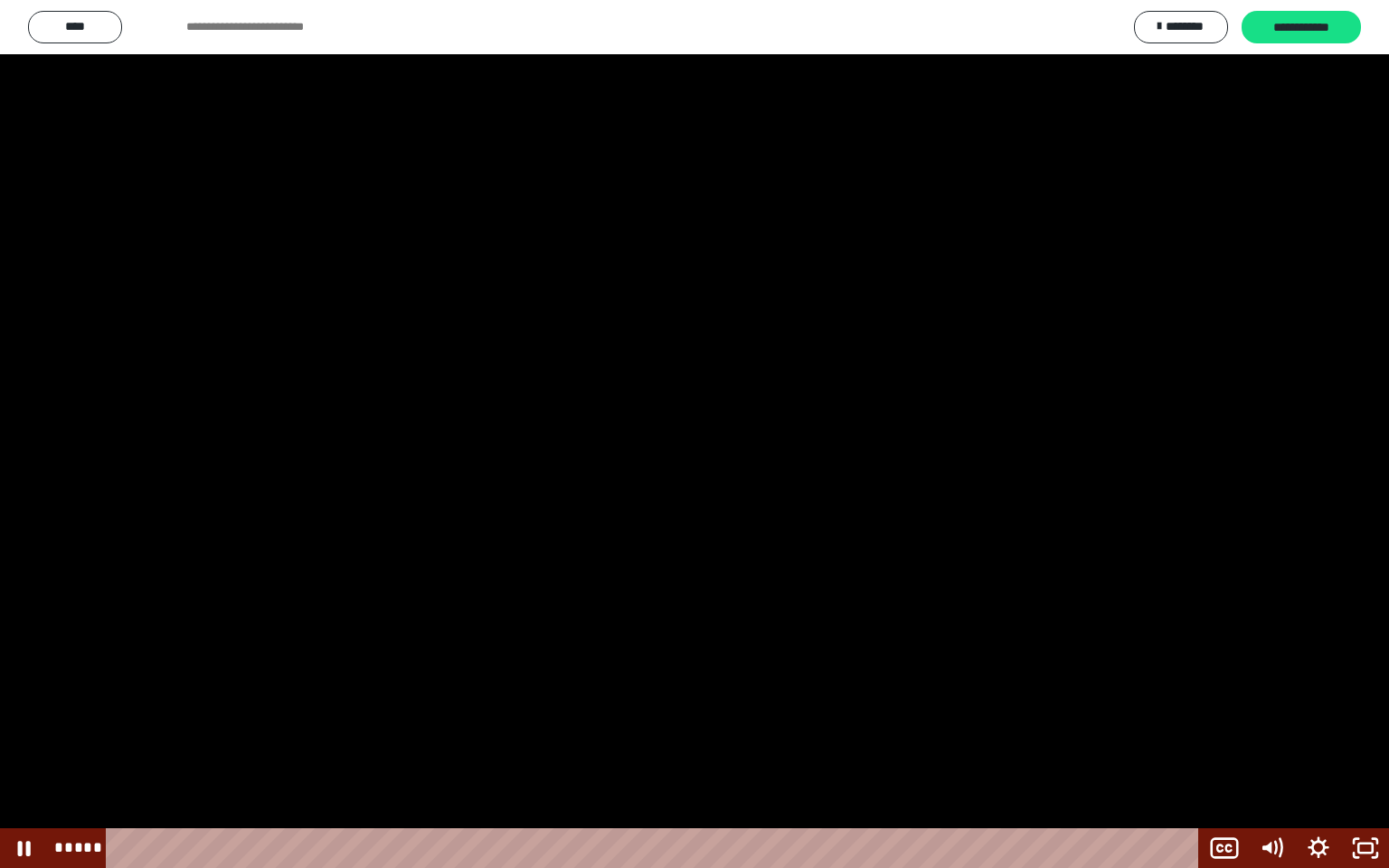 click at bounding box center (694, 434) 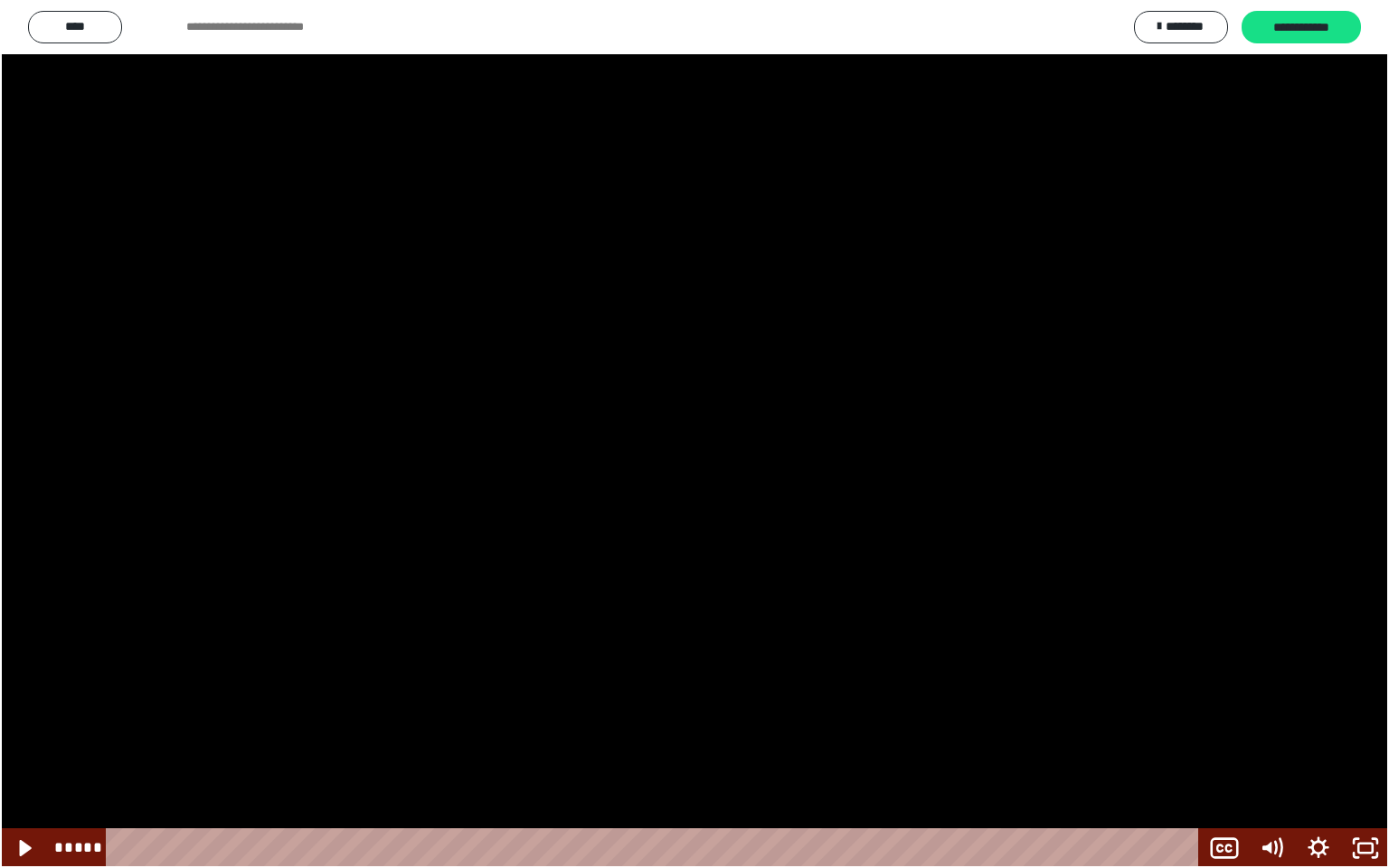 click at bounding box center [694, 434] 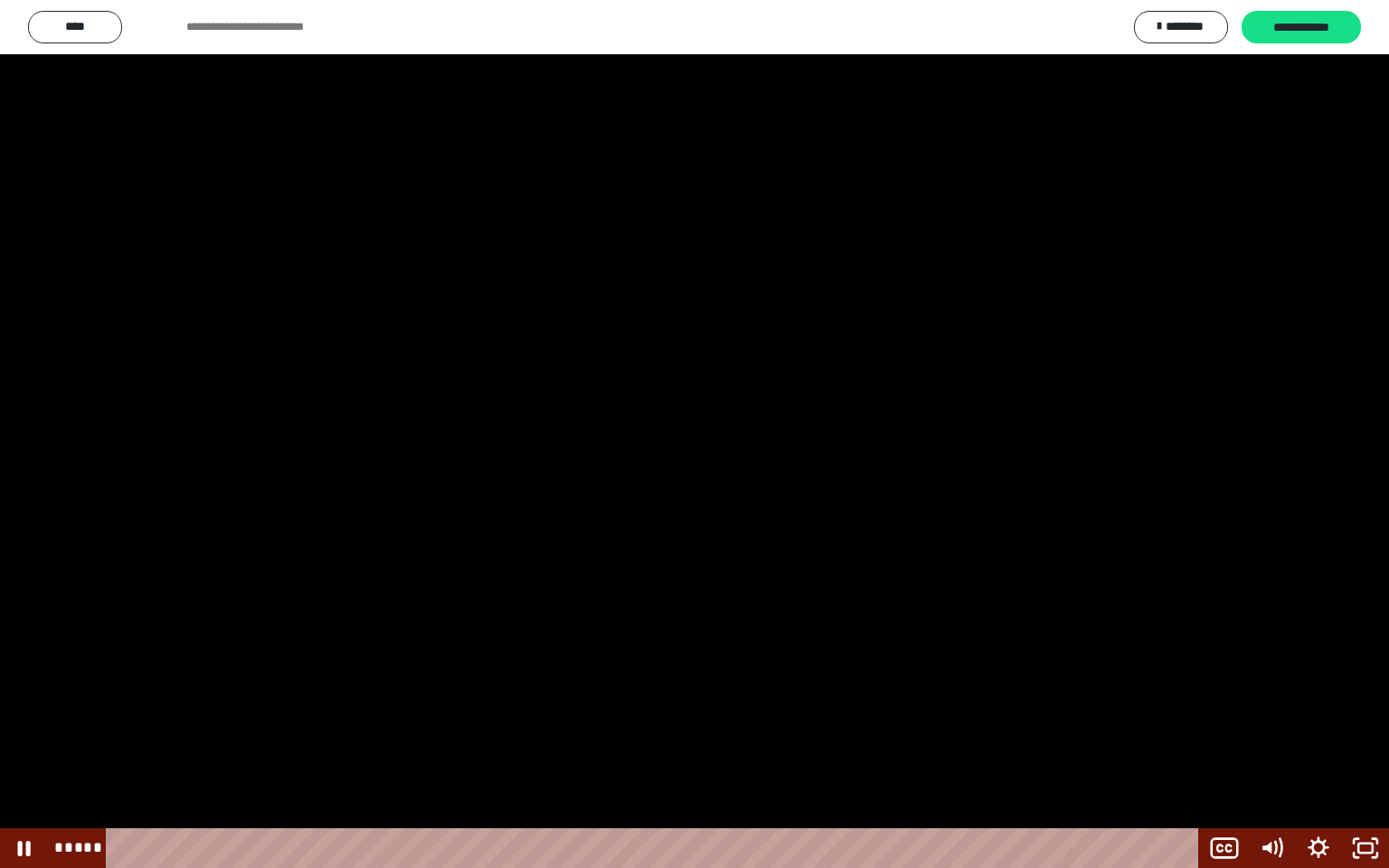 click at bounding box center (694, 434) 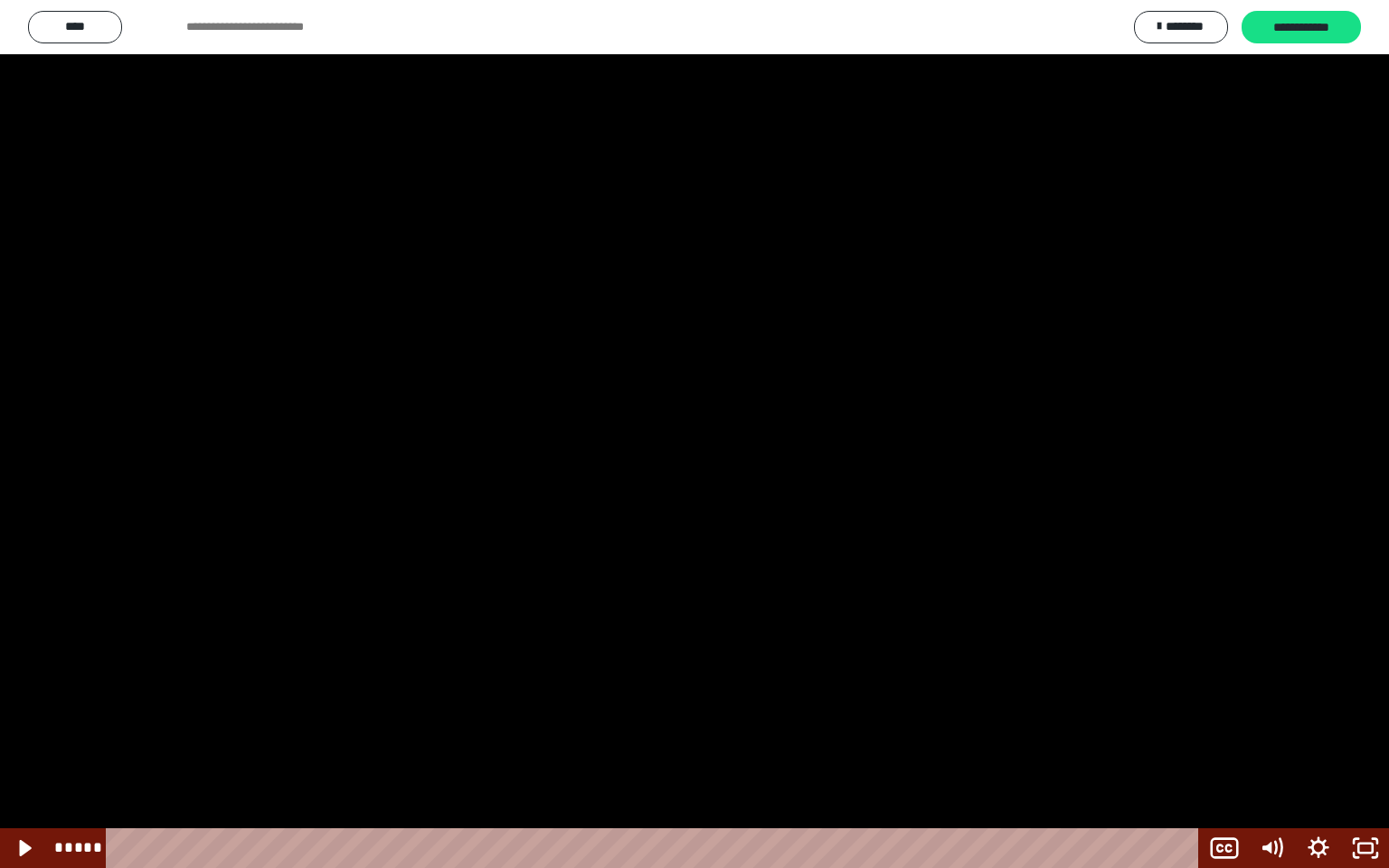 click at bounding box center [694, 434] 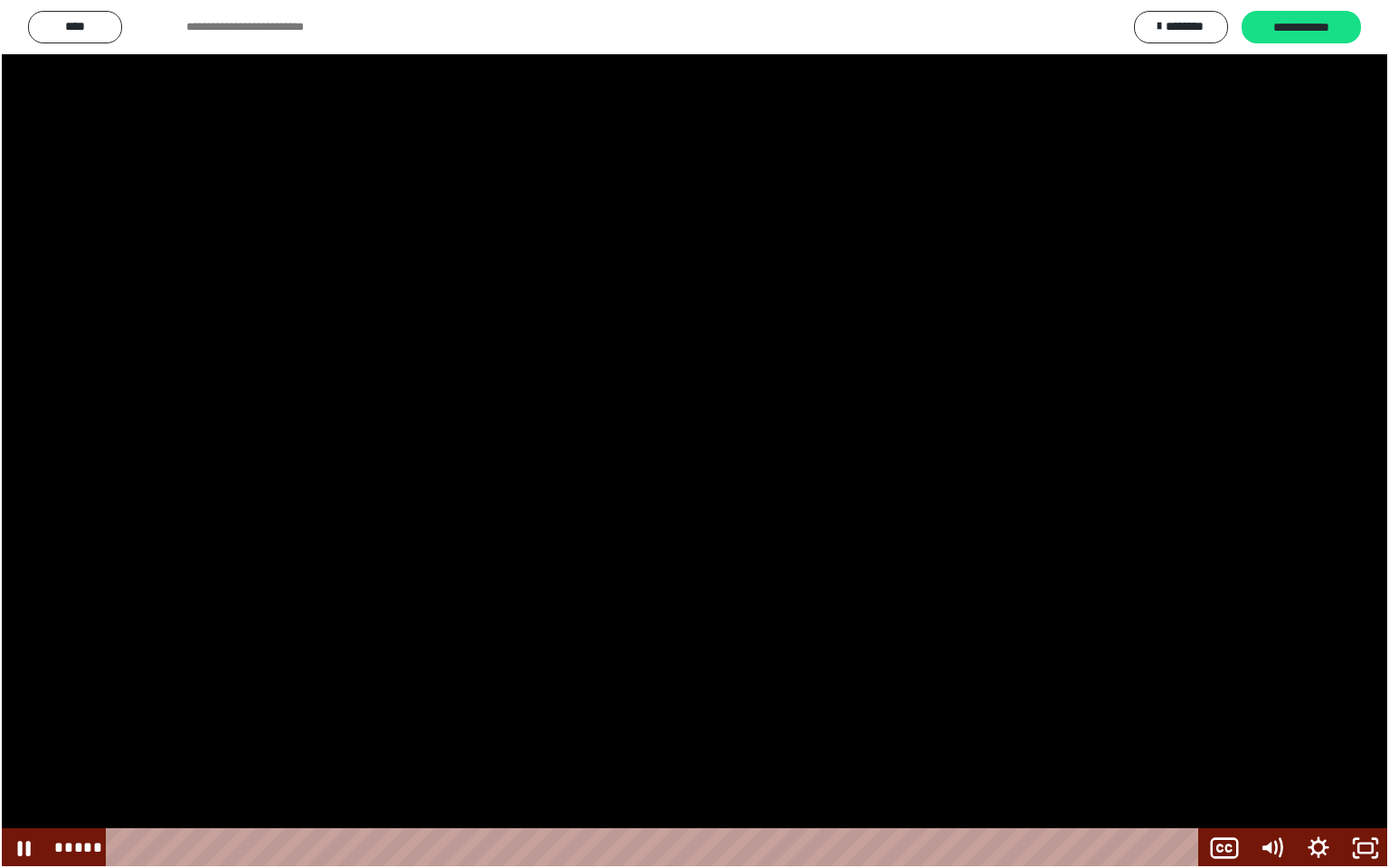 click at bounding box center [694, 434] 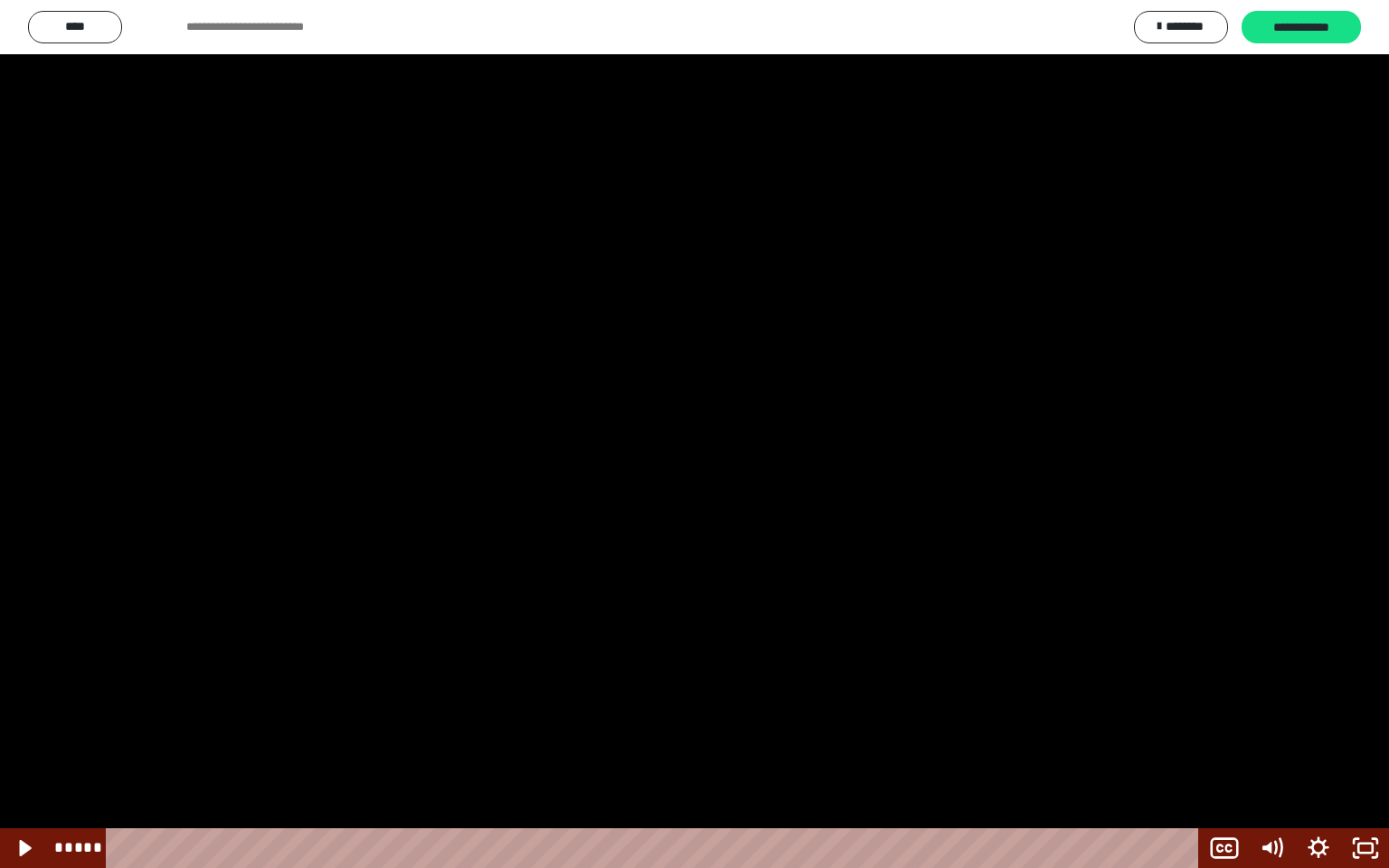 click at bounding box center (694, 434) 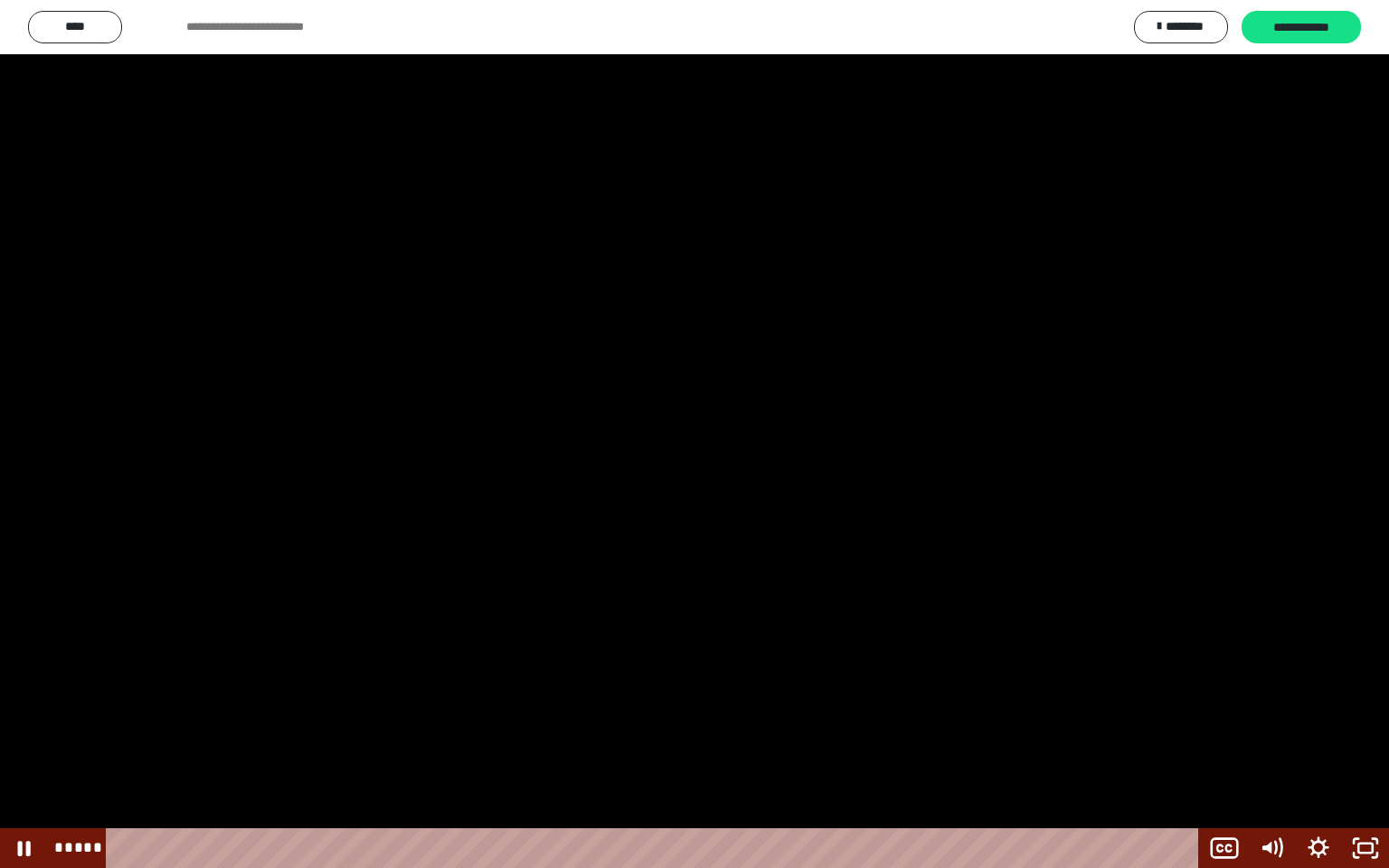 click at bounding box center [694, 434] 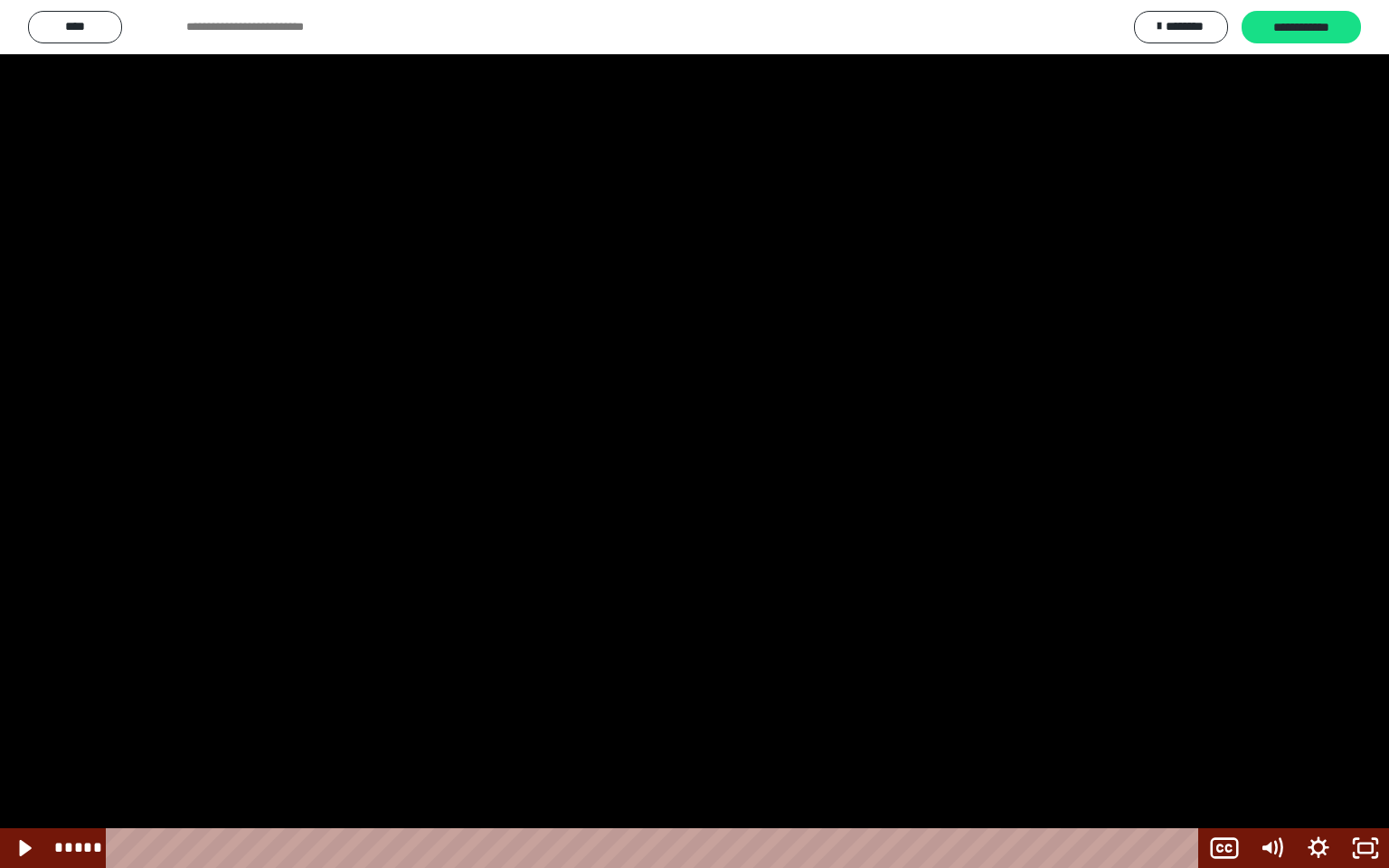 click at bounding box center (694, 434) 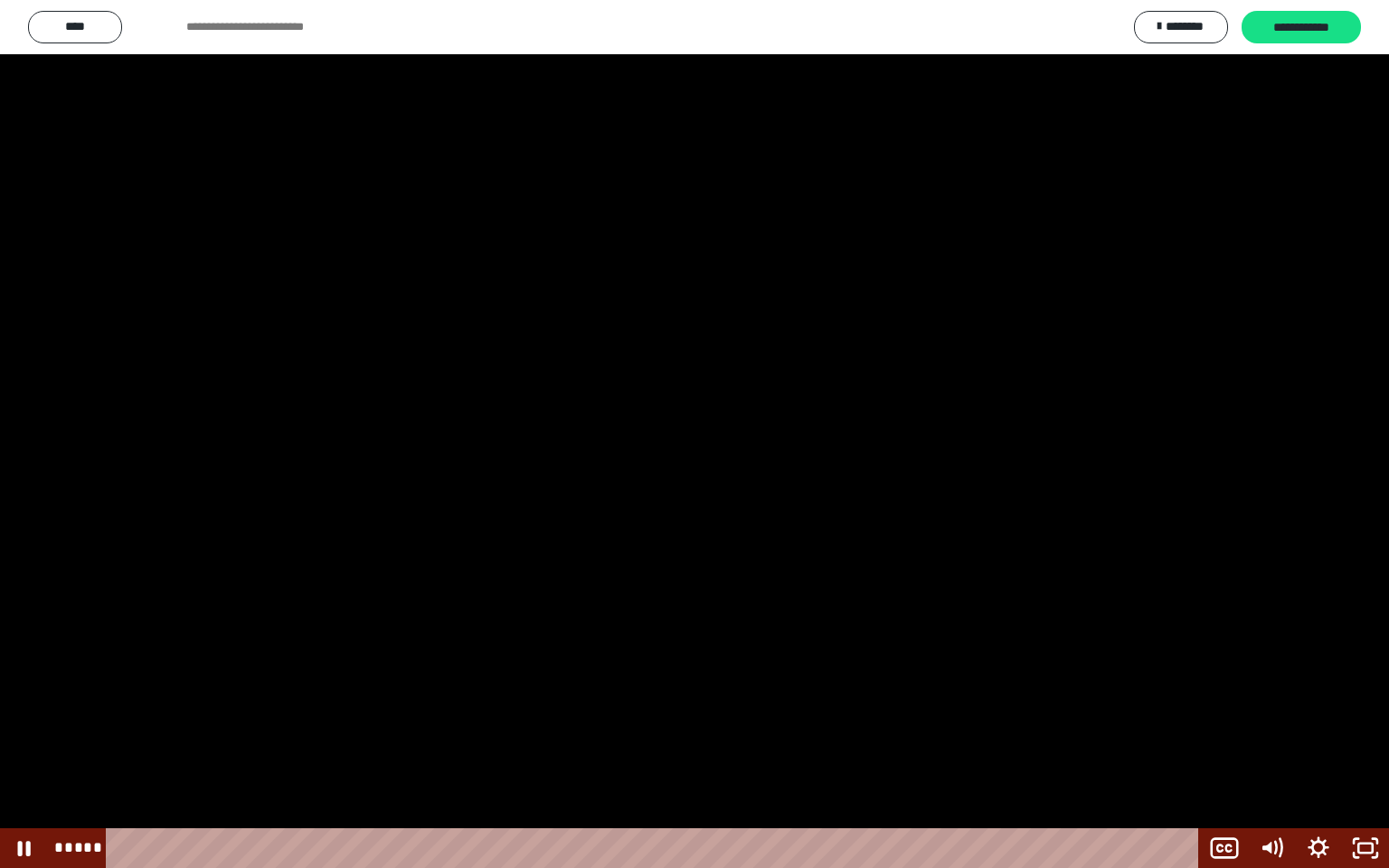 click at bounding box center (694, 434) 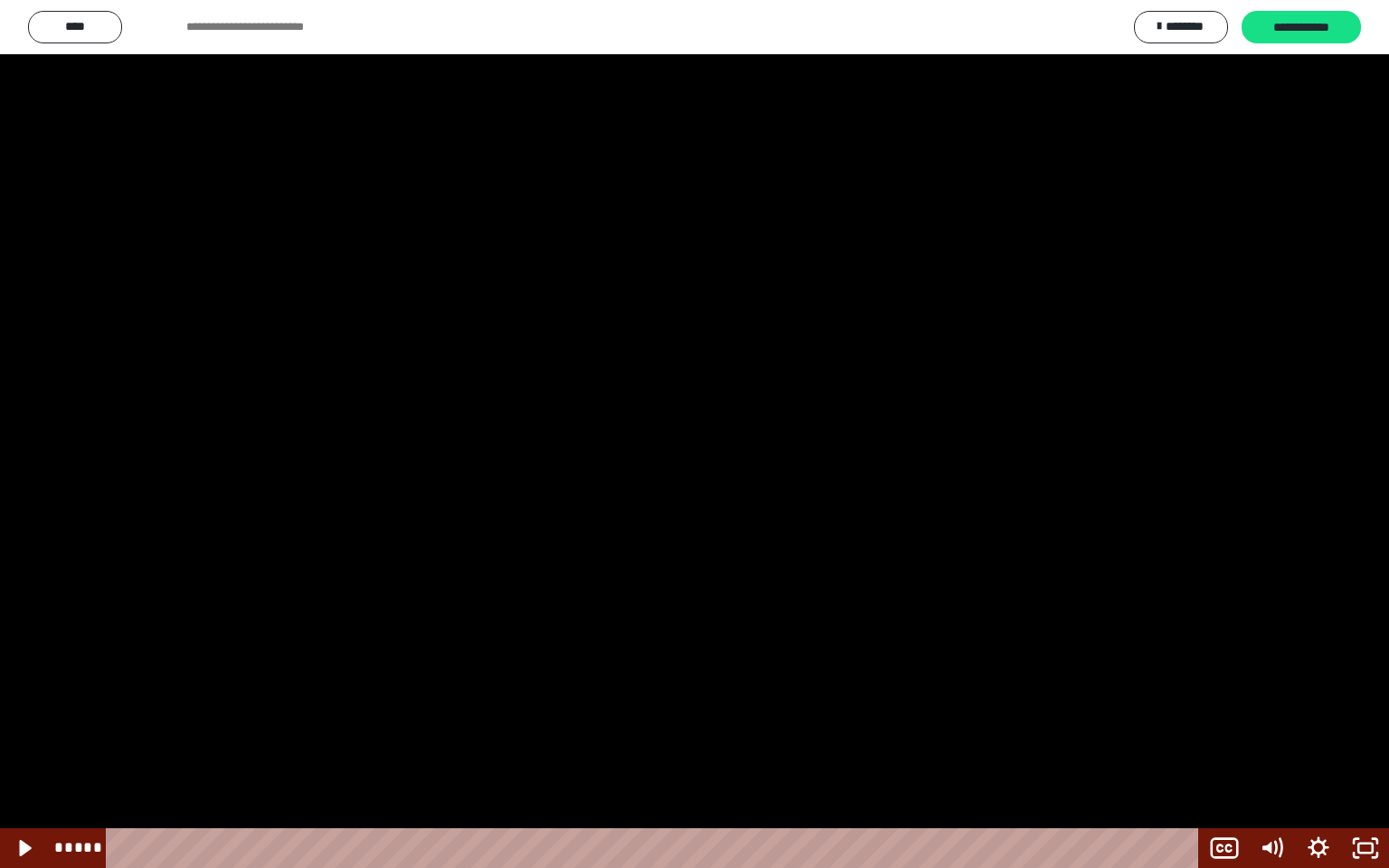 click at bounding box center [694, 434] 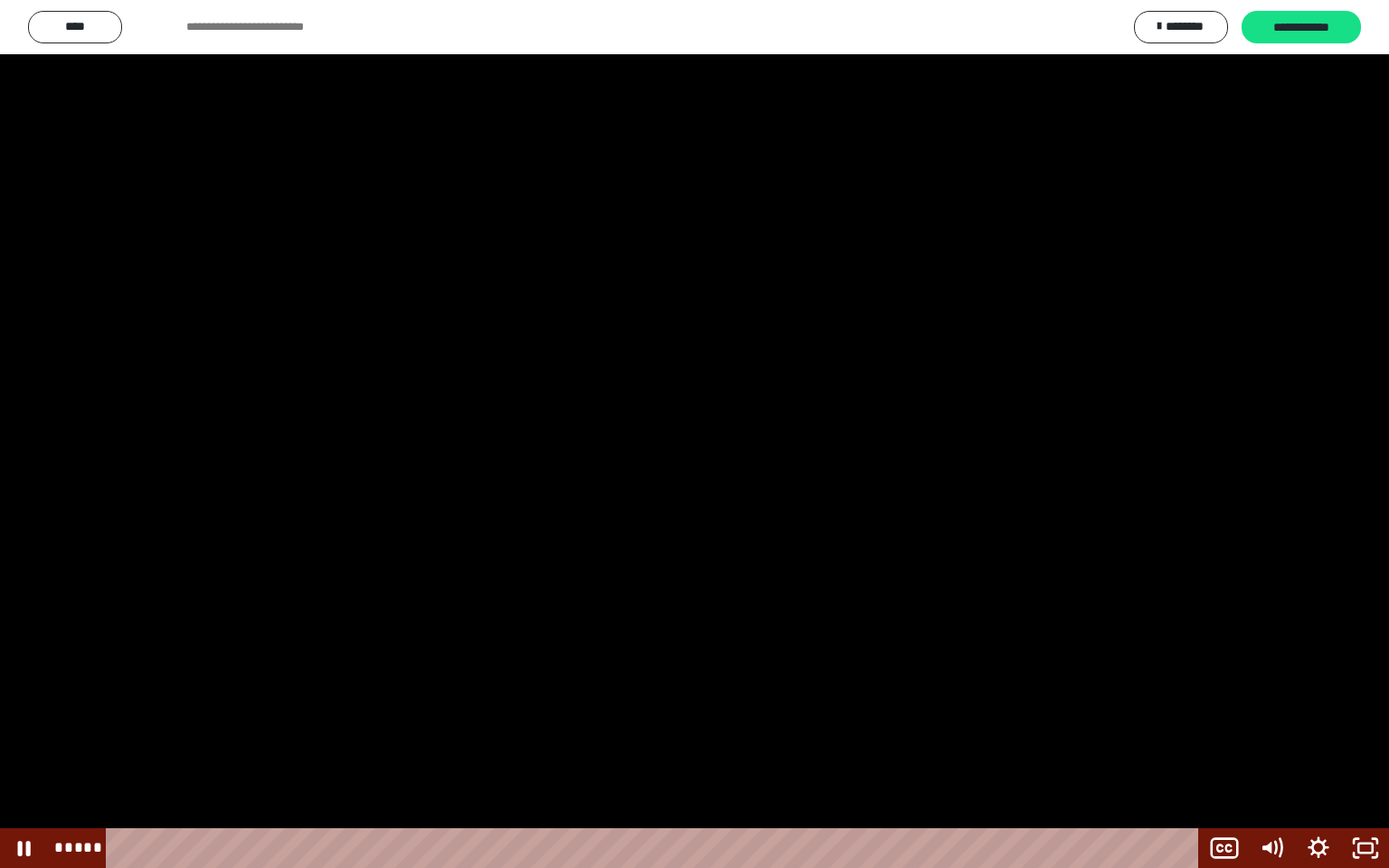 click at bounding box center (694, 434) 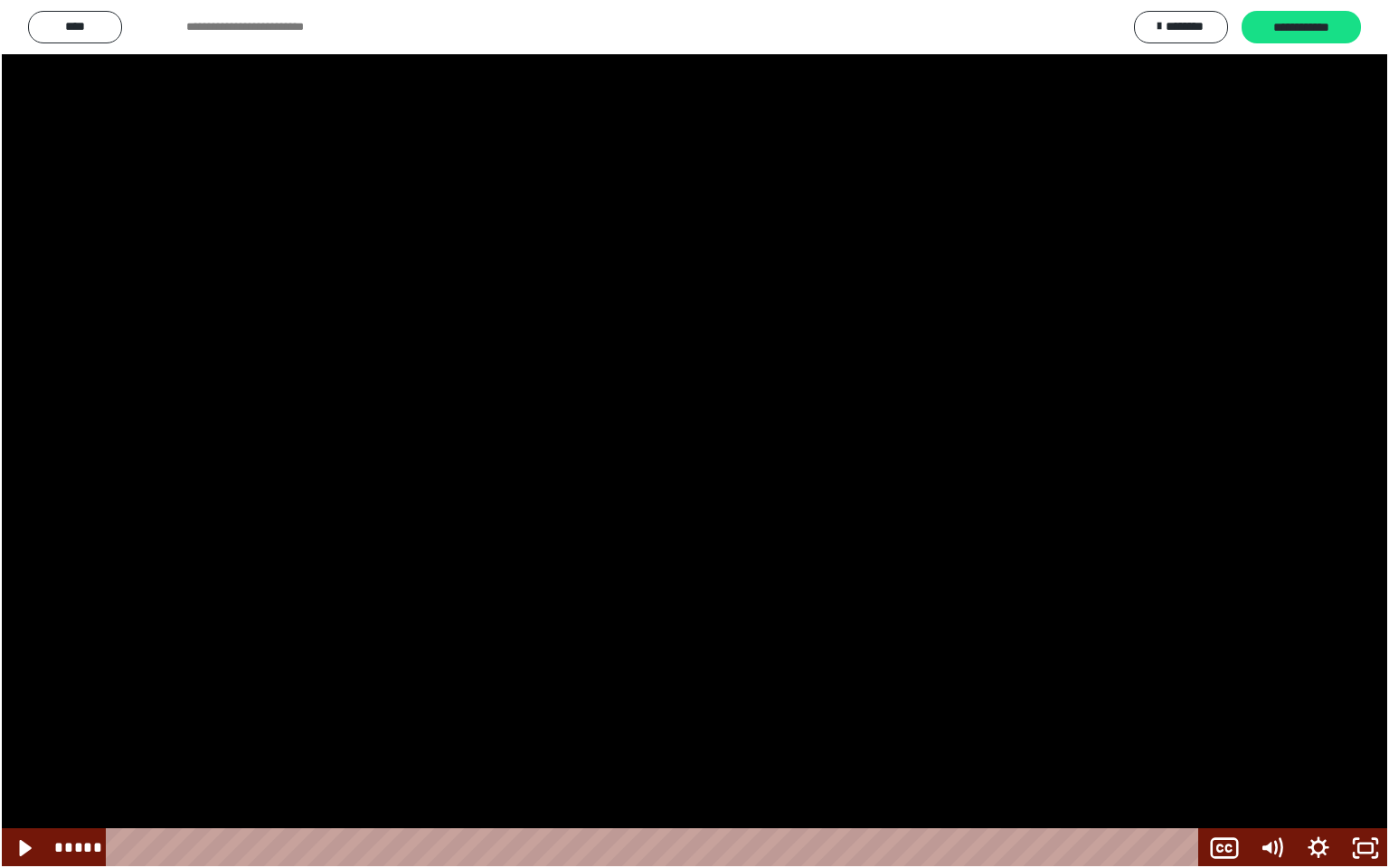 click at bounding box center (694, 434) 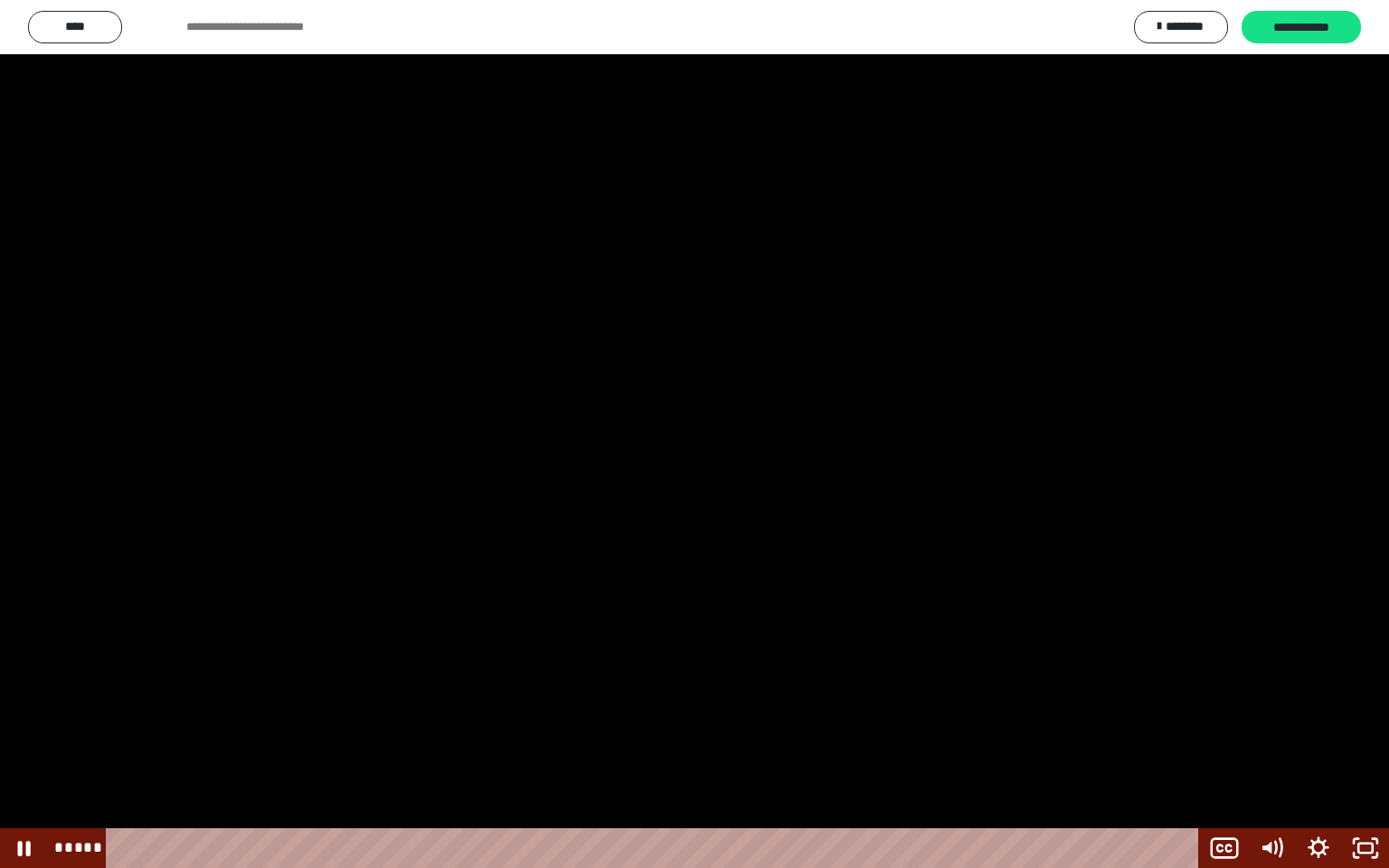 click at bounding box center [694, 434] 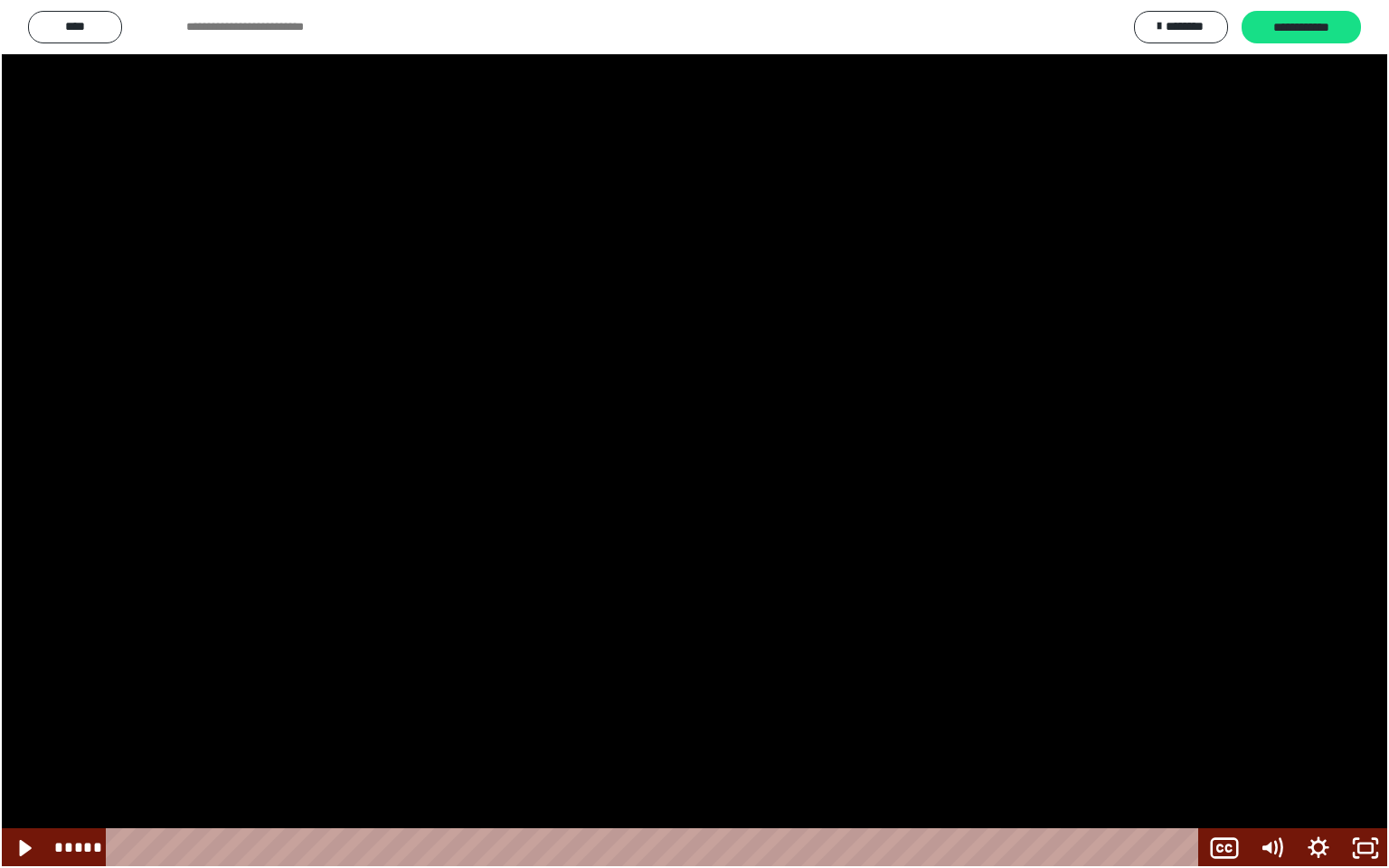 click at bounding box center (694, 434) 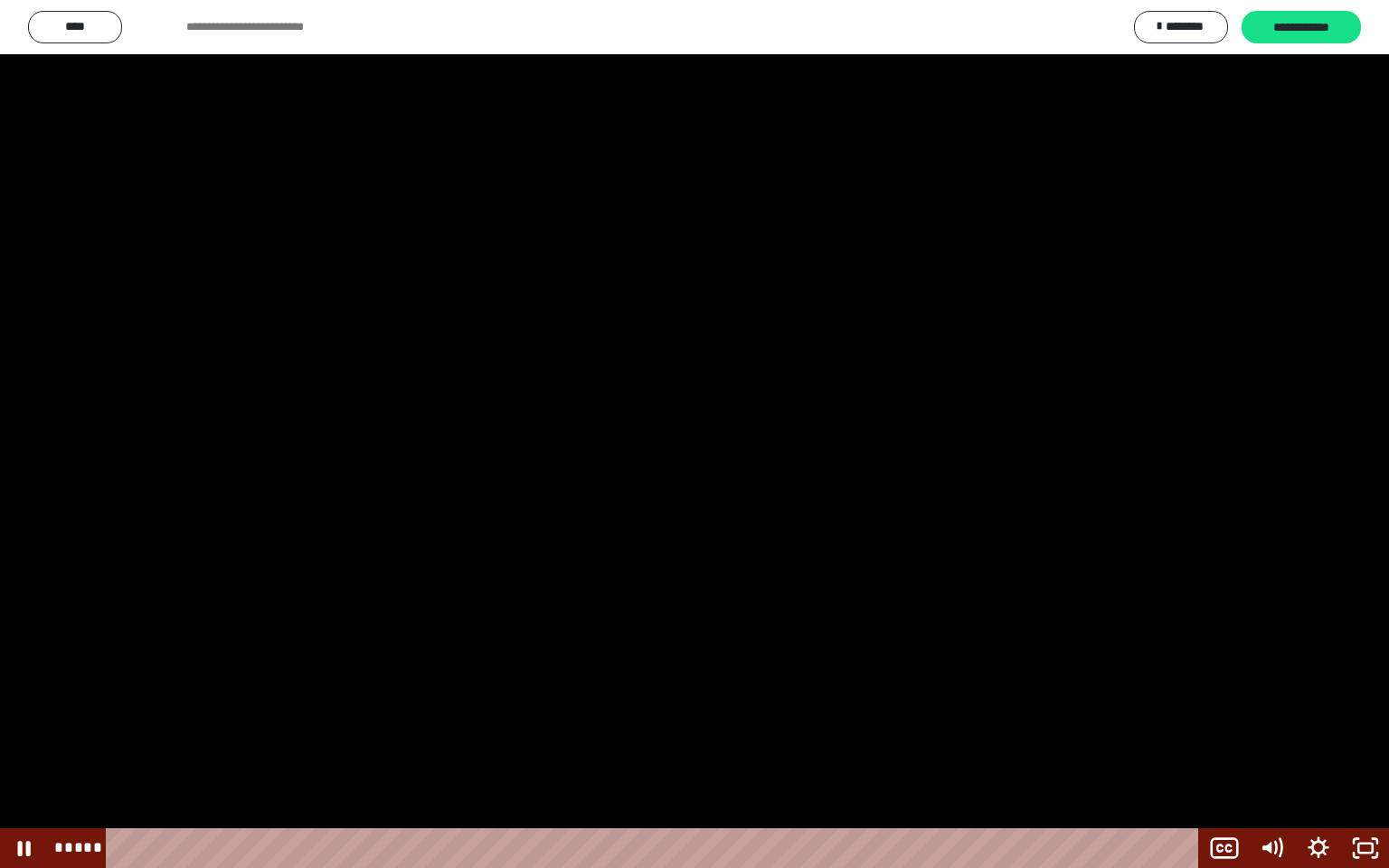 click at bounding box center [694, 434] 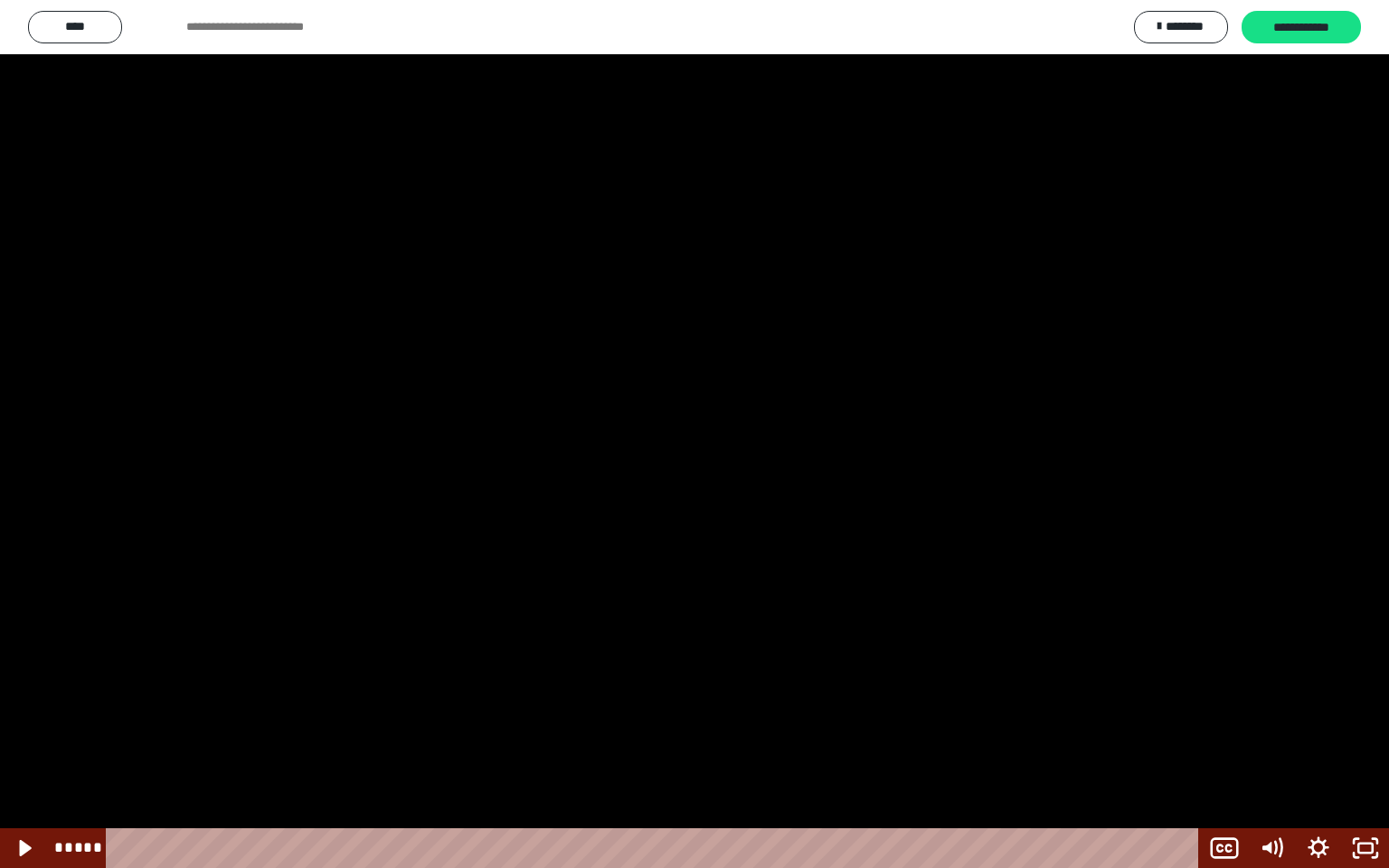 click at bounding box center [694, 434] 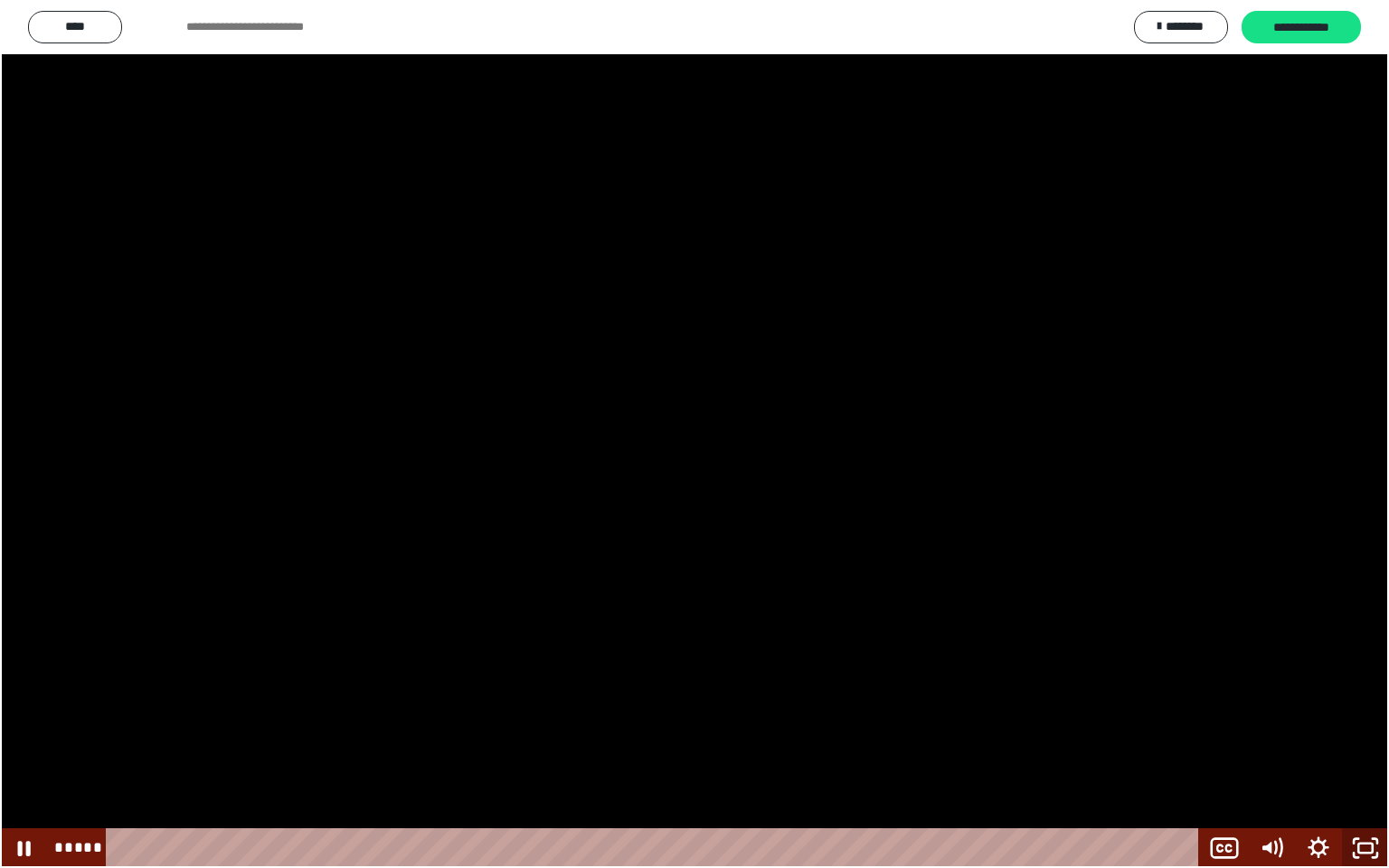 click 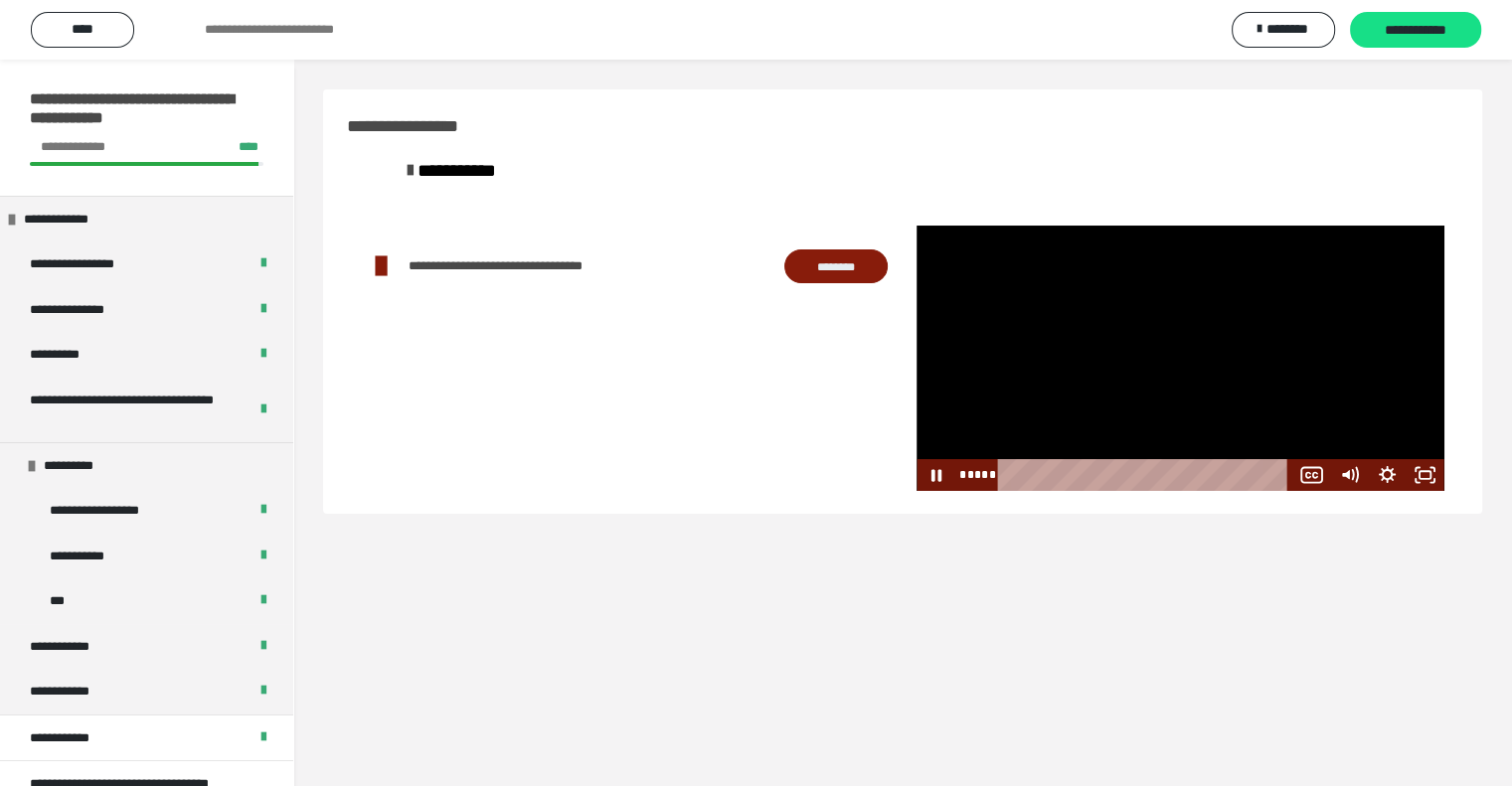 click at bounding box center [1180, 358] 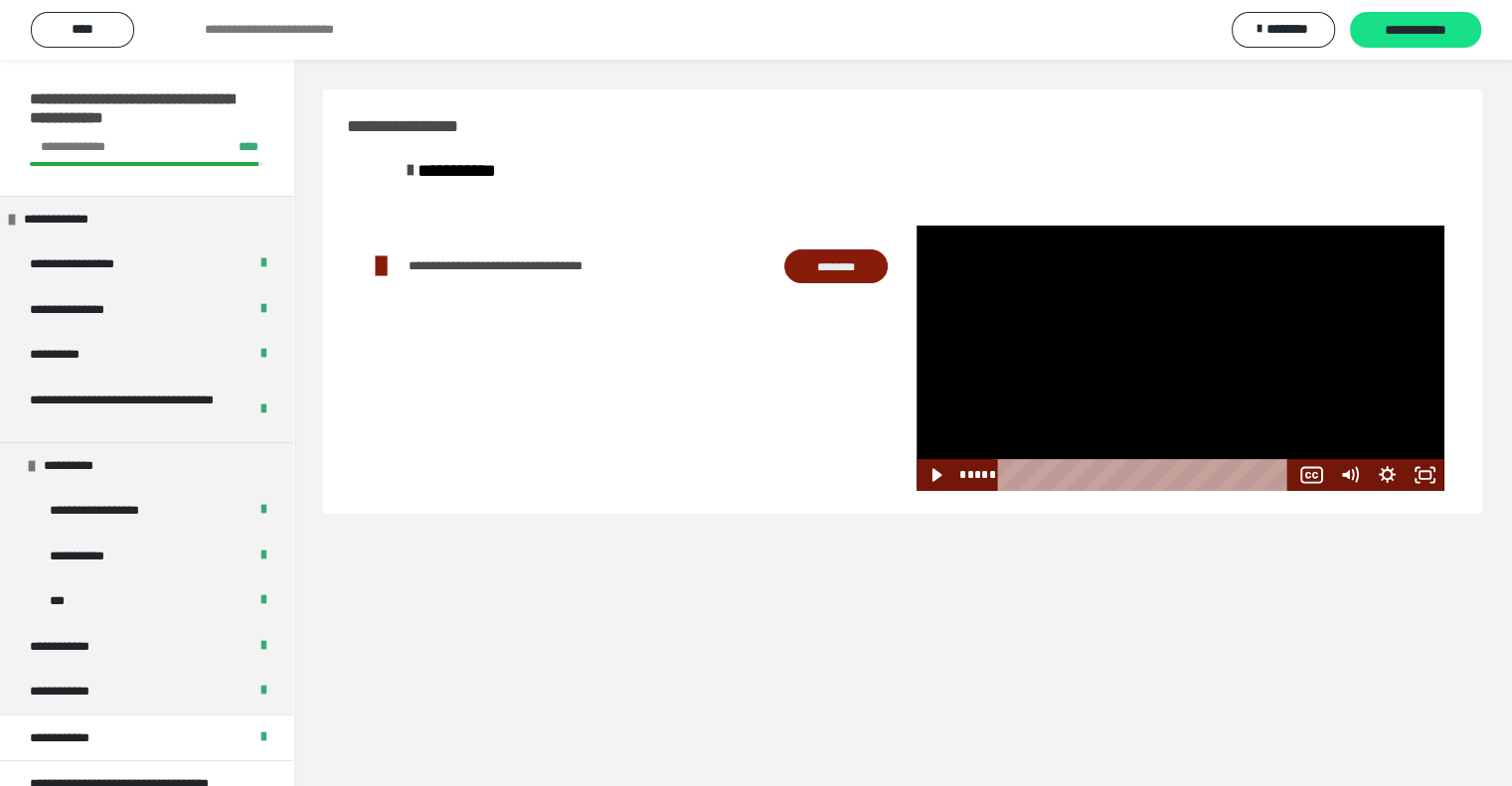 click at bounding box center [1180, 358] 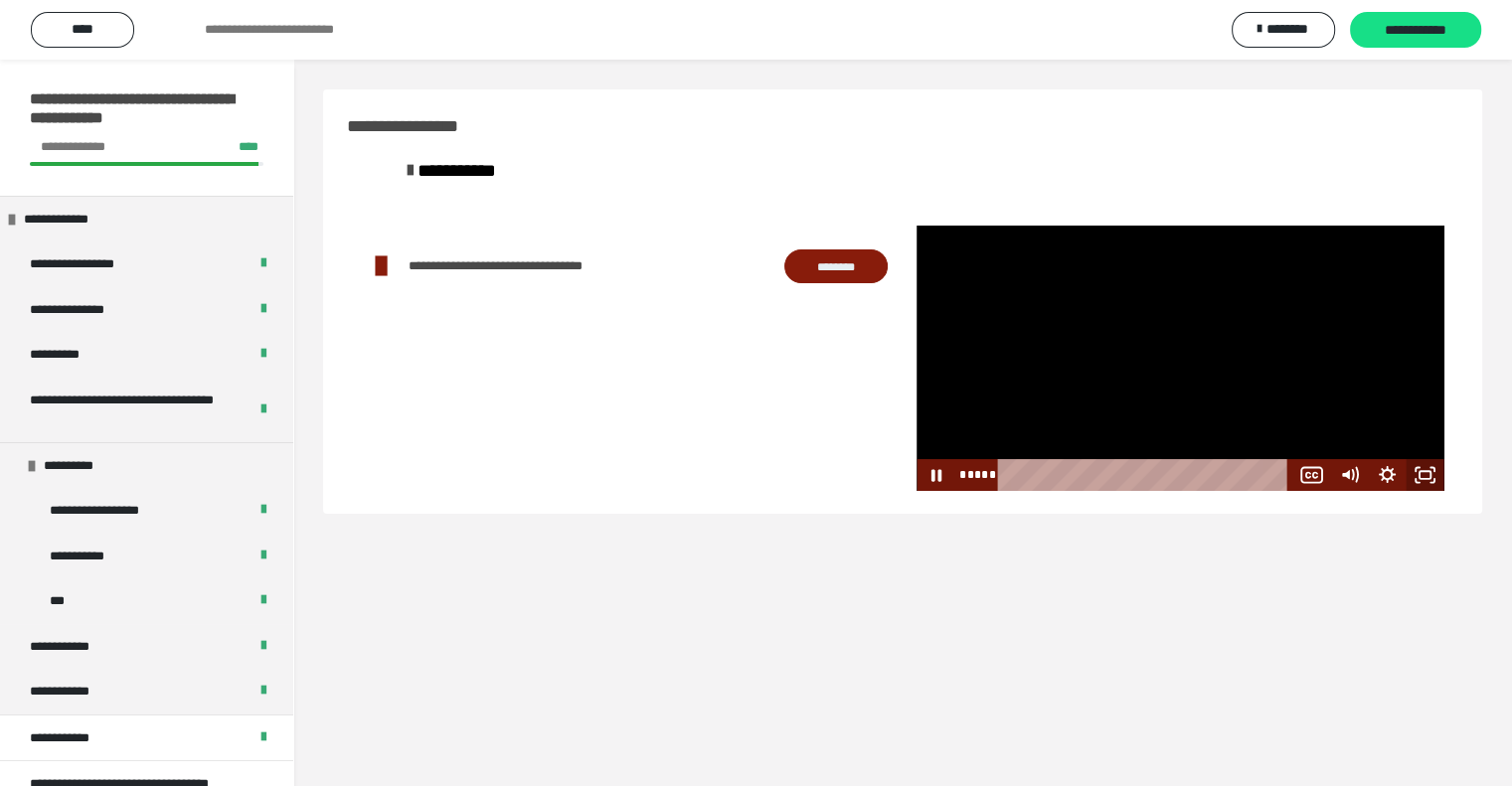 click 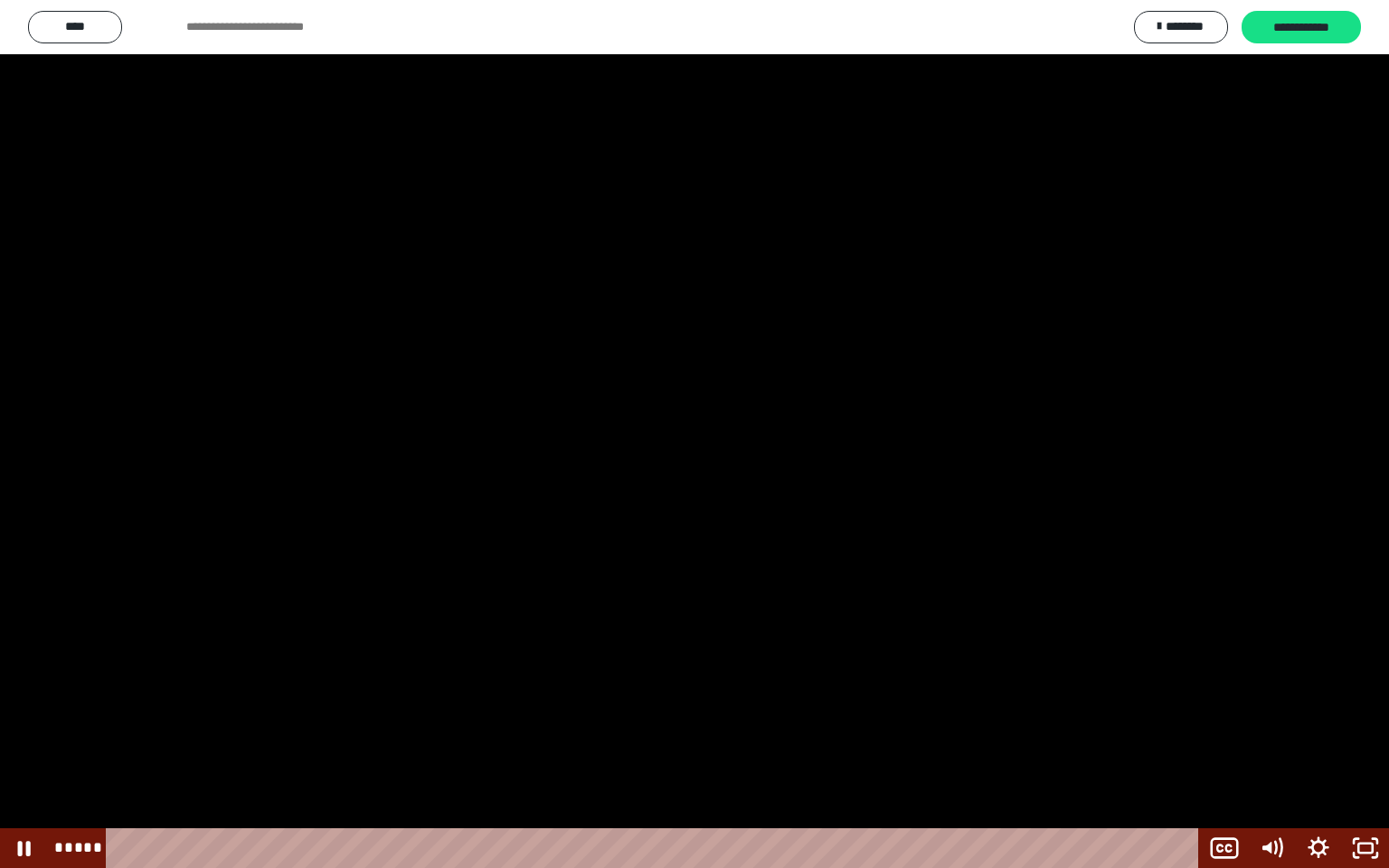click at bounding box center [694, 434] 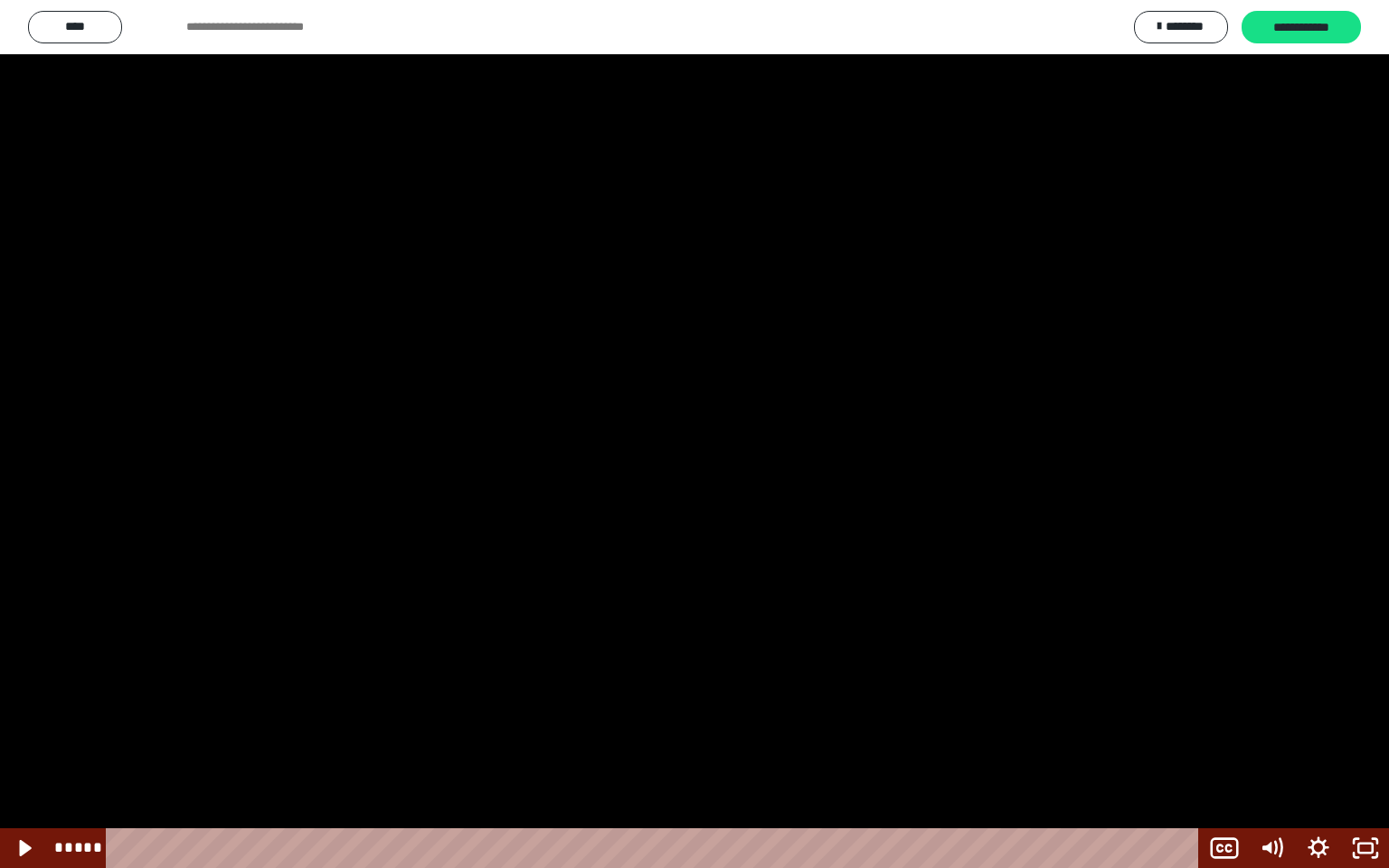 click at bounding box center [694, 434] 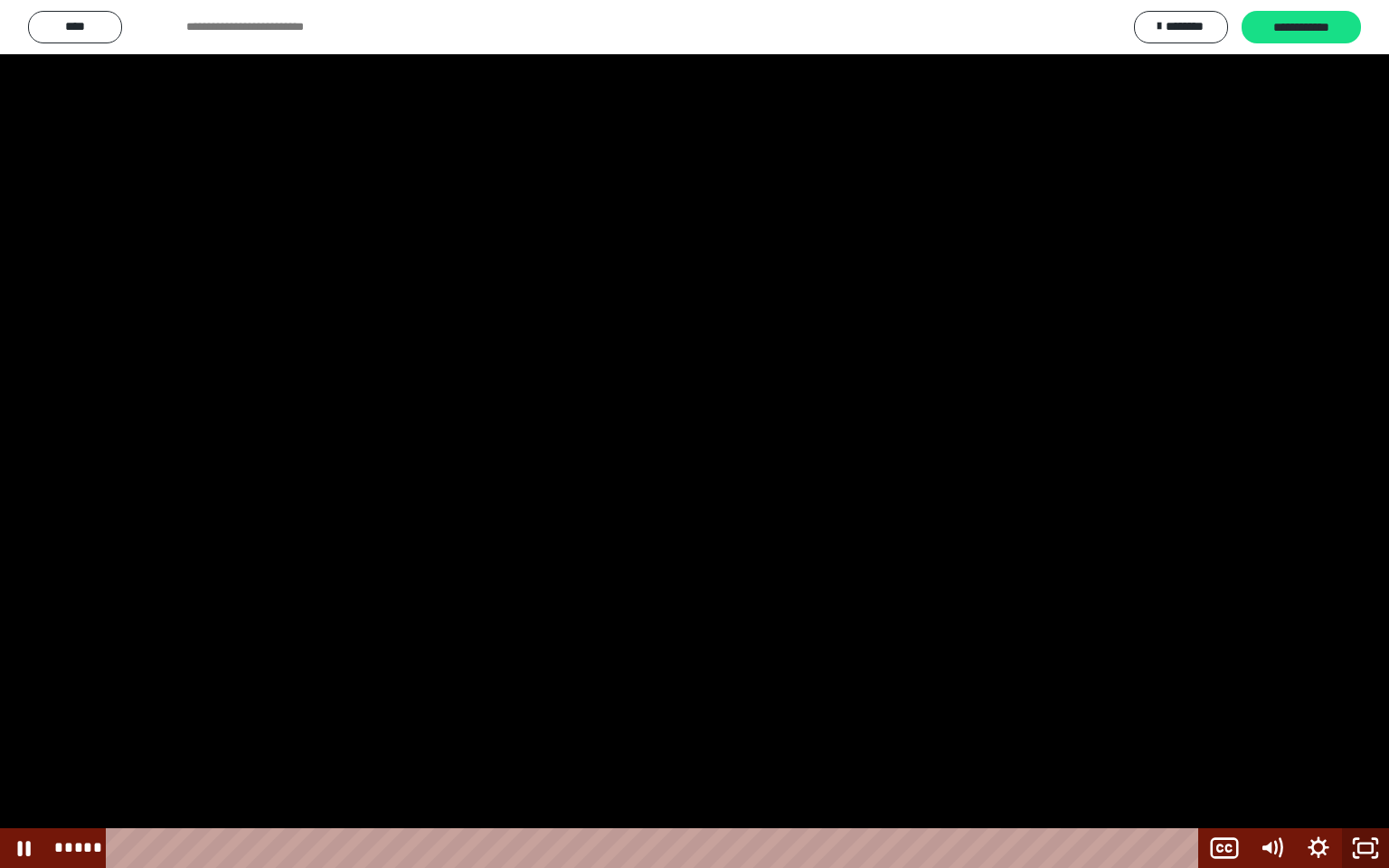 click 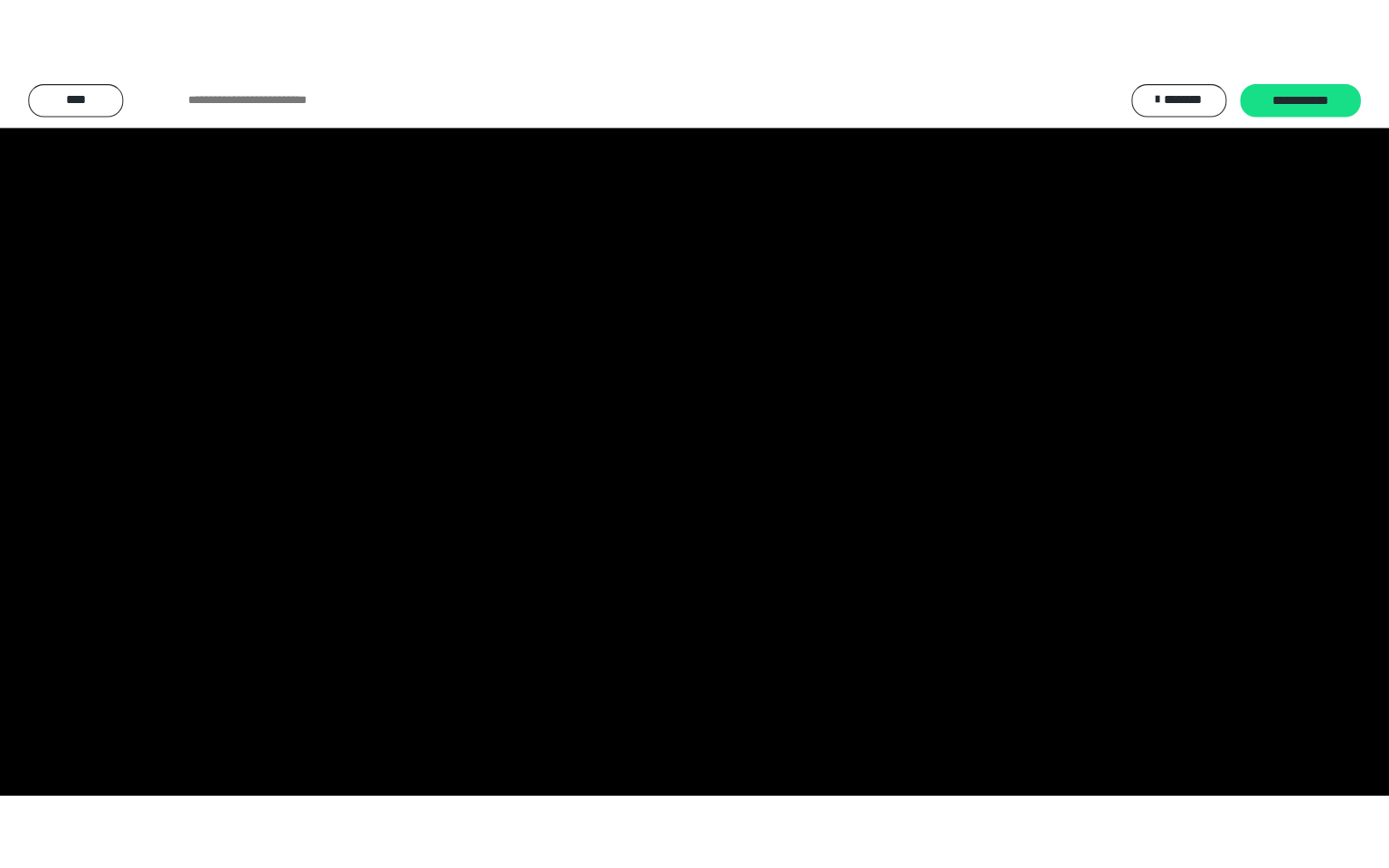 scroll, scrollTop: 2315, scrollLeft: 0, axis: vertical 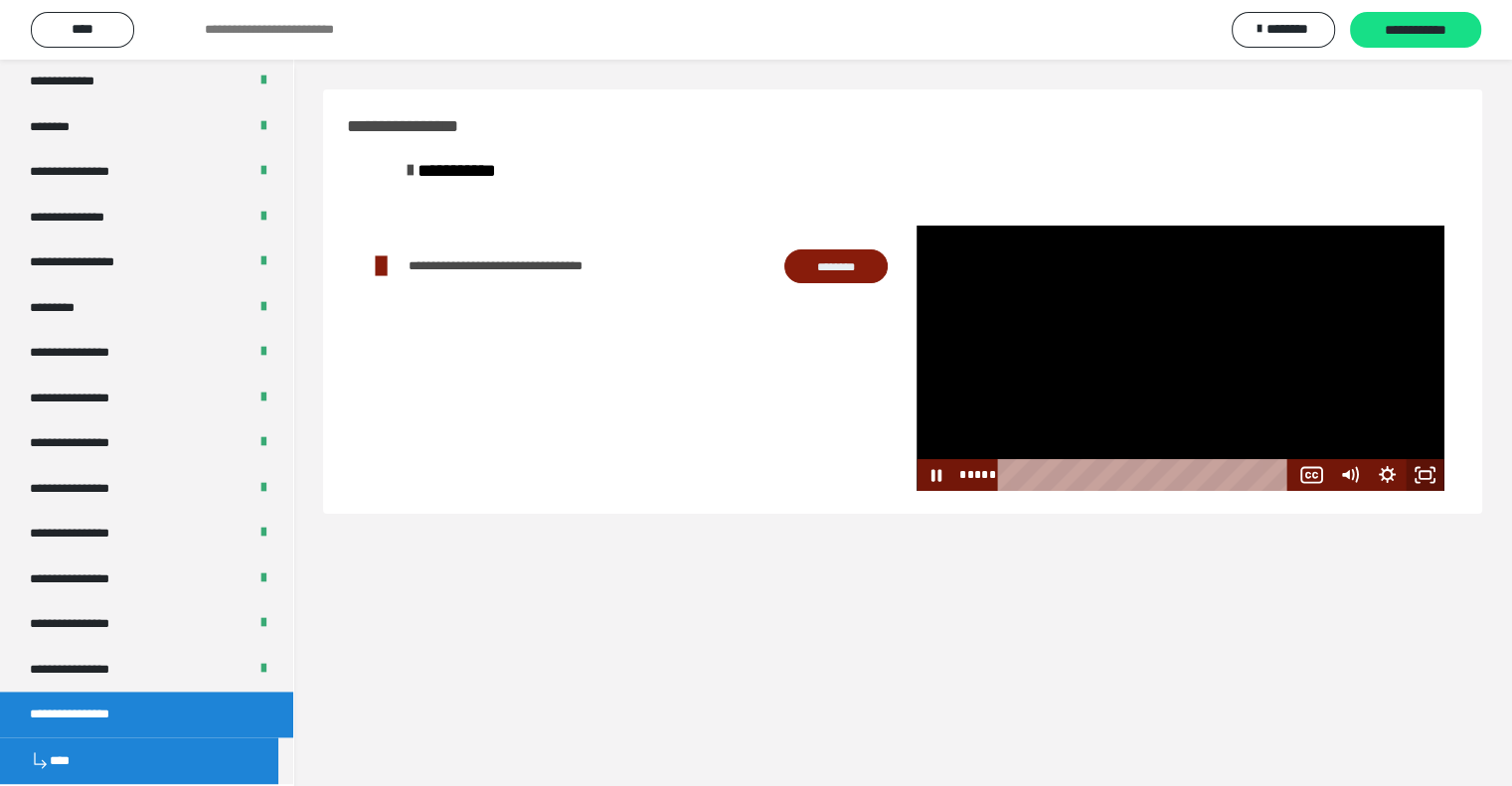 click 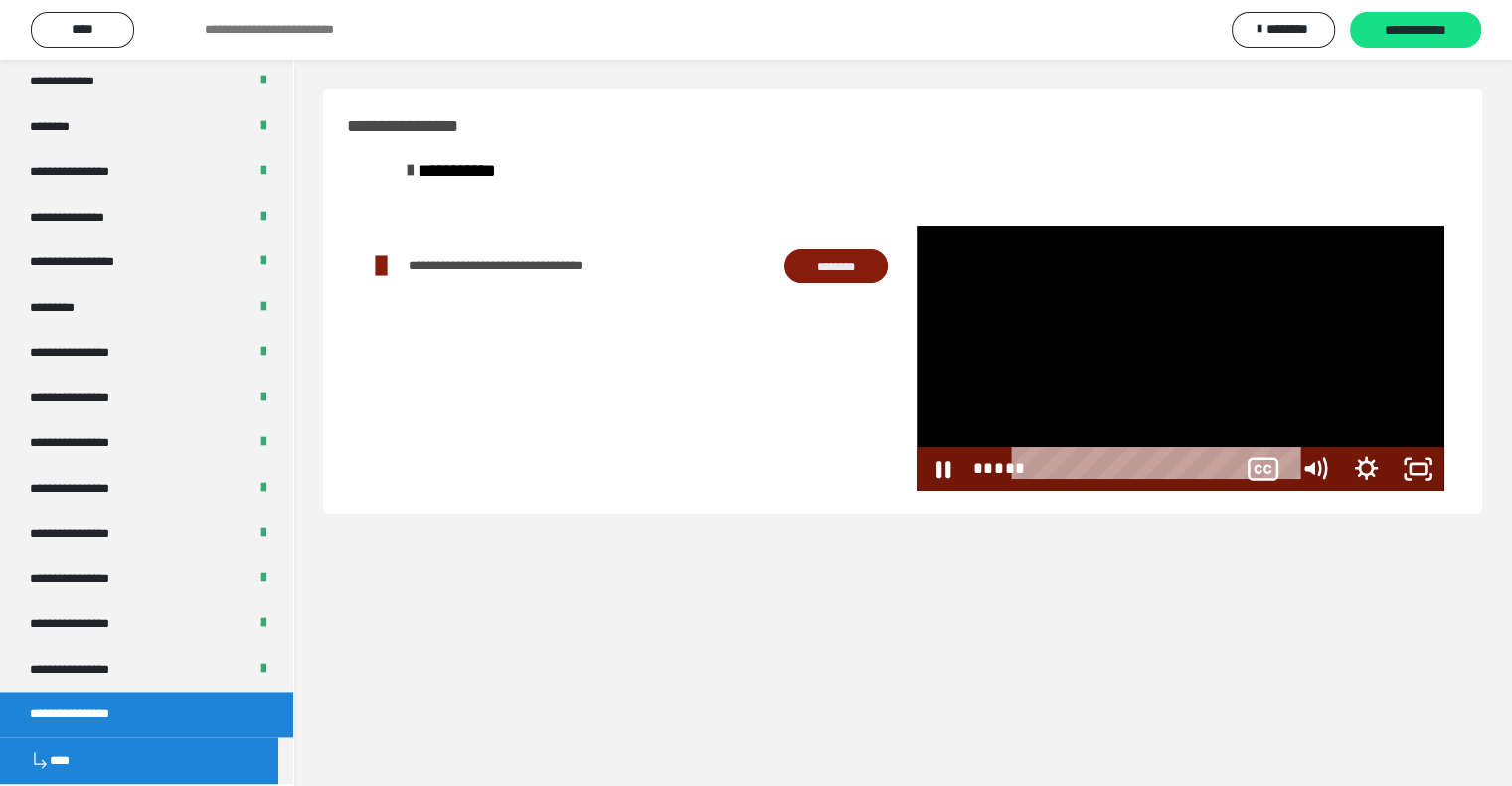 scroll, scrollTop: 2377, scrollLeft: 0, axis: vertical 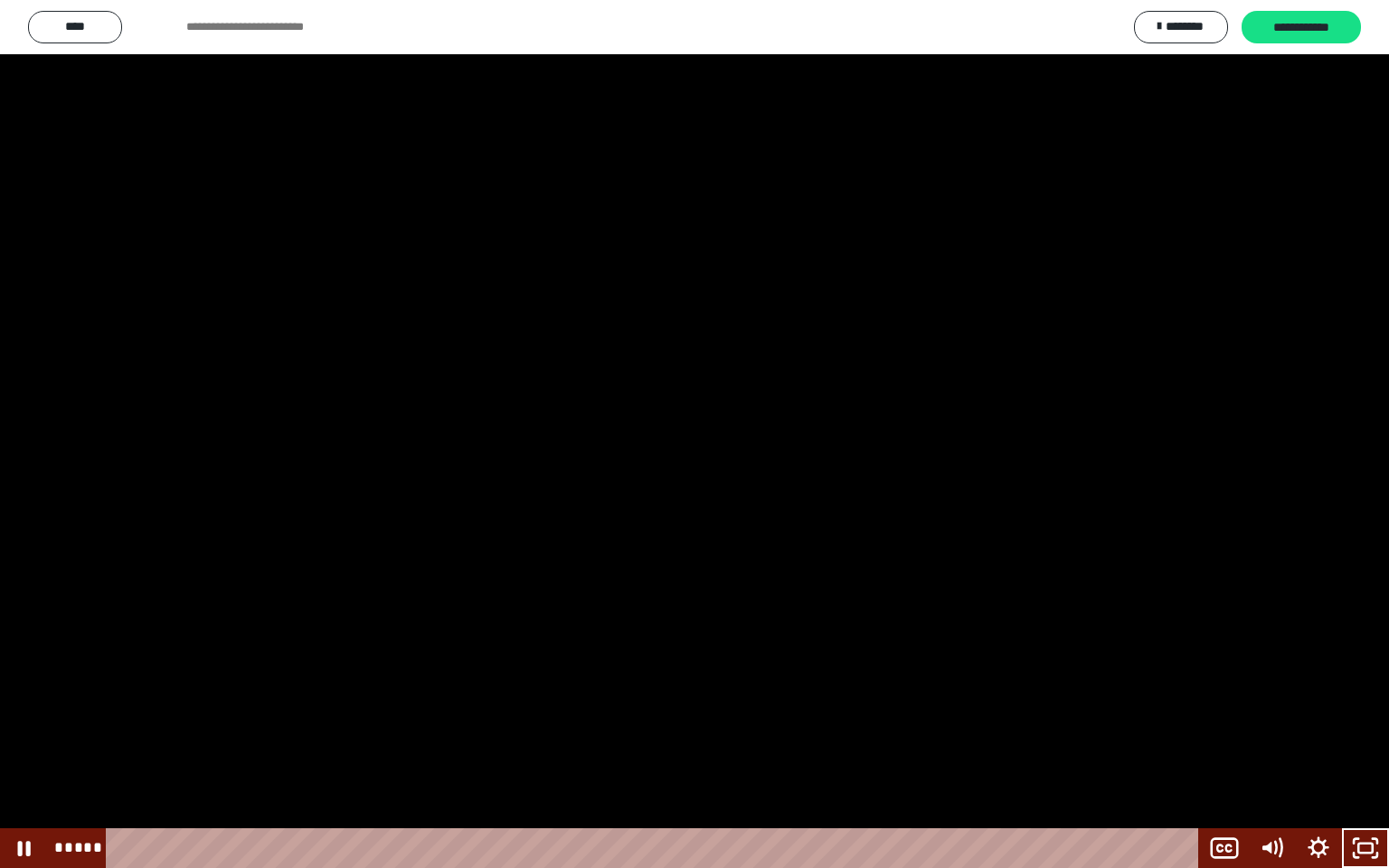 click at bounding box center (694, 434) 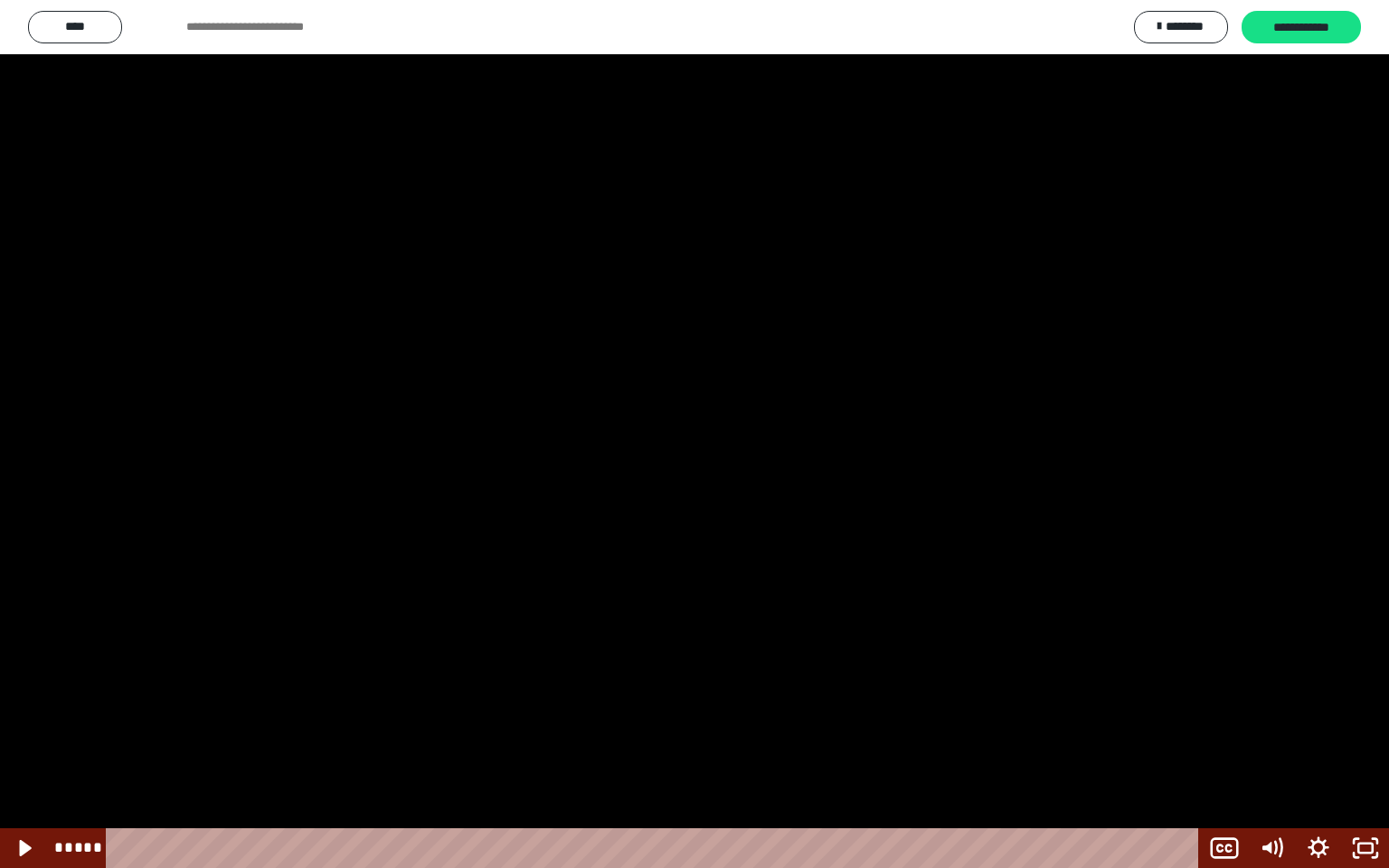 click at bounding box center (694, 434) 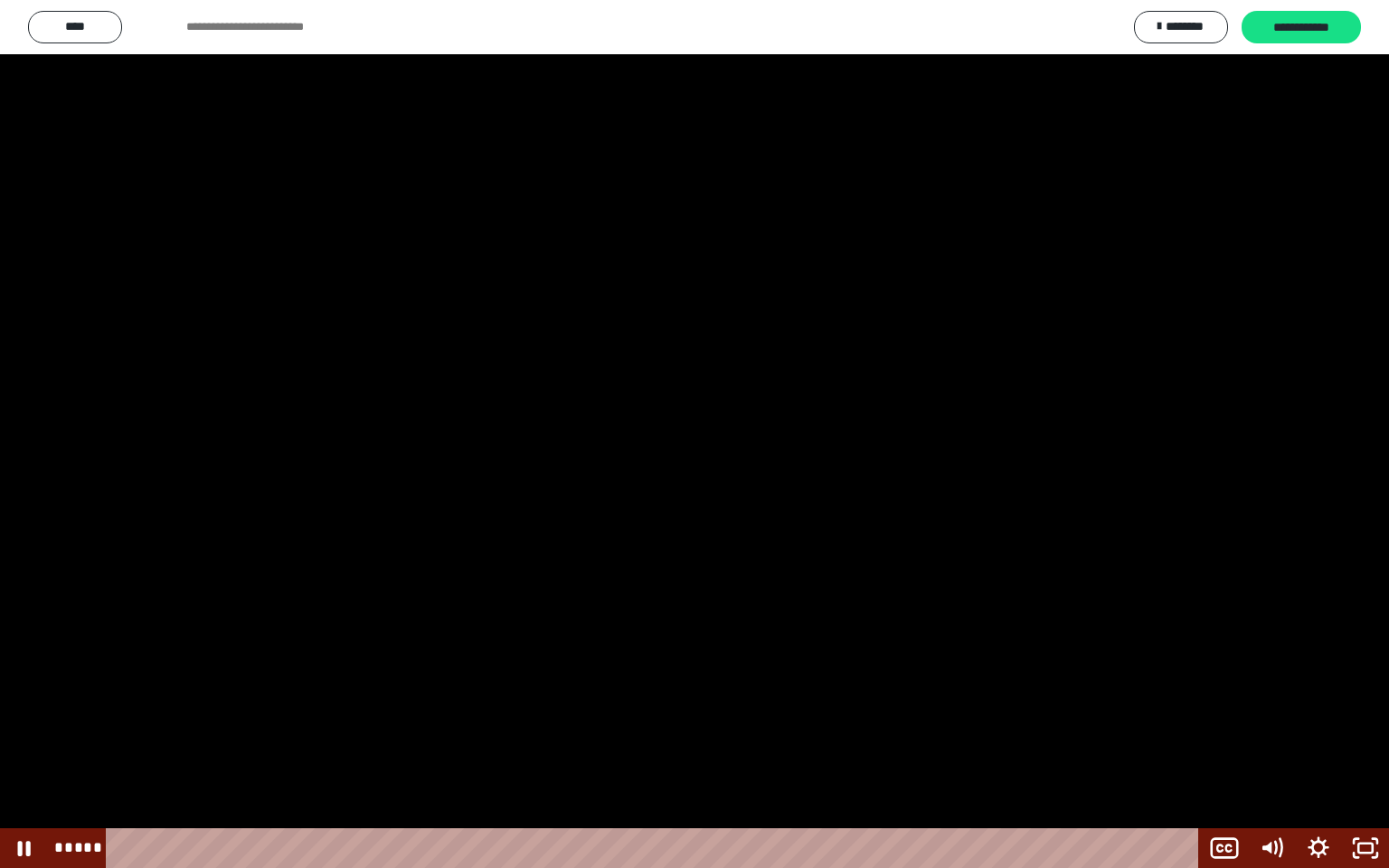 click at bounding box center [694, 434] 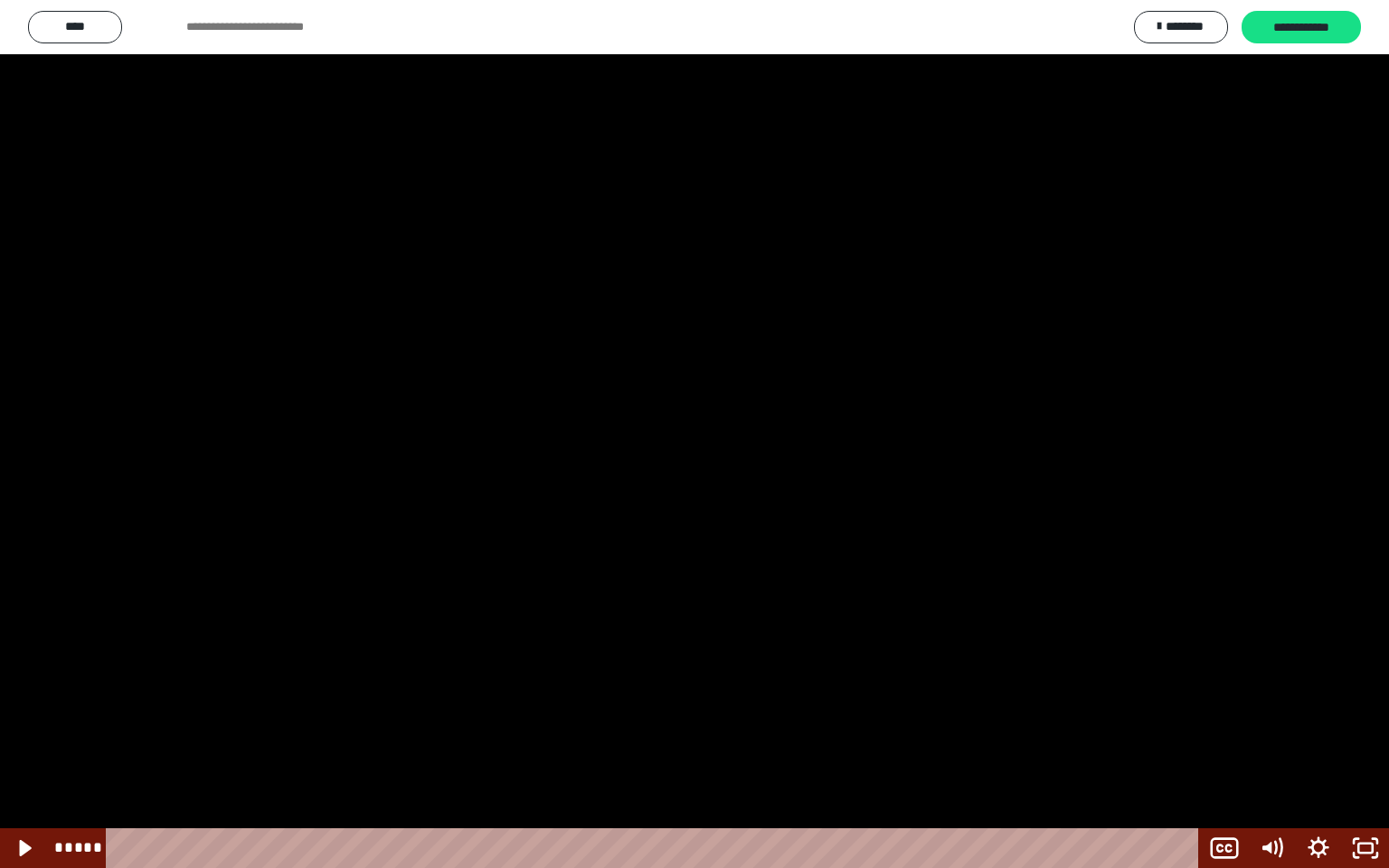 click at bounding box center [694, 434] 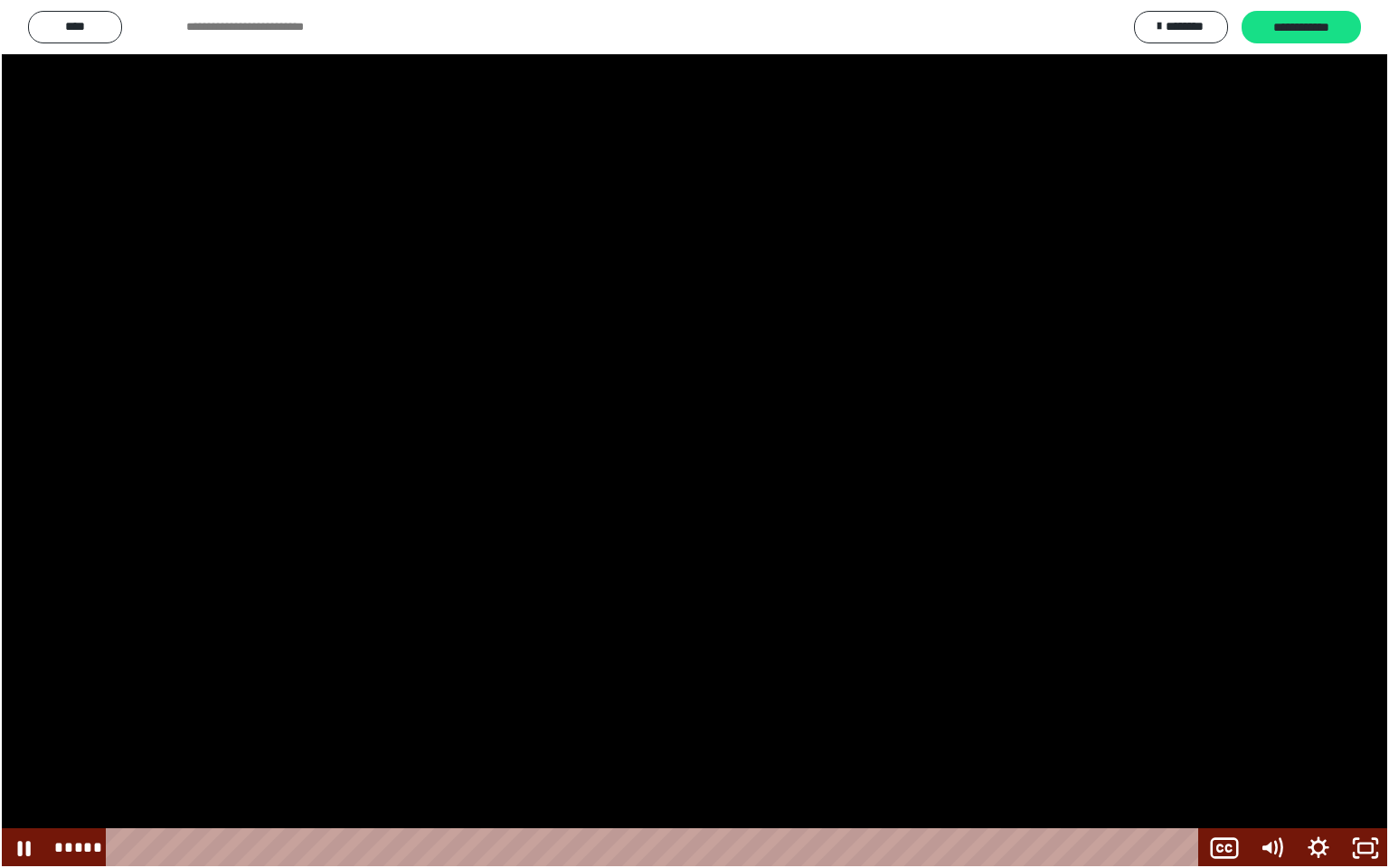click at bounding box center [694, 434] 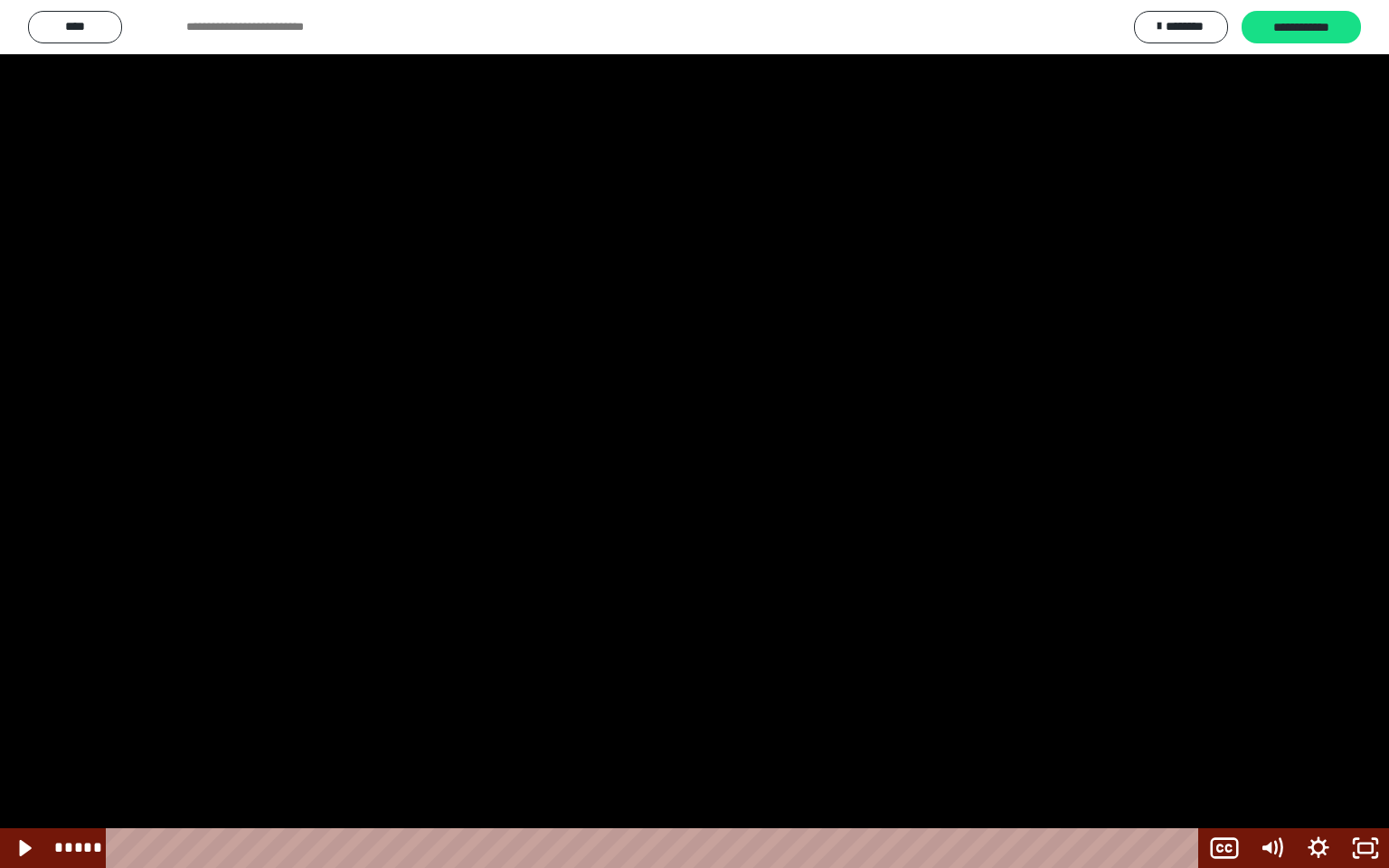 click at bounding box center [694, 434] 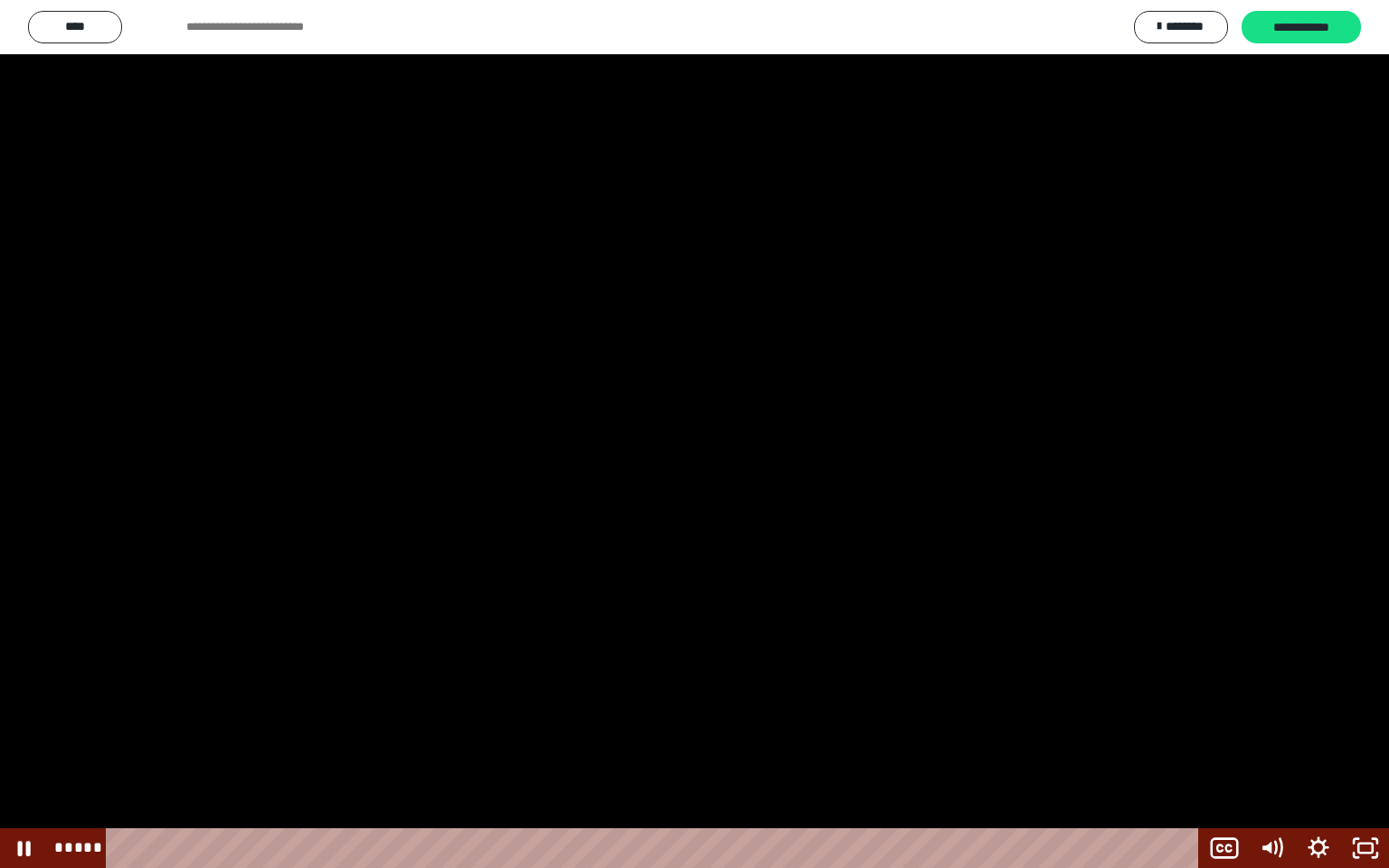 click at bounding box center (694, 434) 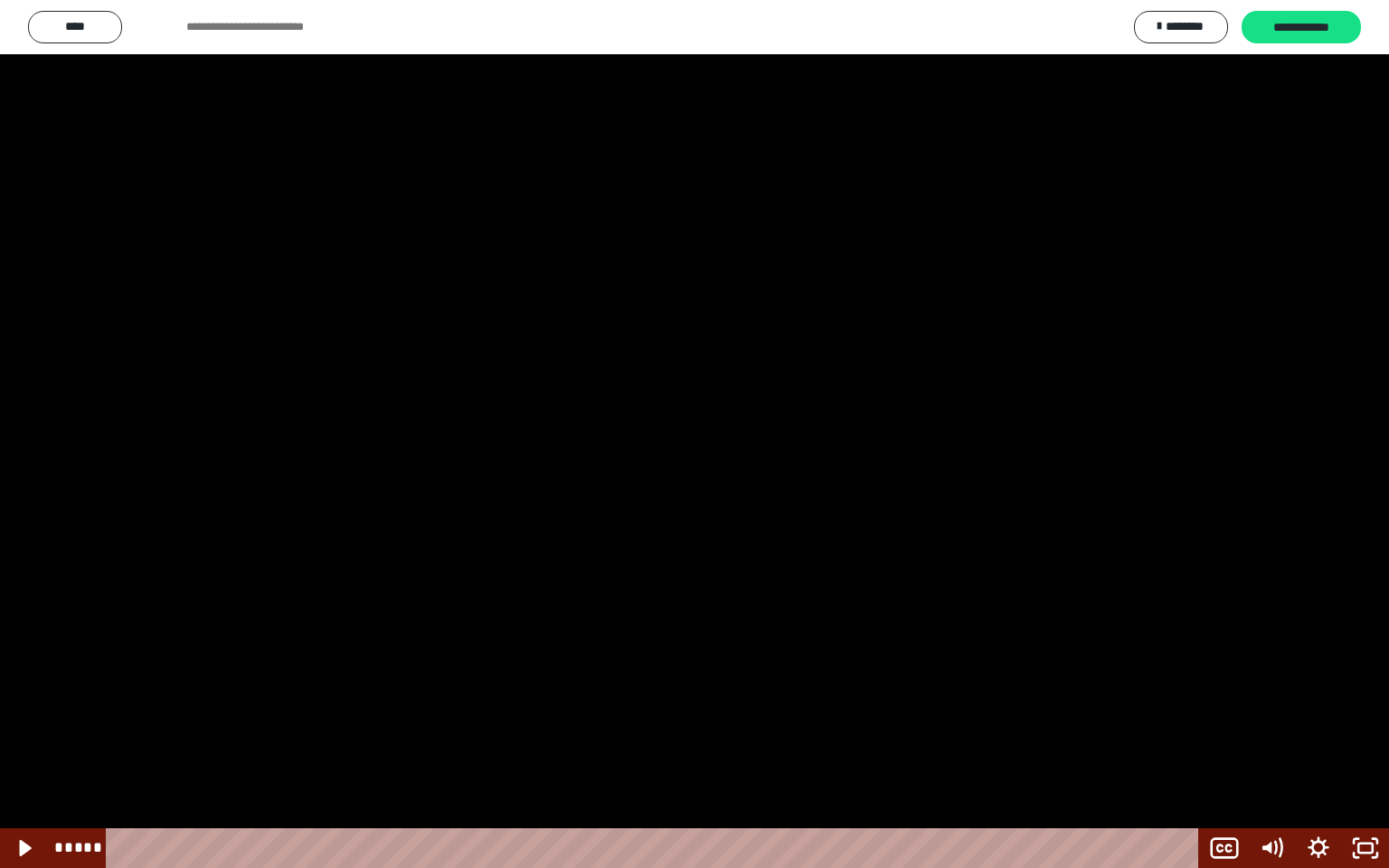 click at bounding box center (694, 434) 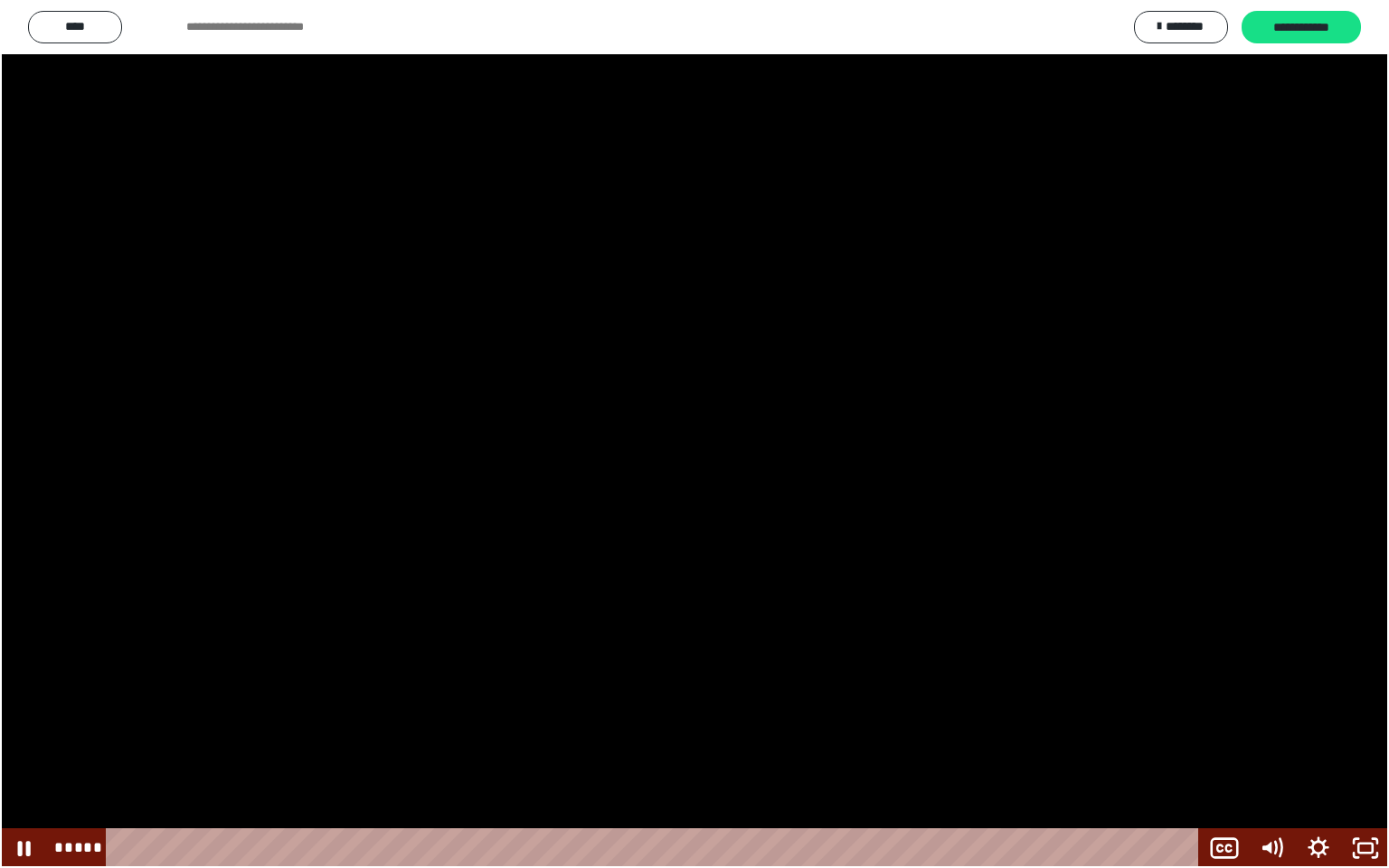 click at bounding box center [694, 434] 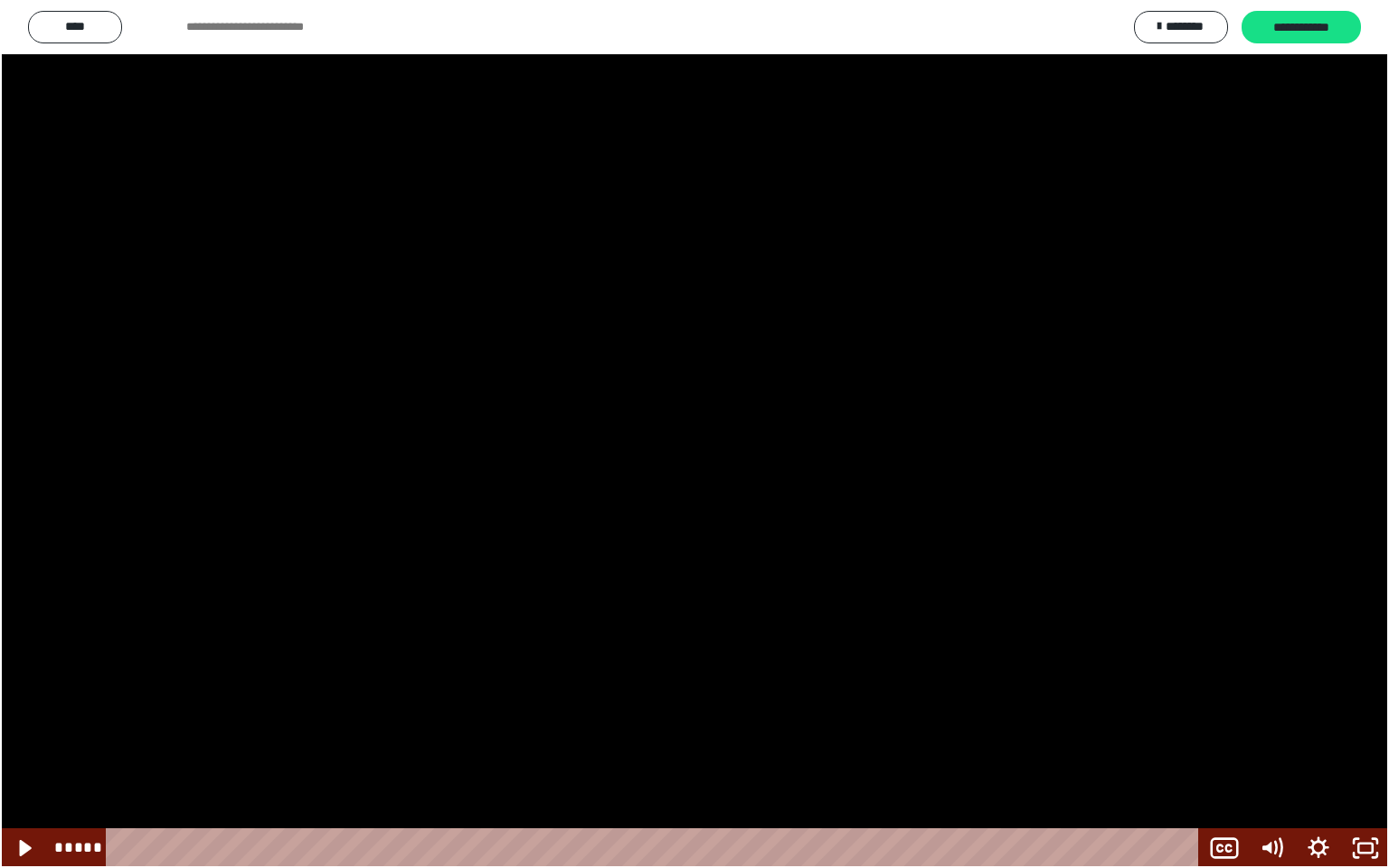 click at bounding box center [694, 434] 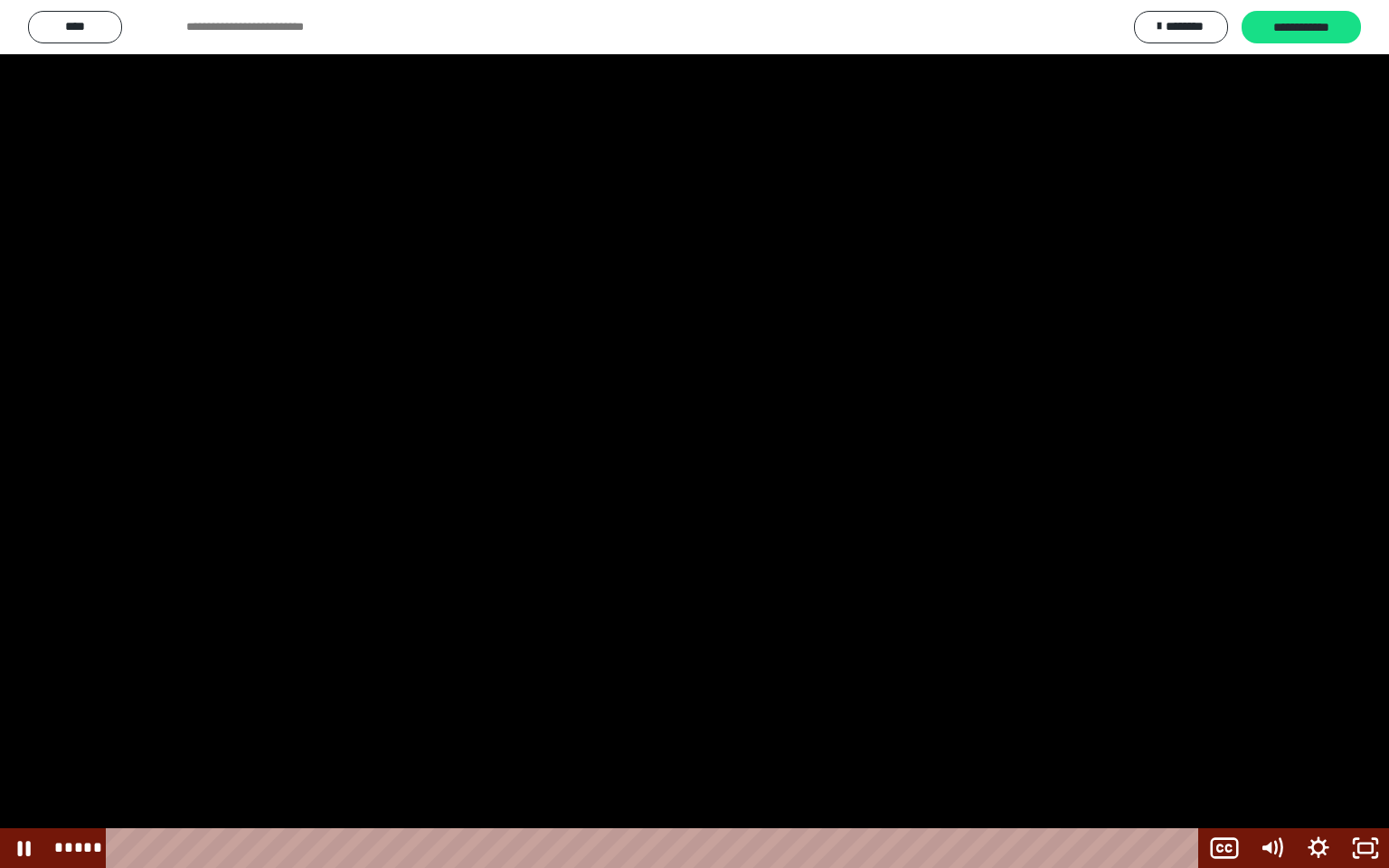 click at bounding box center (694, 434) 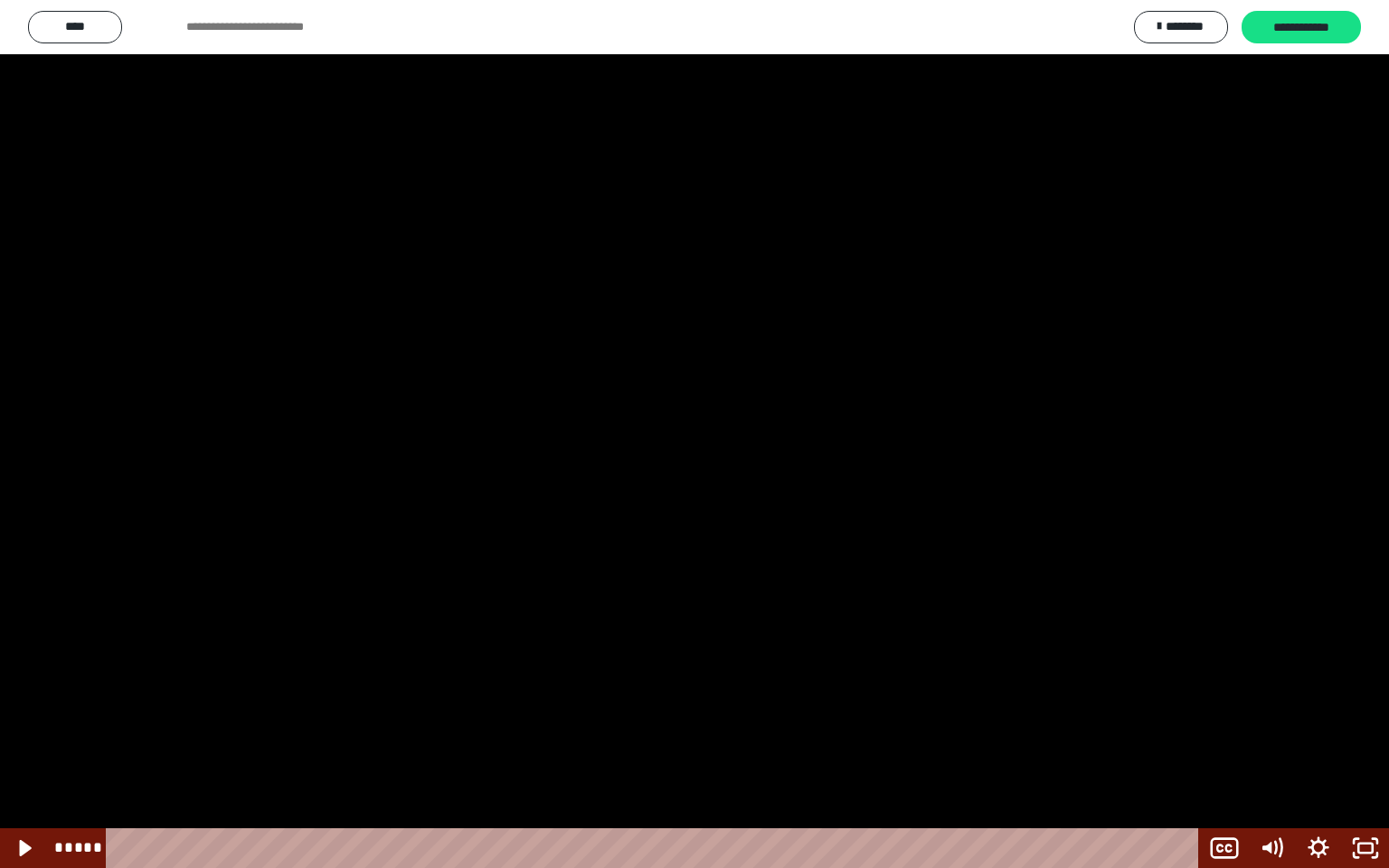 click at bounding box center (694, 434) 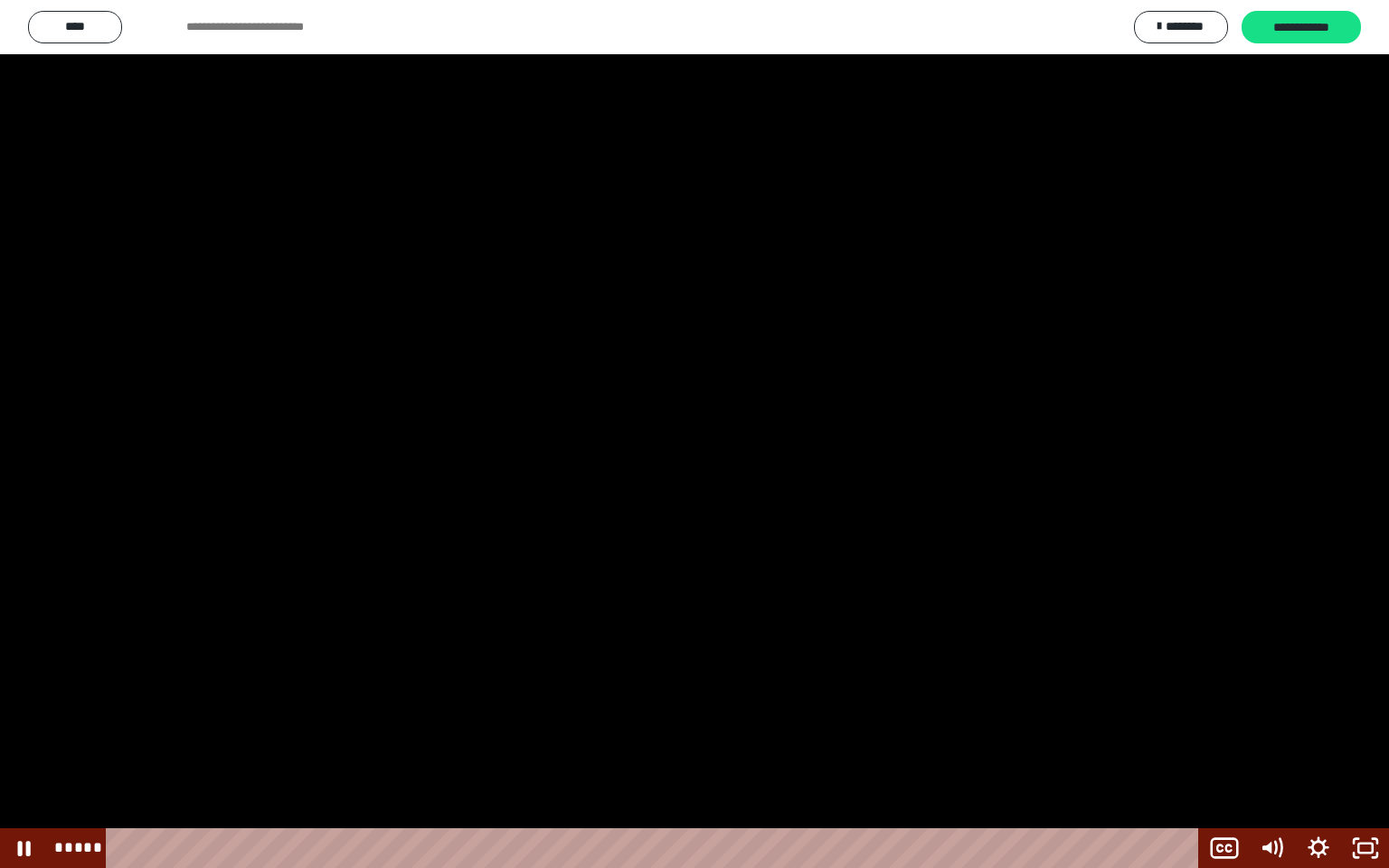 click at bounding box center (694, 434) 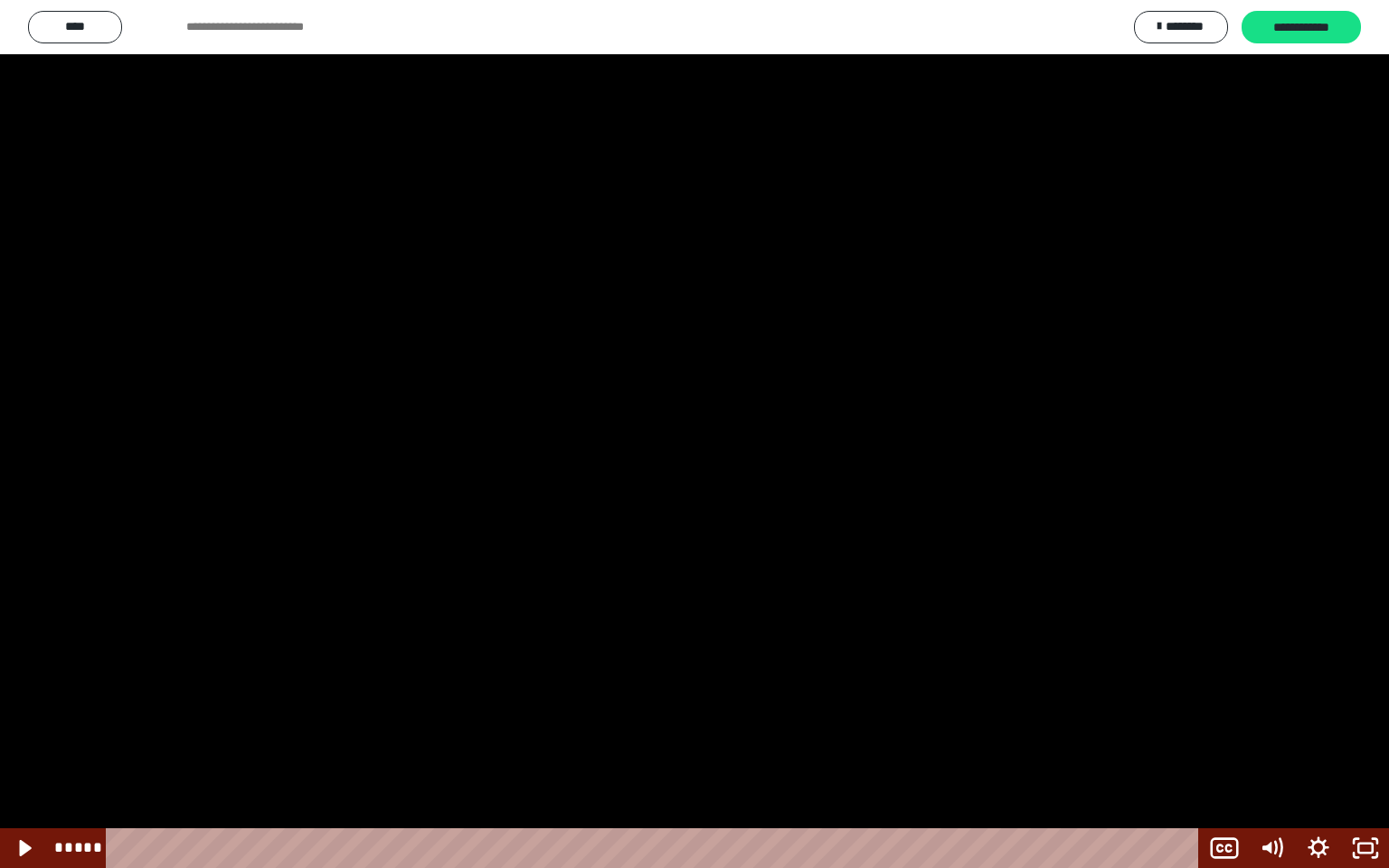 click at bounding box center [694, 434] 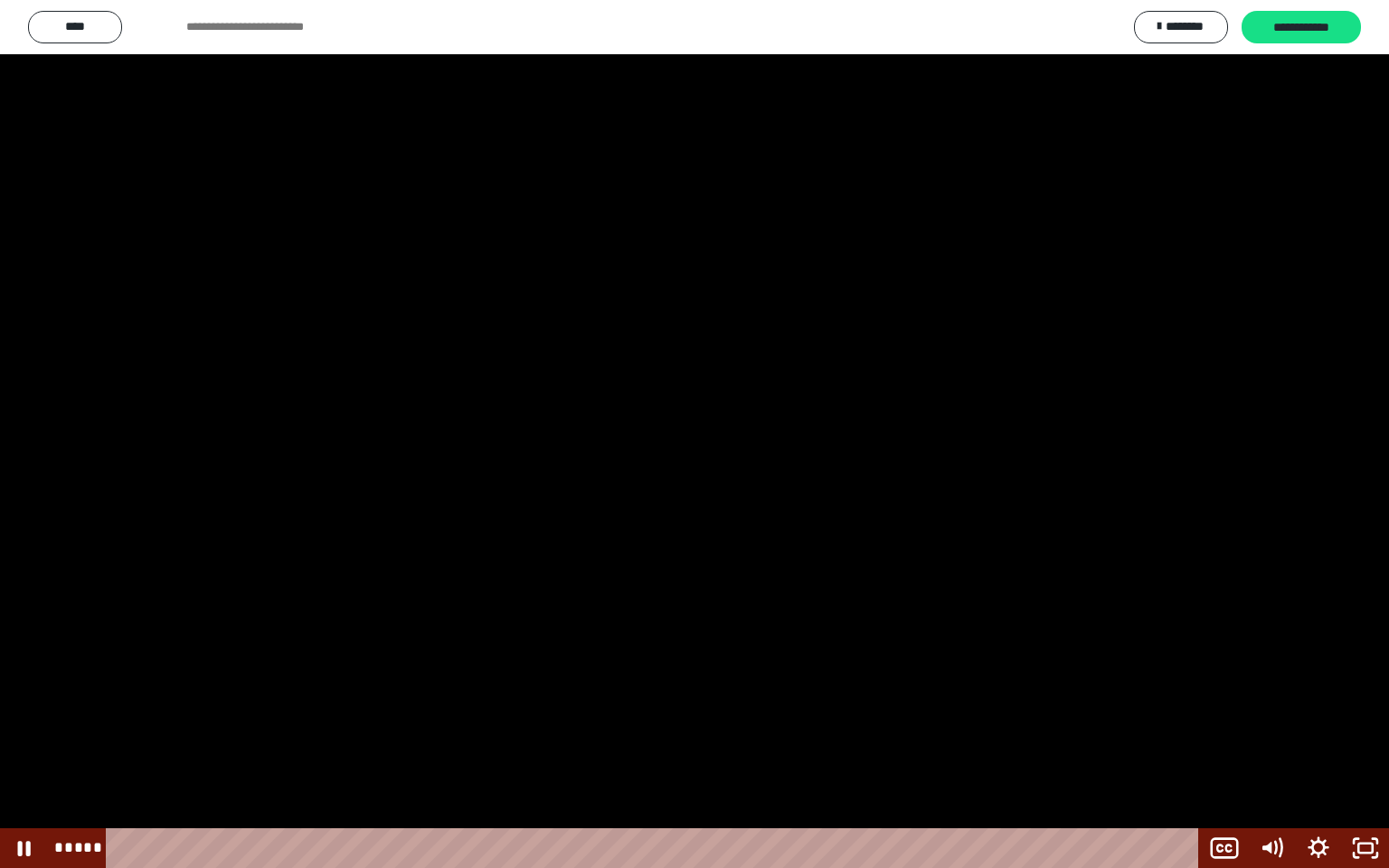 click at bounding box center [694, 434] 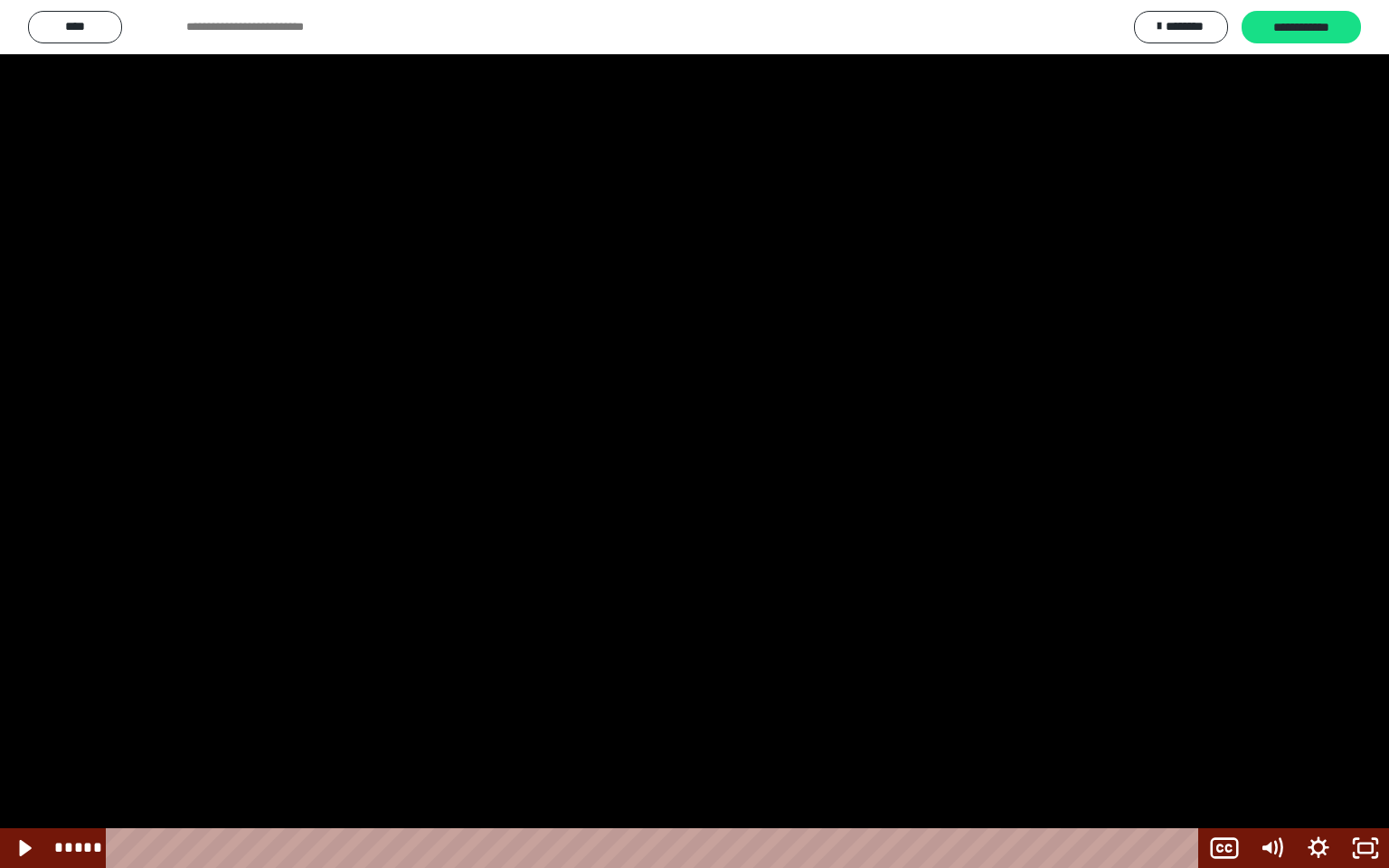 click at bounding box center [694, 434] 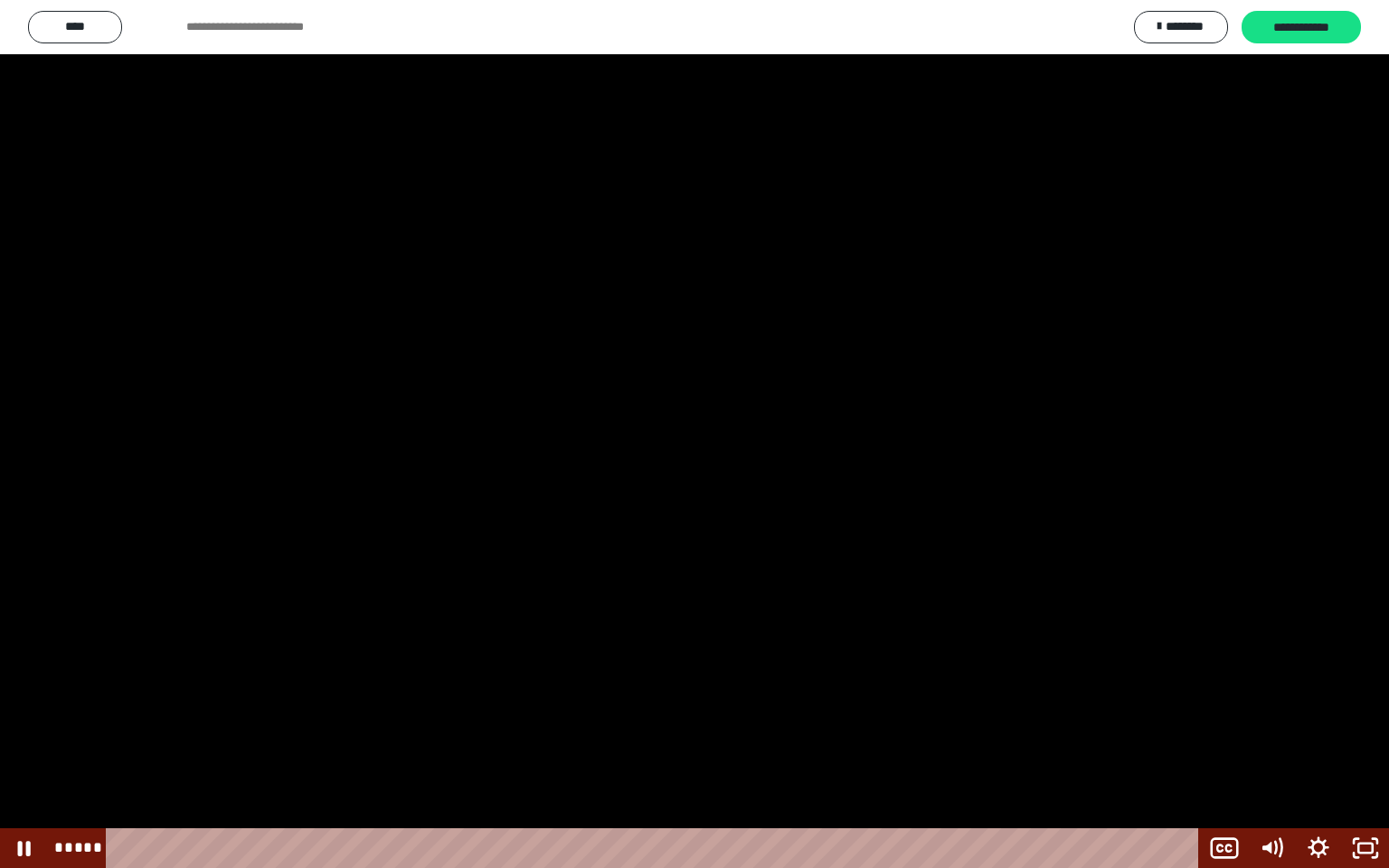 click at bounding box center [694, 434] 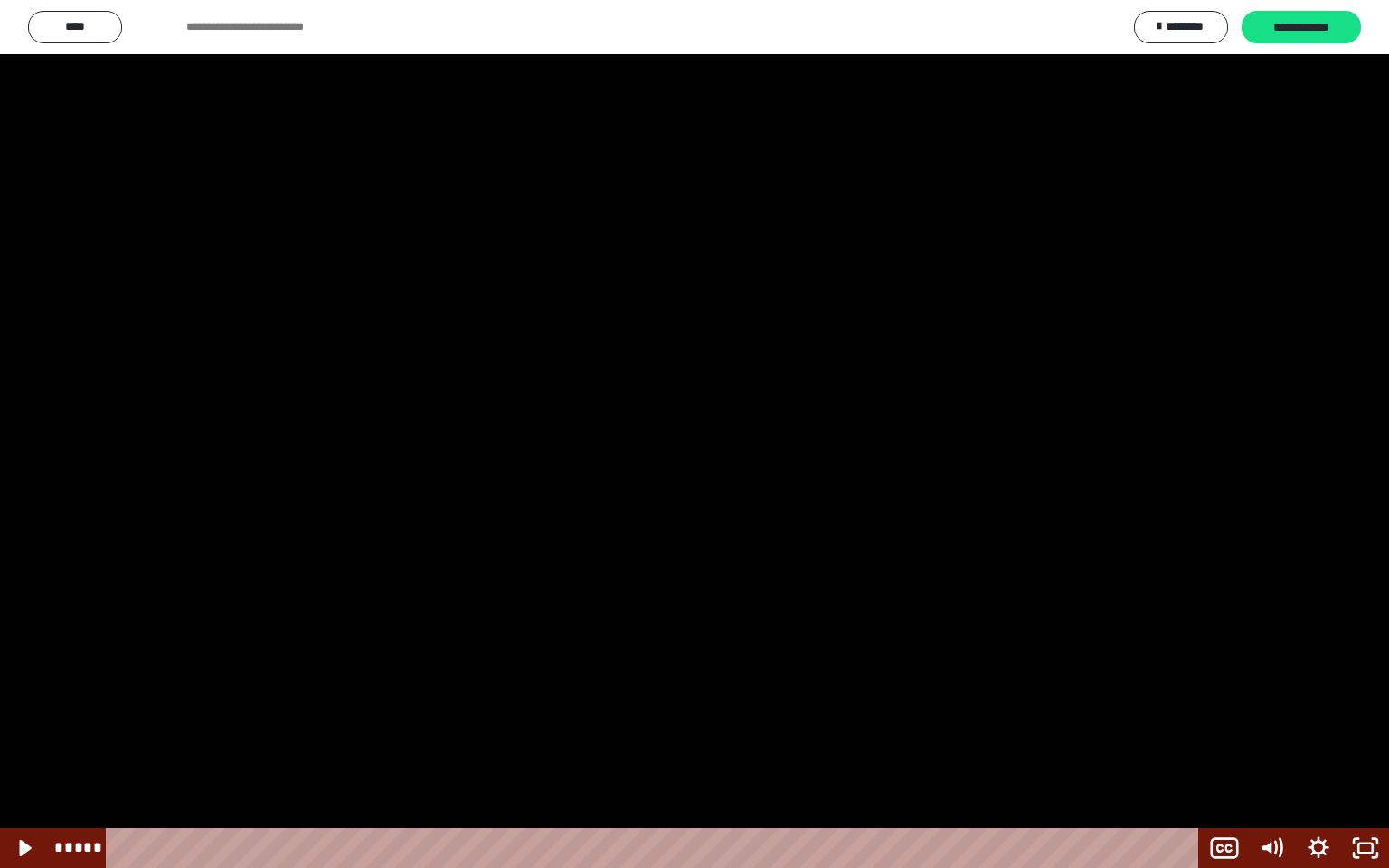 click at bounding box center [694, 434] 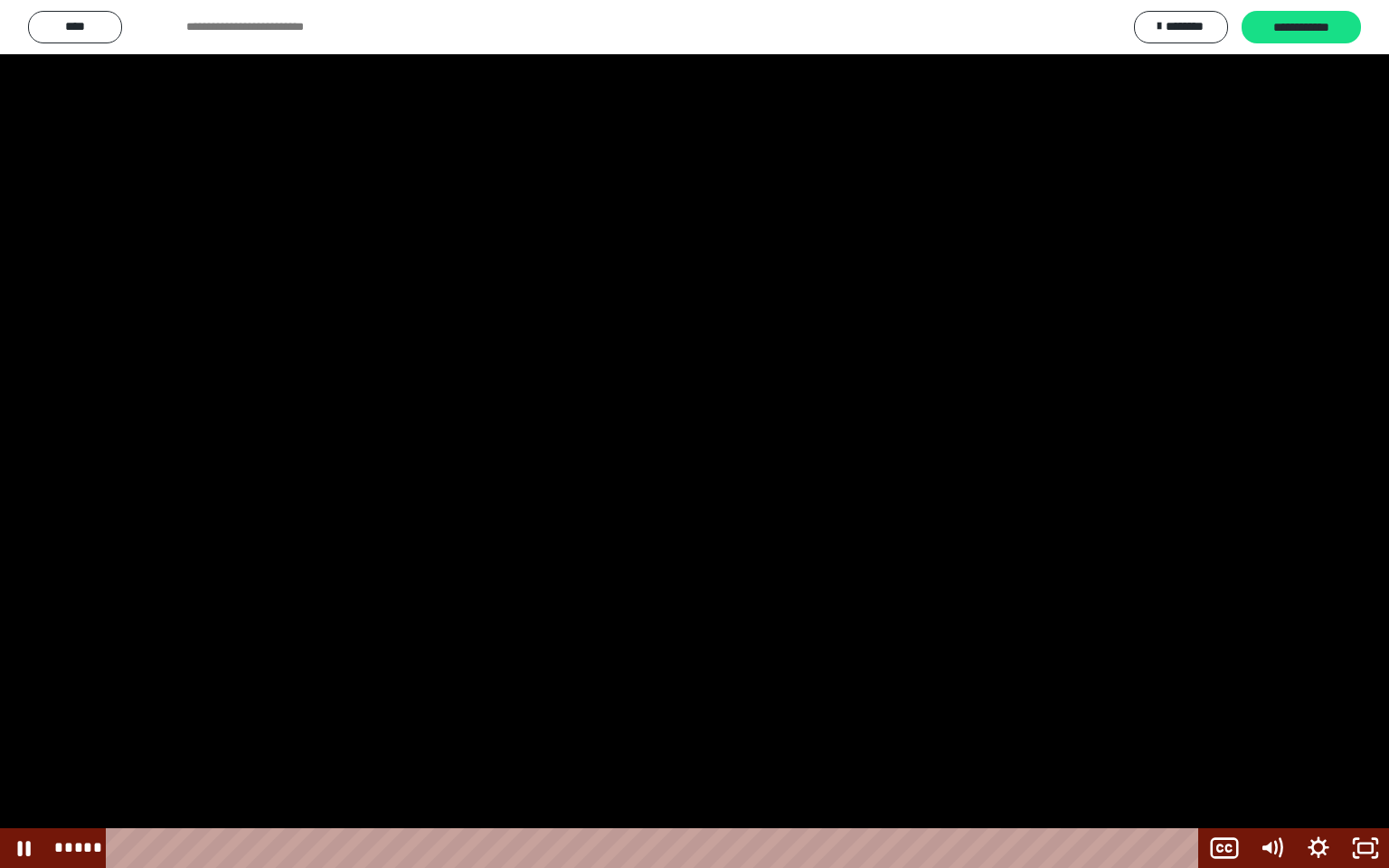 click at bounding box center (694, 434) 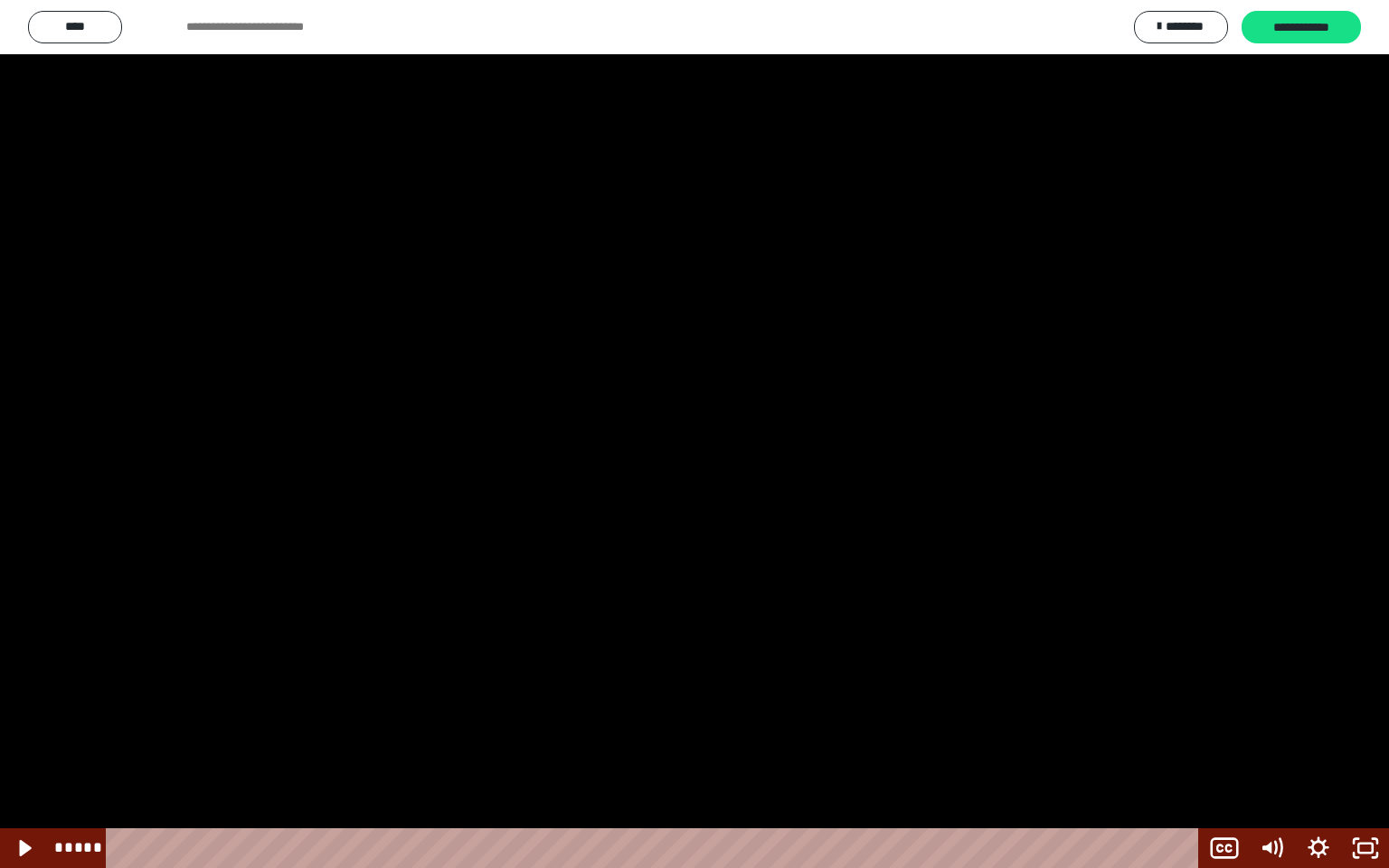 click at bounding box center [694, 434] 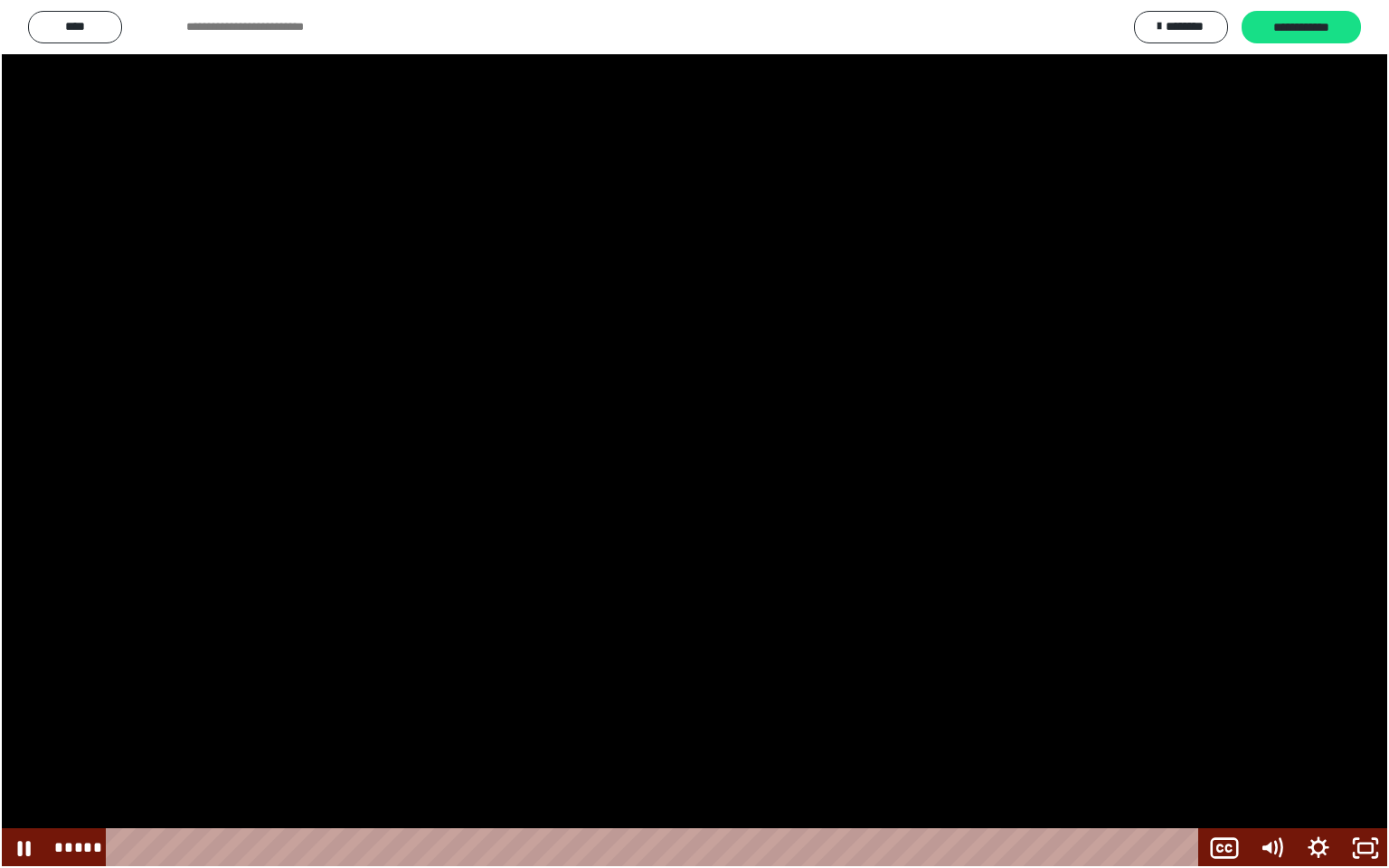 click at bounding box center (694, 434) 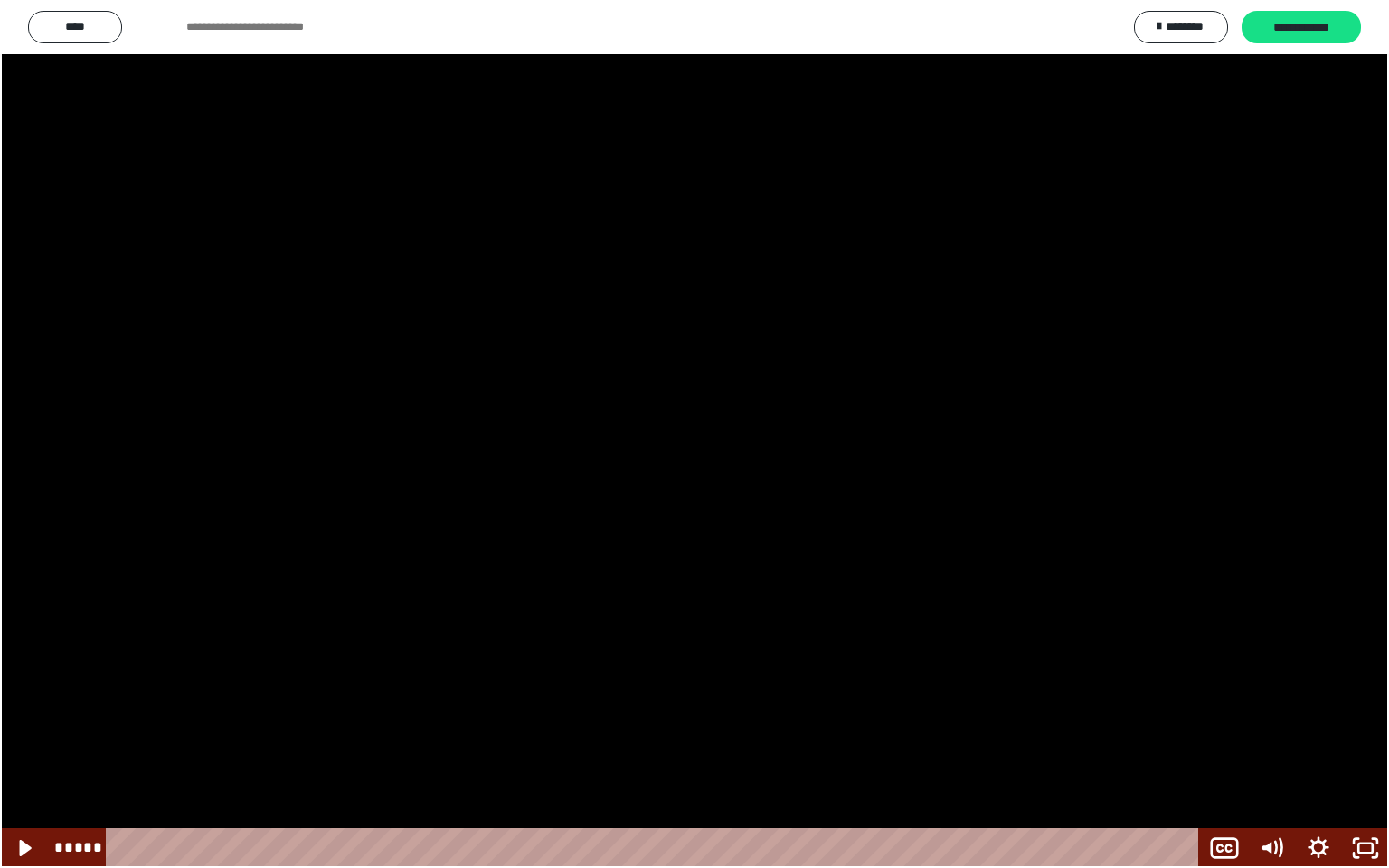 click at bounding box center (694, 434) 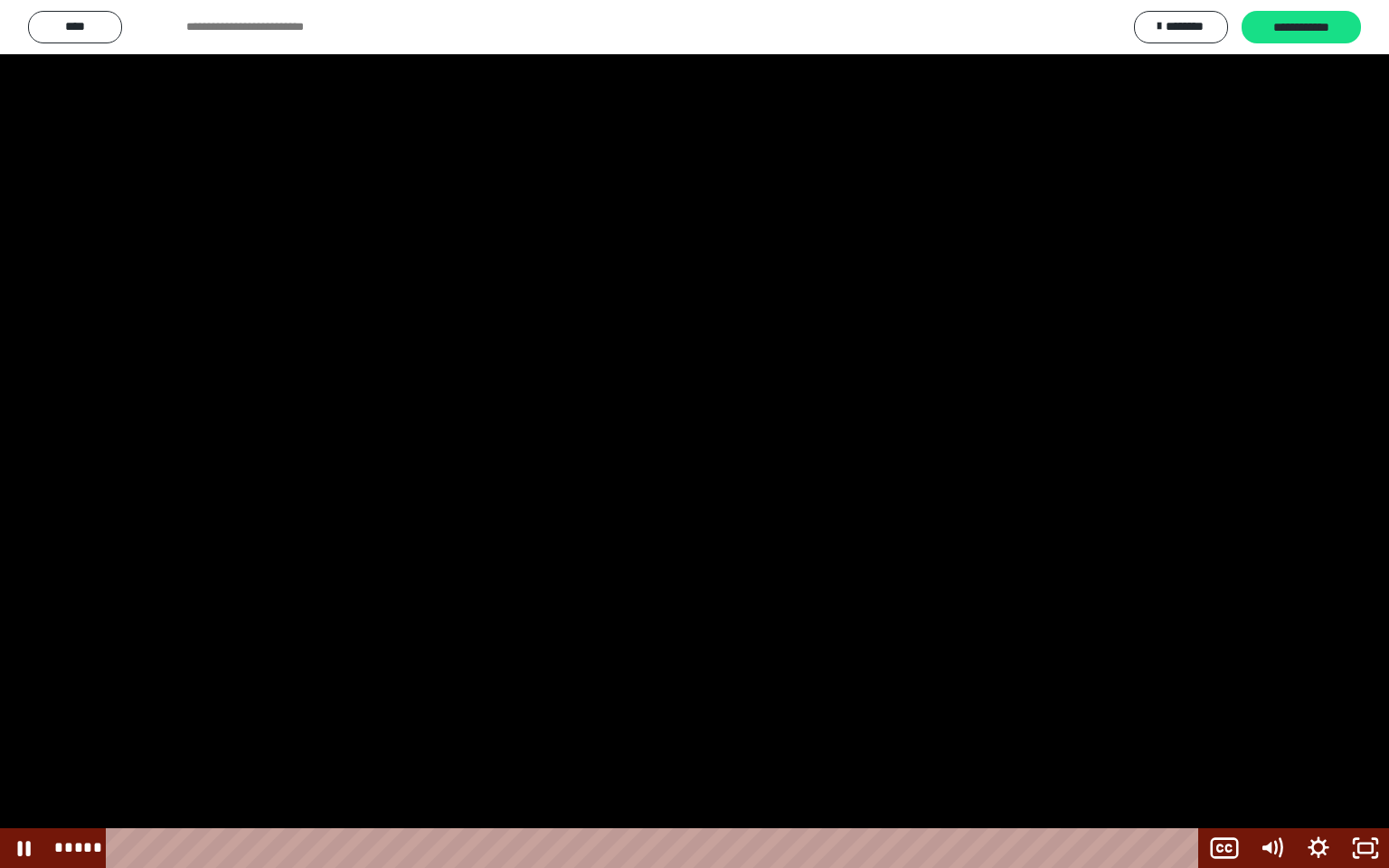 click at bounding box center (694, 434) 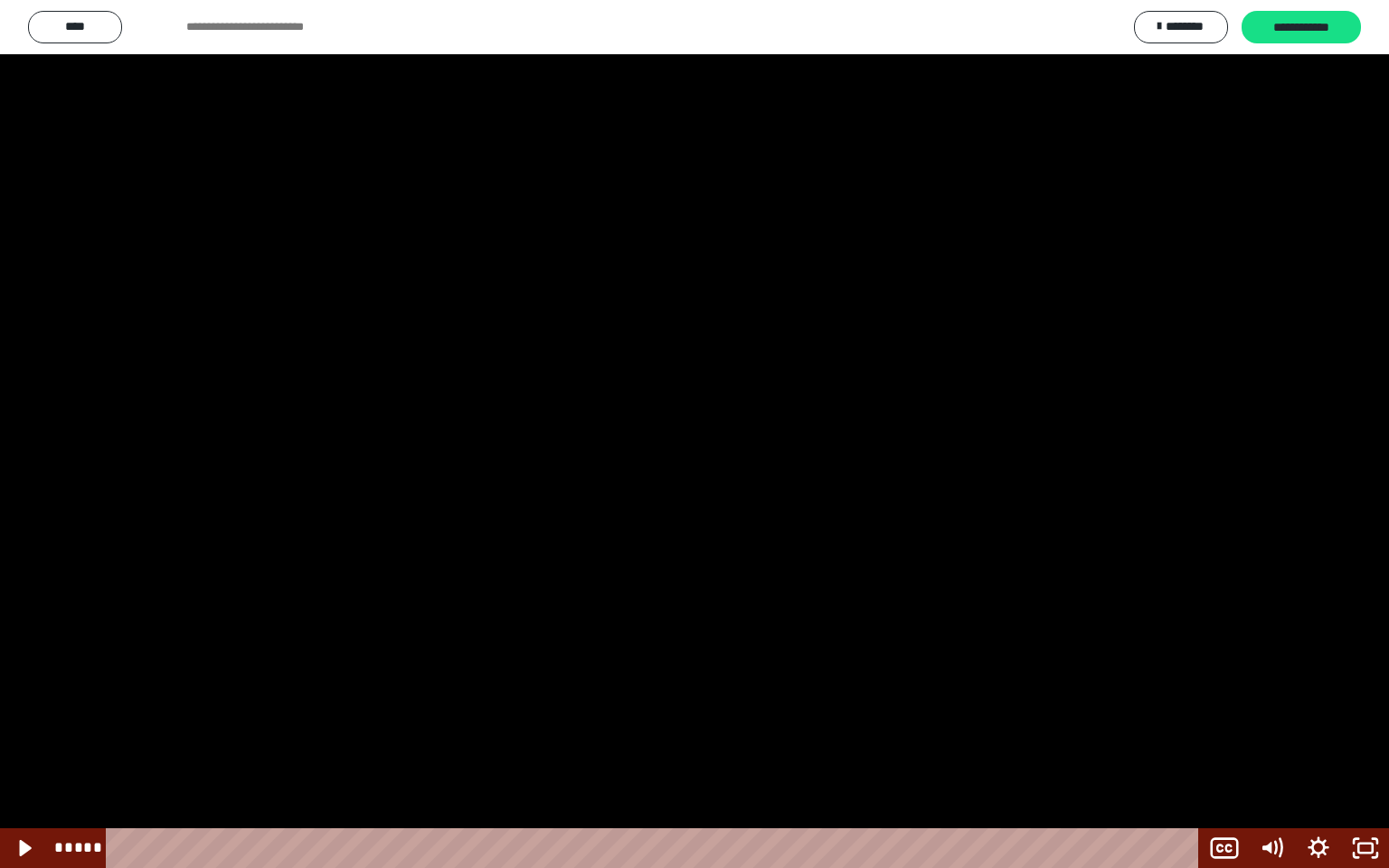 click at bounding box center [694, 434] 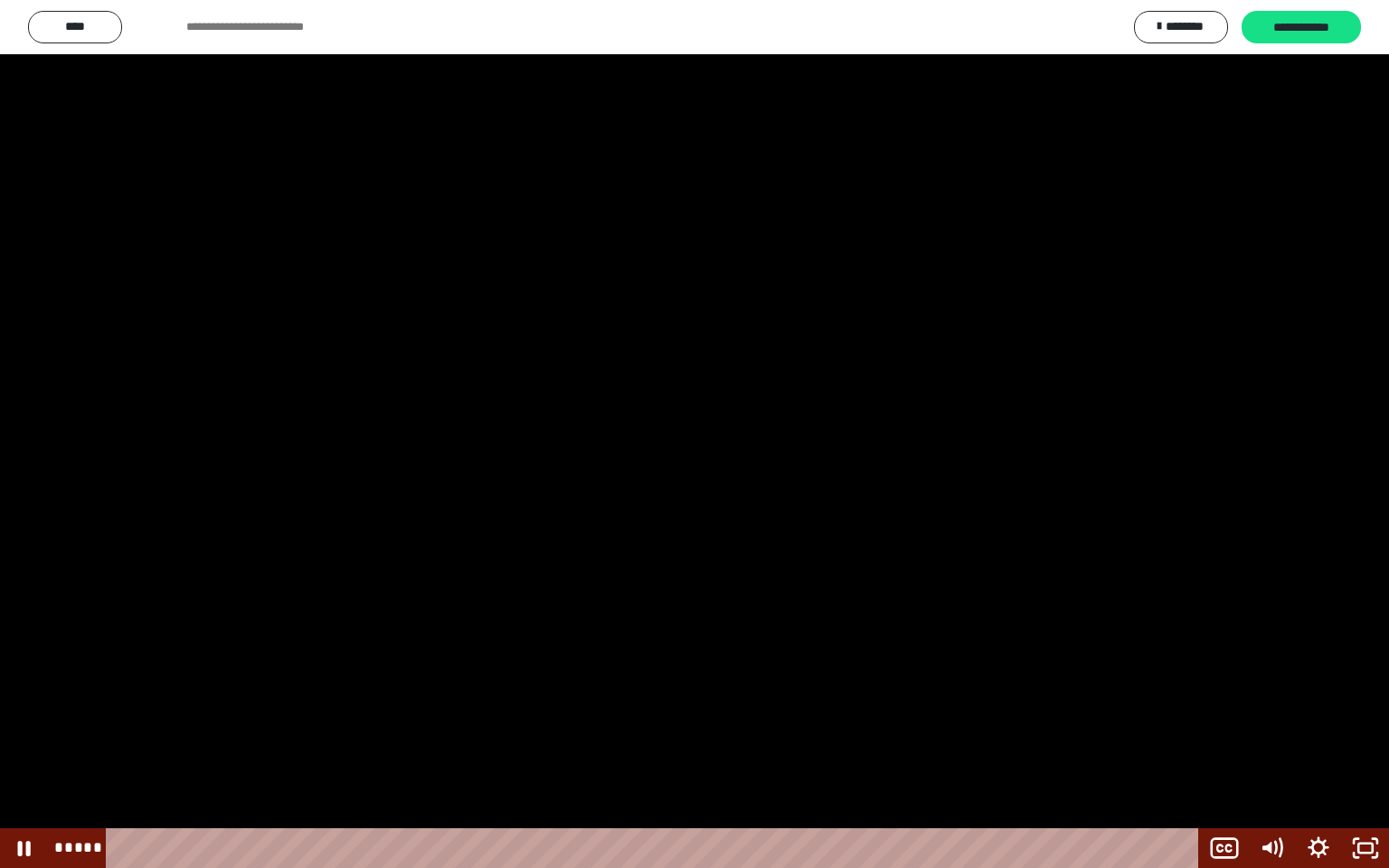click at bounding box center [694, 434] 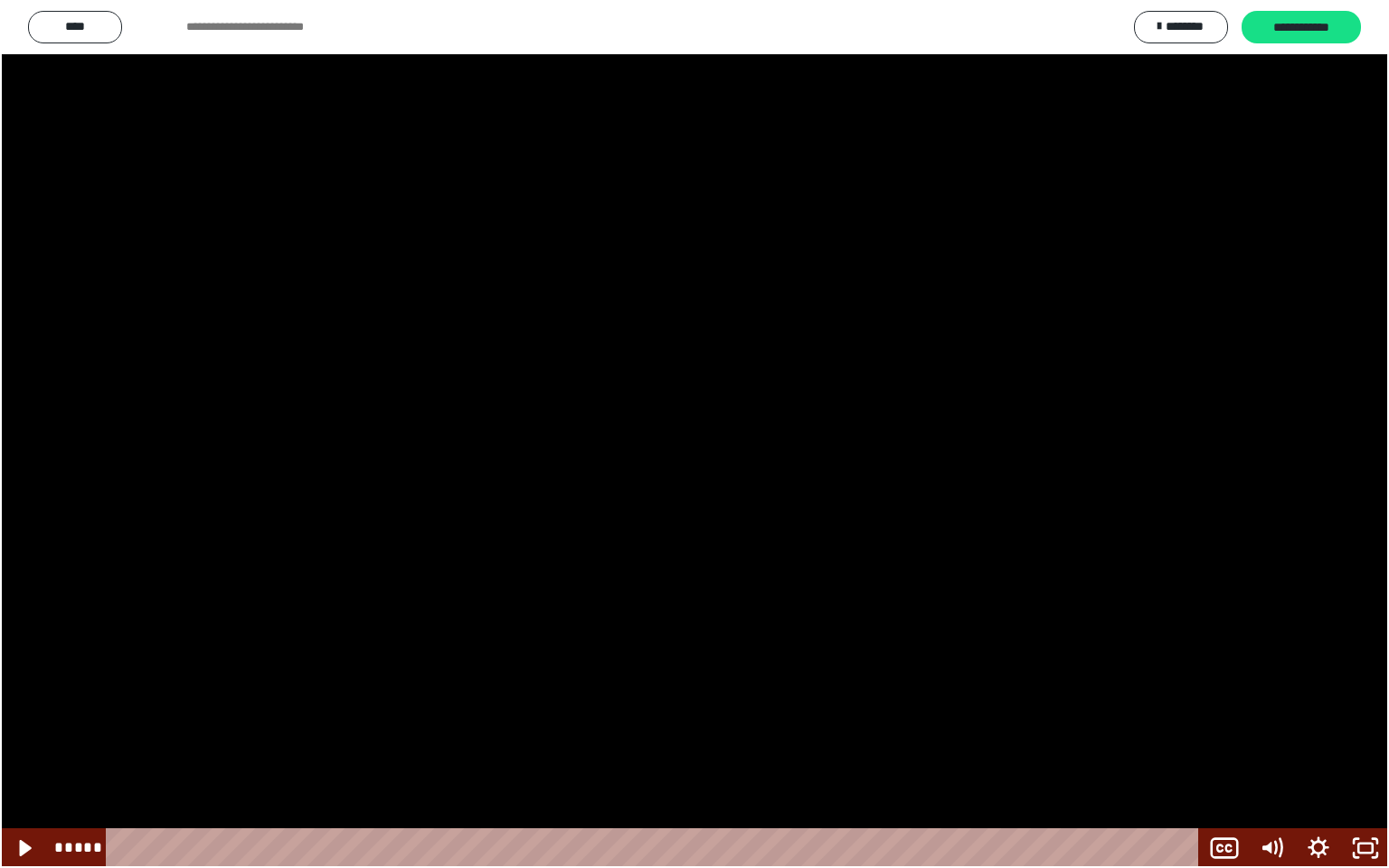 click at bounding box center (694, 434) 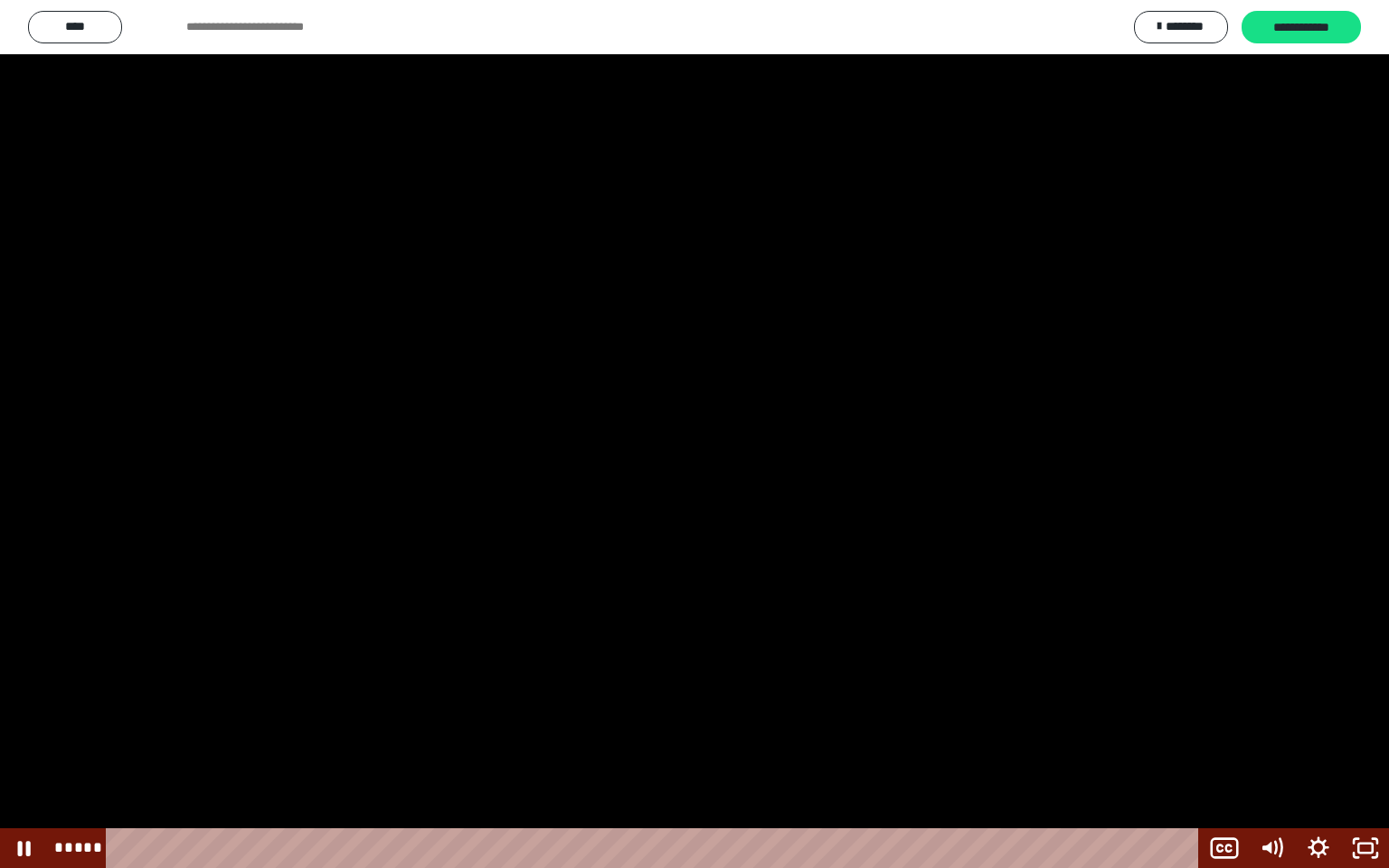 click at bounding box center [694, 434] 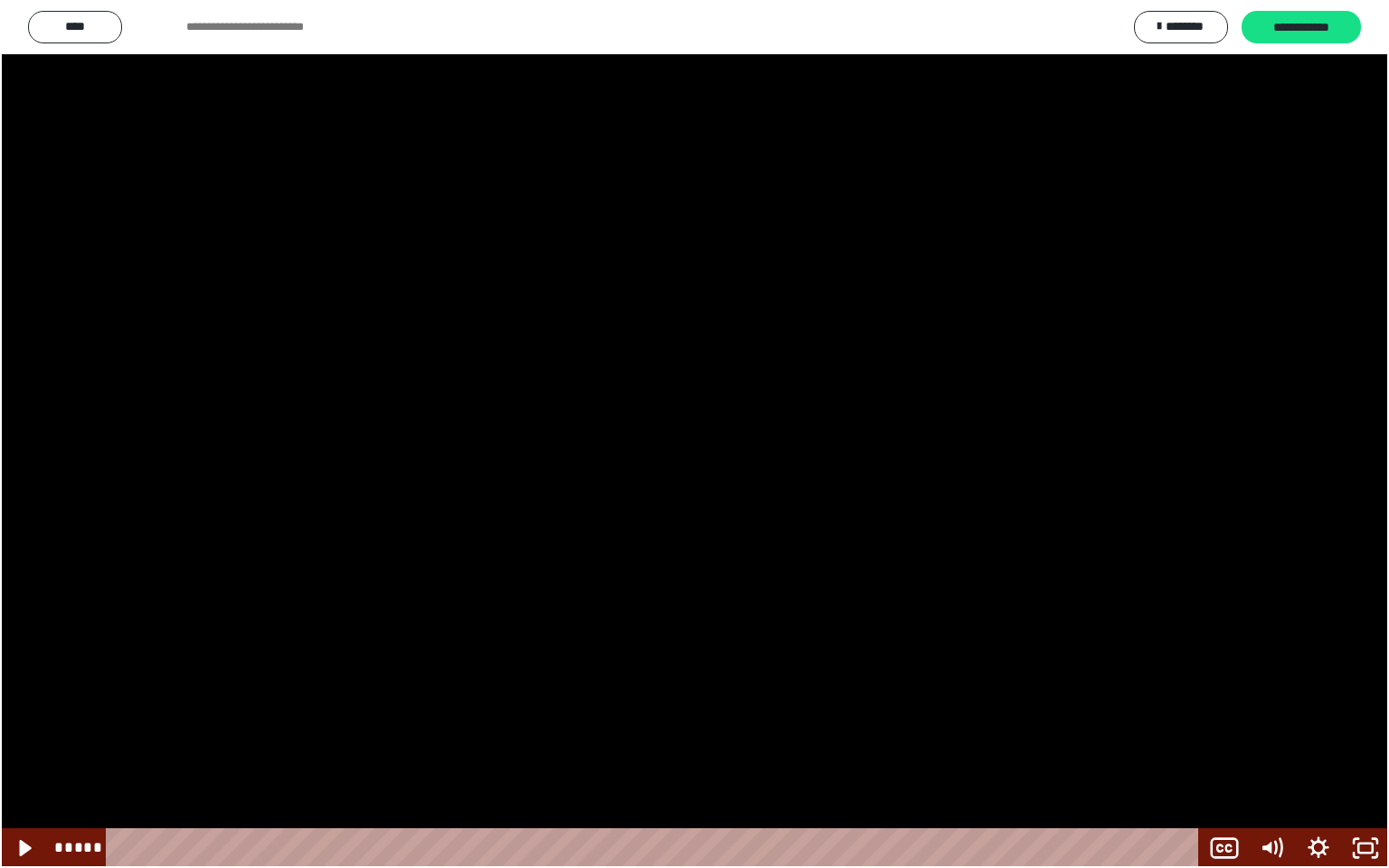 click at bounding box center [694, 434] 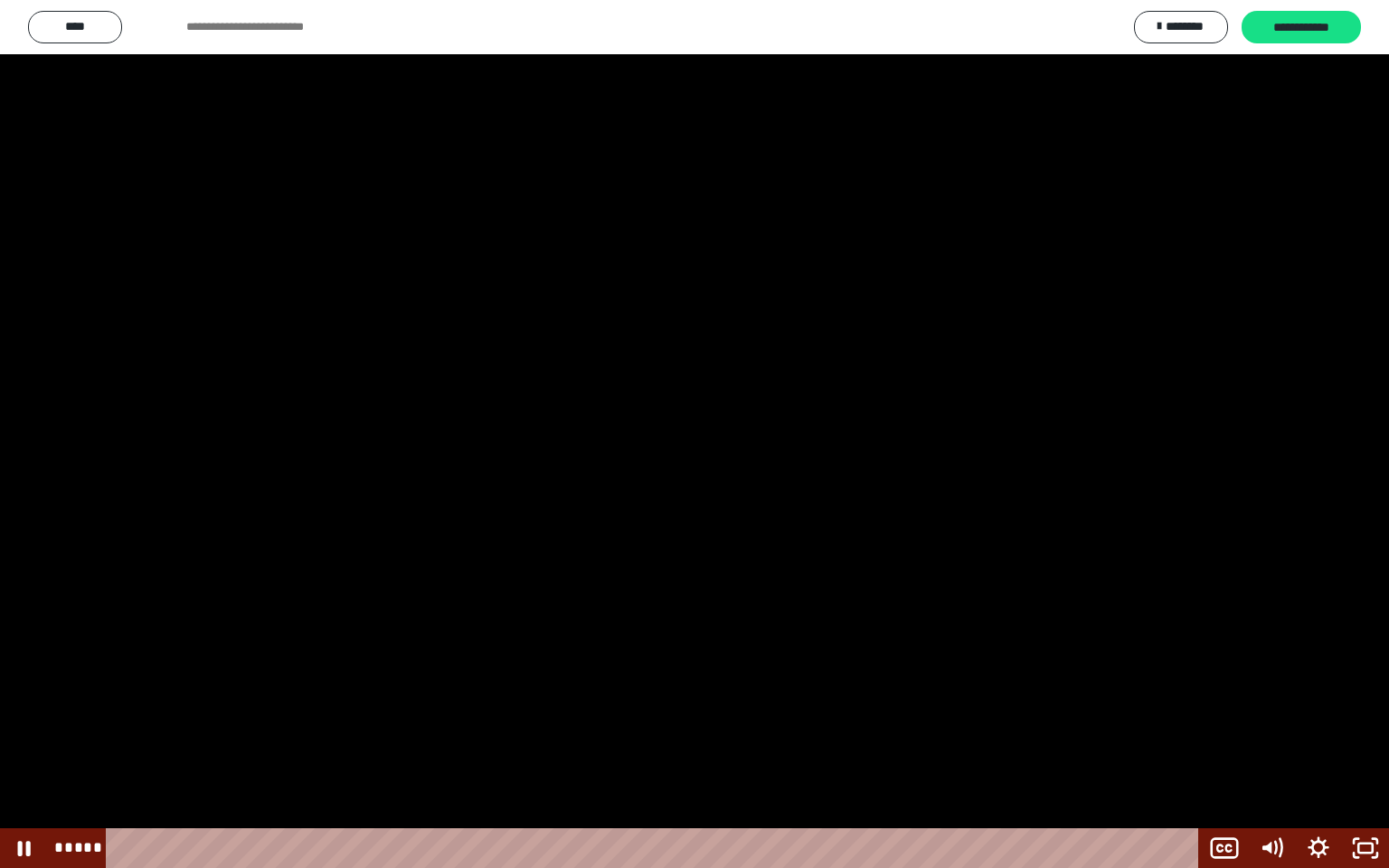click at bounding box center [694, 434] 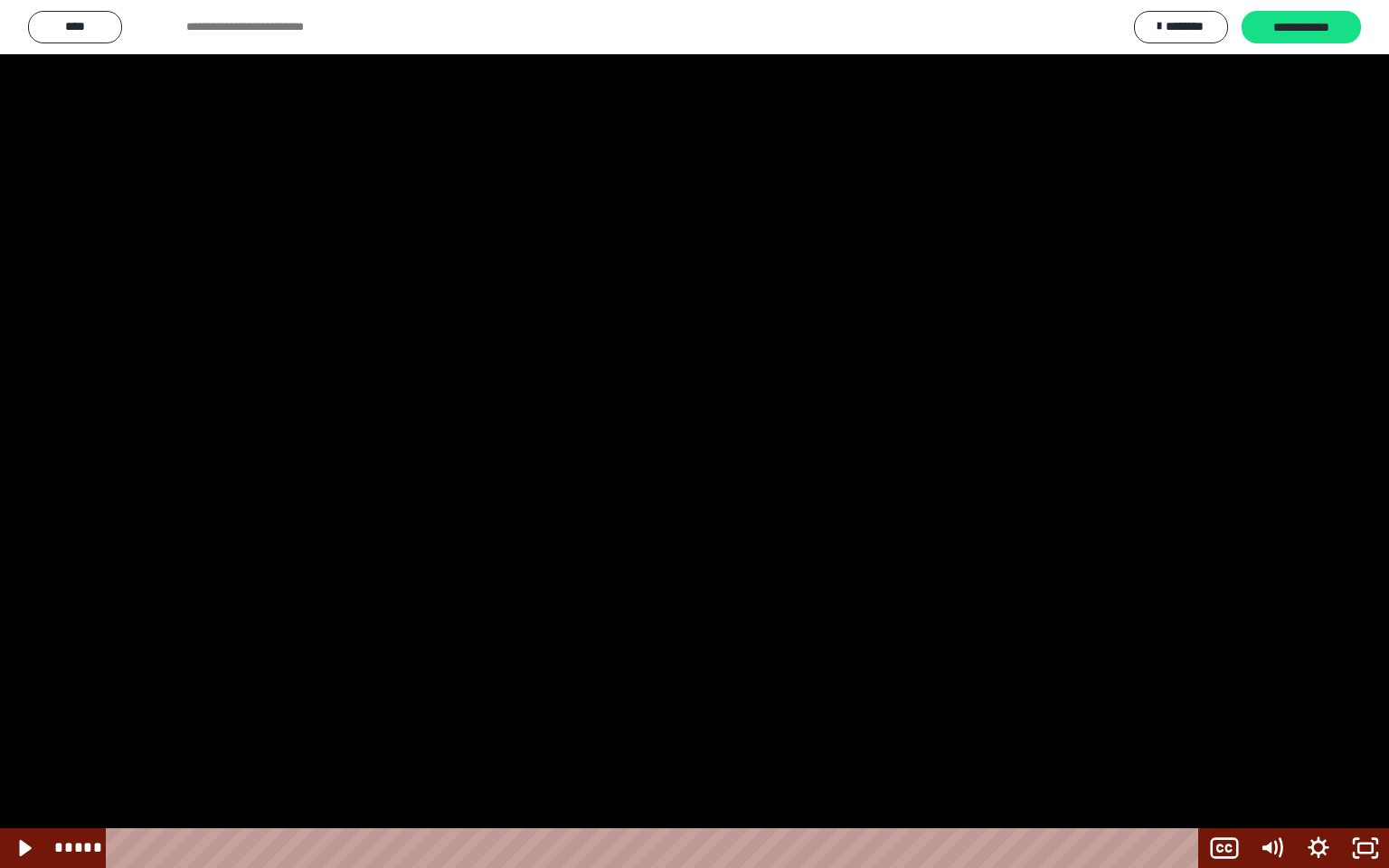 click at bounding box center [694, 434] 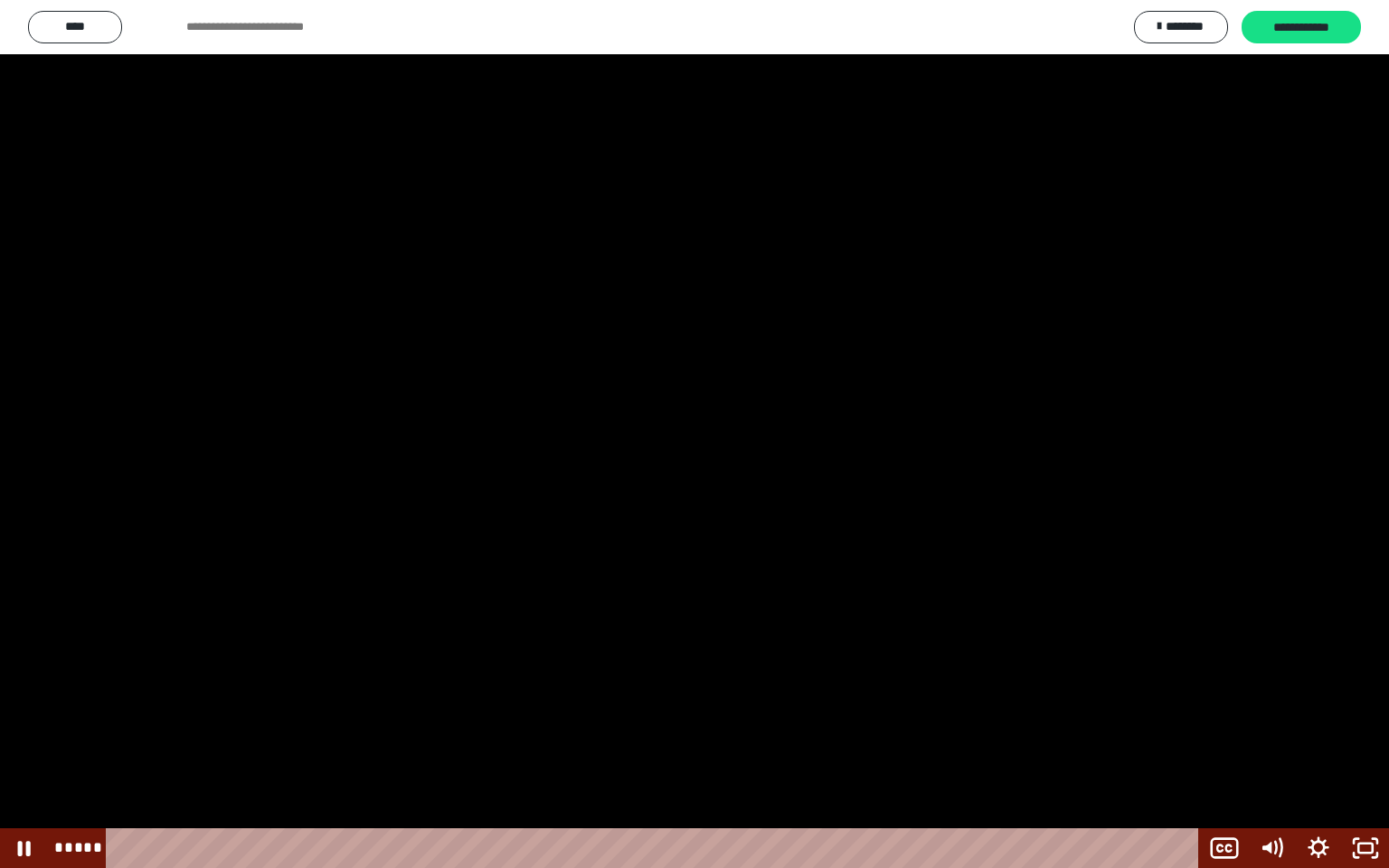 click at bounding box center (694, 434) 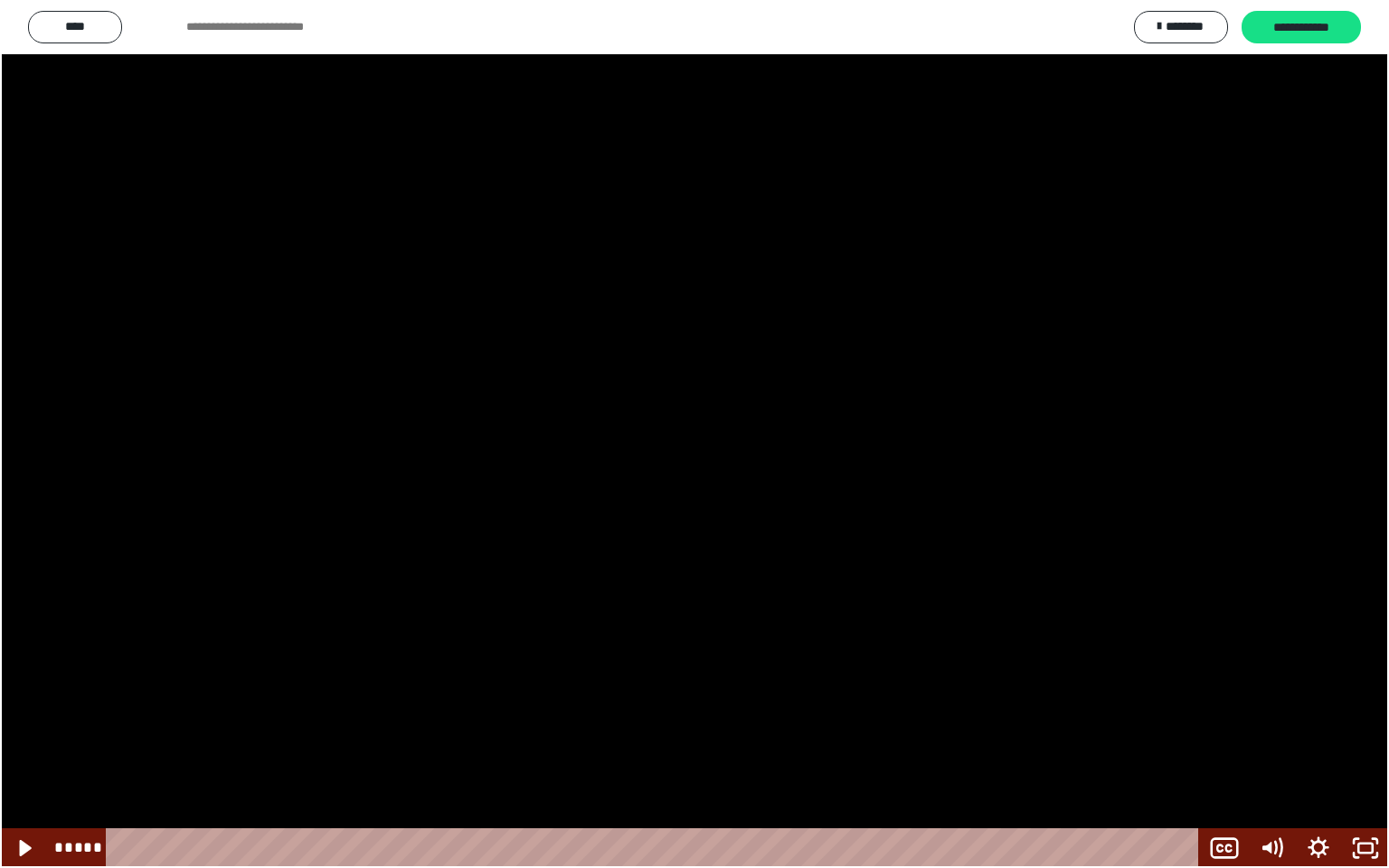click at bounding box center [694, 434] 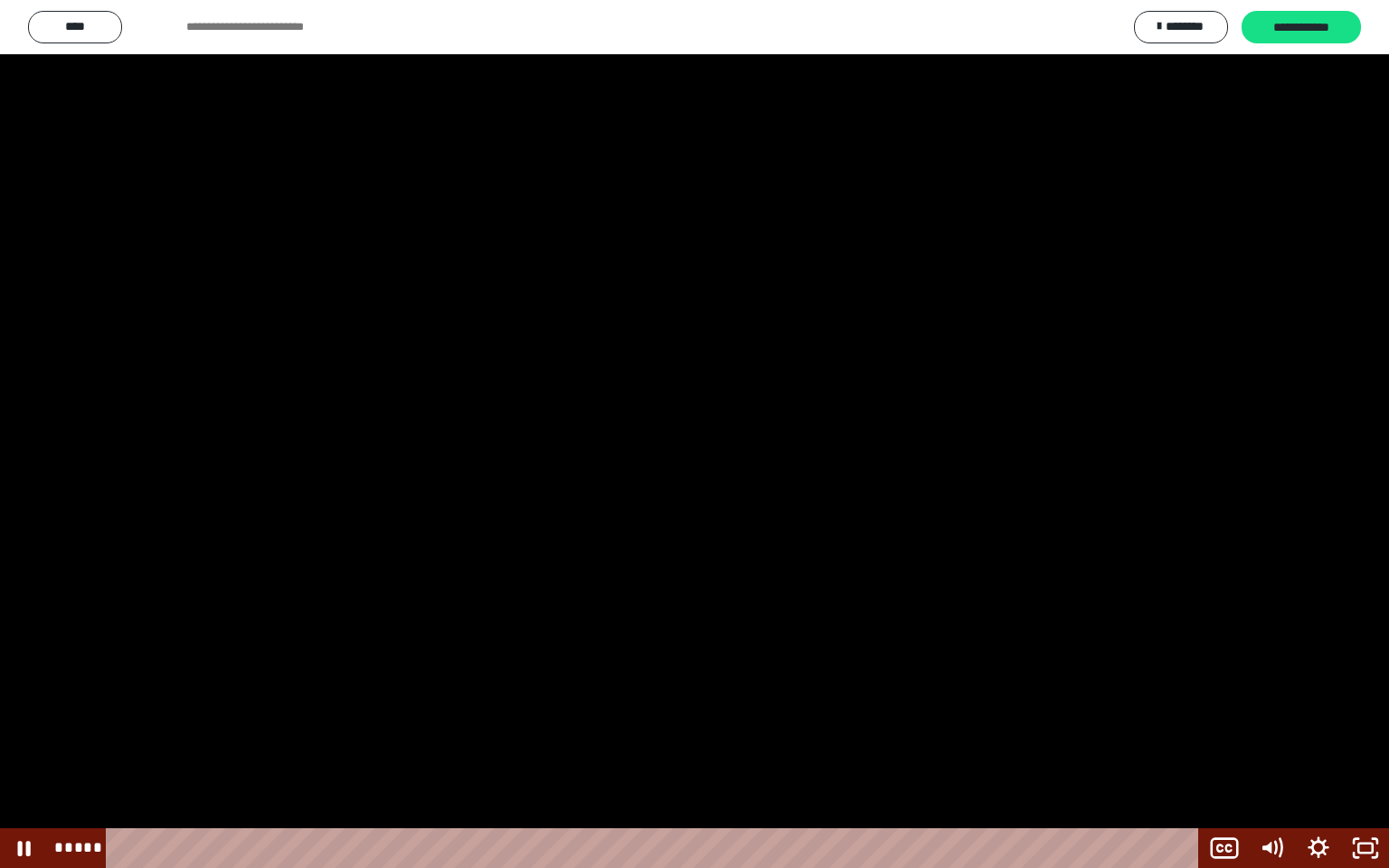 click at bounding box center (694, 434) 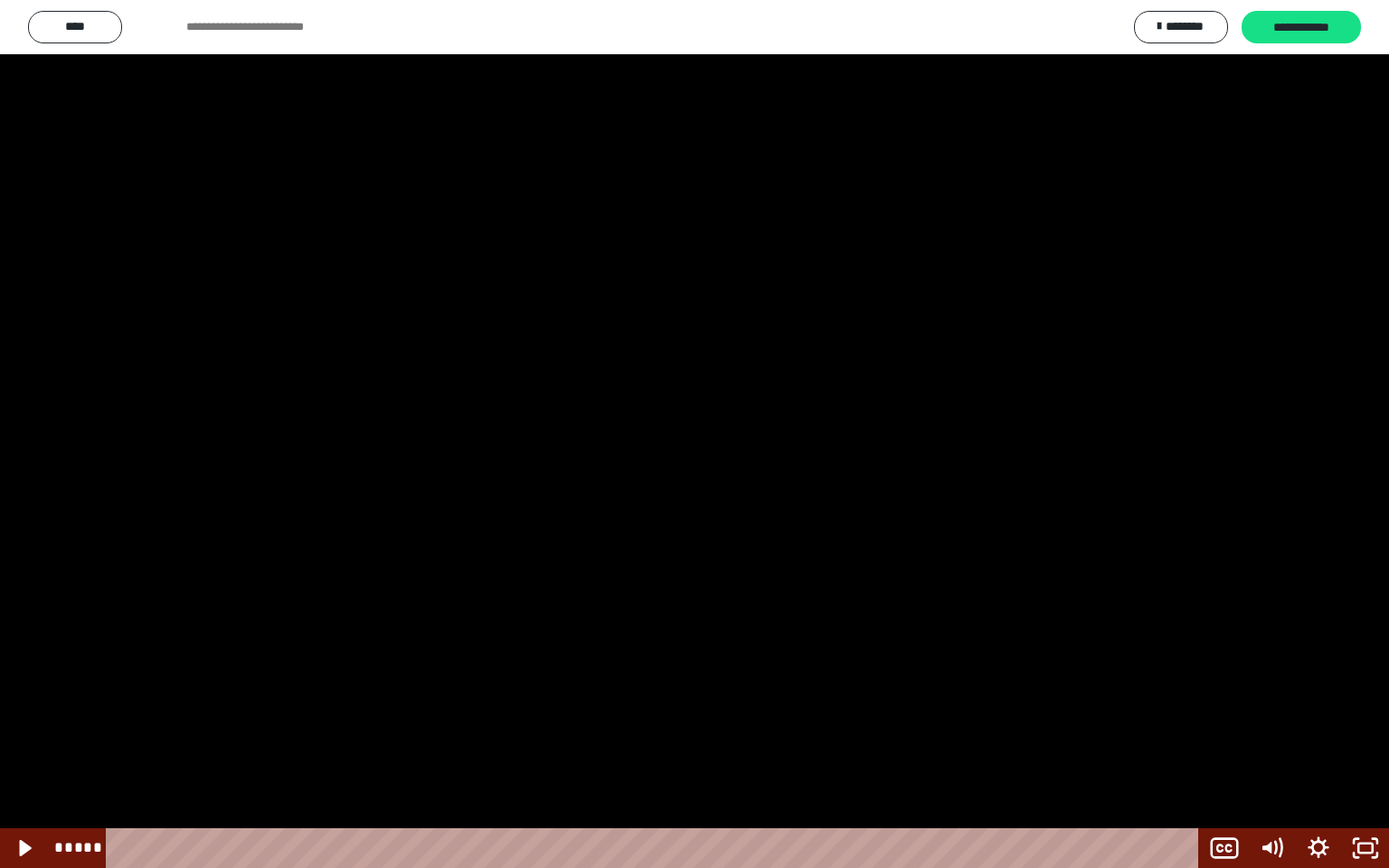 click at bounding box center [694, 434] 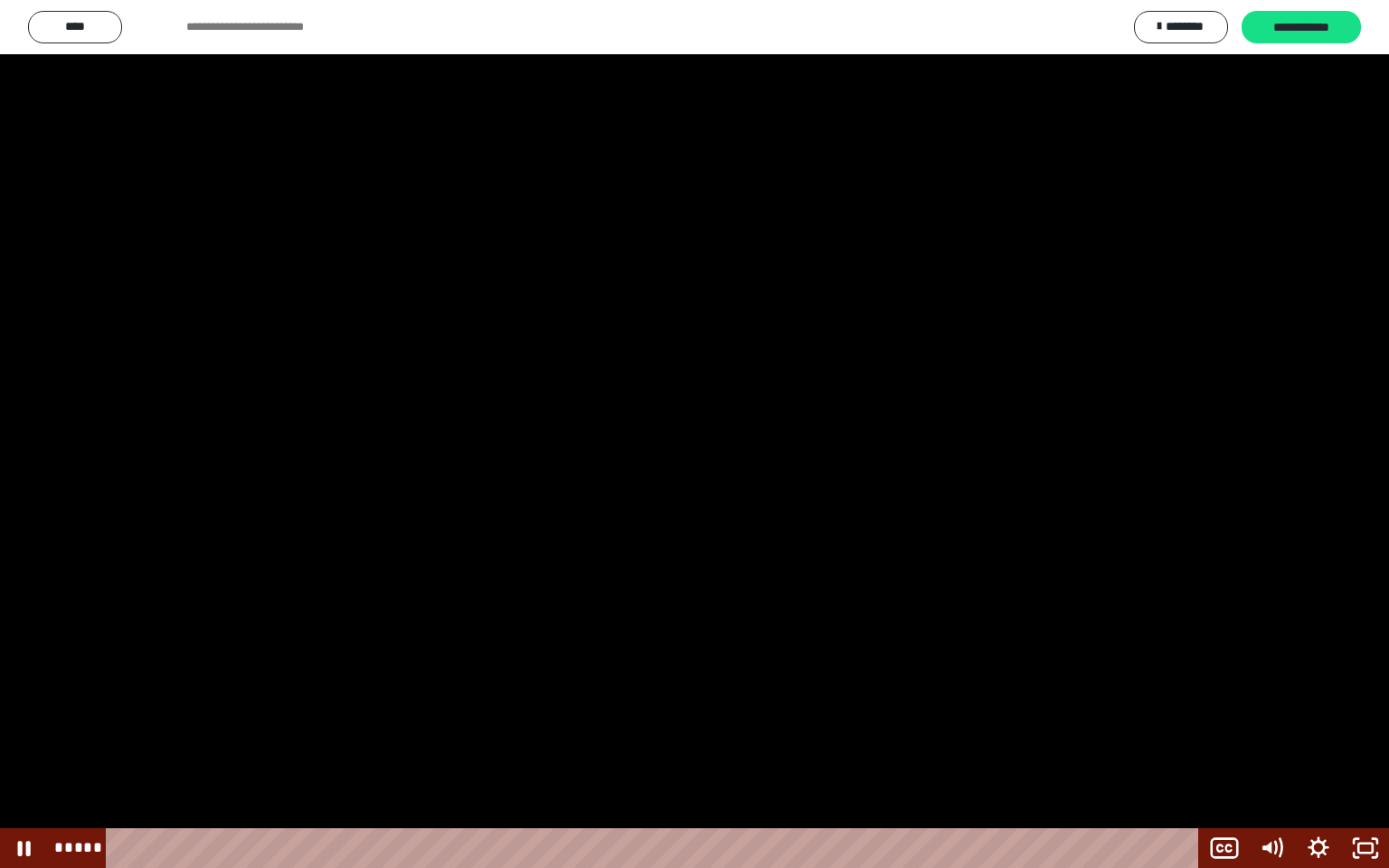 click at bounding box center (694, 434) 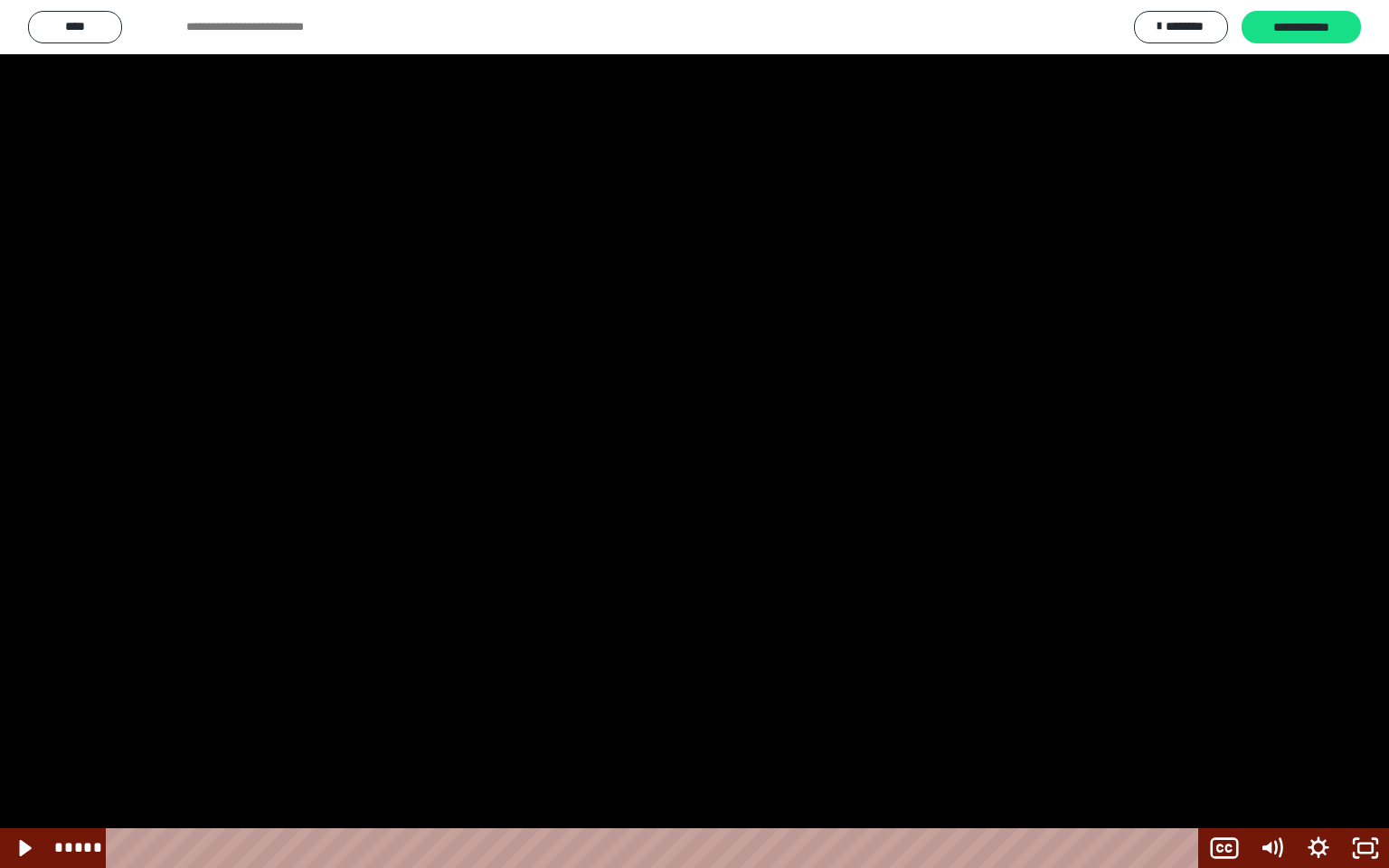 click at bounding box center (694, 434) 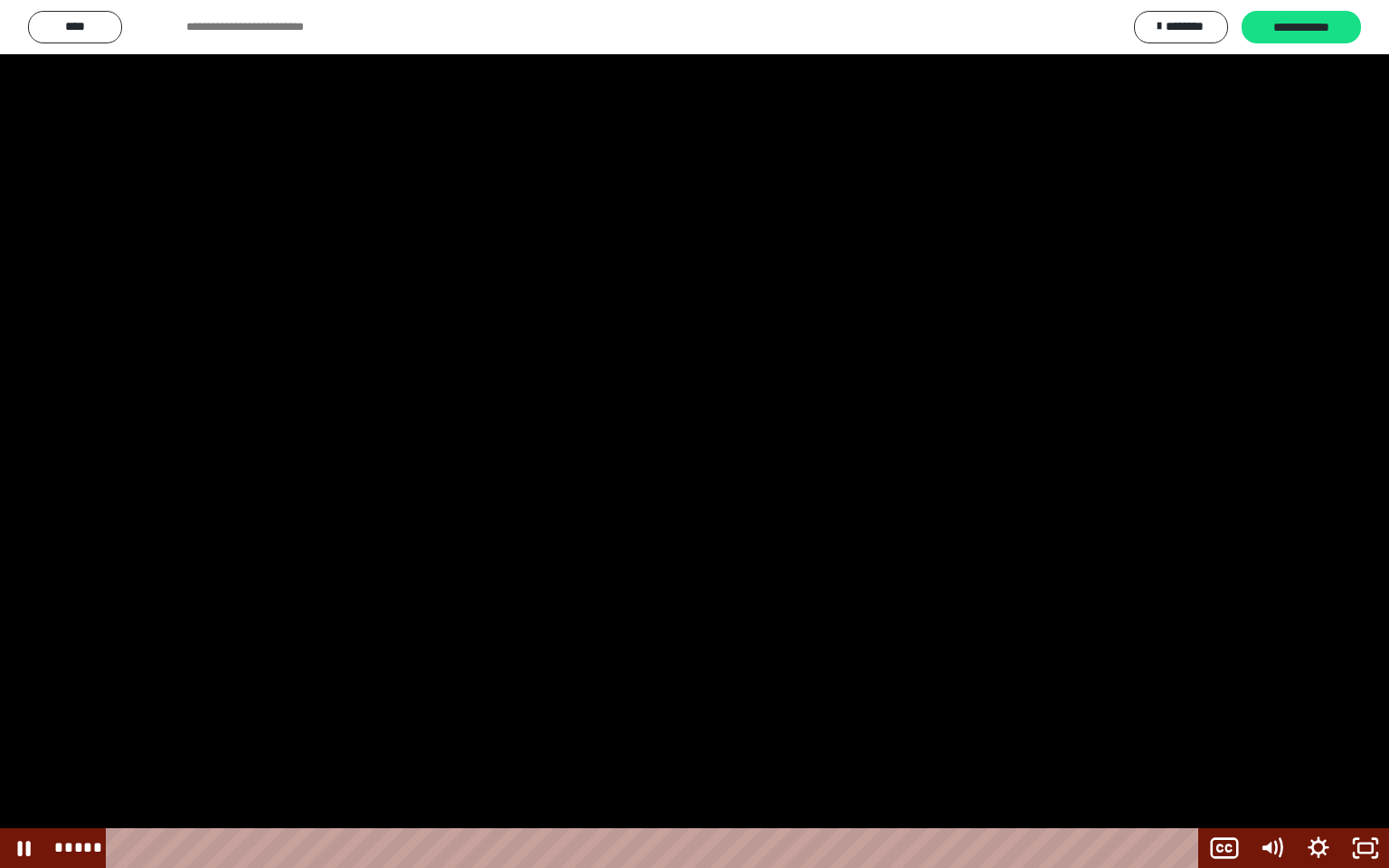 click at bounding box center (694, 434) 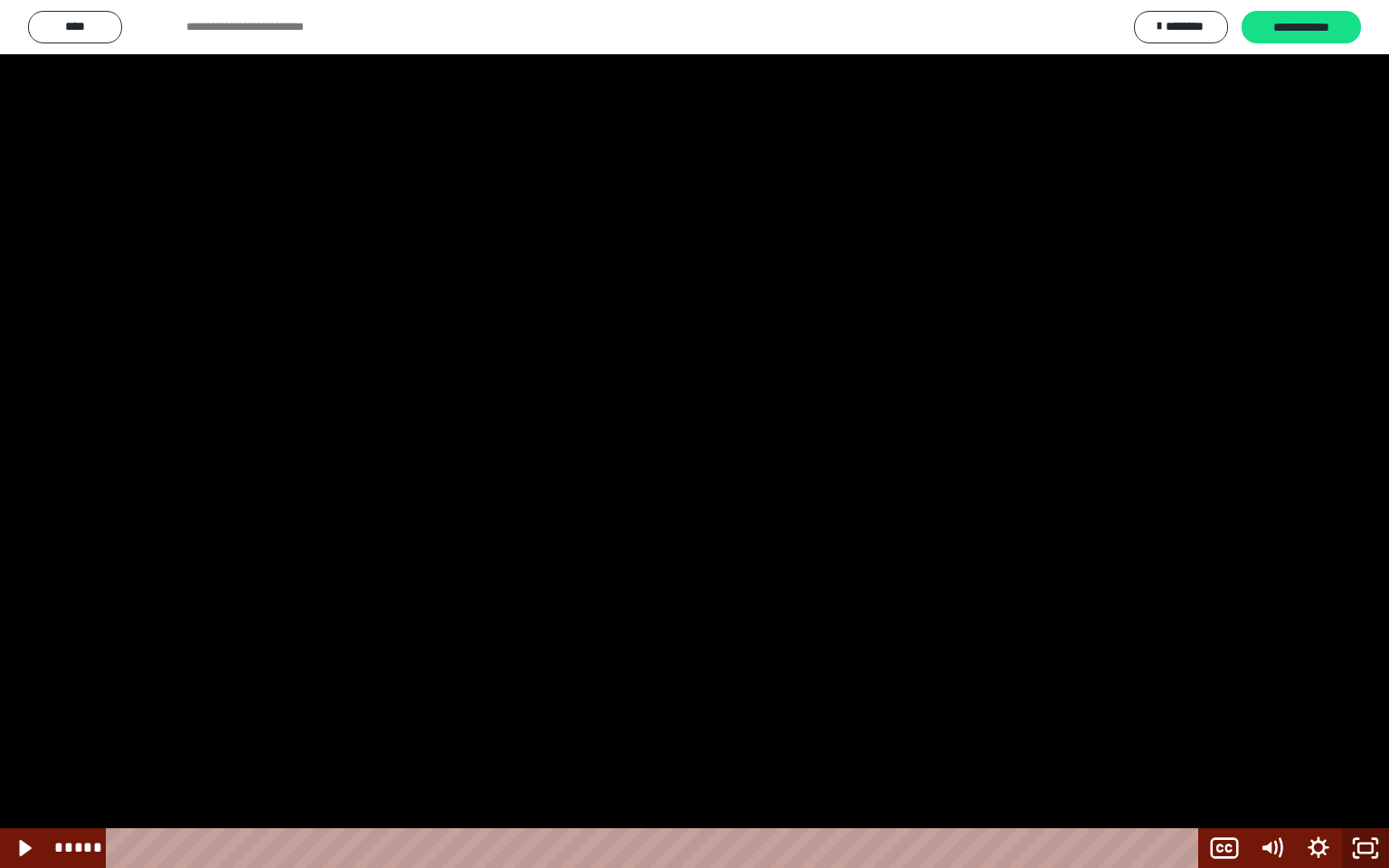 click 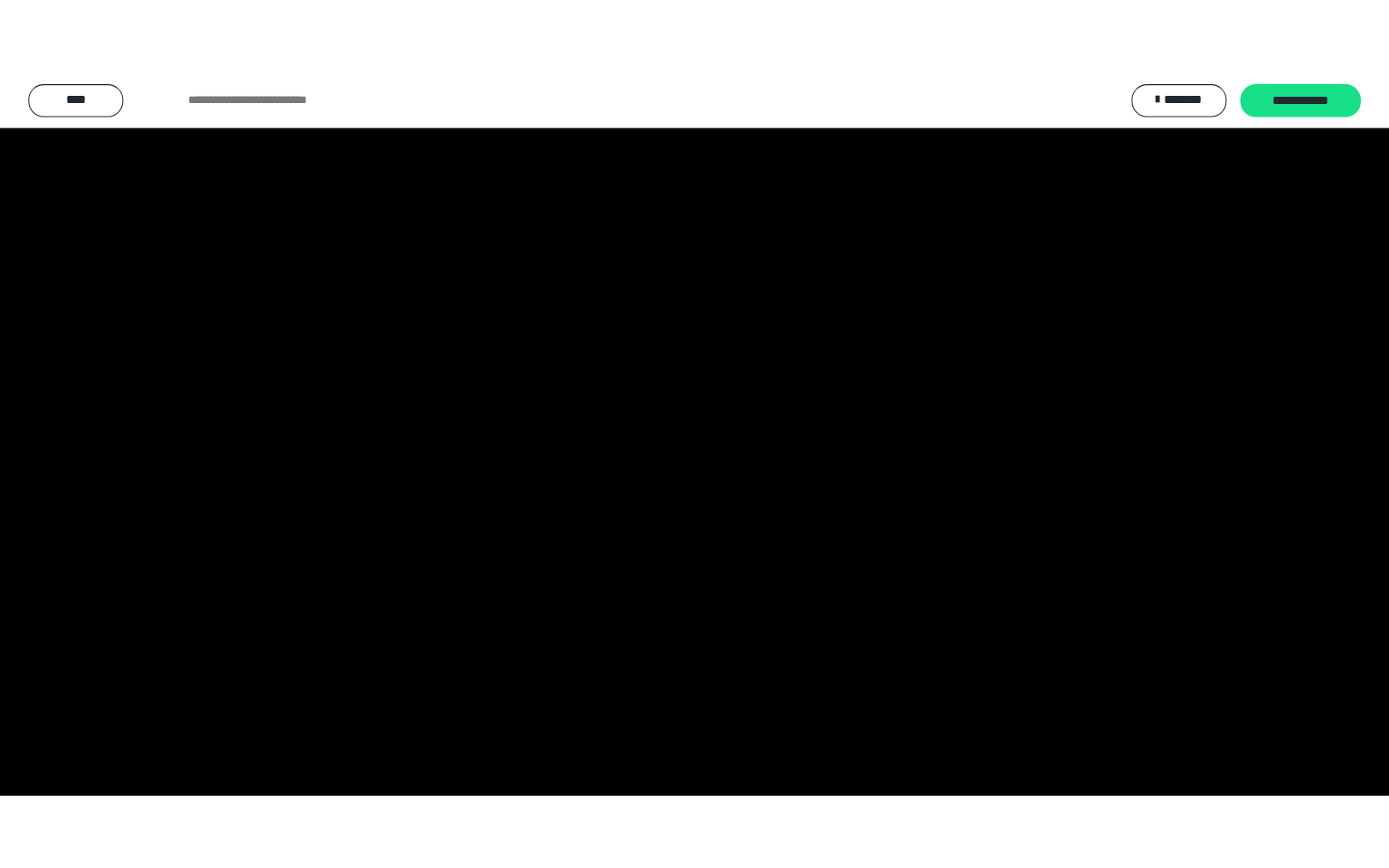 scroll, scrollTop: 2043, scrollLeft: 0, axis: vertical 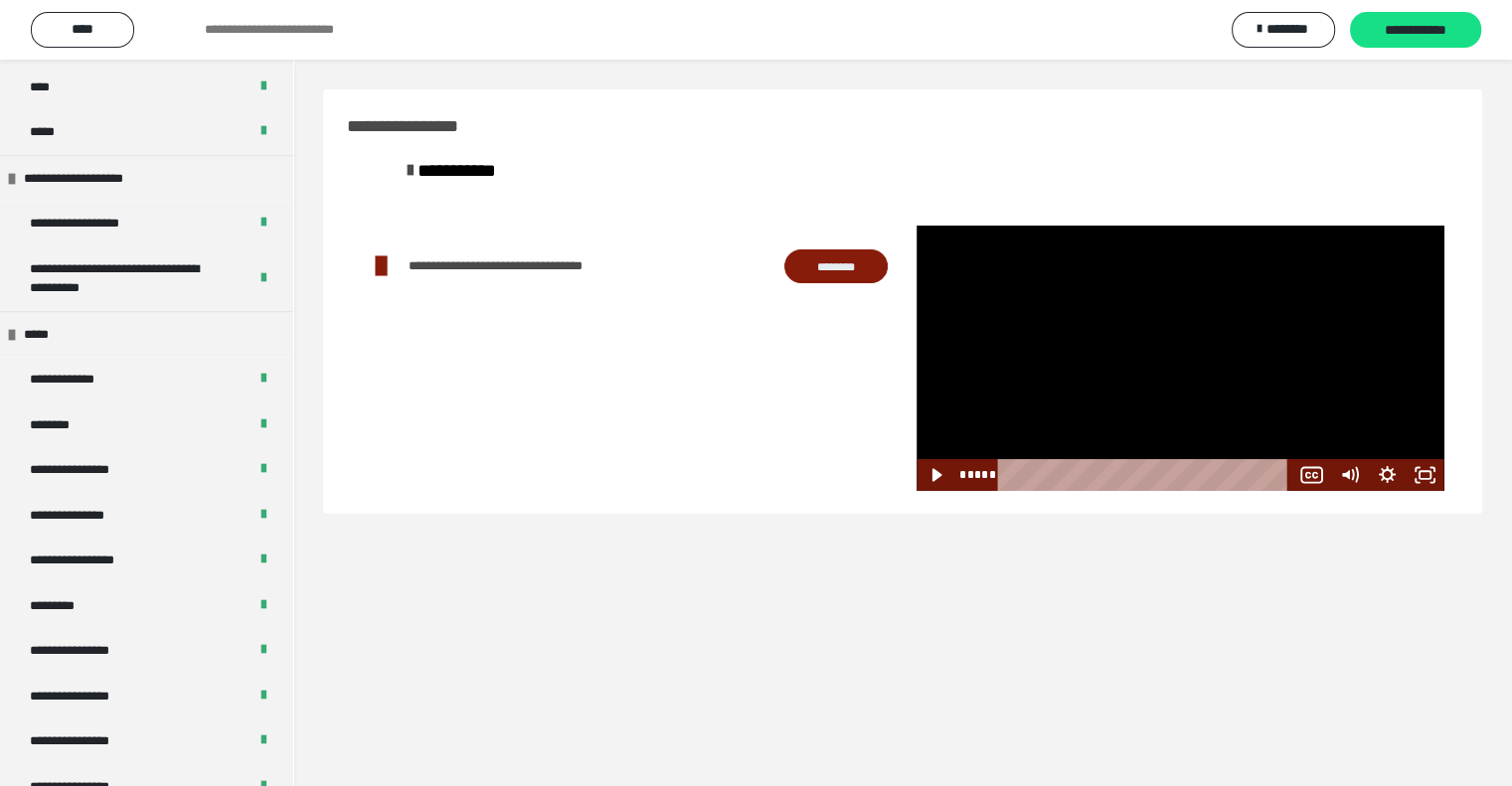 click at bounding box center (1180, 358) 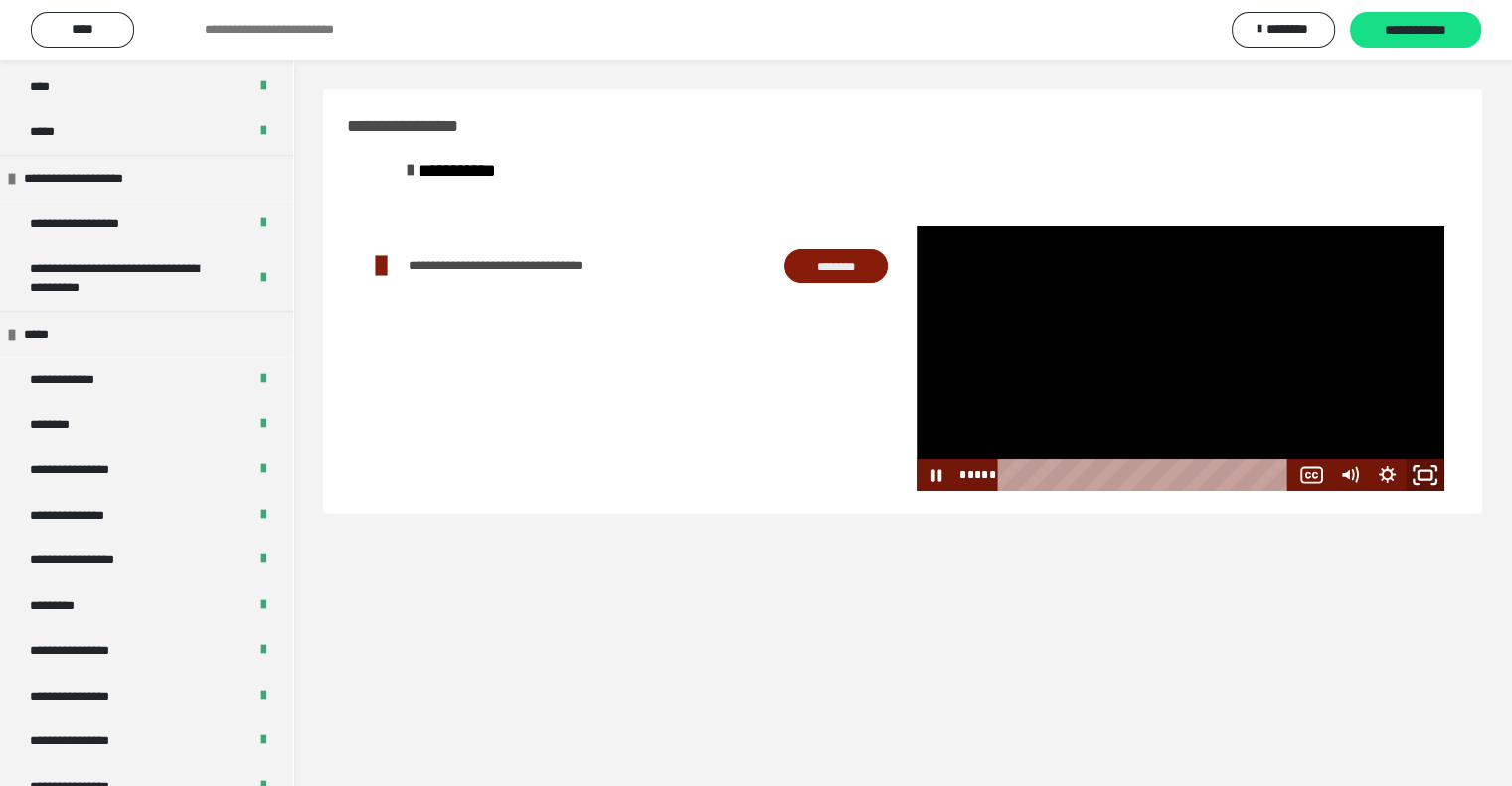 click 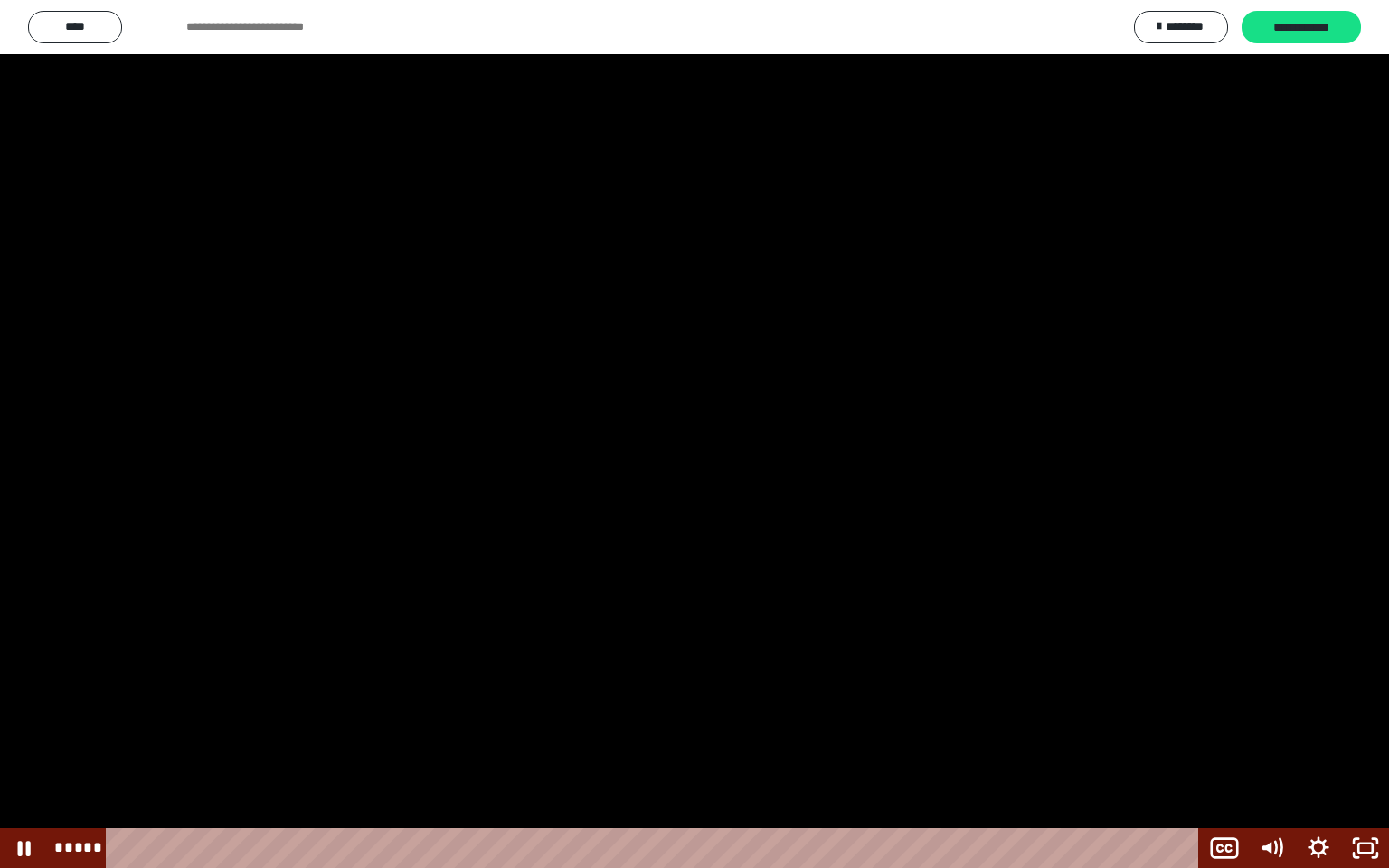 click at bounding box center [694, 434] 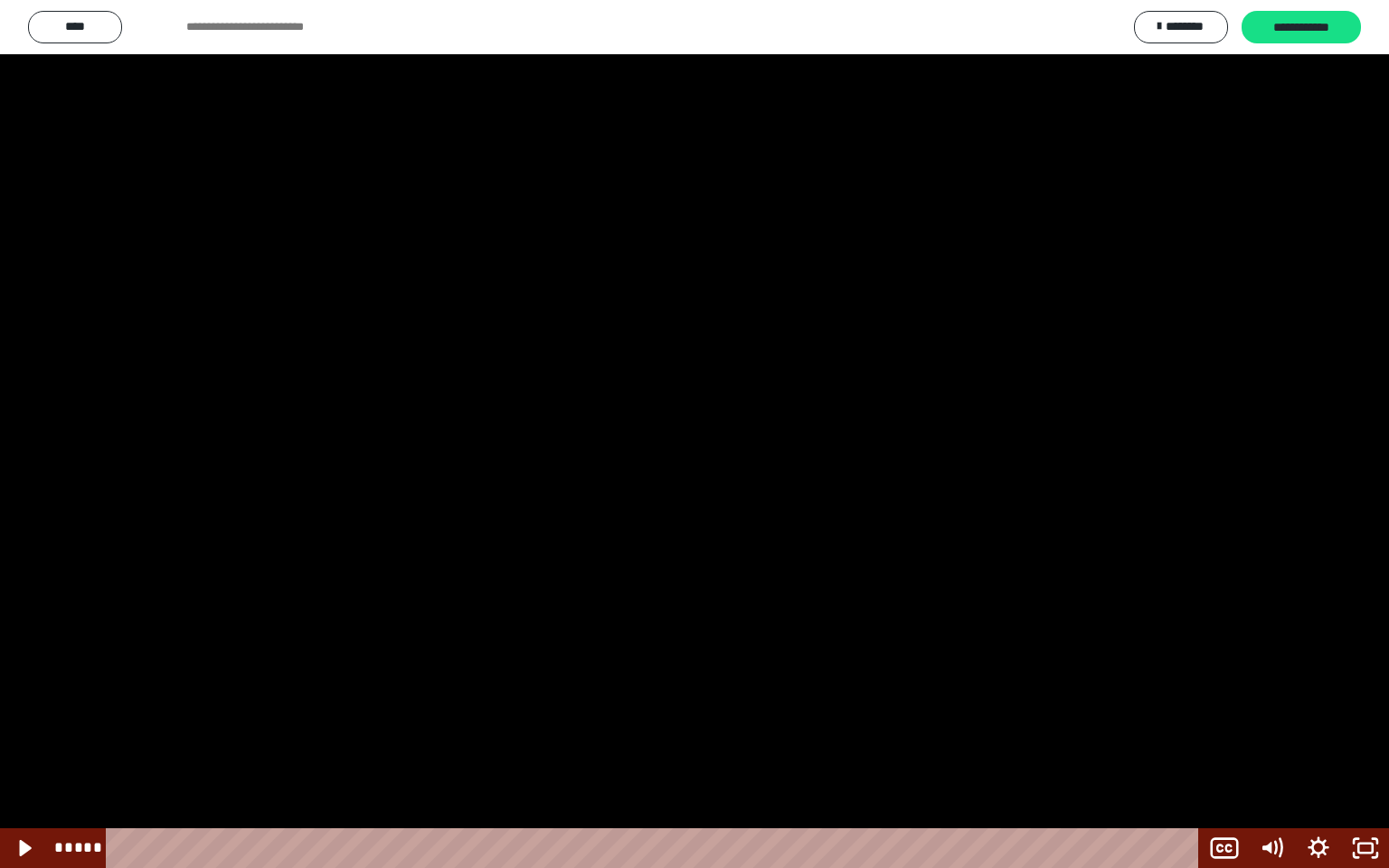 click at bounding box center (694, 434) 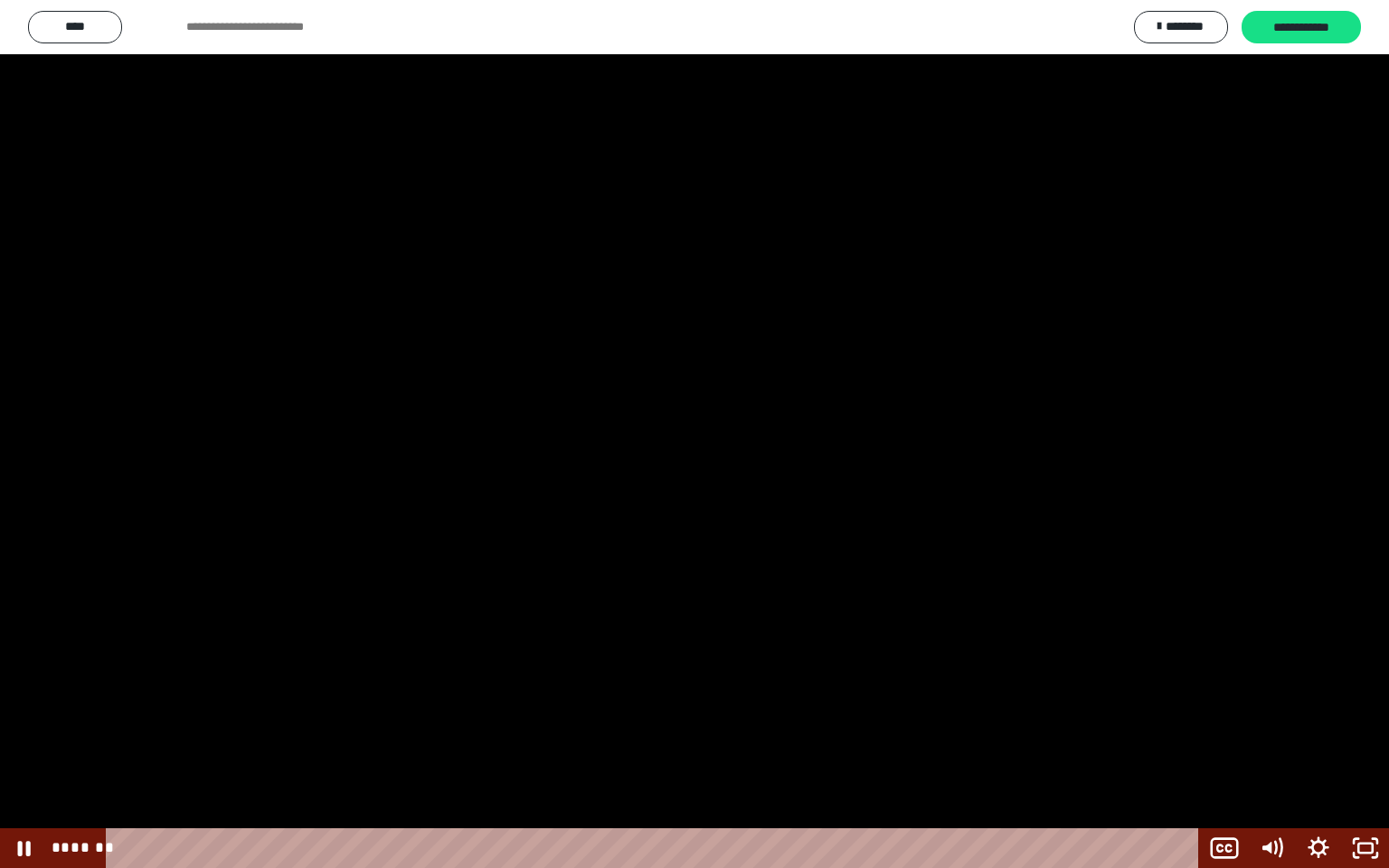 click at bounding box center (694, 434) 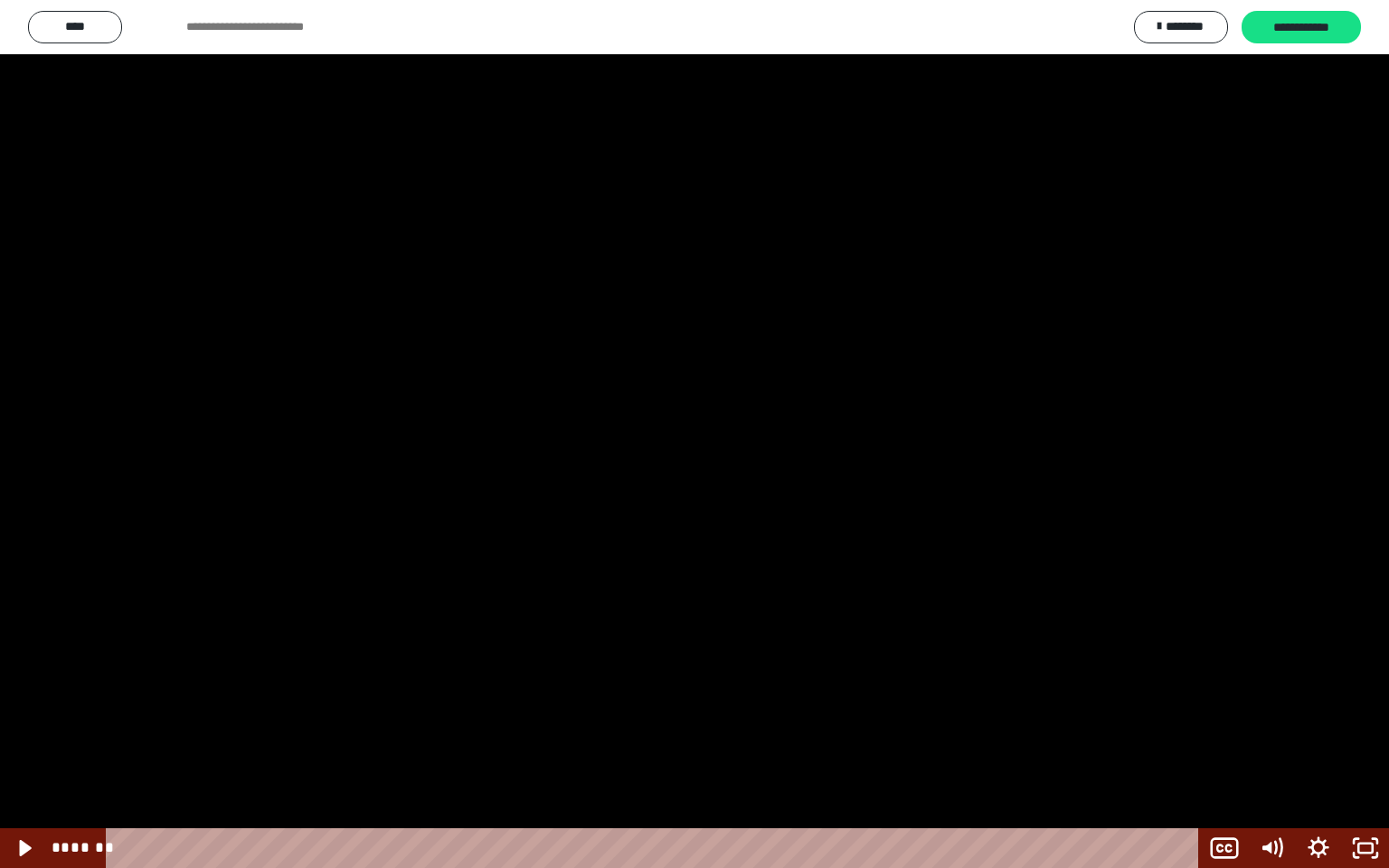 click at bounding box center [694, 434] 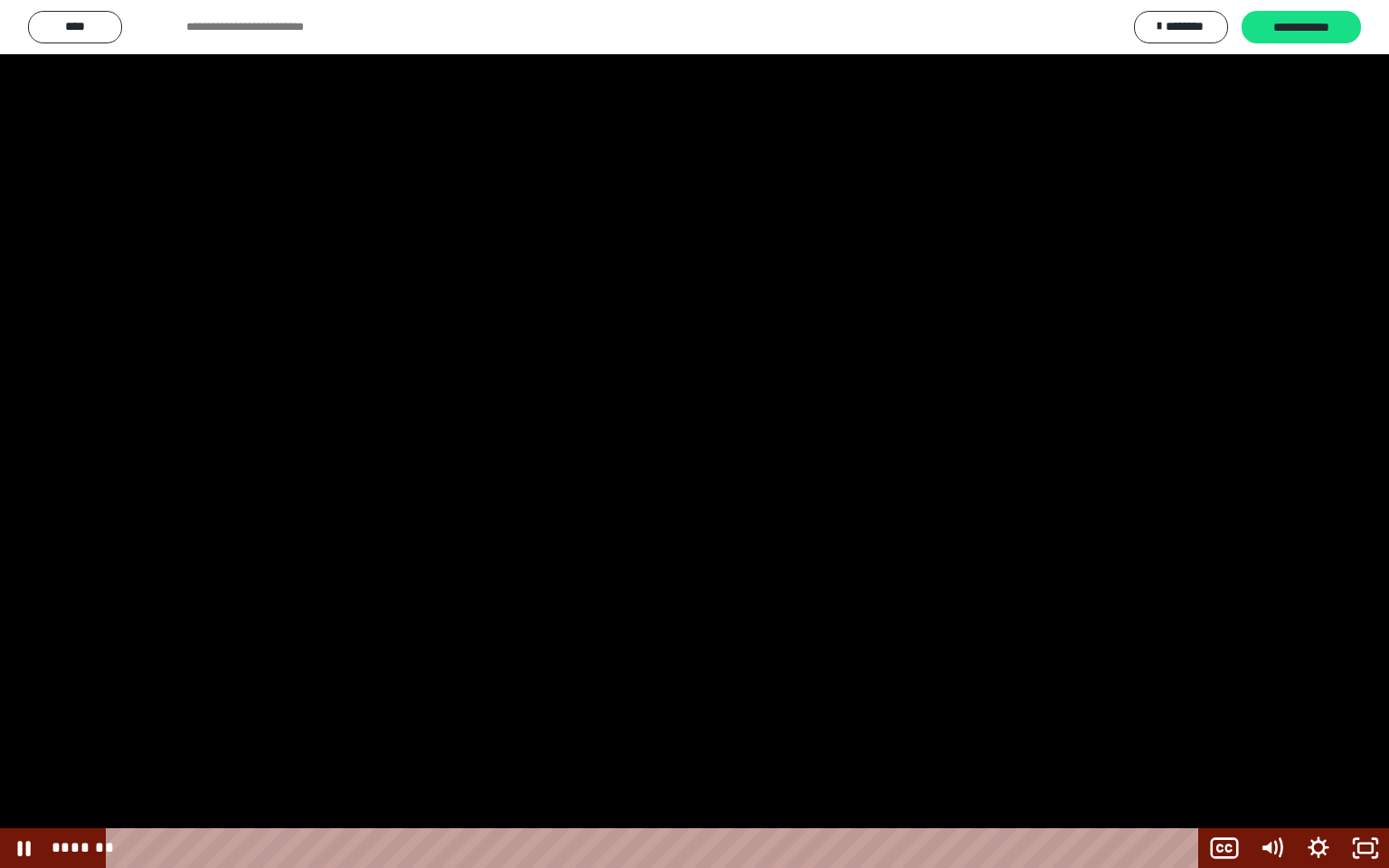 click at bounding box center [694, 434] 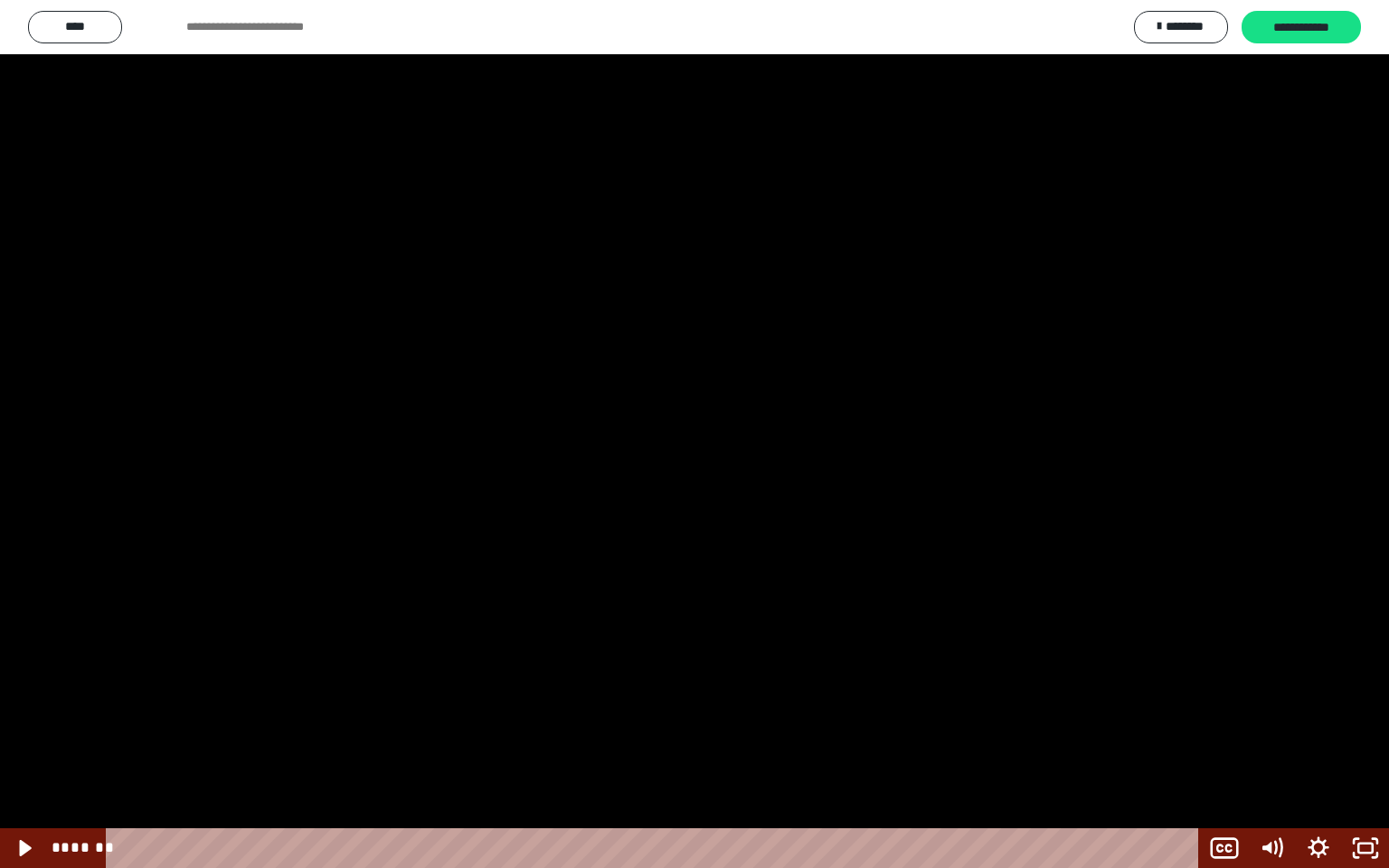 click at bounding box center (694, 434) 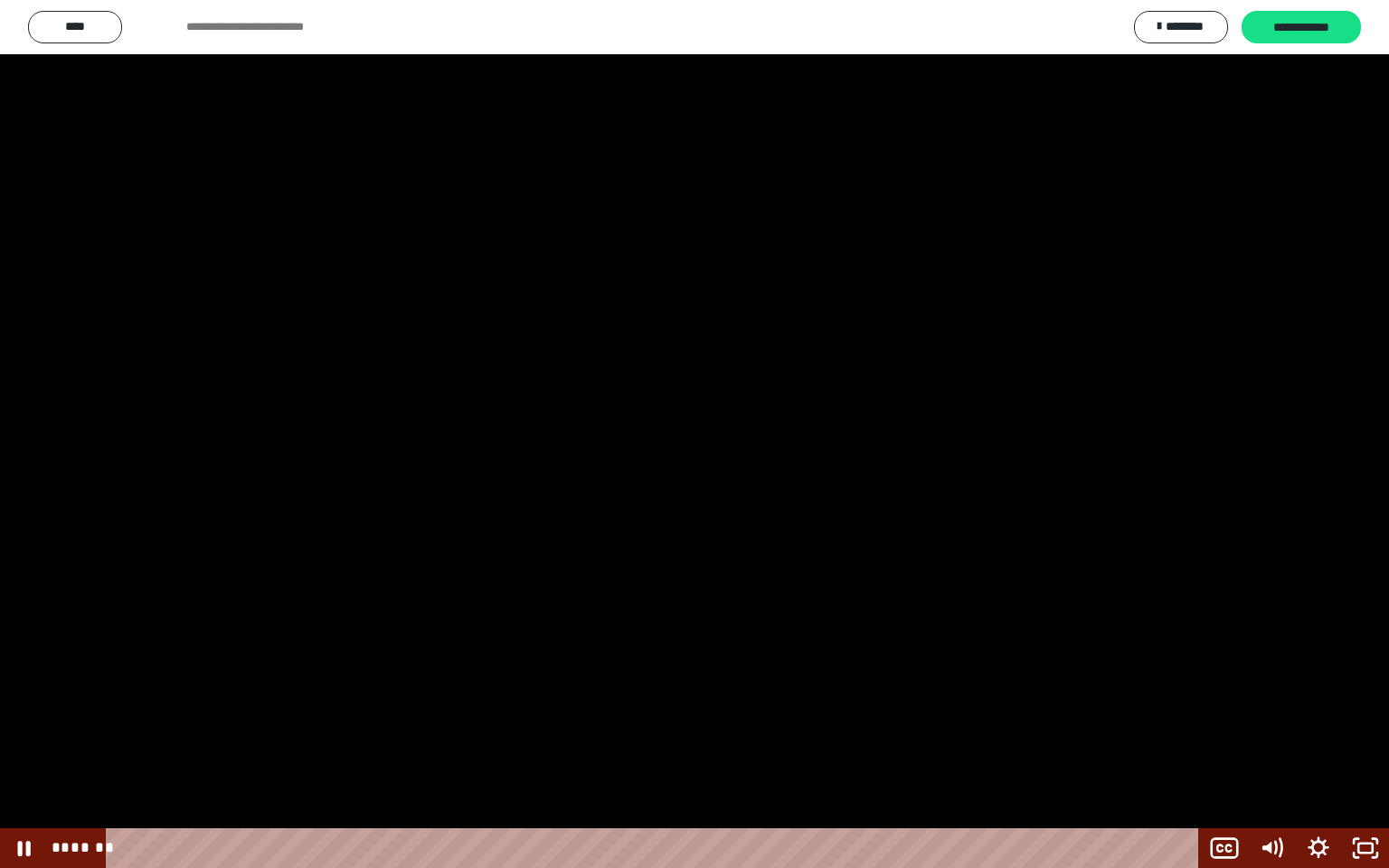 click at bounding box center [694, 434] 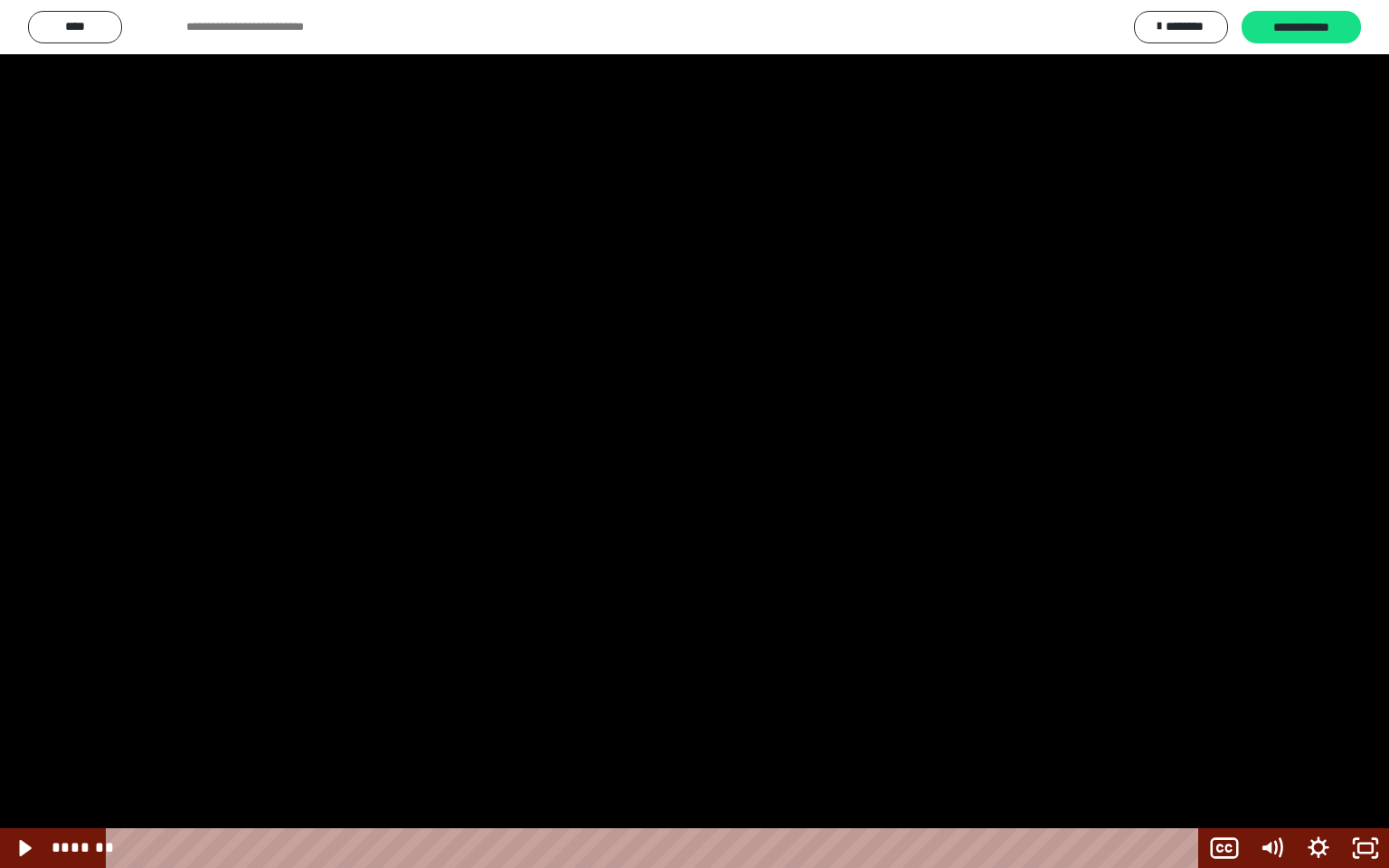click at bounding box center (694, 434) 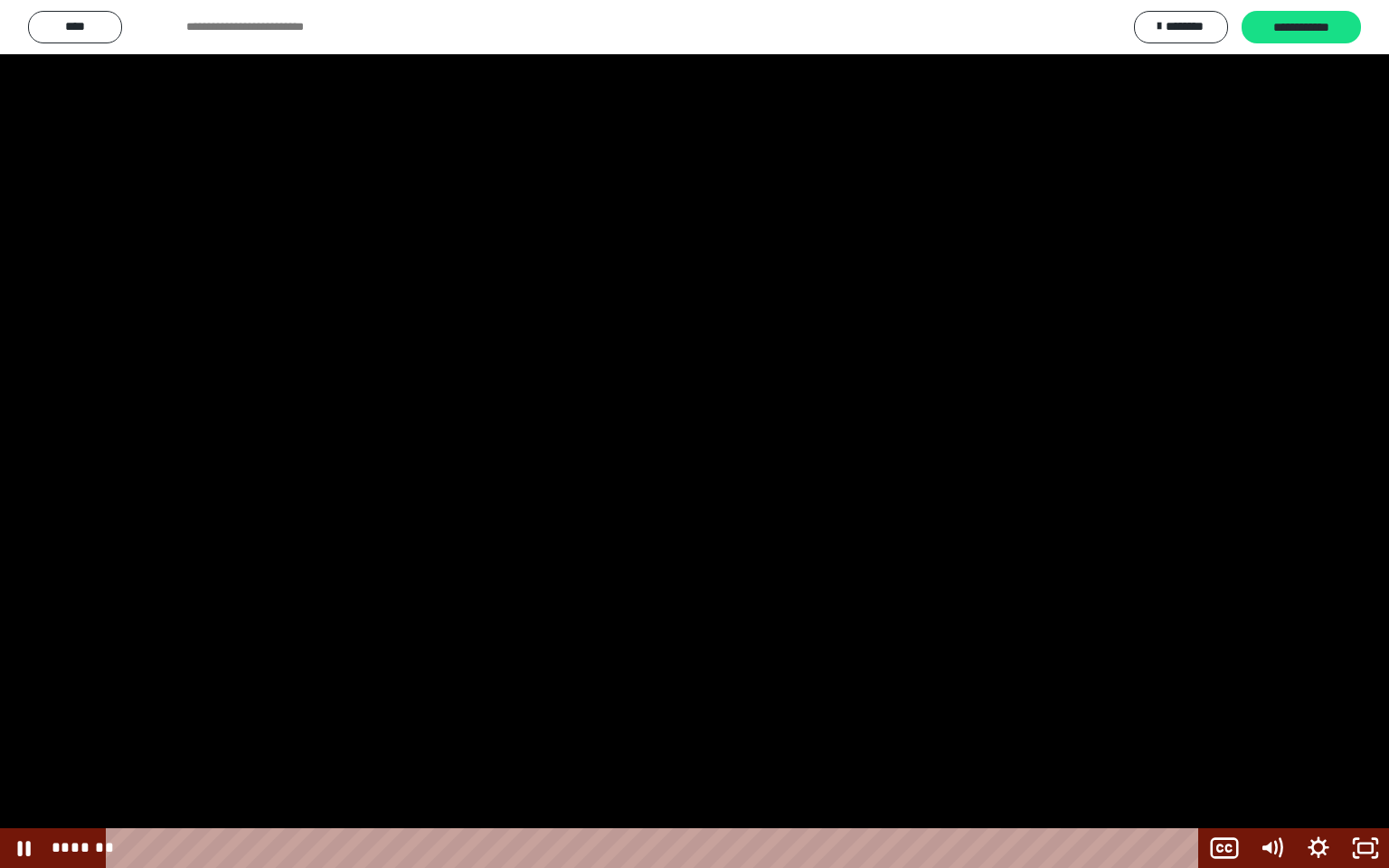 click at bounding box center [694, 434] 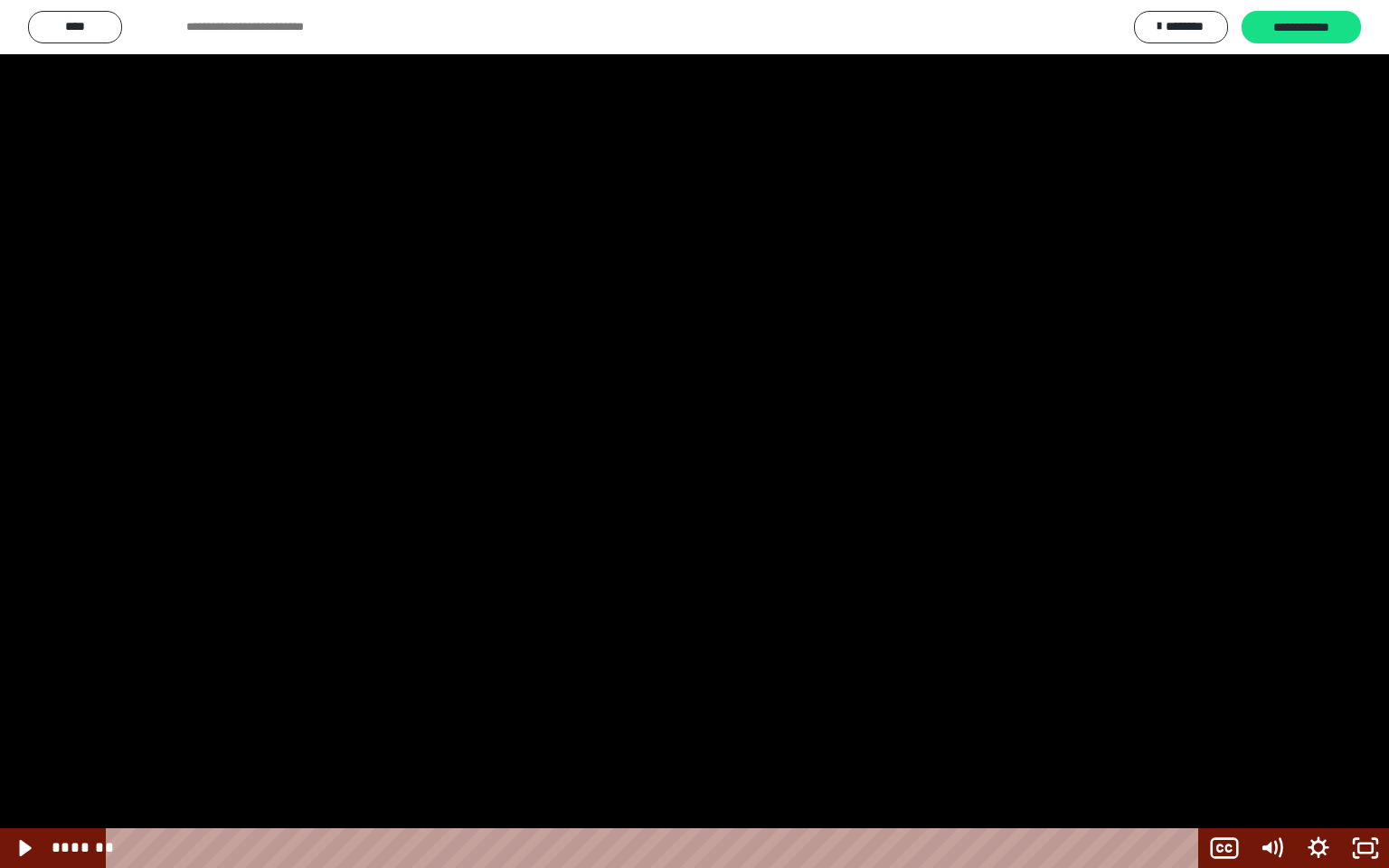 click at bounding box center (694, 434) 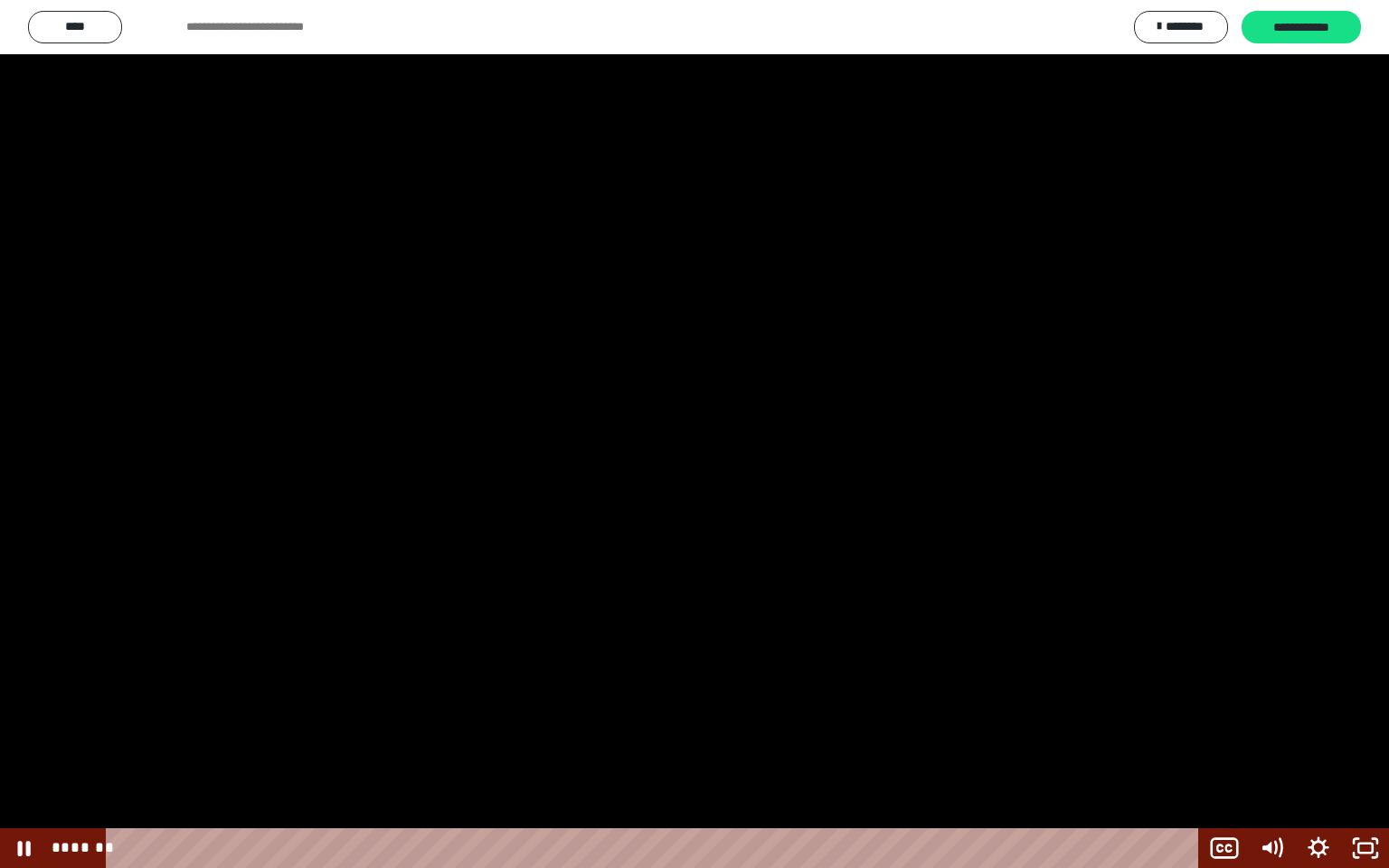 click at bounding box center [694, 434] 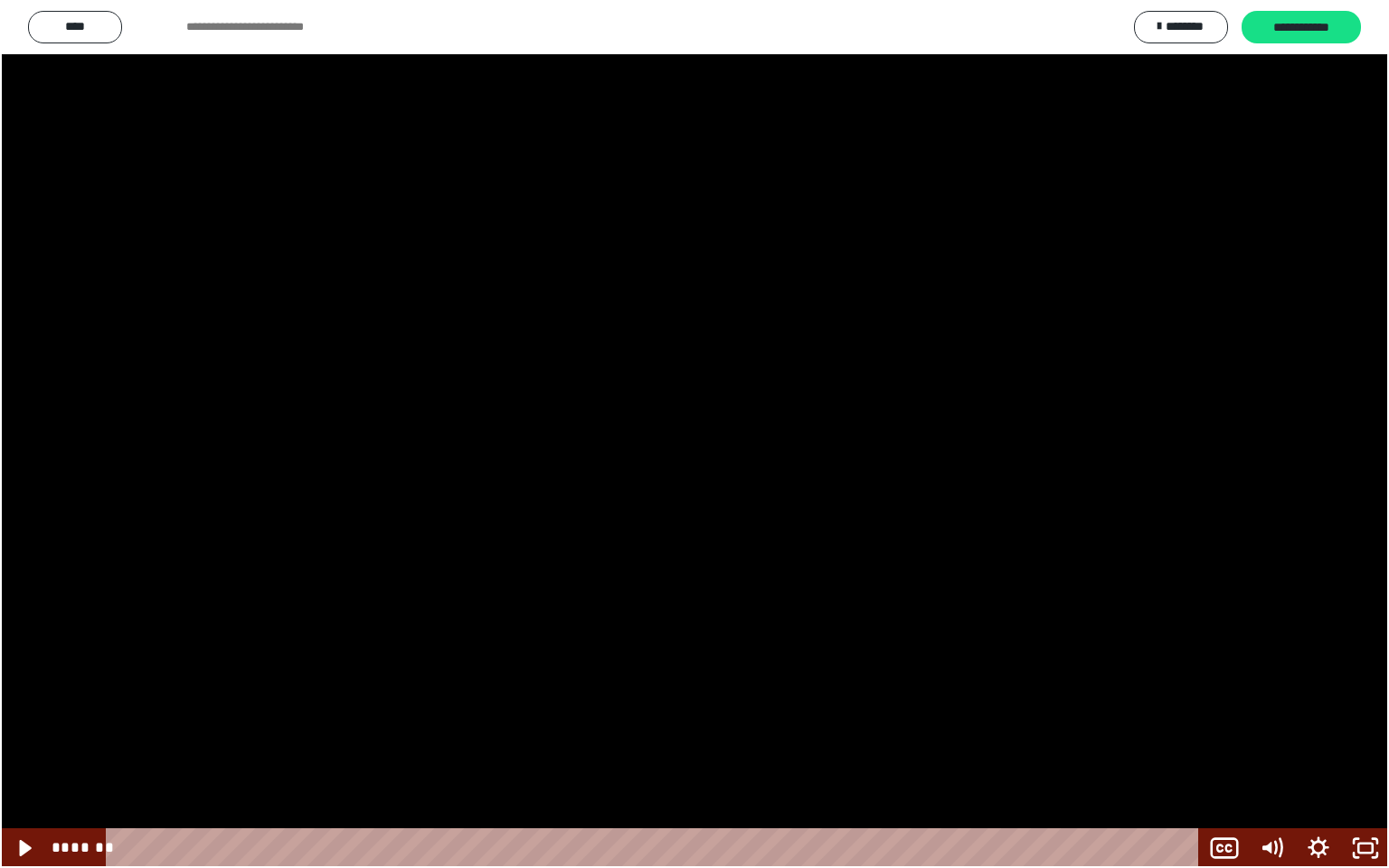 click at bounding box center [694, 434] 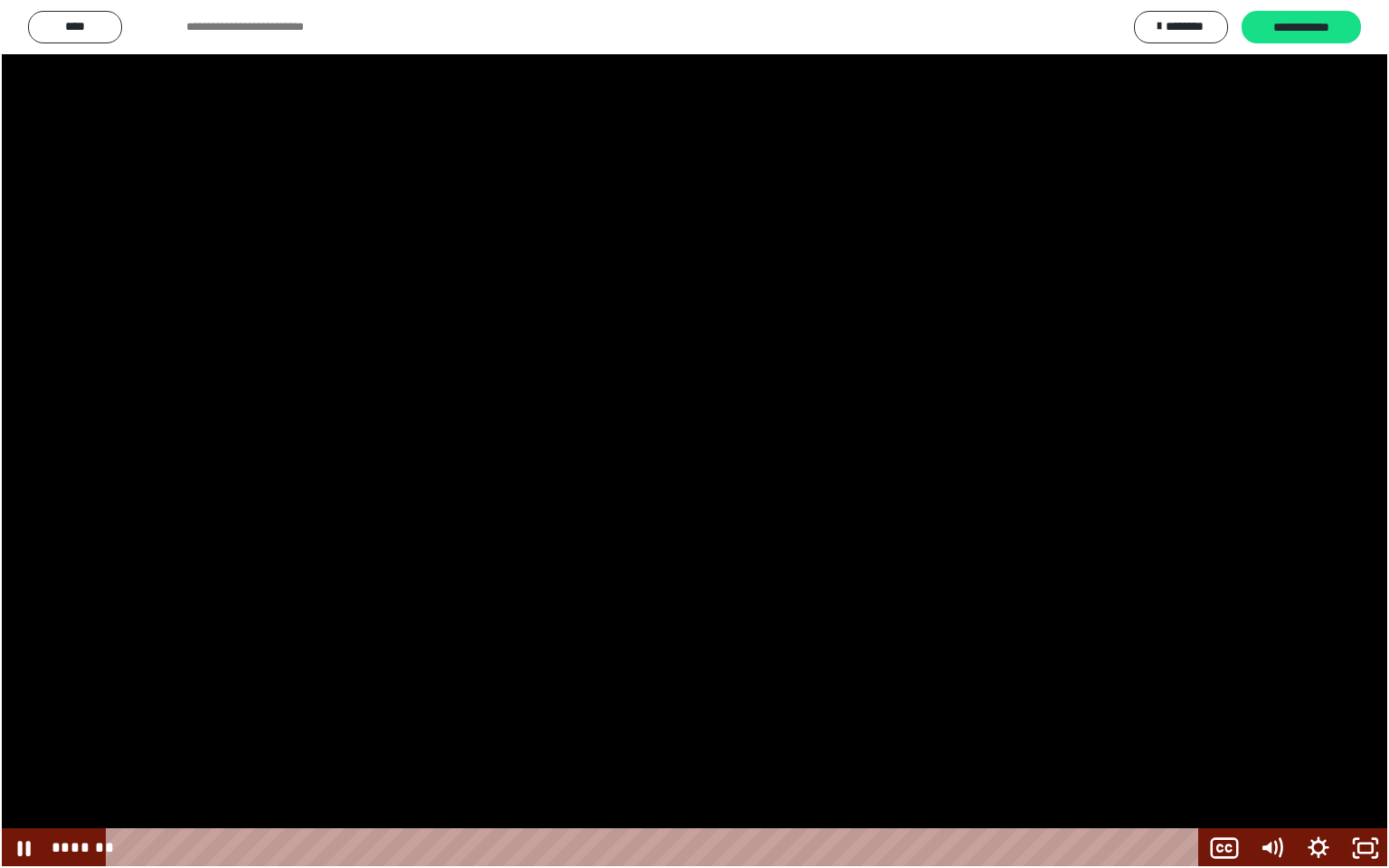 click at bounding box center (694, 434) 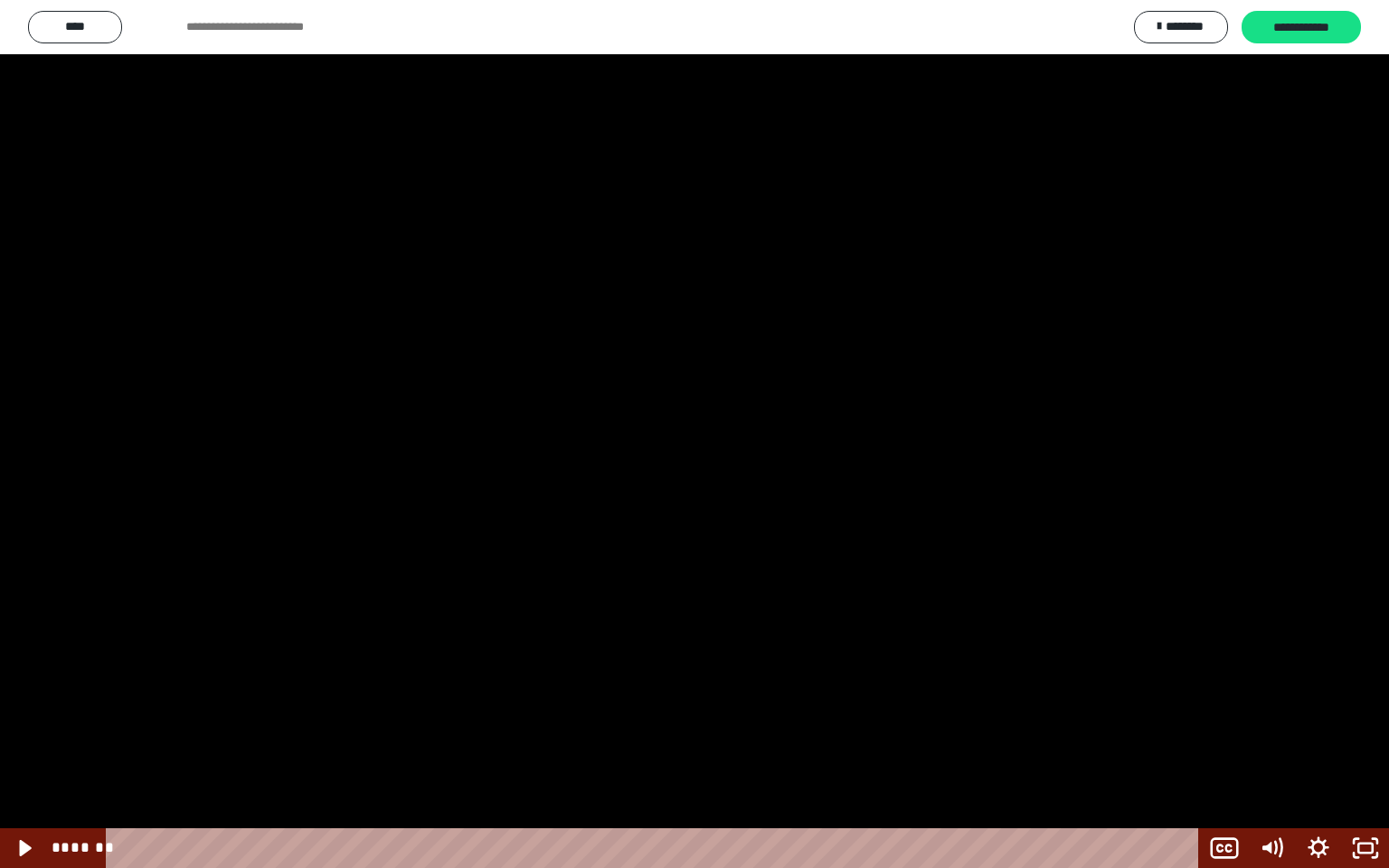 click at bounding box center (0, 0) 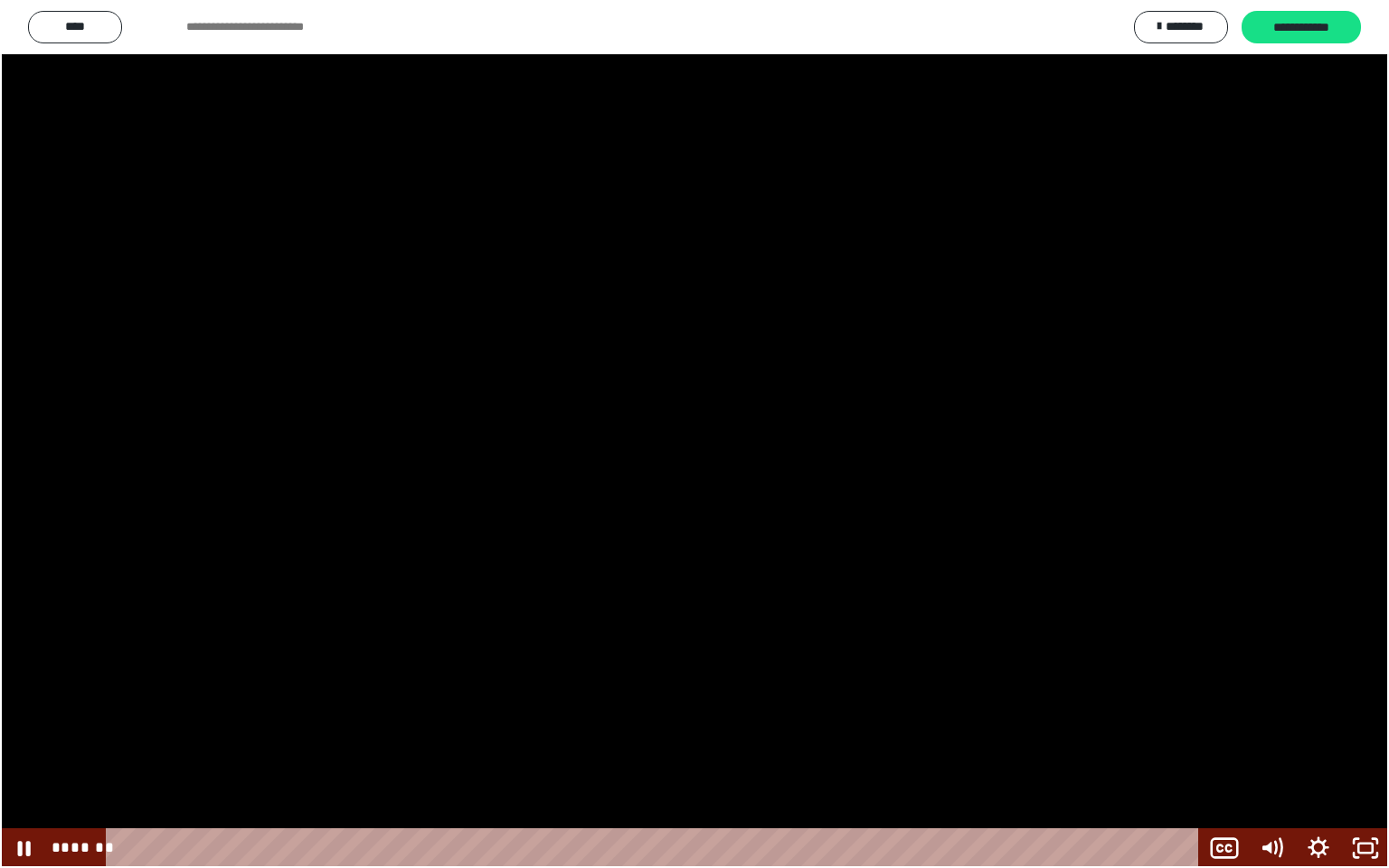 click at bounding box center (694, 434) 